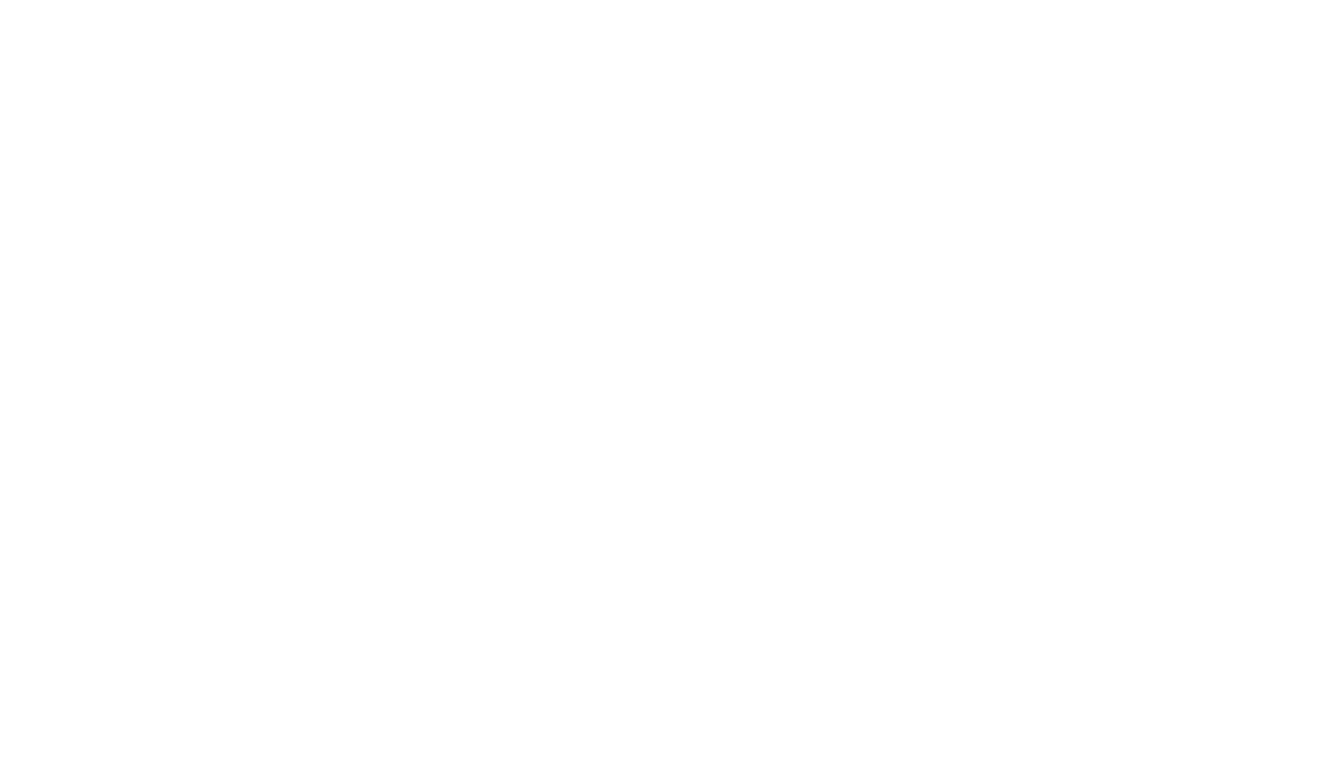 scroll, scrollTop: 0, scrollLeft: 0, axis: both 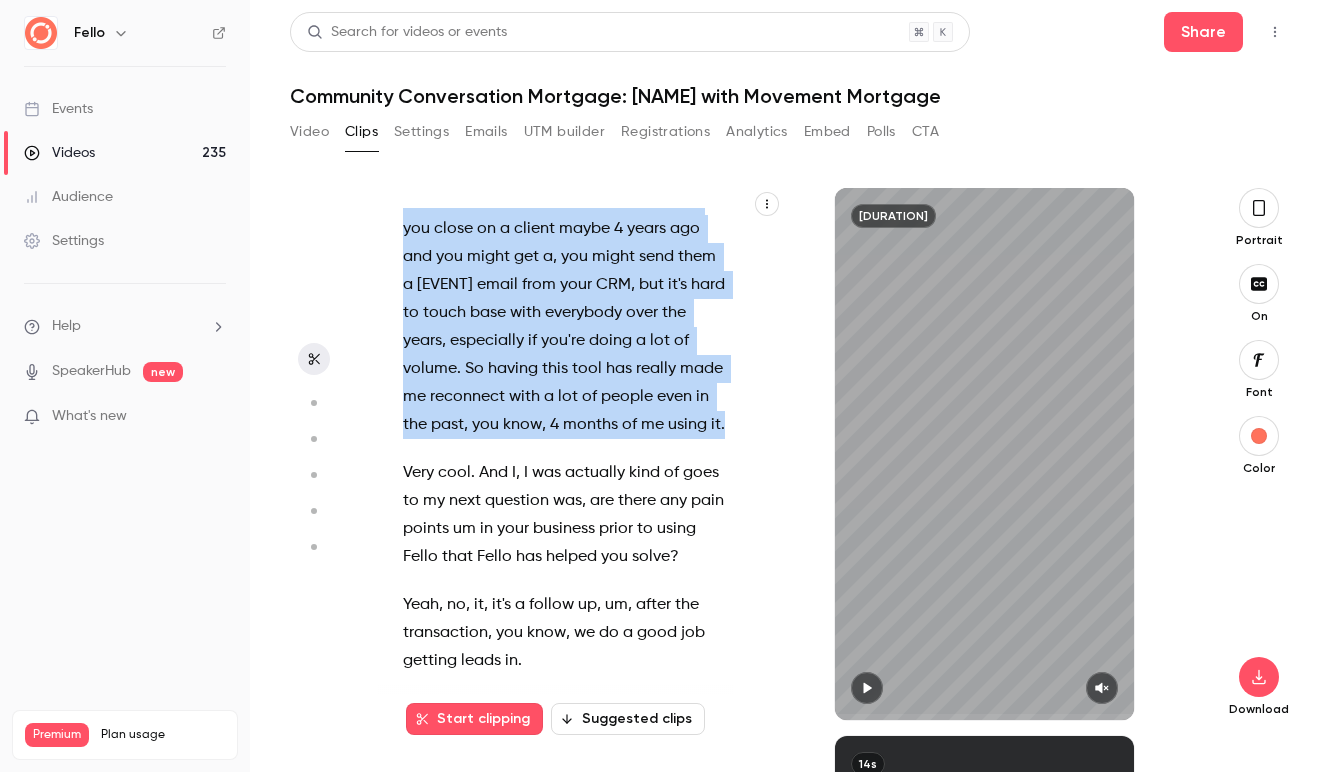 drag, startPoint x: 405, startPoint y: 296, endPoint x: 722, endPoint y: 460, distance: 356.91034 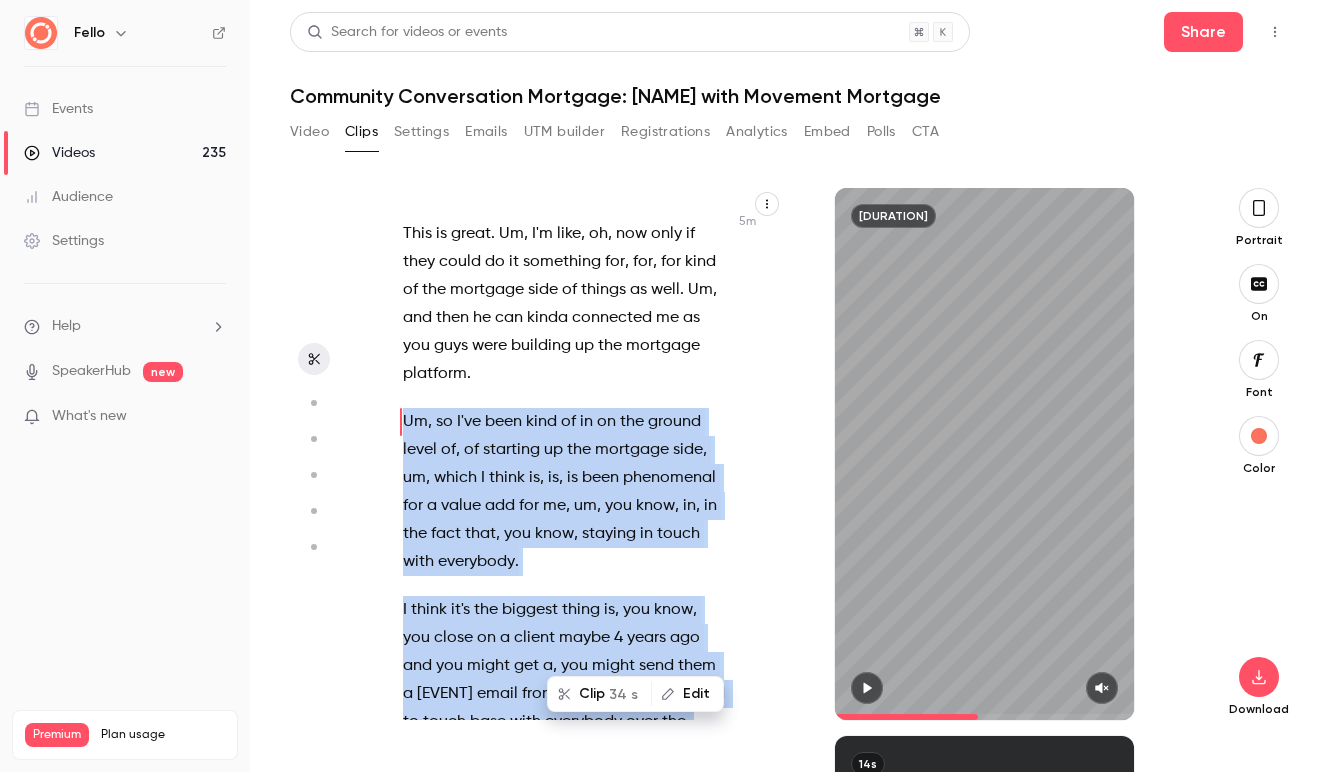 scroll, scrollTop: 4304, scrollLeft: 0, axis: vertical 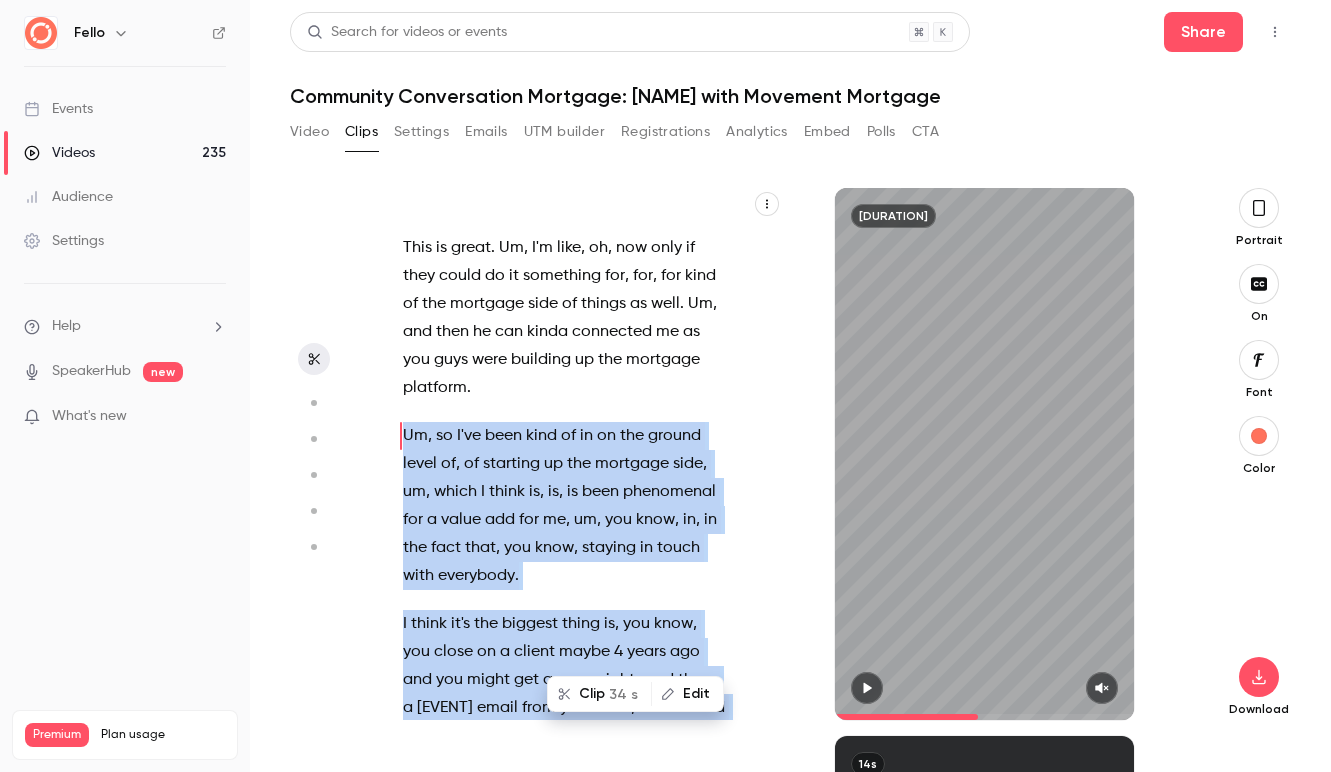 click on "Clip [NUMBER] s" at bounding box center [599, 694] 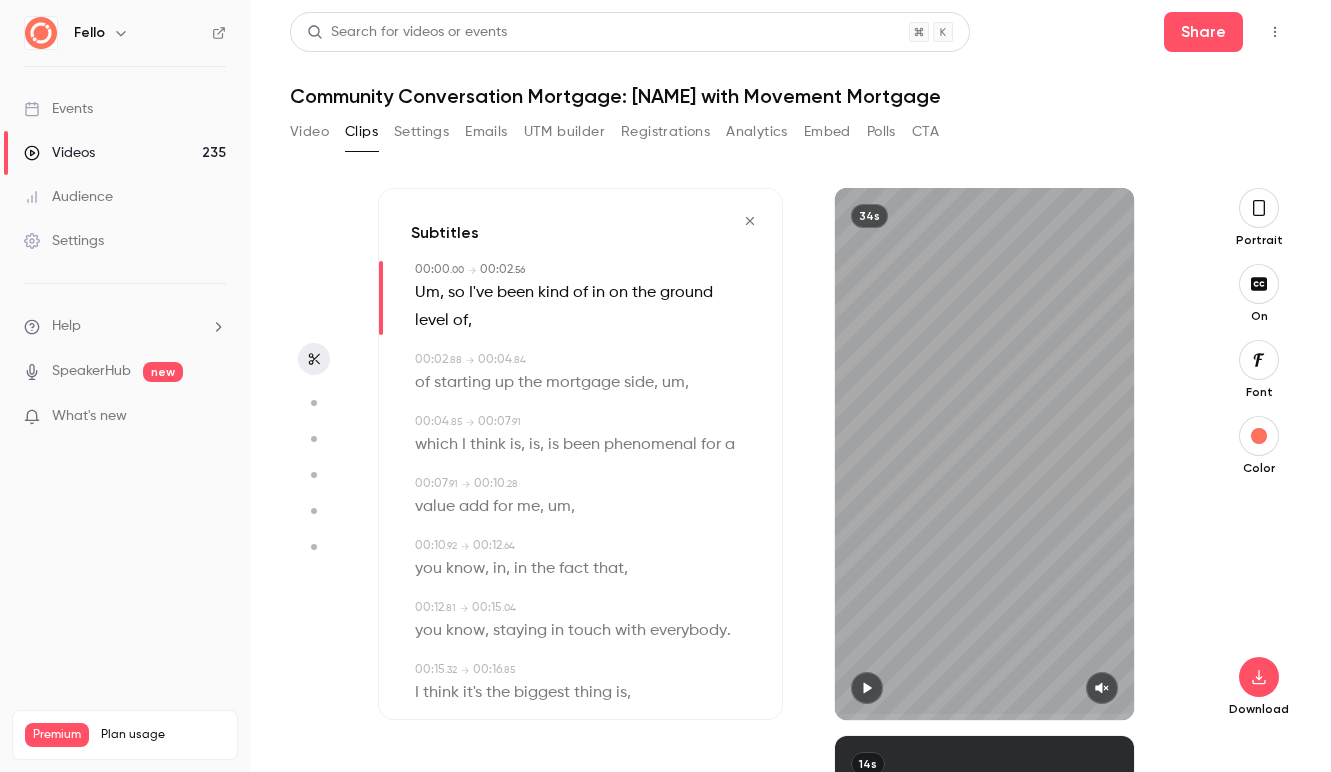click 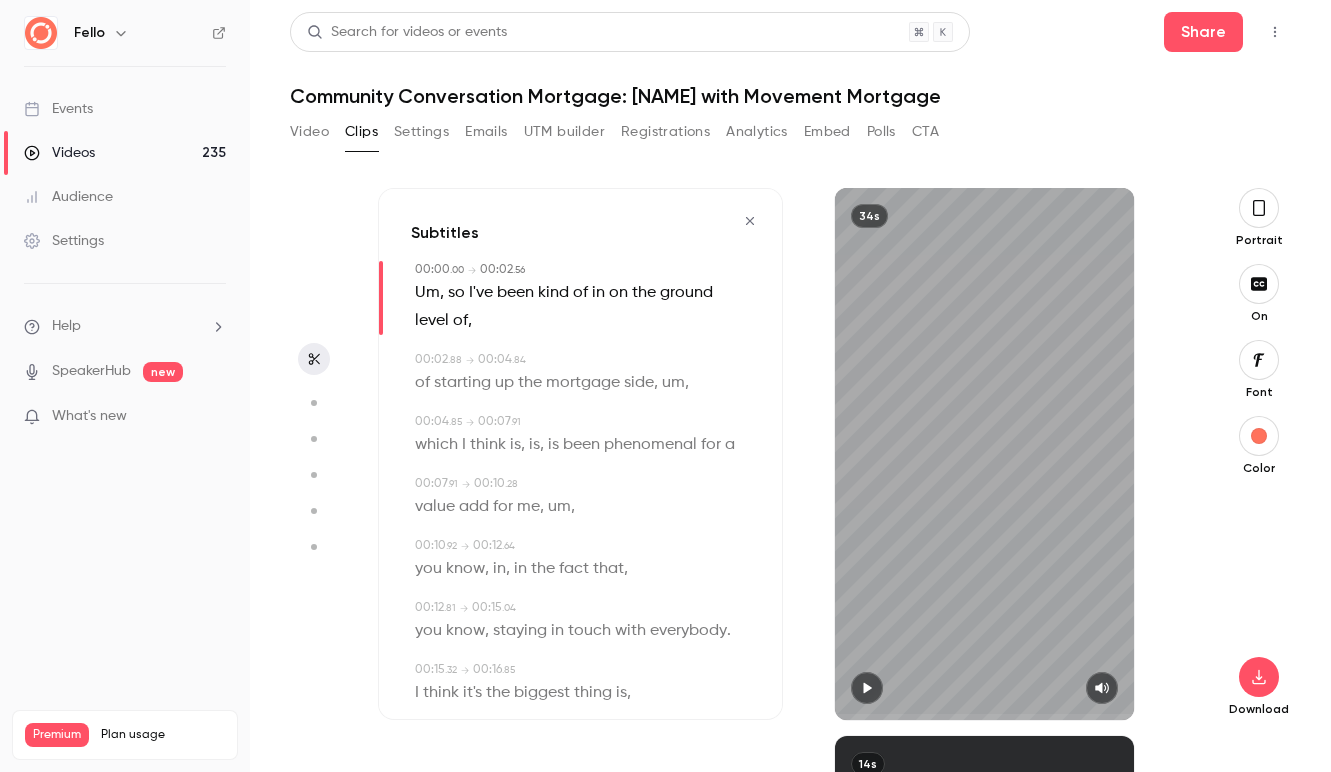 click 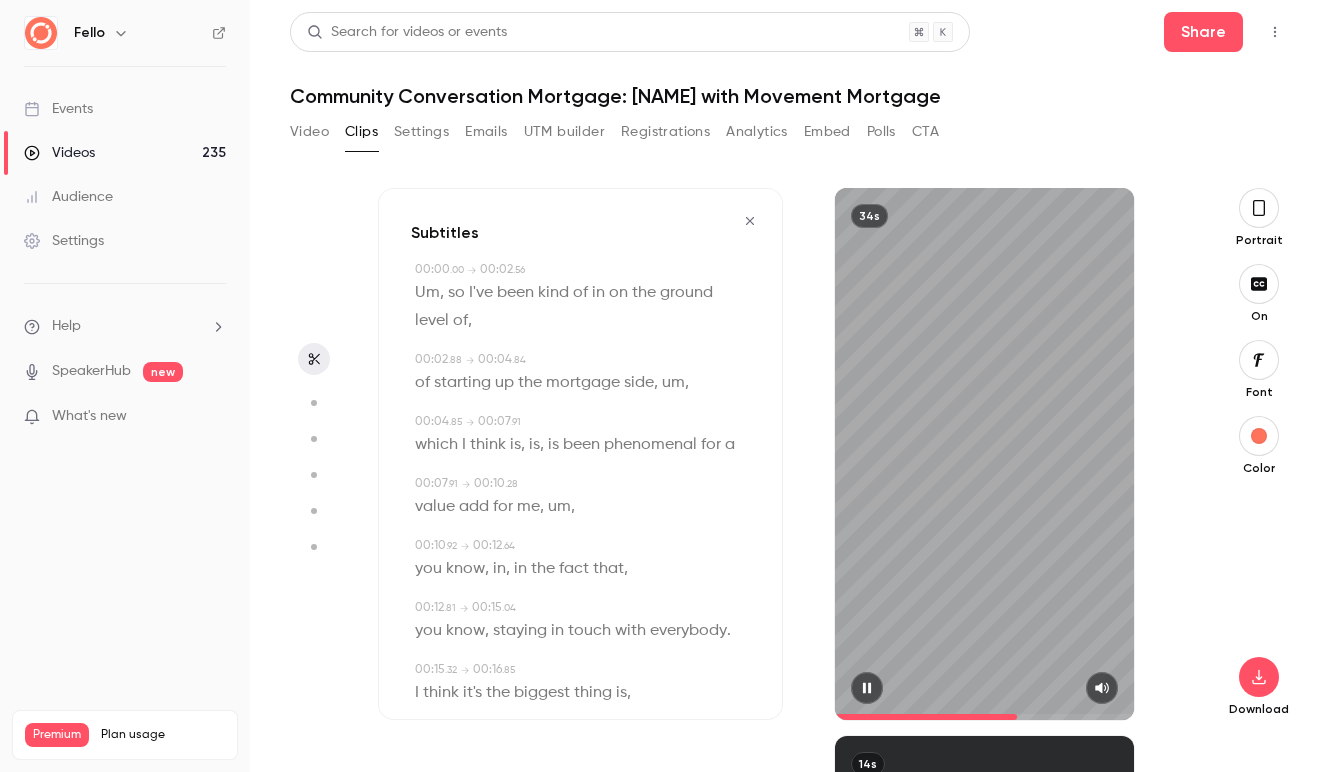 click 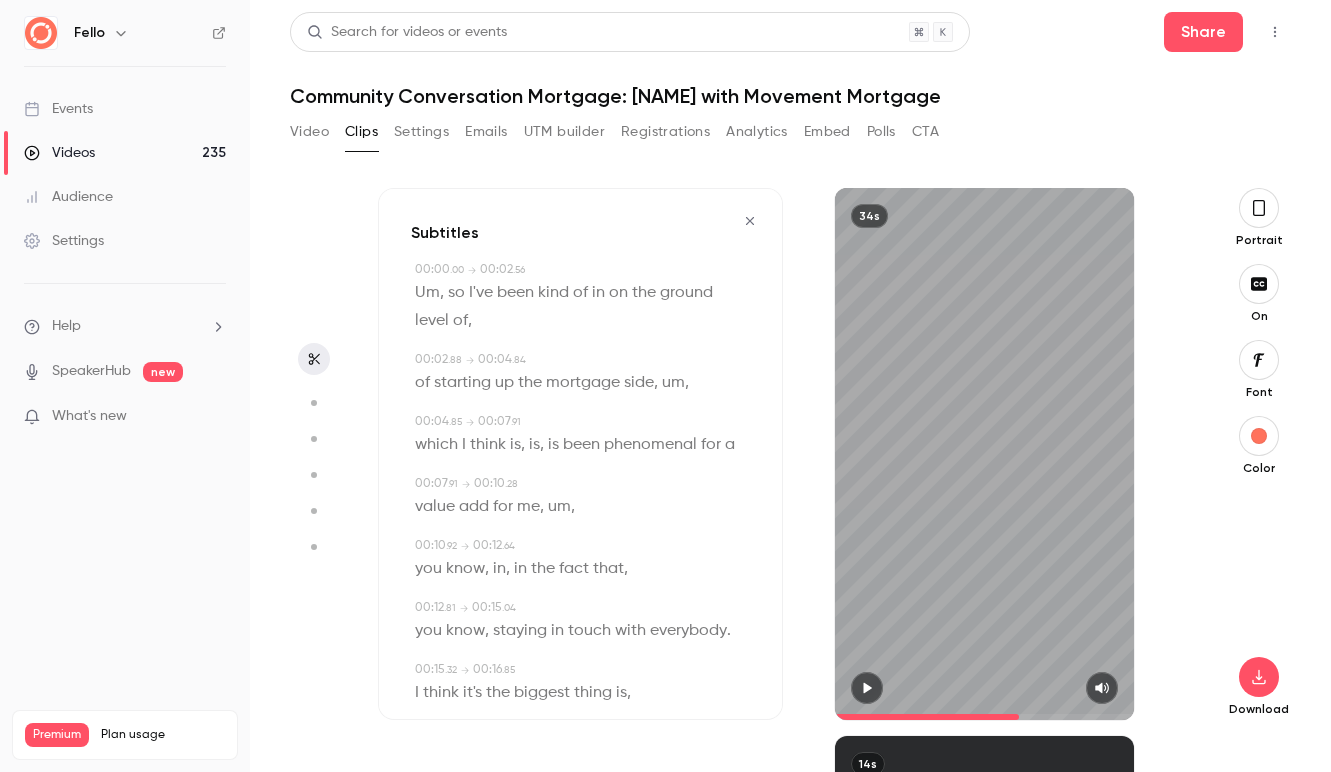 click 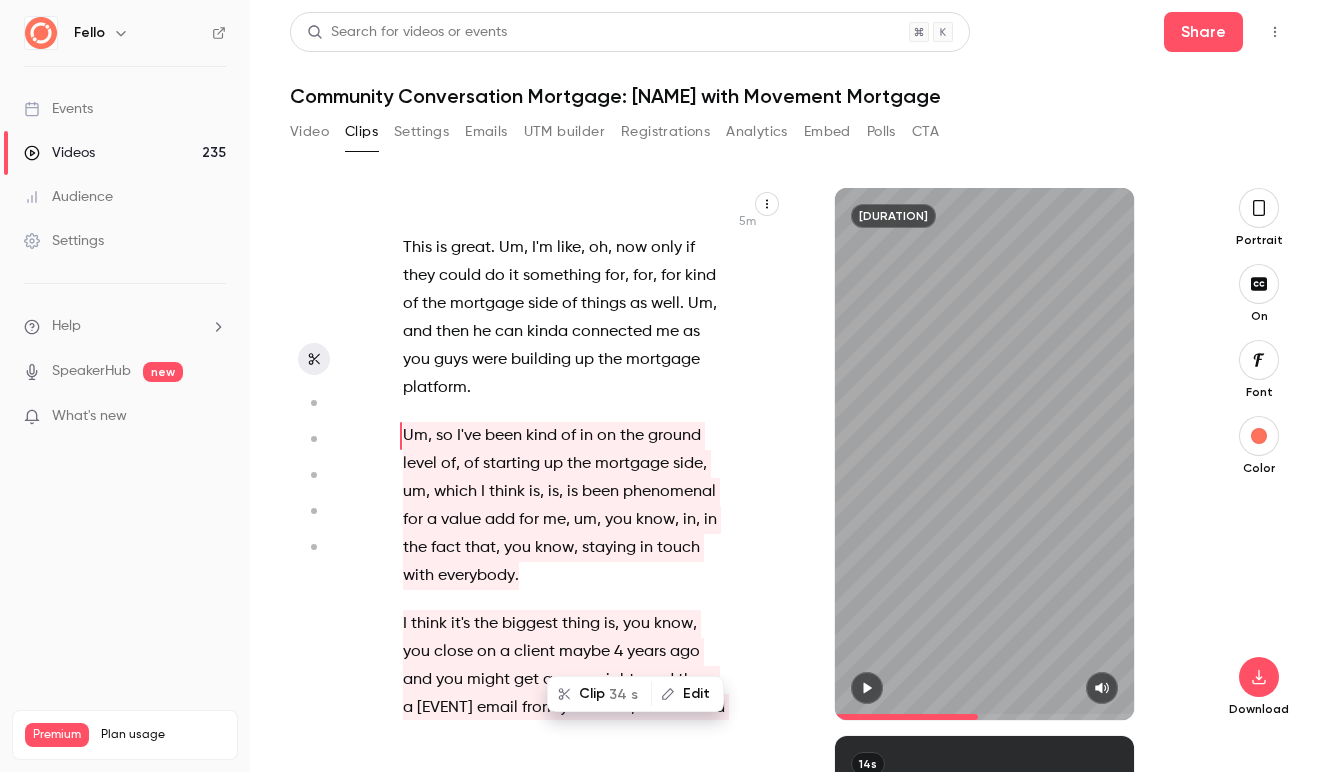click on "up" at bounding box center (553, 464) 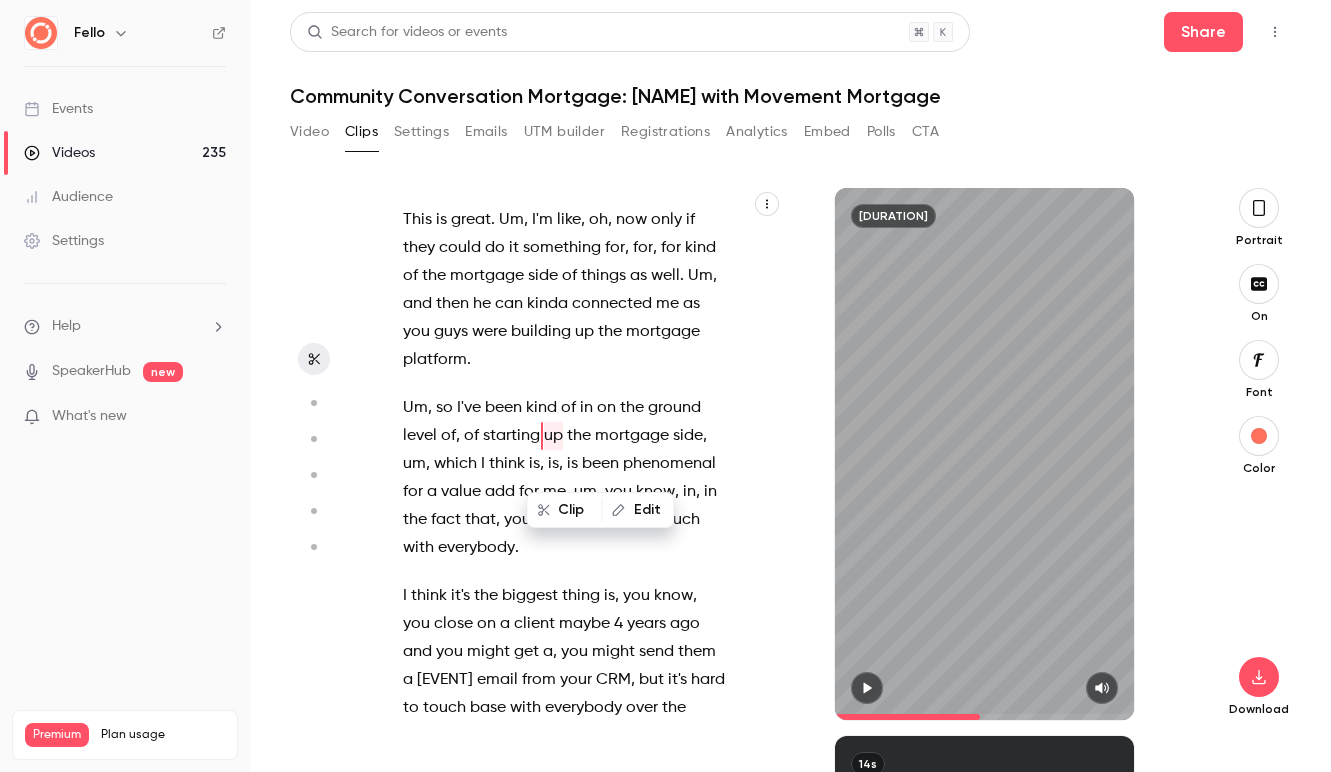 type on "*****" 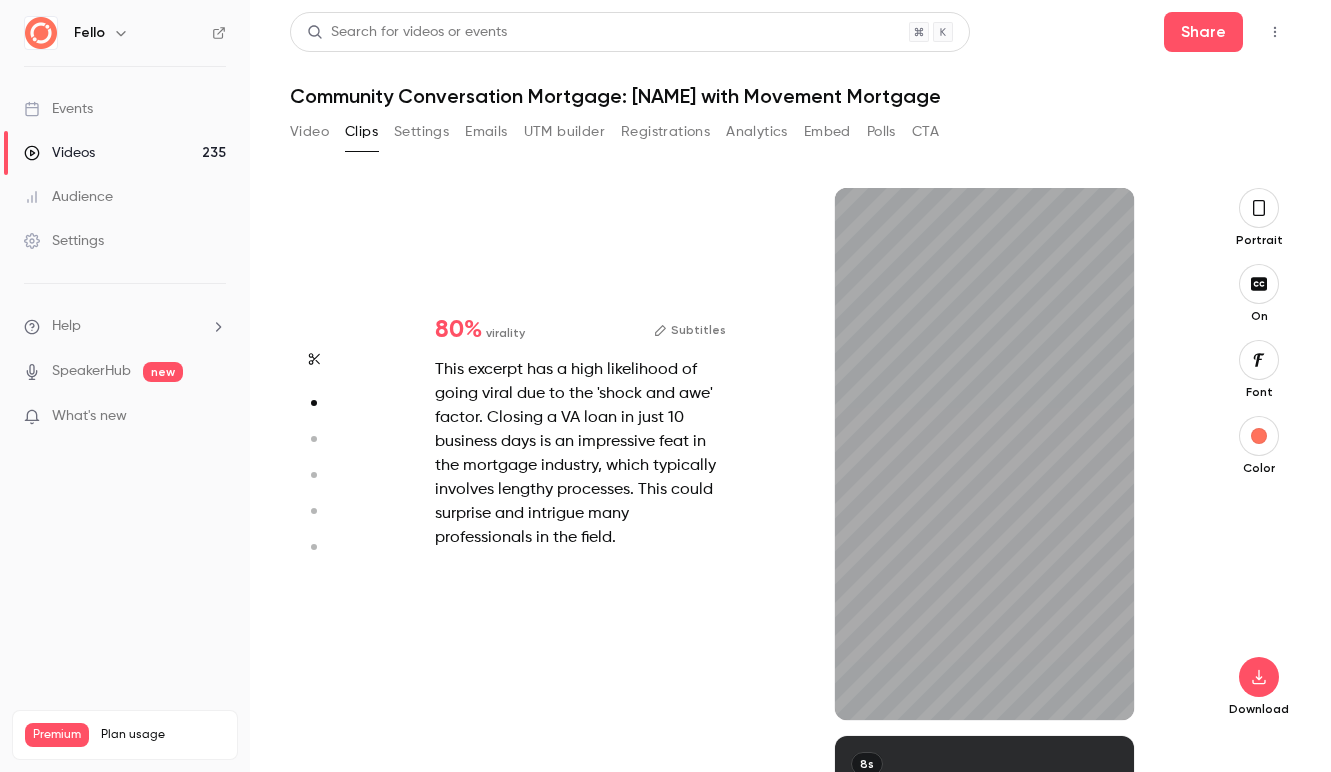 type on "***" 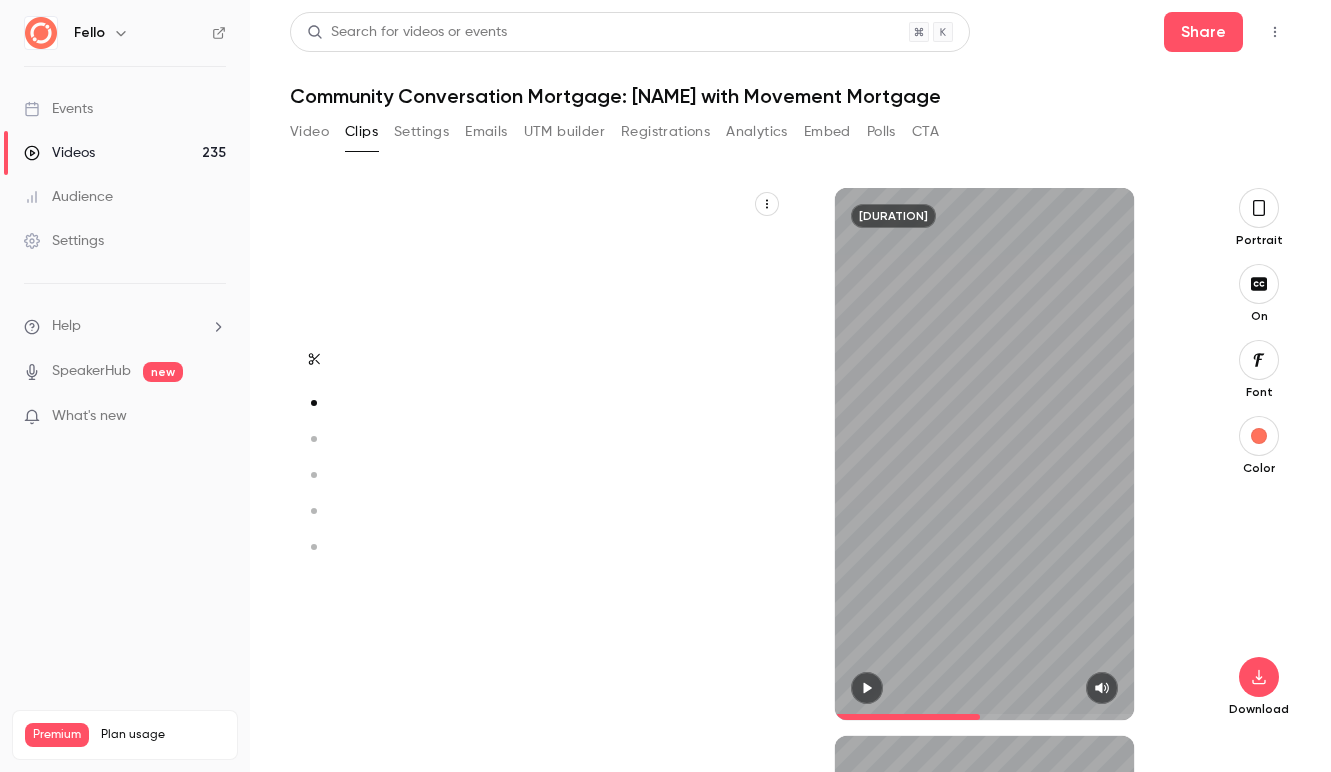 type on "*****" 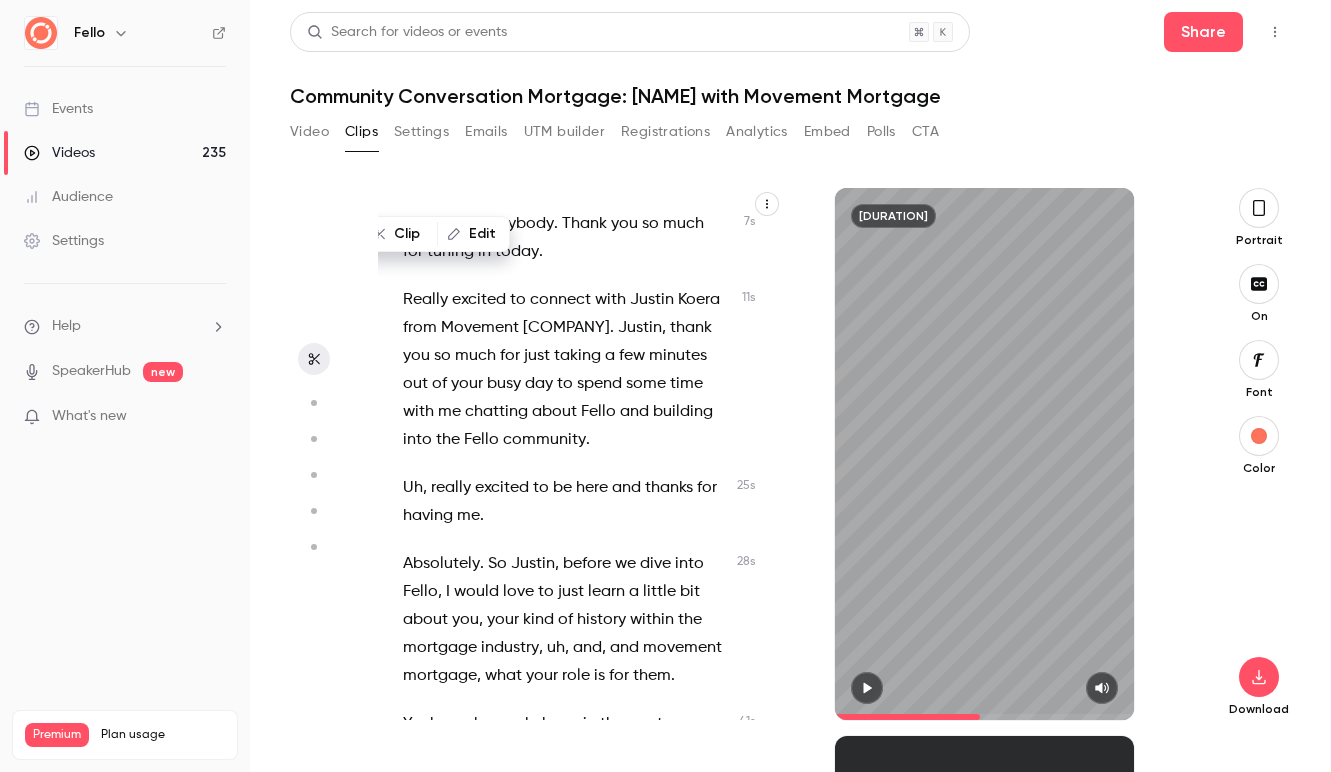 scroll, scrollTop: 161, scrollLeft: 0, axis: vertical 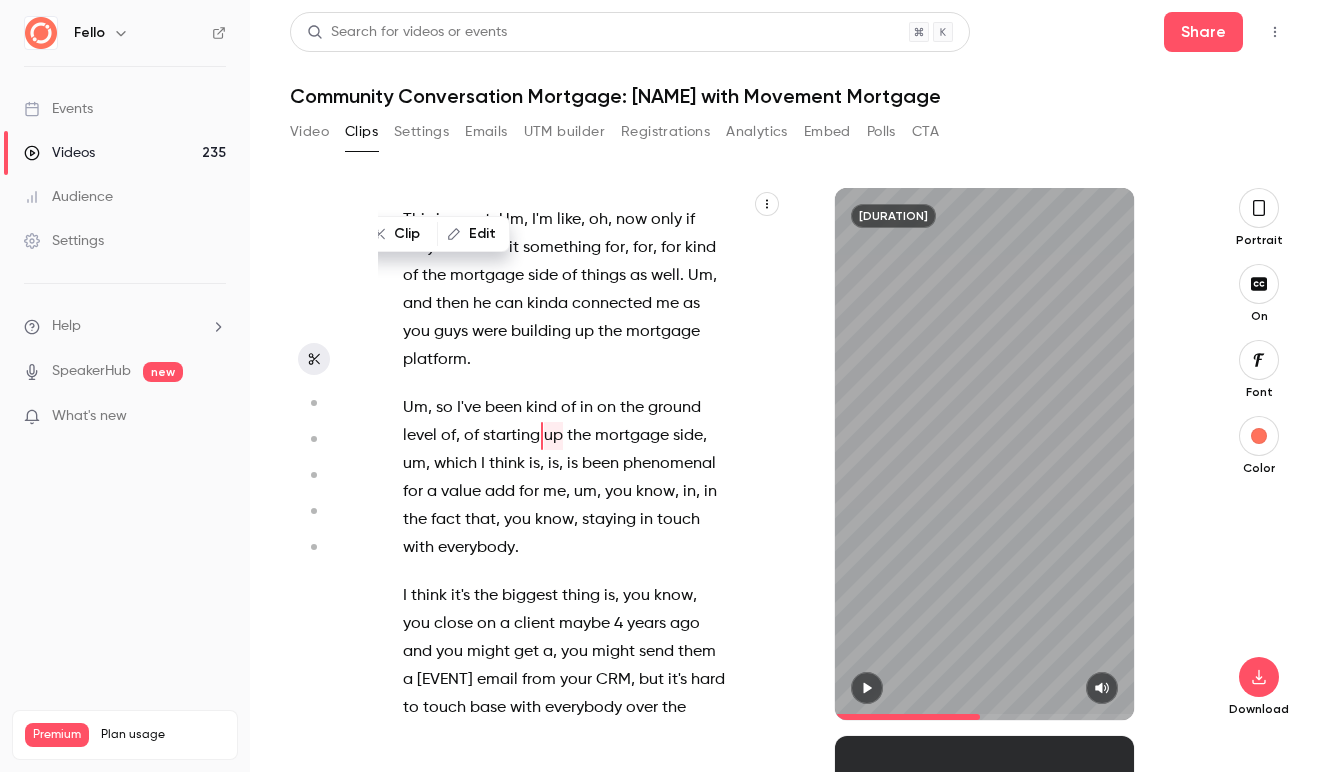 click on "been" at bounding box center (503, 408) 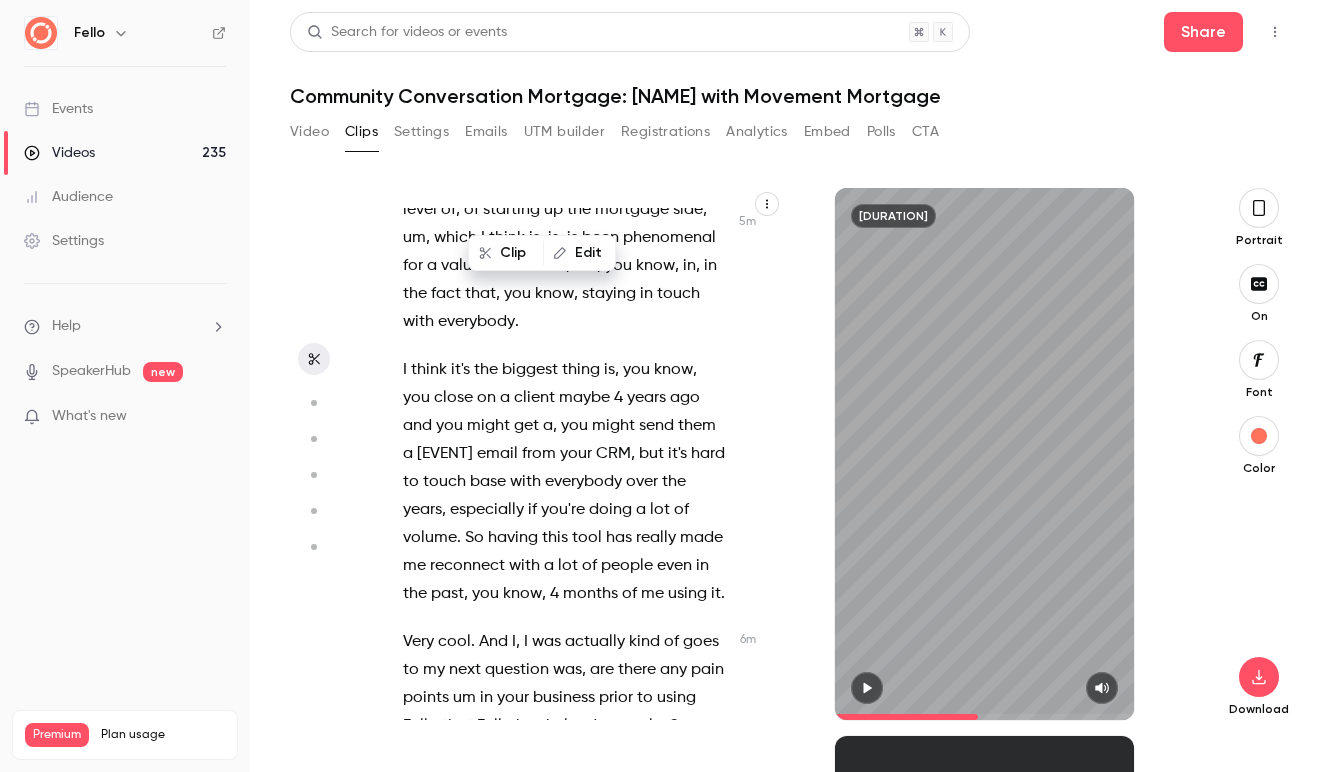 scroll, scrollTop: 4609, scrollLeft: 0, axis: vertical 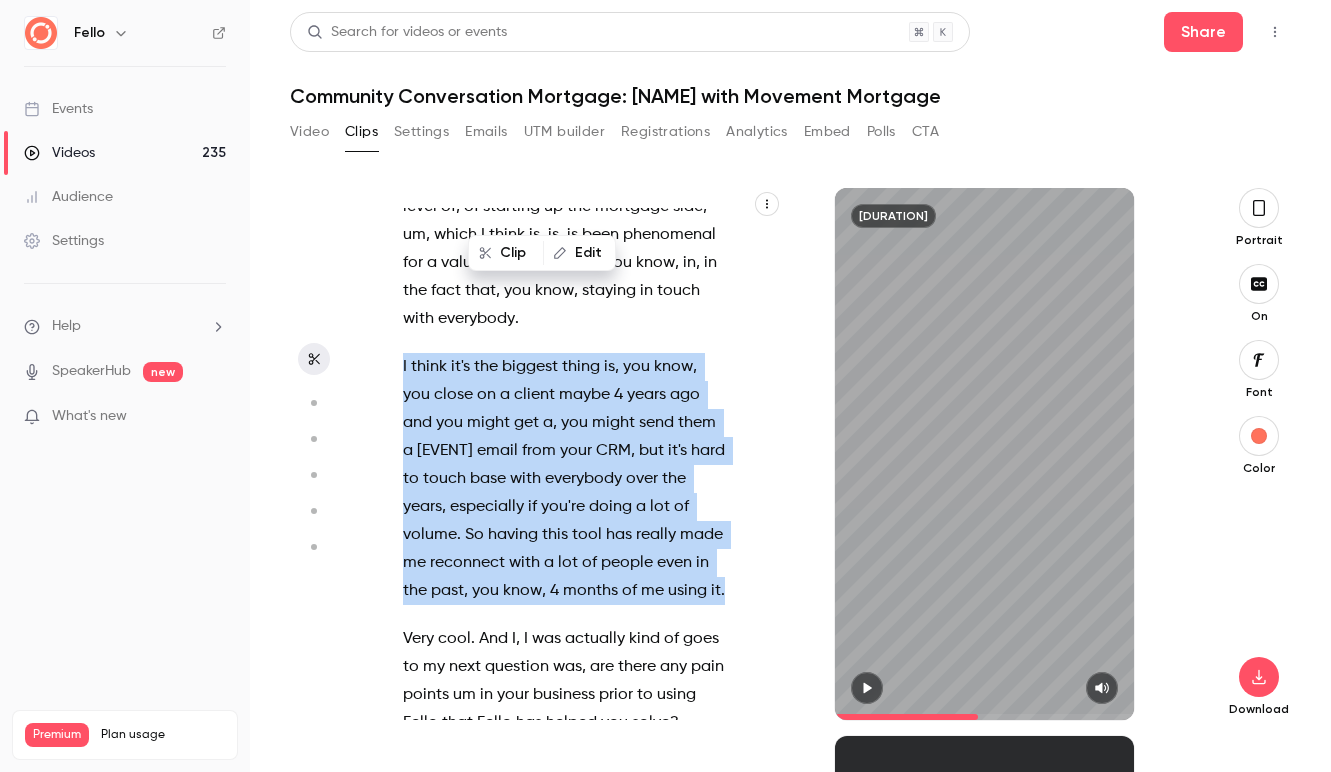 drag, startPoint x: 401, startPoint y: 395, endPoint x: 730, endPoint y: 627, distance: 402.57297 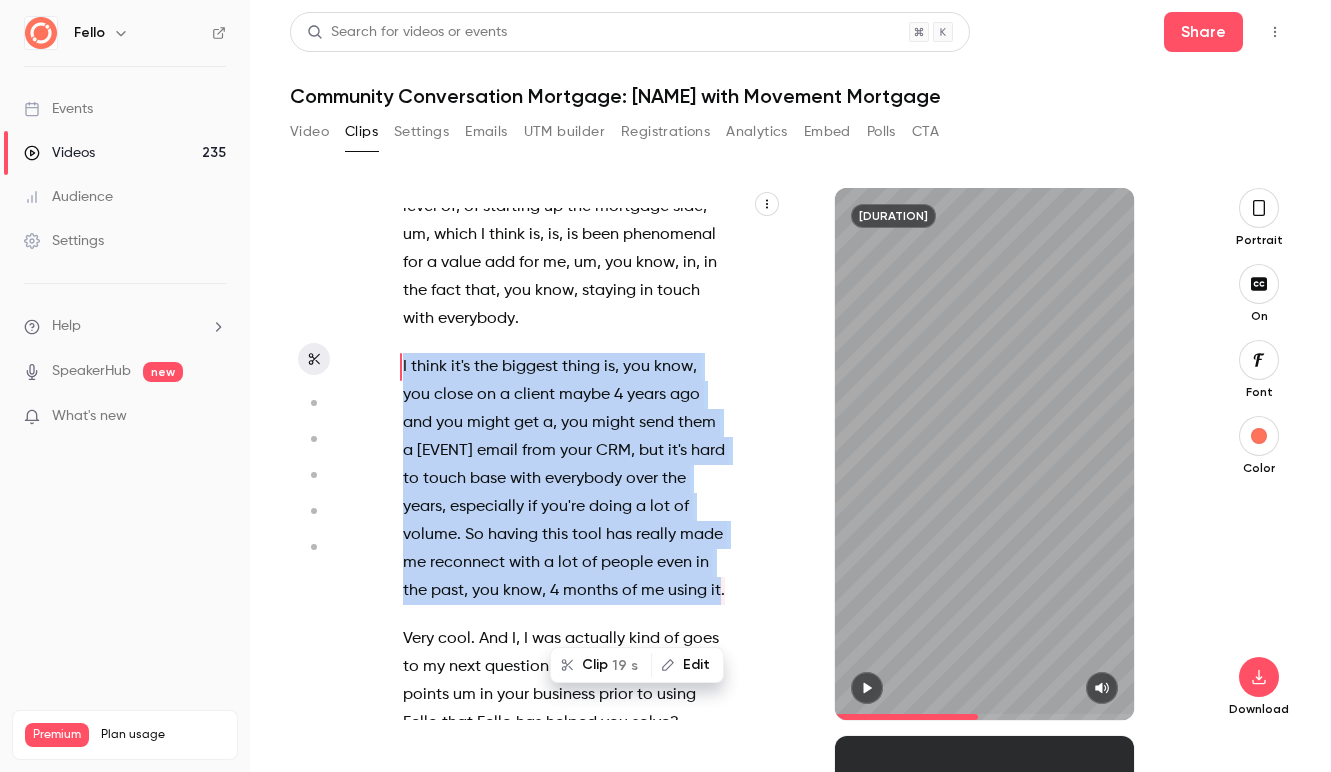 scroll, scrollTop: 4540, scrollLeft: 0, axis: vertical 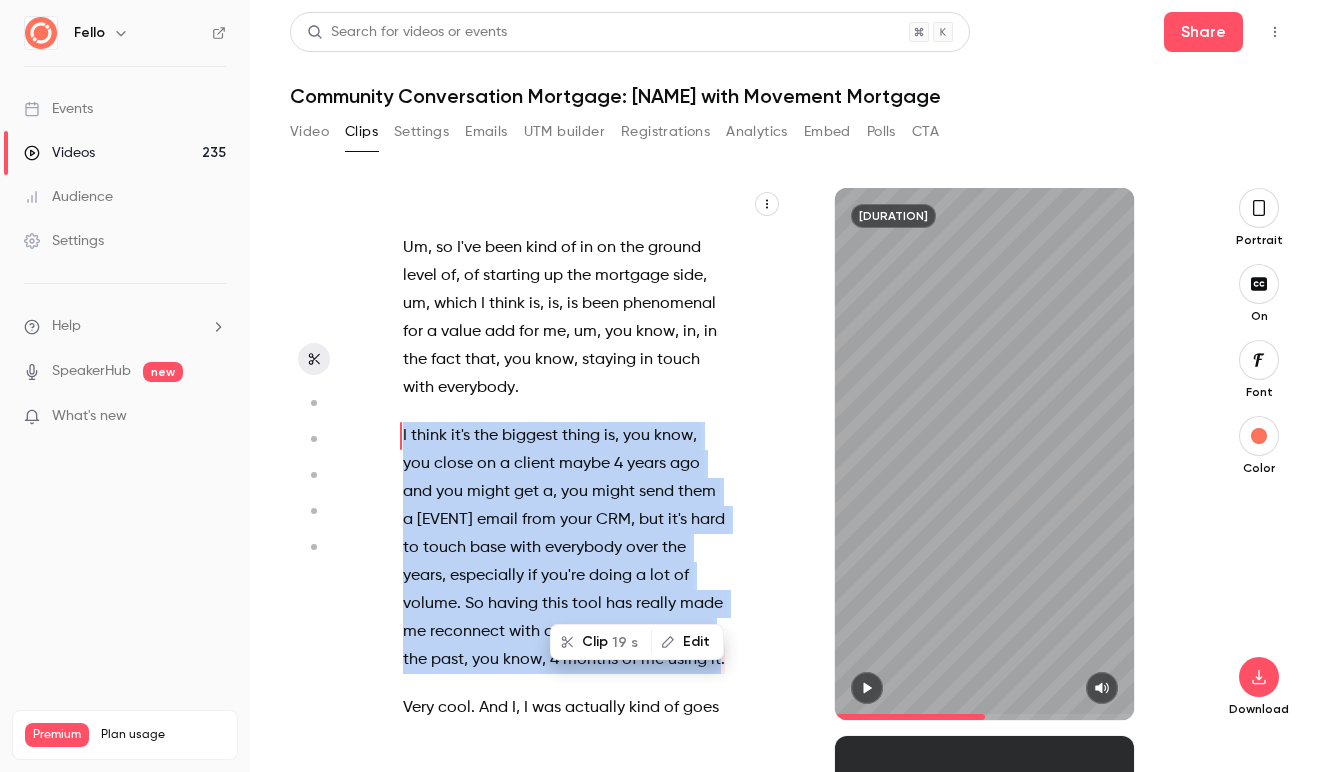 click on "Clip [NUMBER] s" at bounding box center [601, 642] 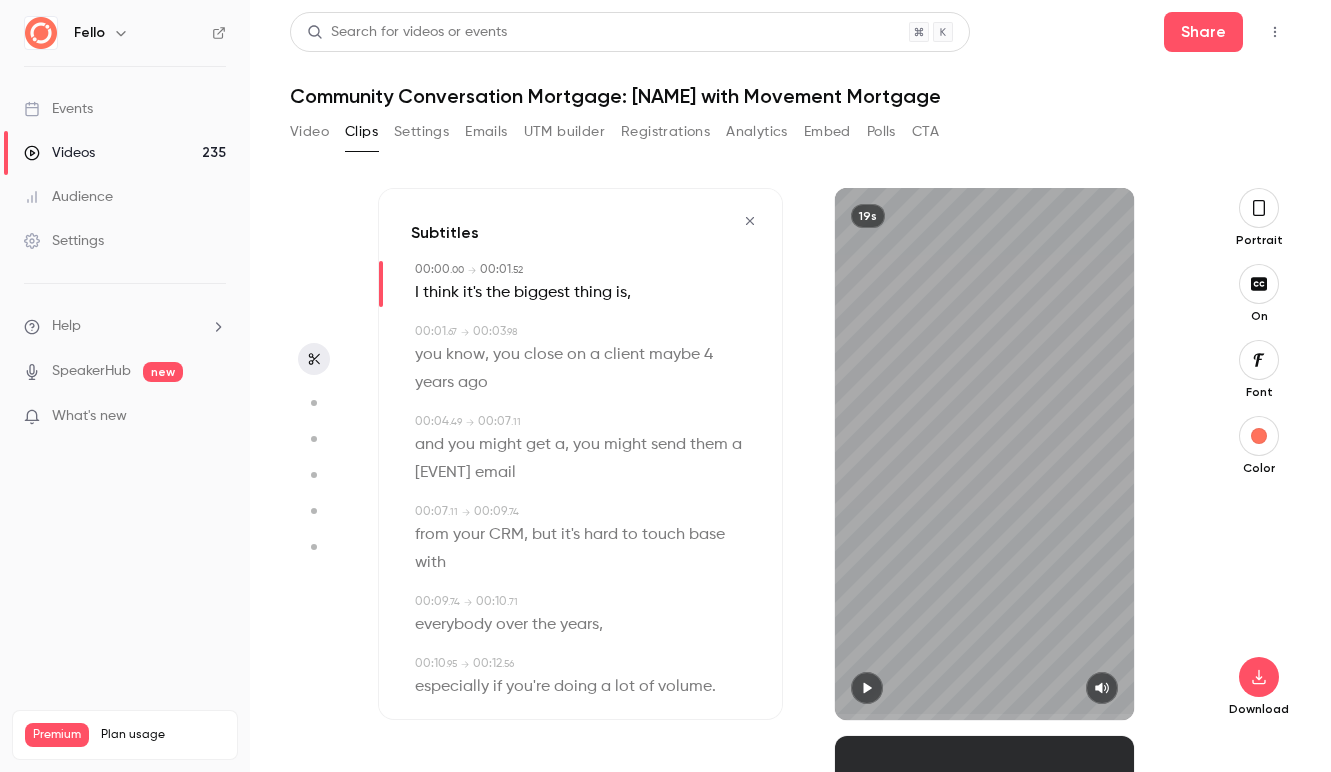 click on "know" at bounding box center (465, 355) 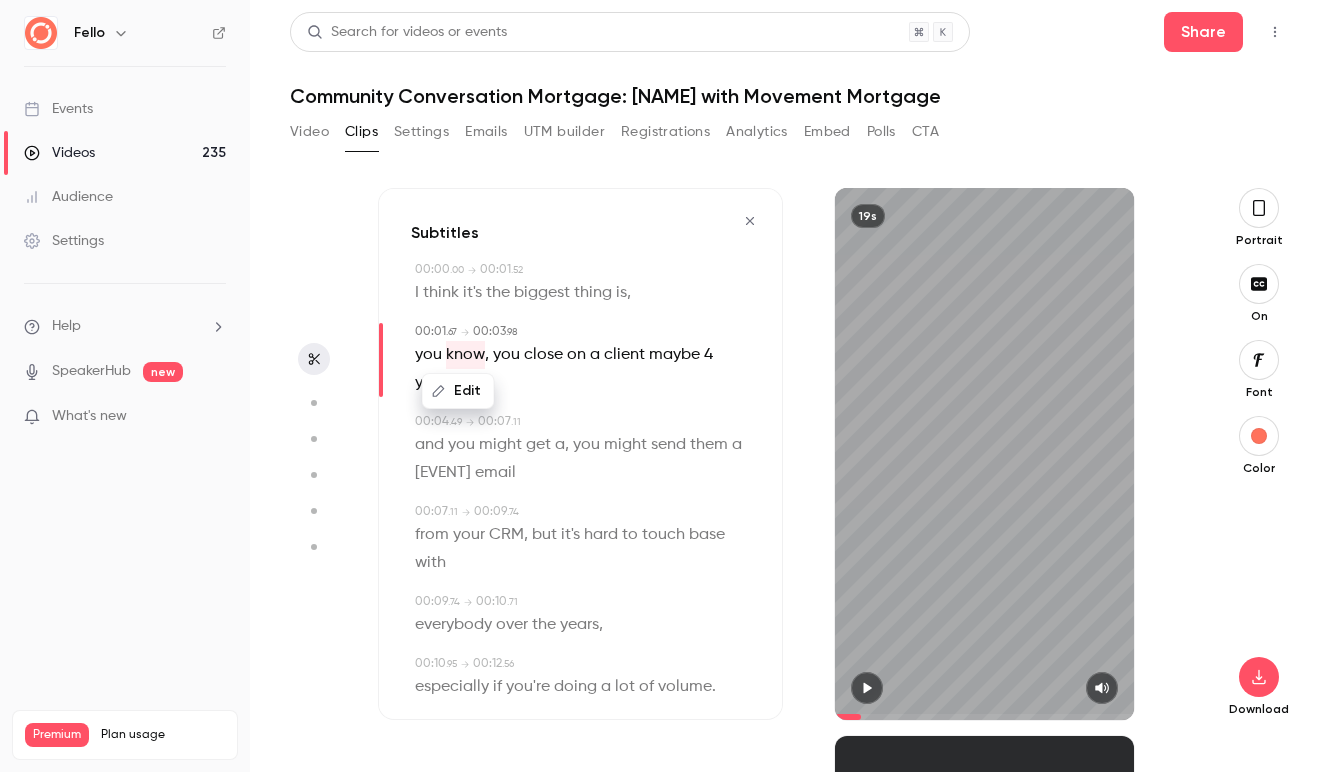 drag, startPoint x: 490, startPoint y: 358, endPoint x: 447, endPoint y: 358, distance: 43 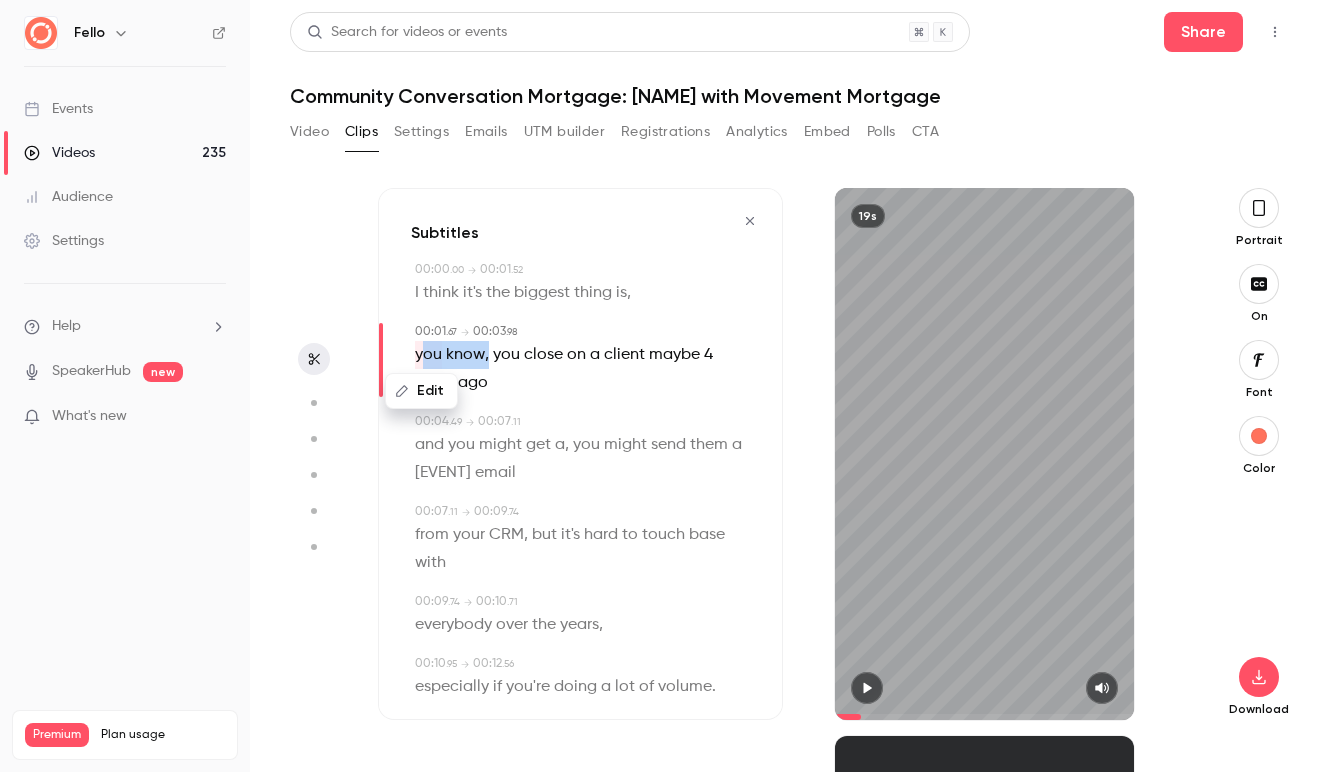 drag, startPoint x: 489, startPoint y: 358, endPoint x: 419, endPoint y: 355, distance: 70.064255 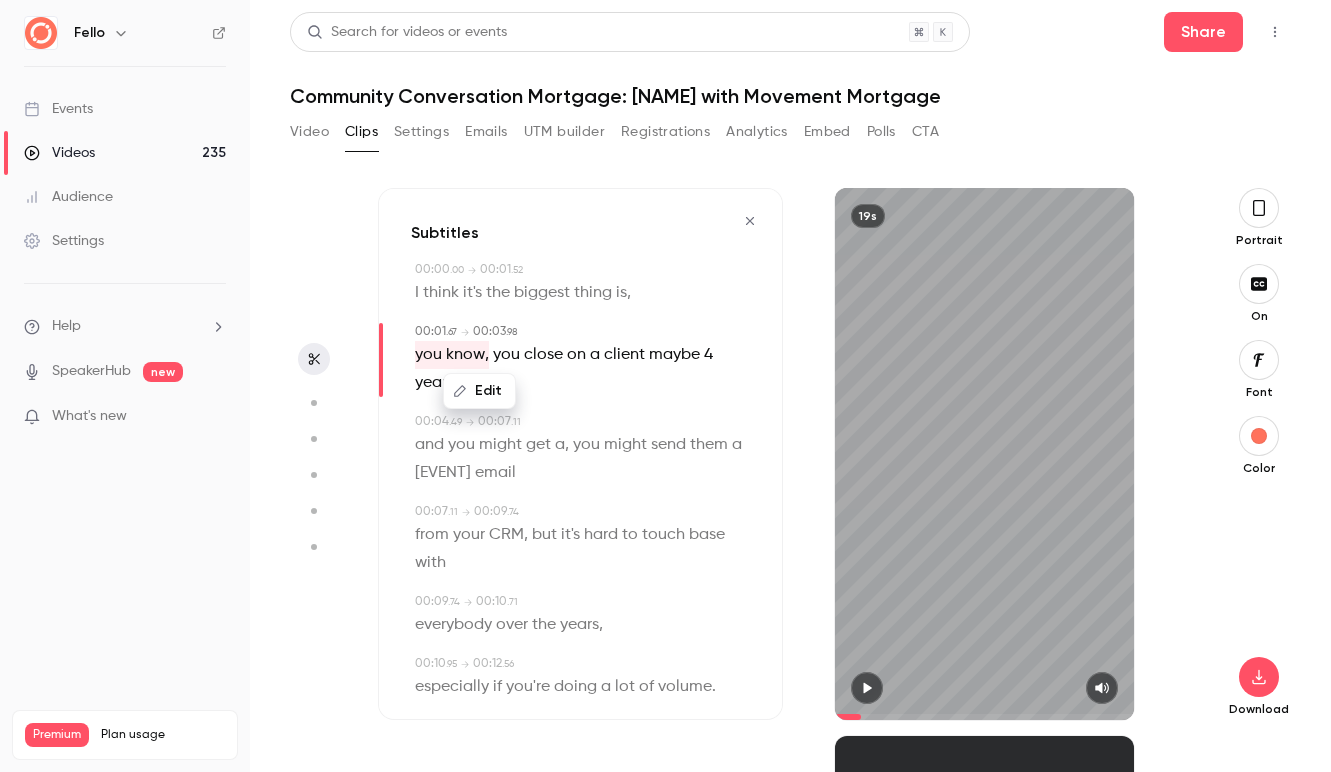 click on "Edit" at bounding box center (479, 391) 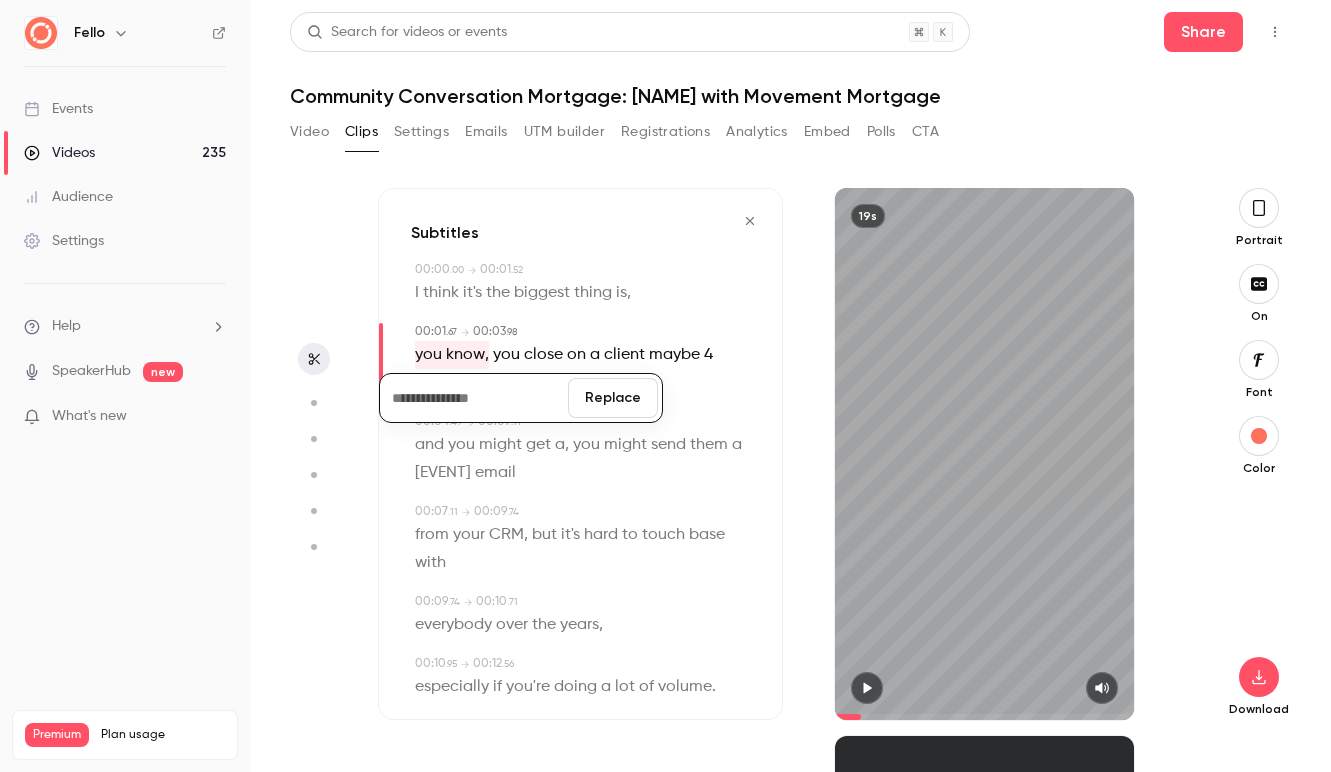 type 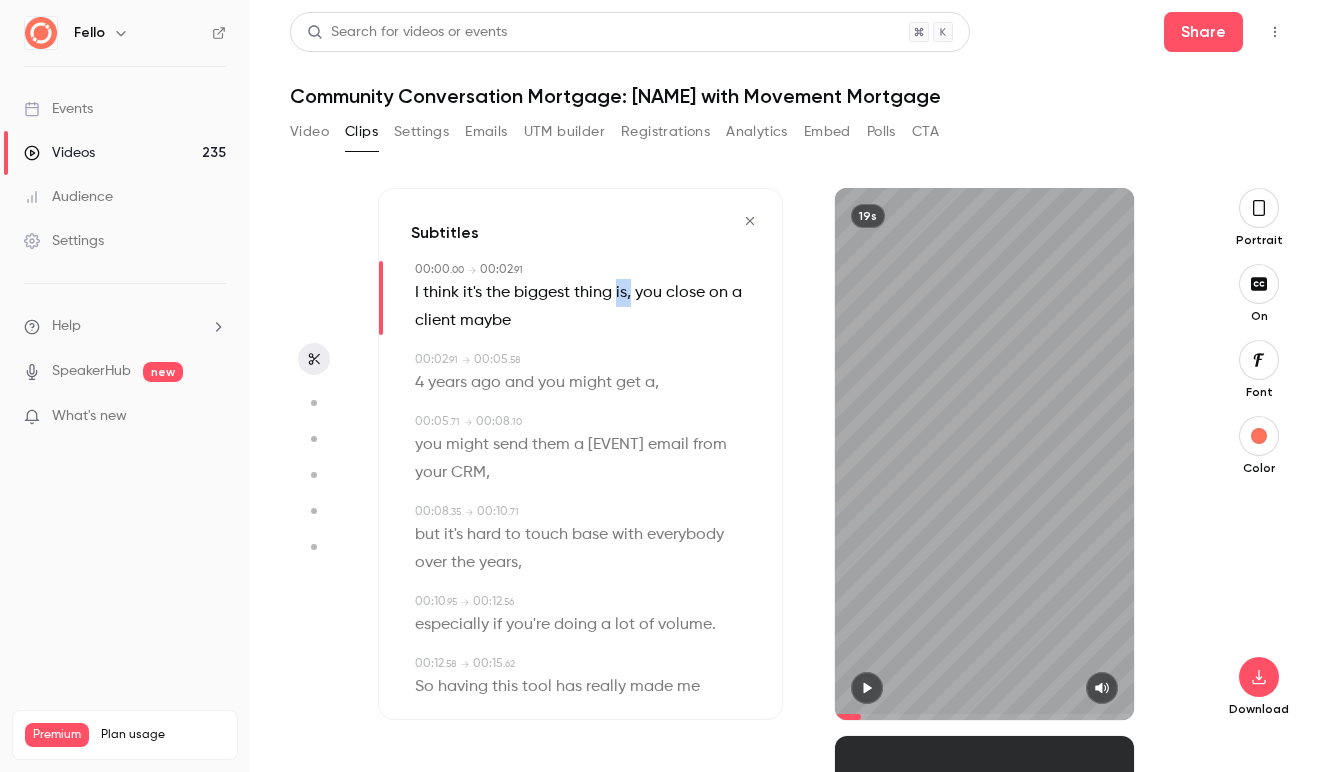drag, startPoint x: 632, startPoint y: 296, endPoint x: 617, endPoint y: 296, distance: 15 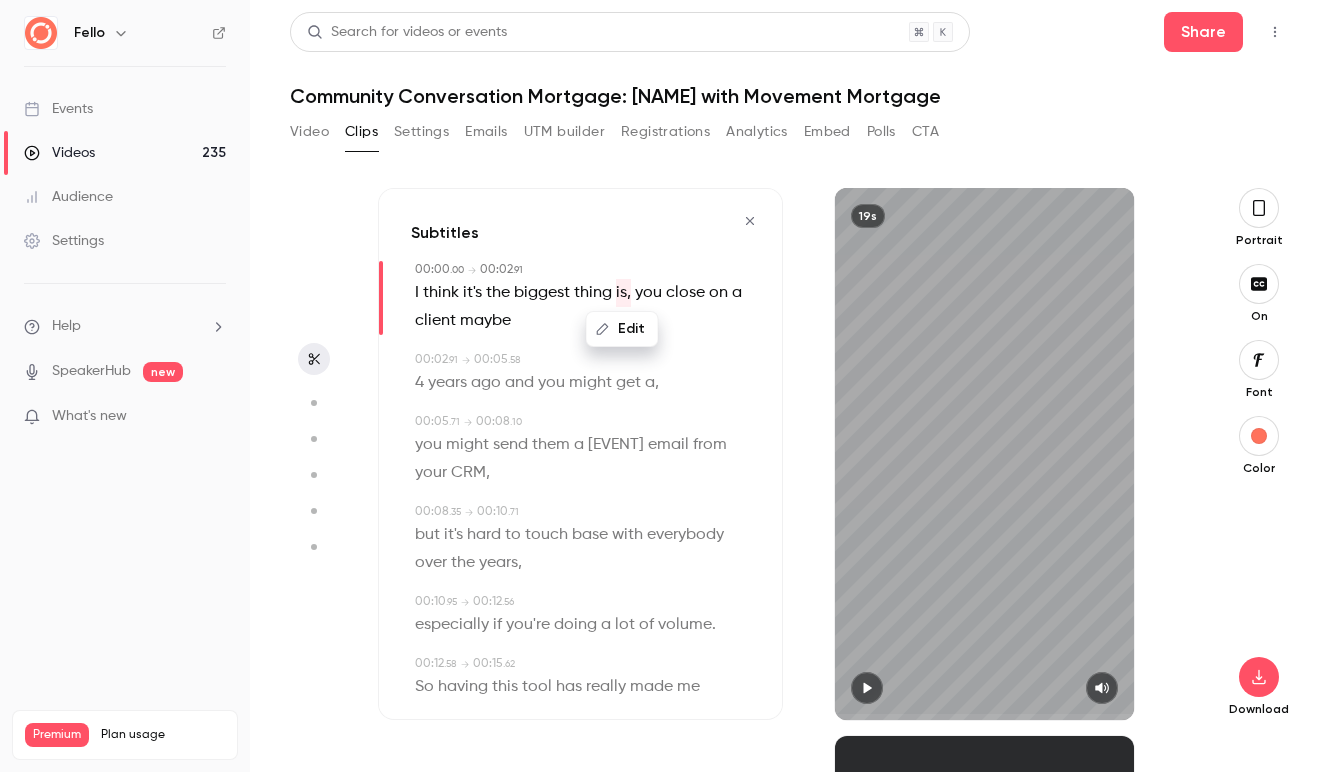 click on "Edit" at bounding box center [622, 329] 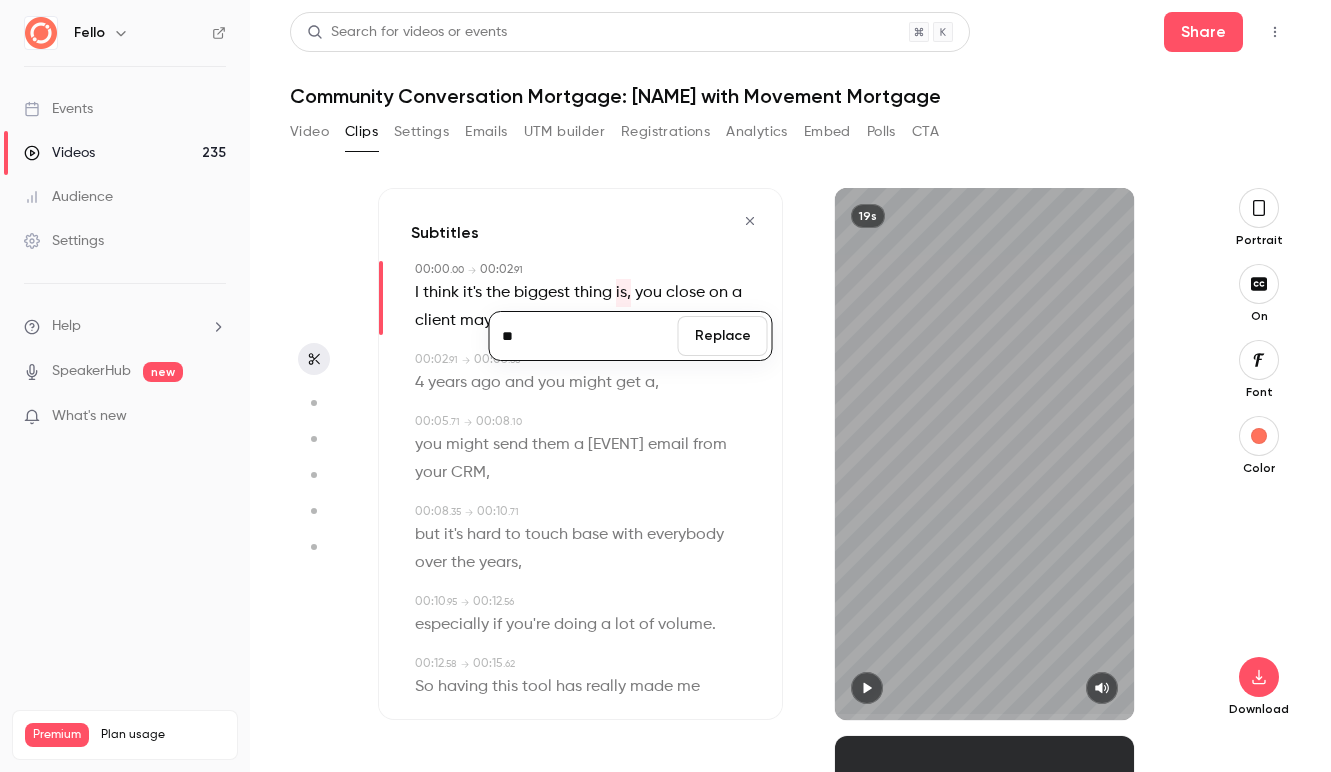 type on "**" 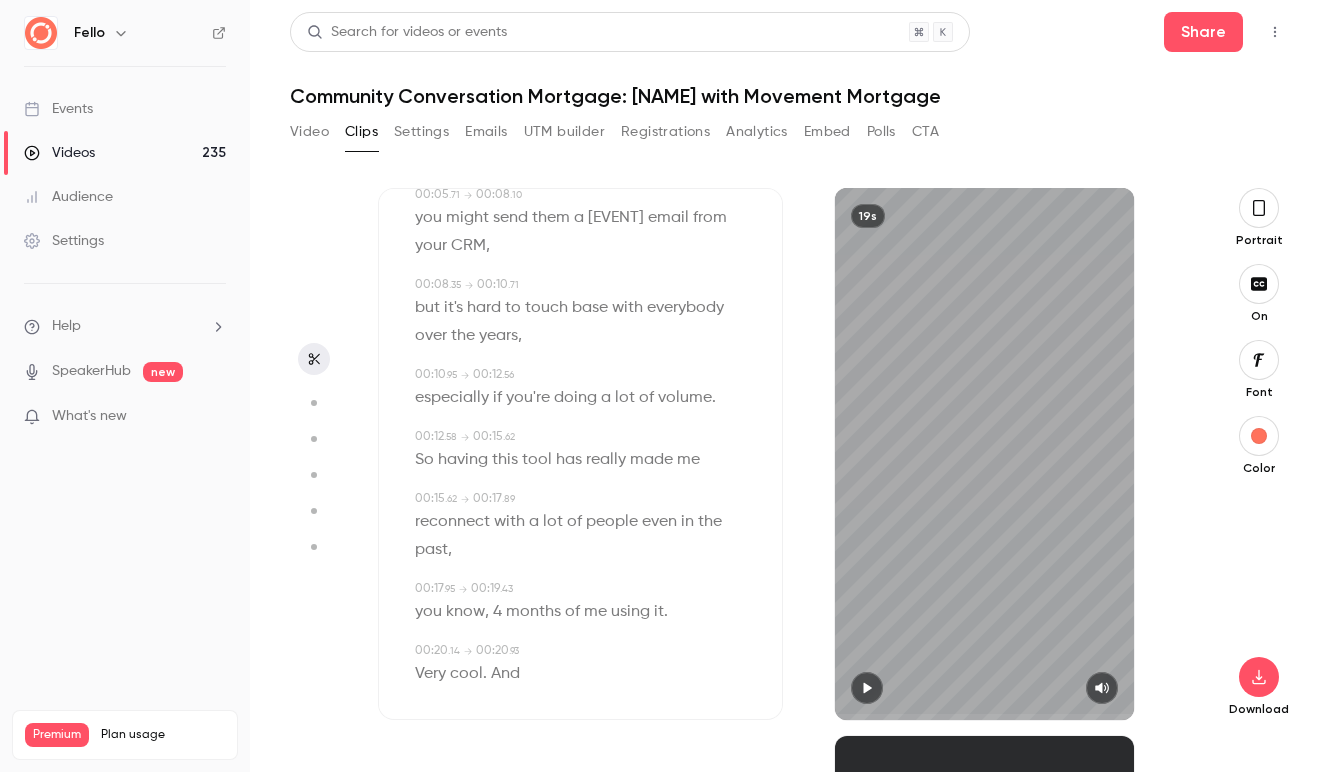 scroll, scrollTop: 231, scrollLeft: 0, axis: vertical 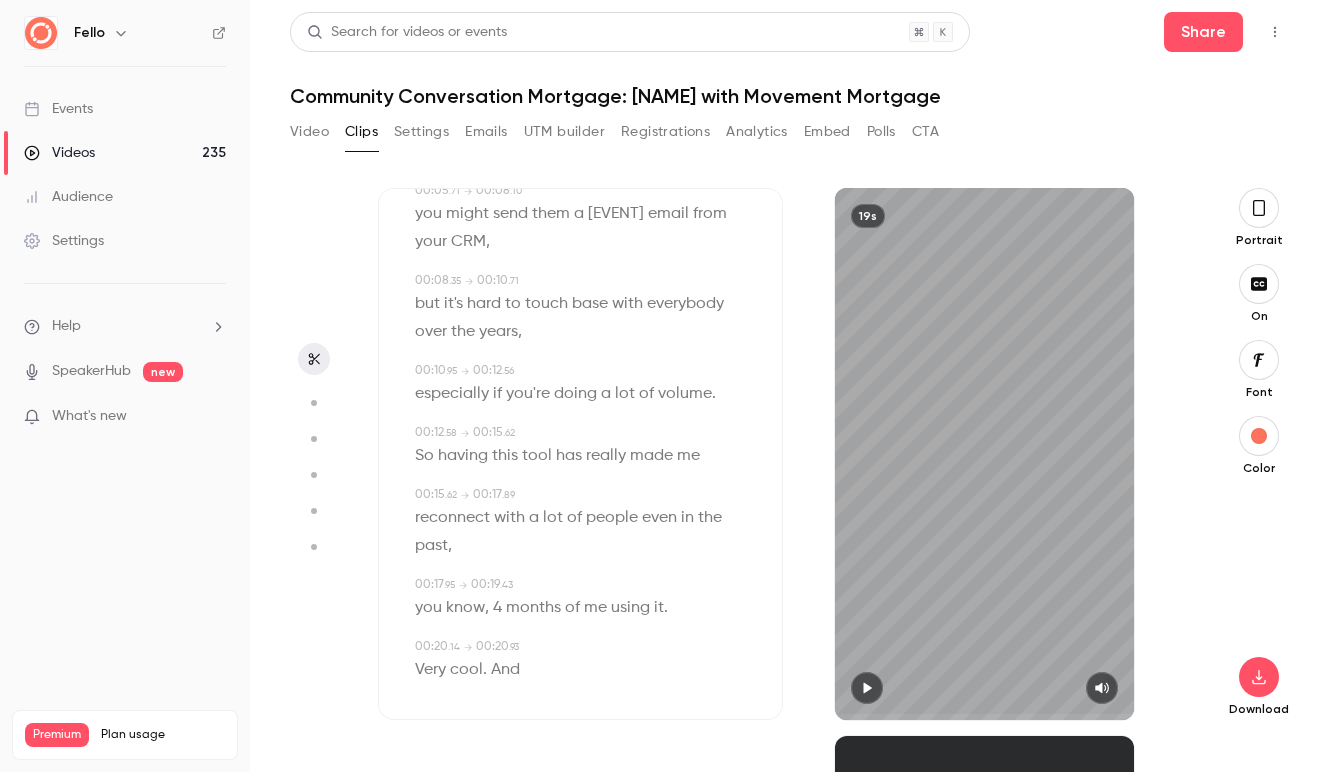click on "," at bounding box center [487, 608] 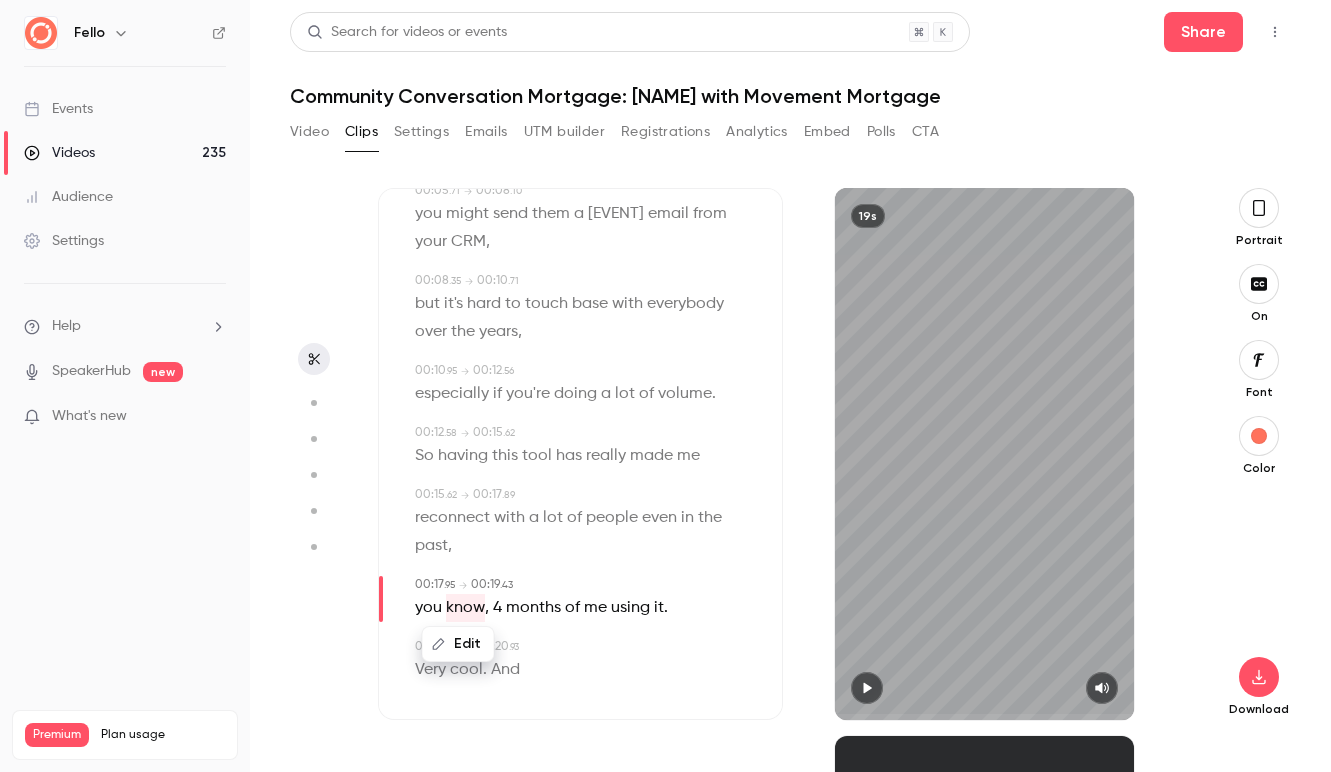 type on "**" 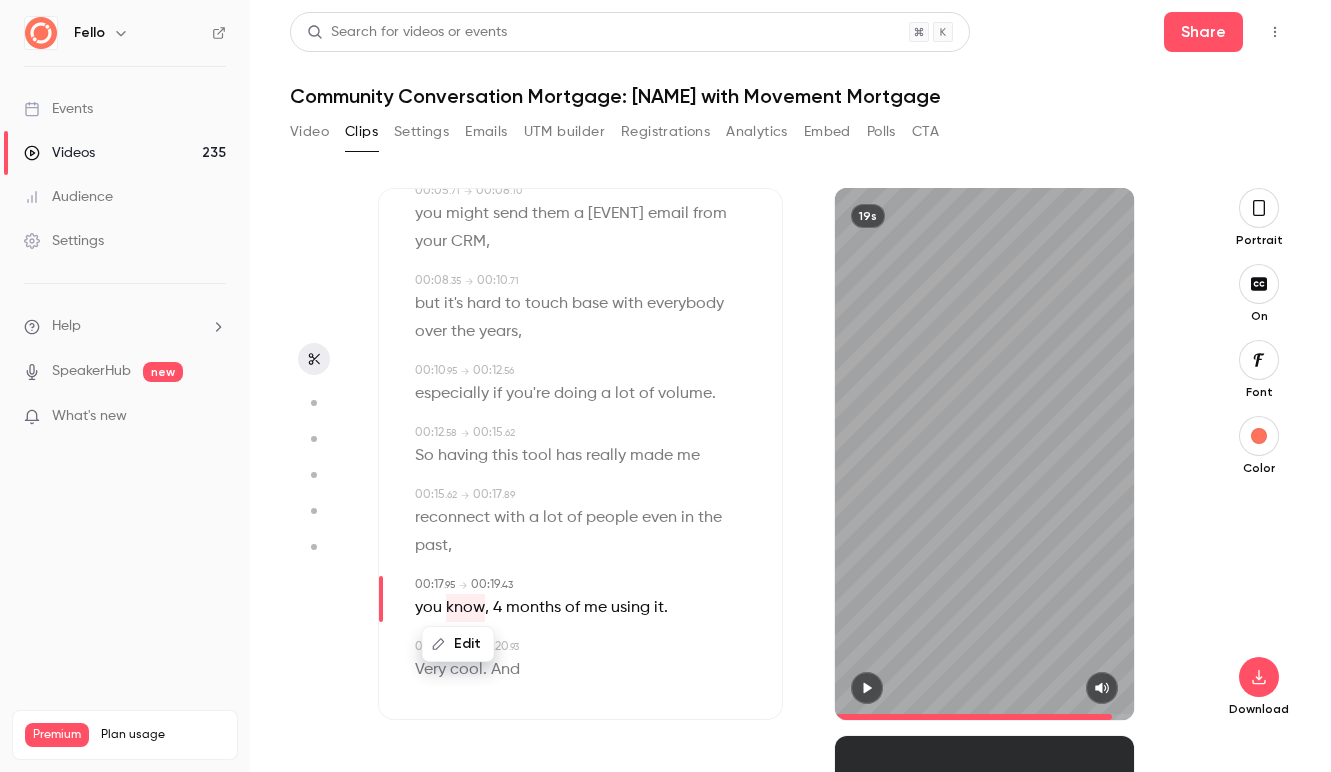 click on "Edit" at bounding box center (466, 644) 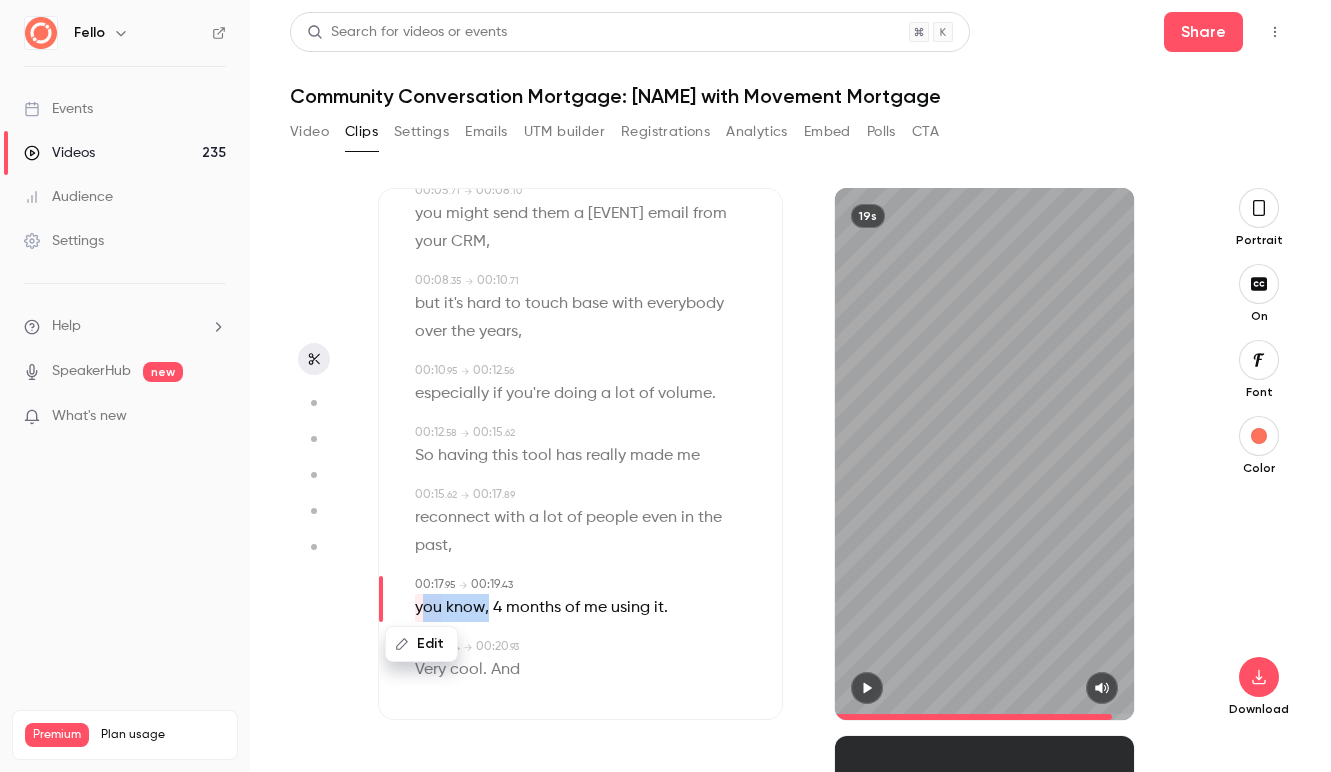 drag, startPoint x: 487, startPoint y: 612, endPoint x: 425, endPoint y: 608, distance: 62.1289 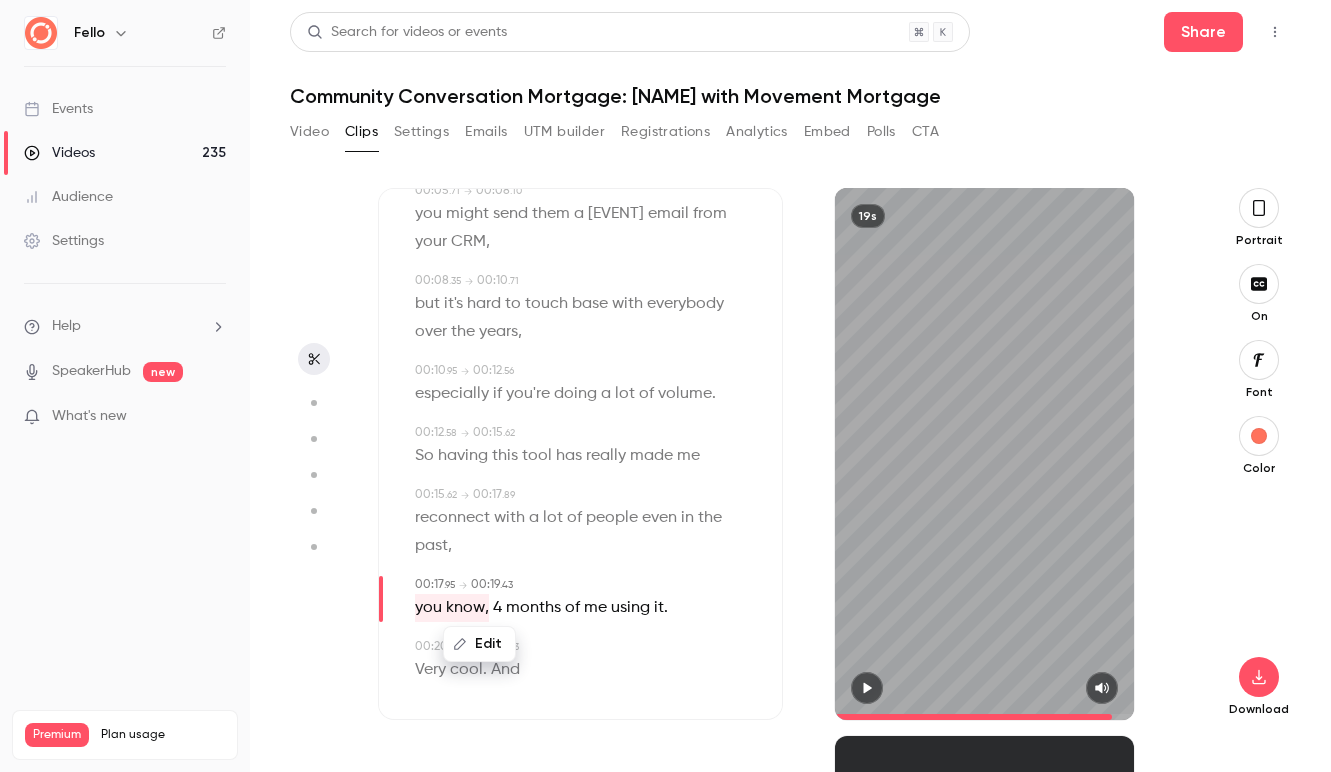click on "Edit" at bounding box center (479, 644) 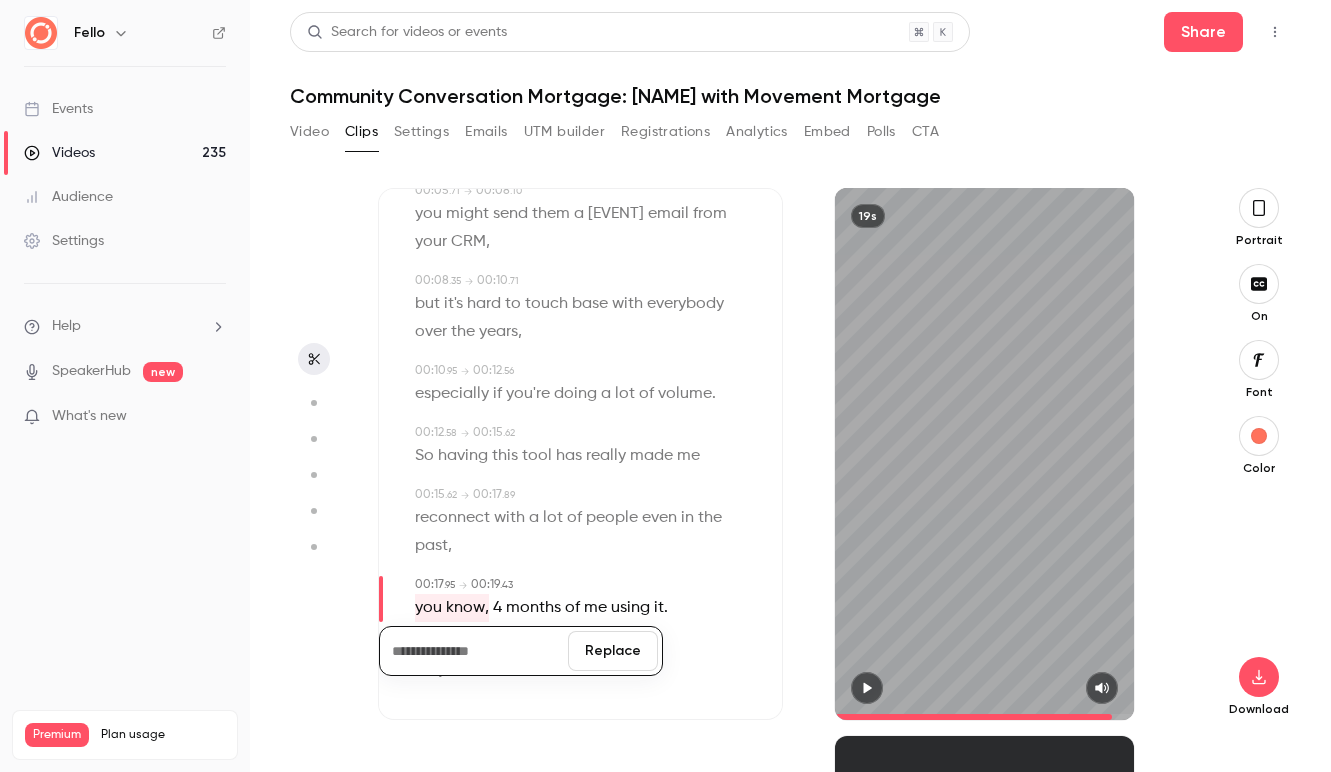 type 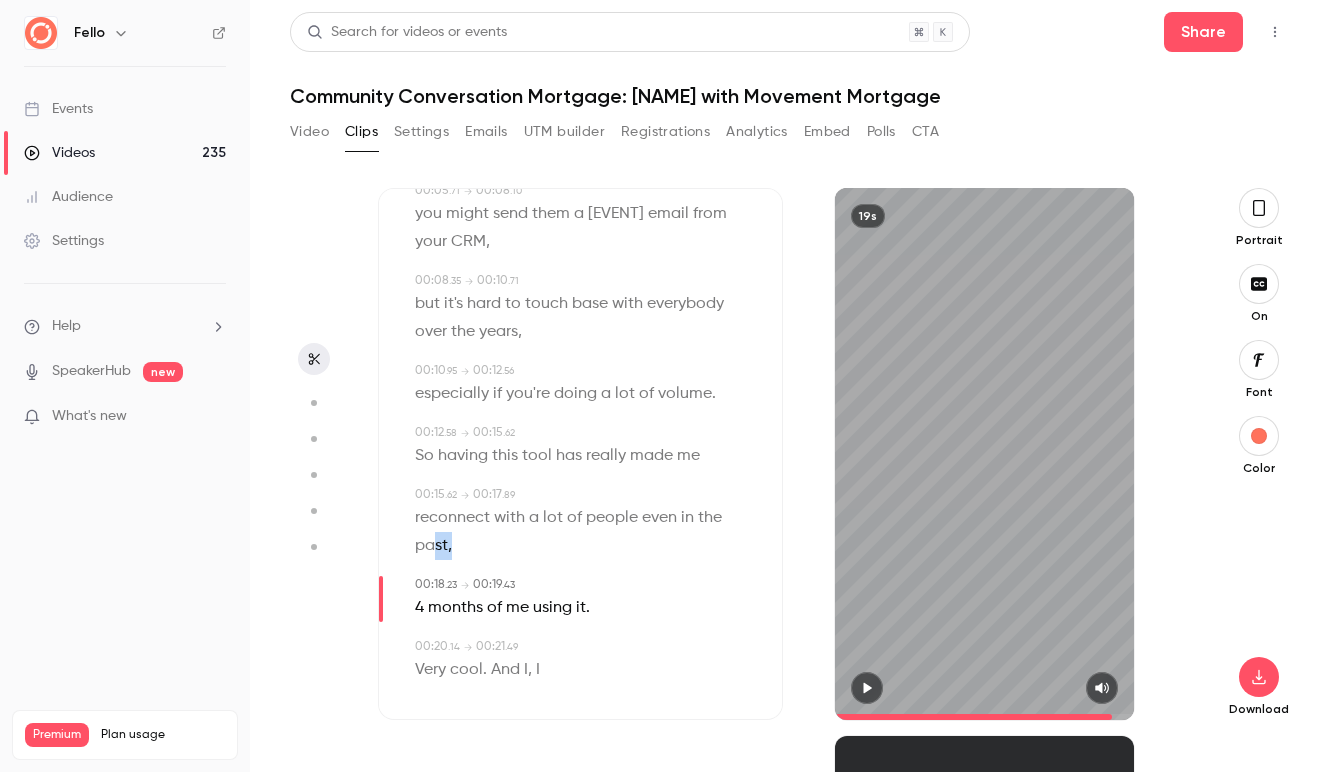 drag, startPoint x: 458, startPoint y: 548, endPoint x: 431, endPoint y: 548, distance: 27 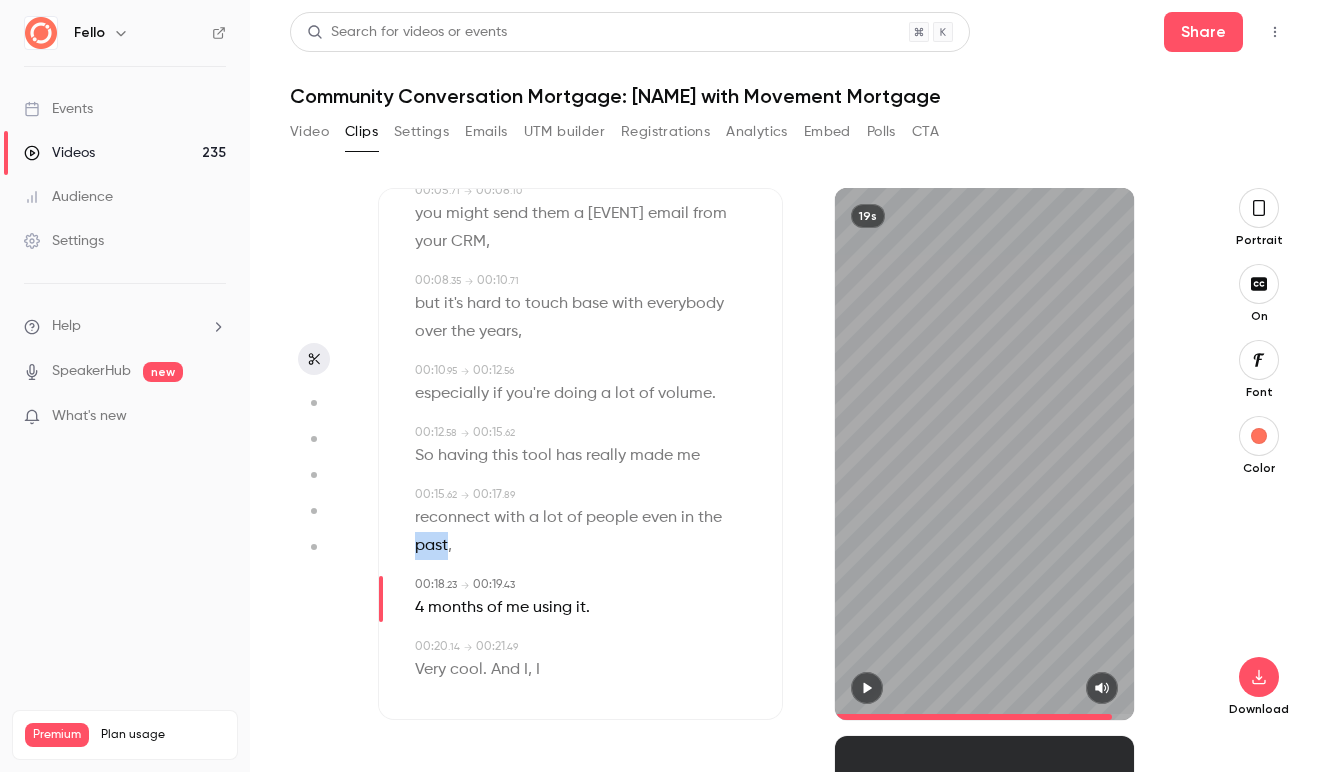 type on "****" 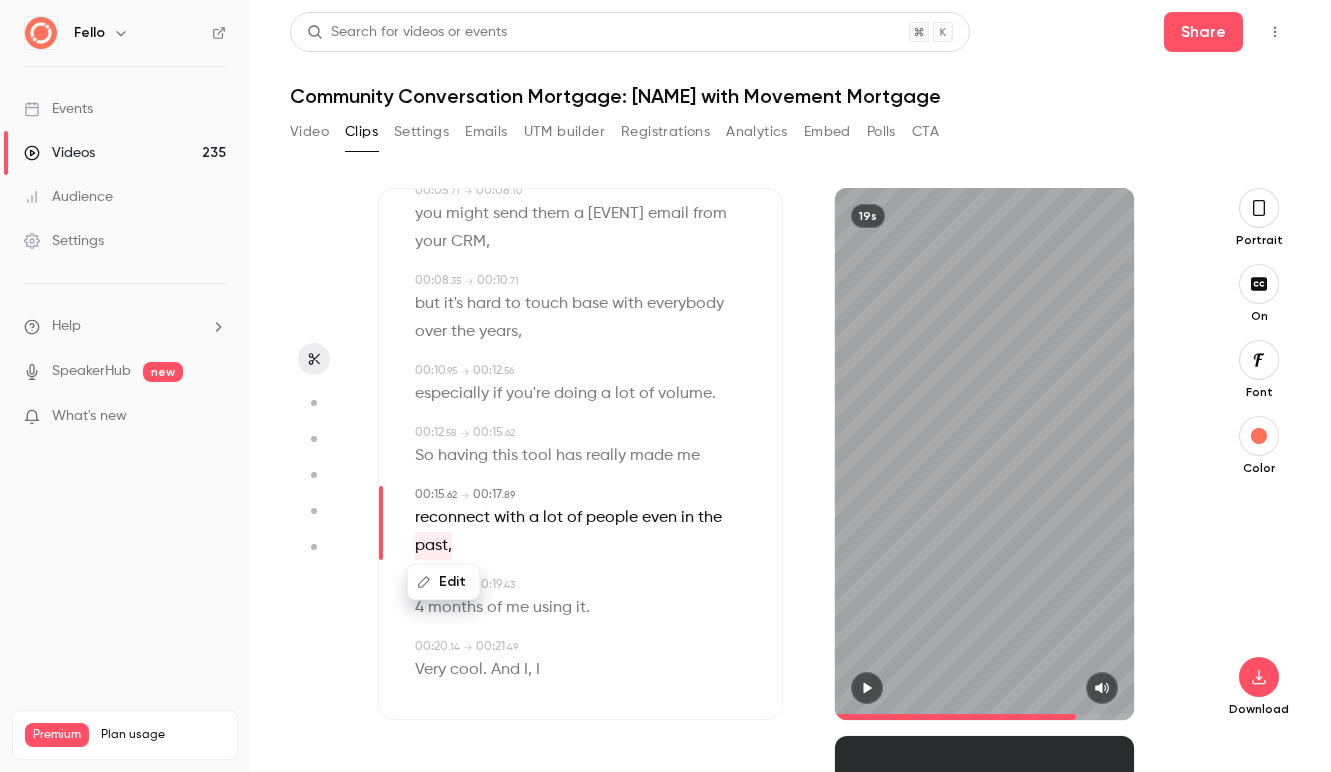 click on "Edit" at bounding box center [443, 582] 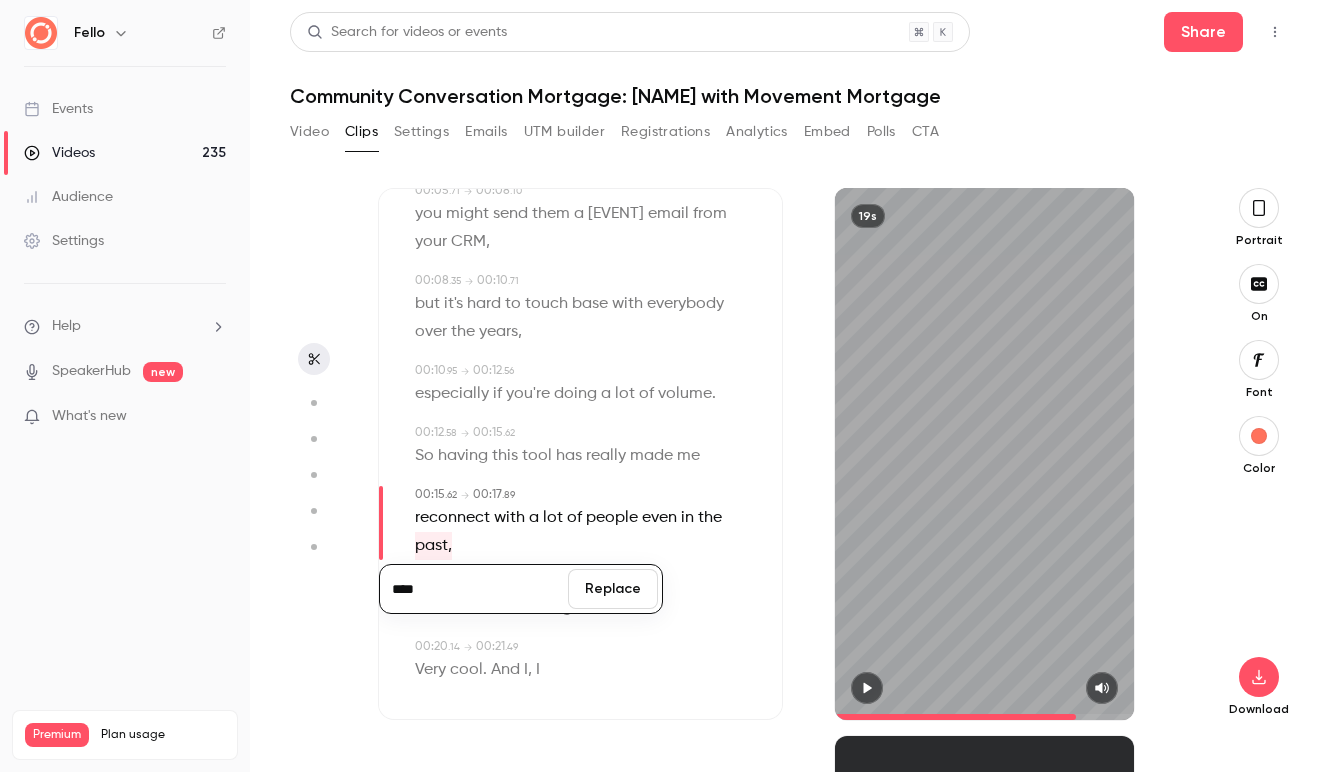 type on "****" 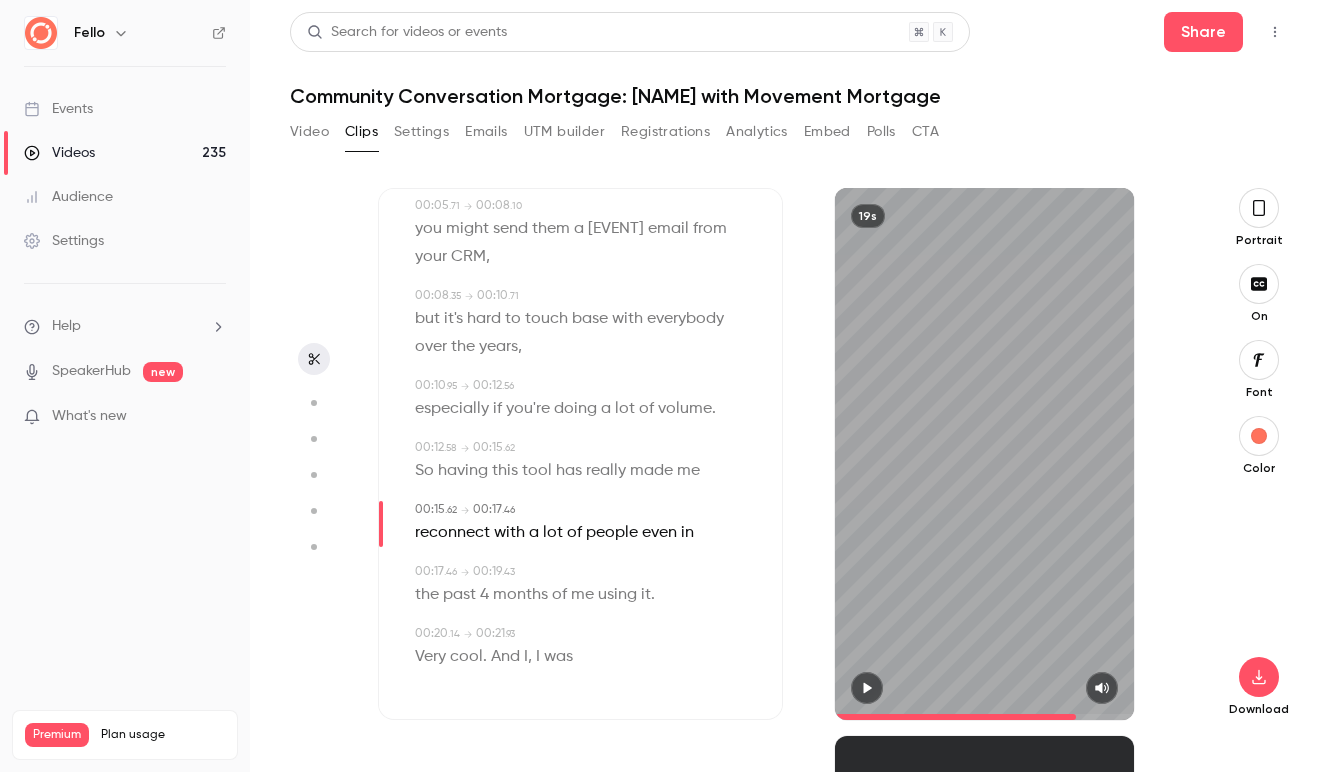 scroll, scrollTop: 216, scrollLeft: 0, axis: vertical 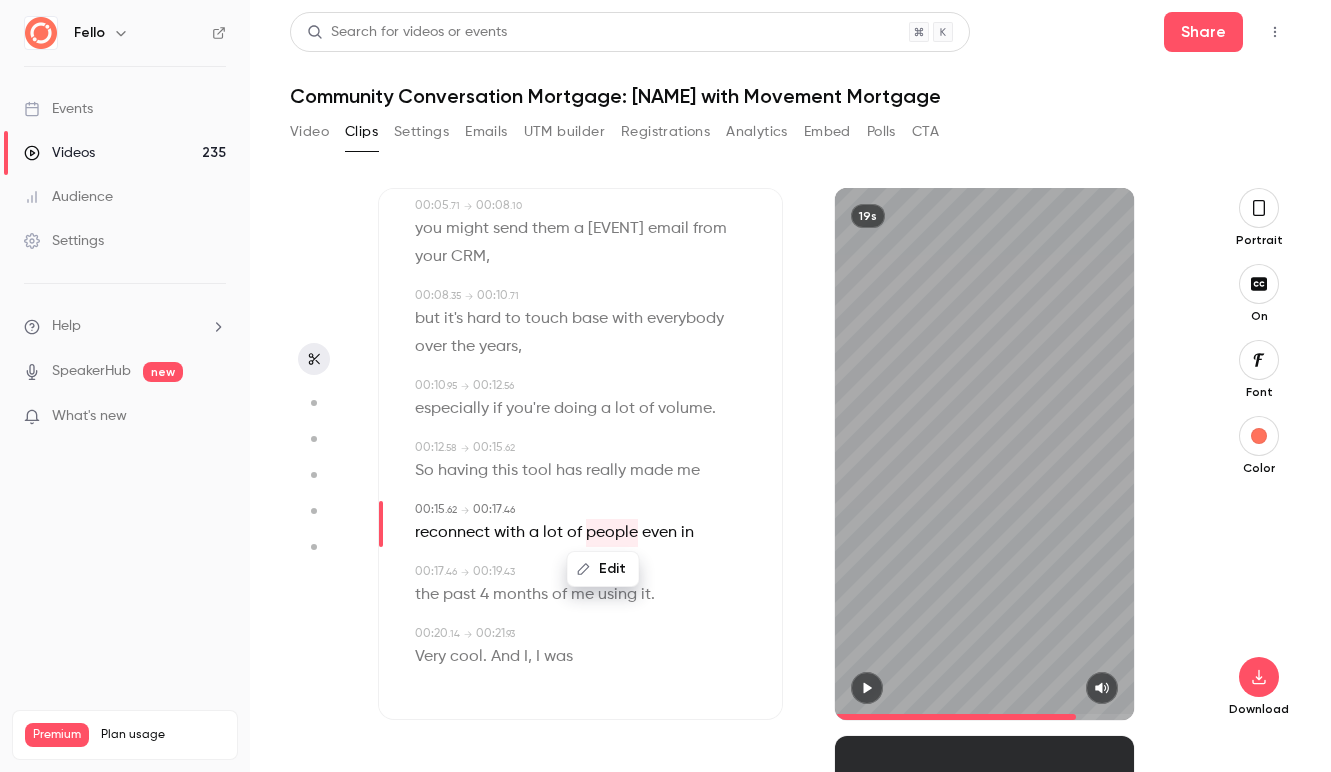 click on "Edit" at bounding box center [603, 569] 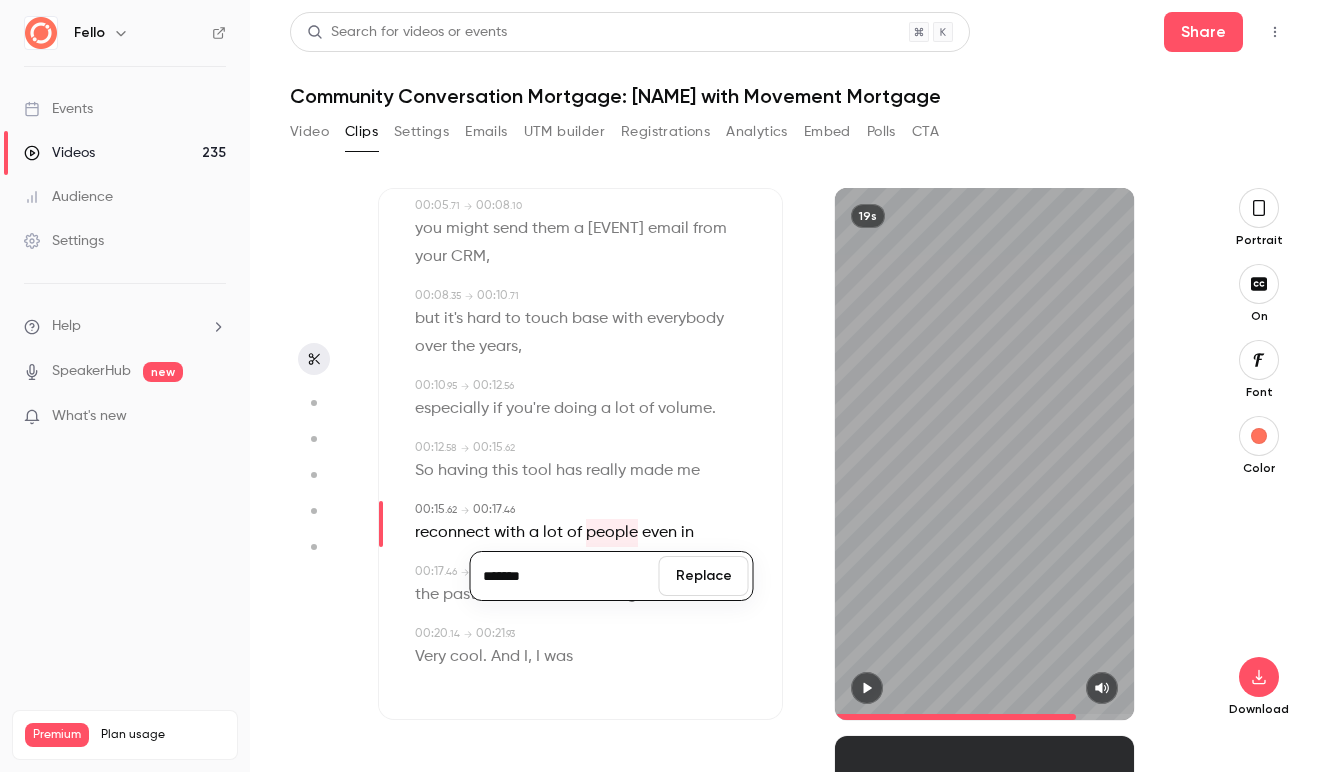 type on "*******" 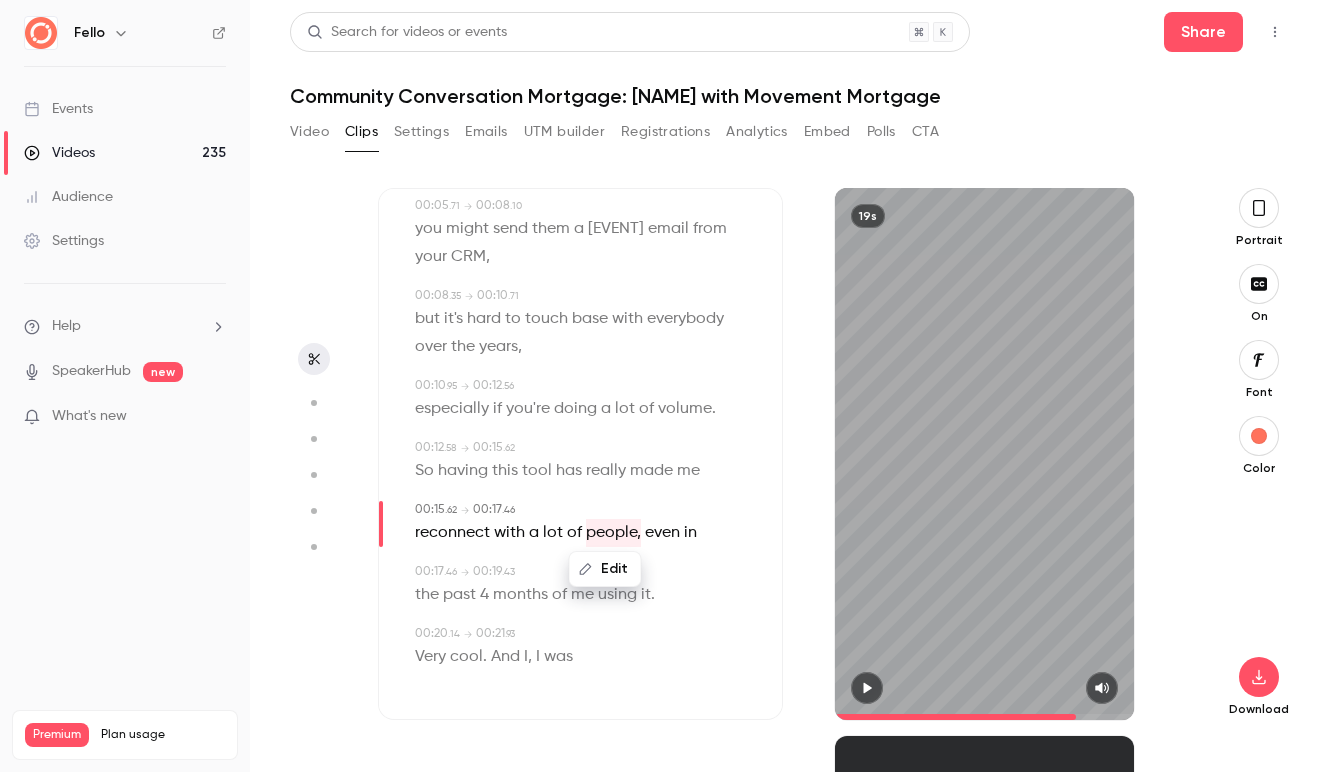 click 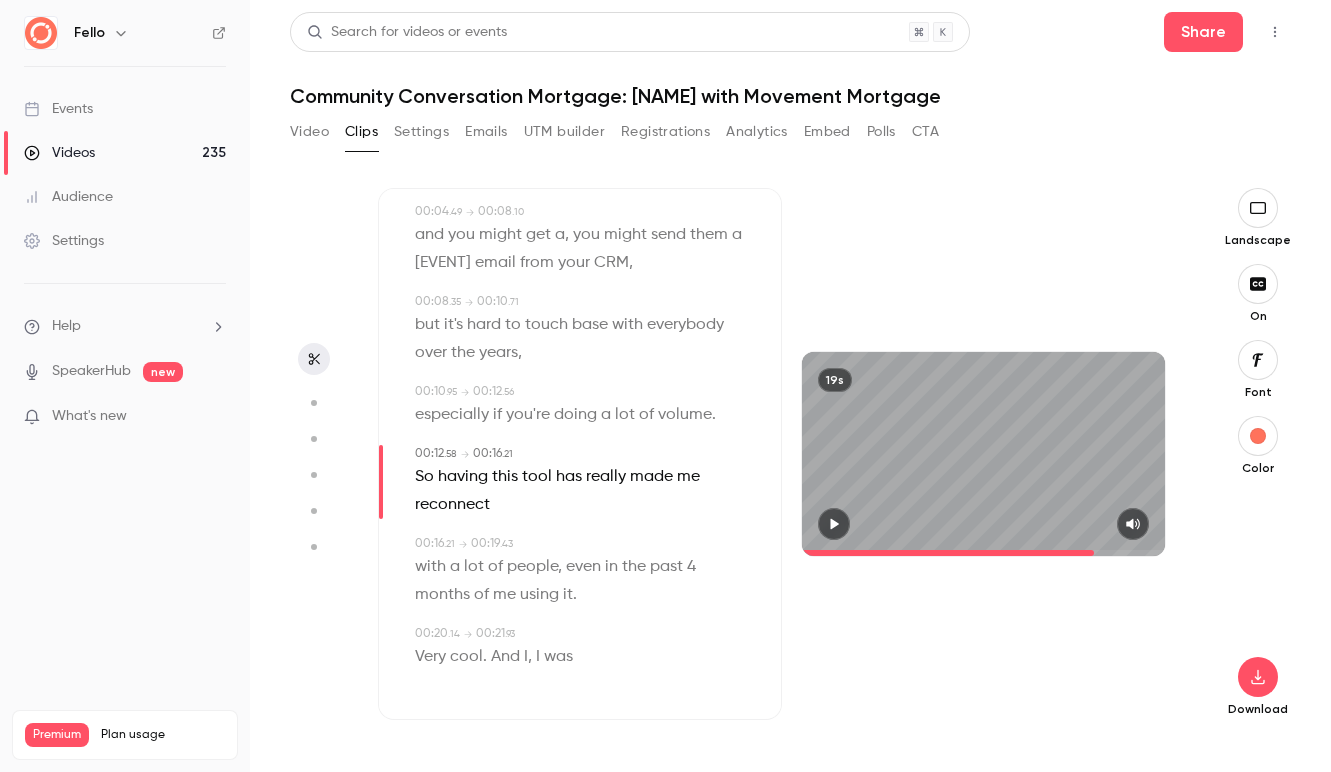 scroll, scrollTop: 148, scrollLeft: 0, axis: vertical 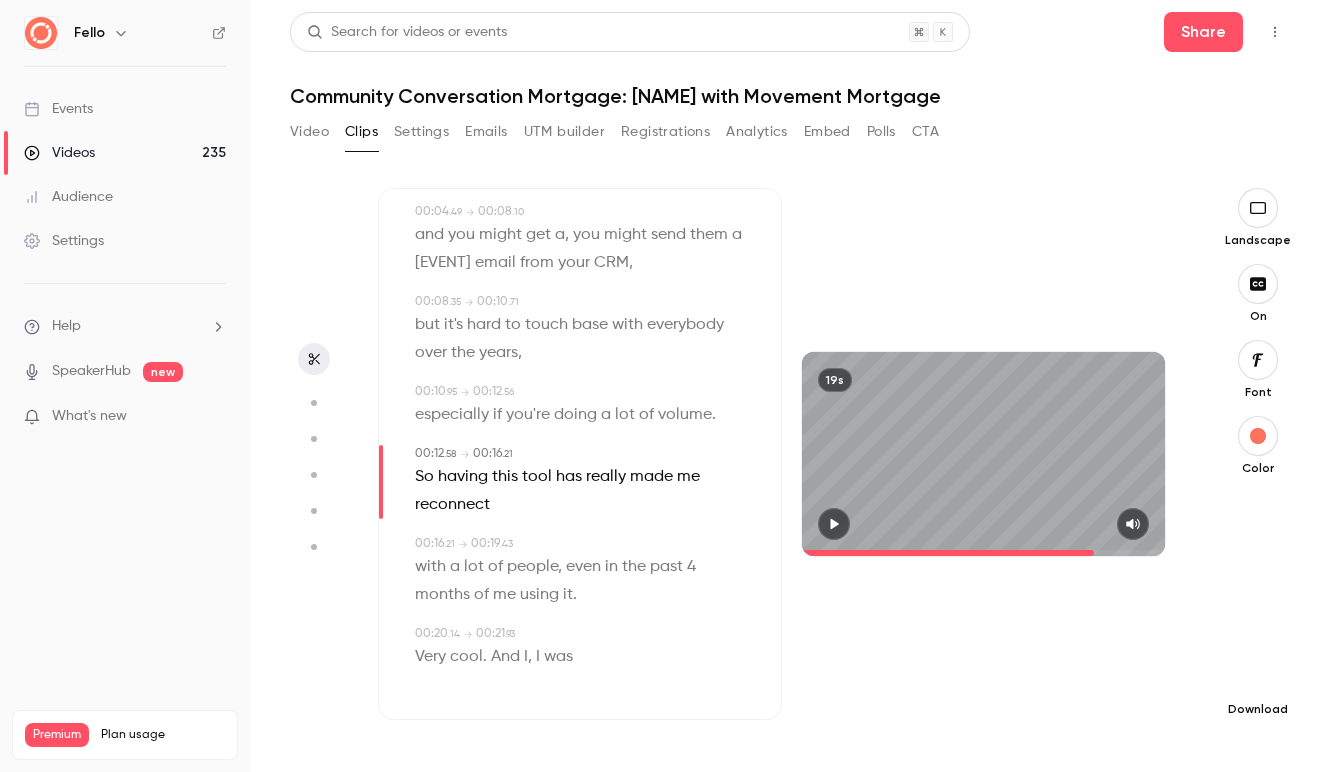 click 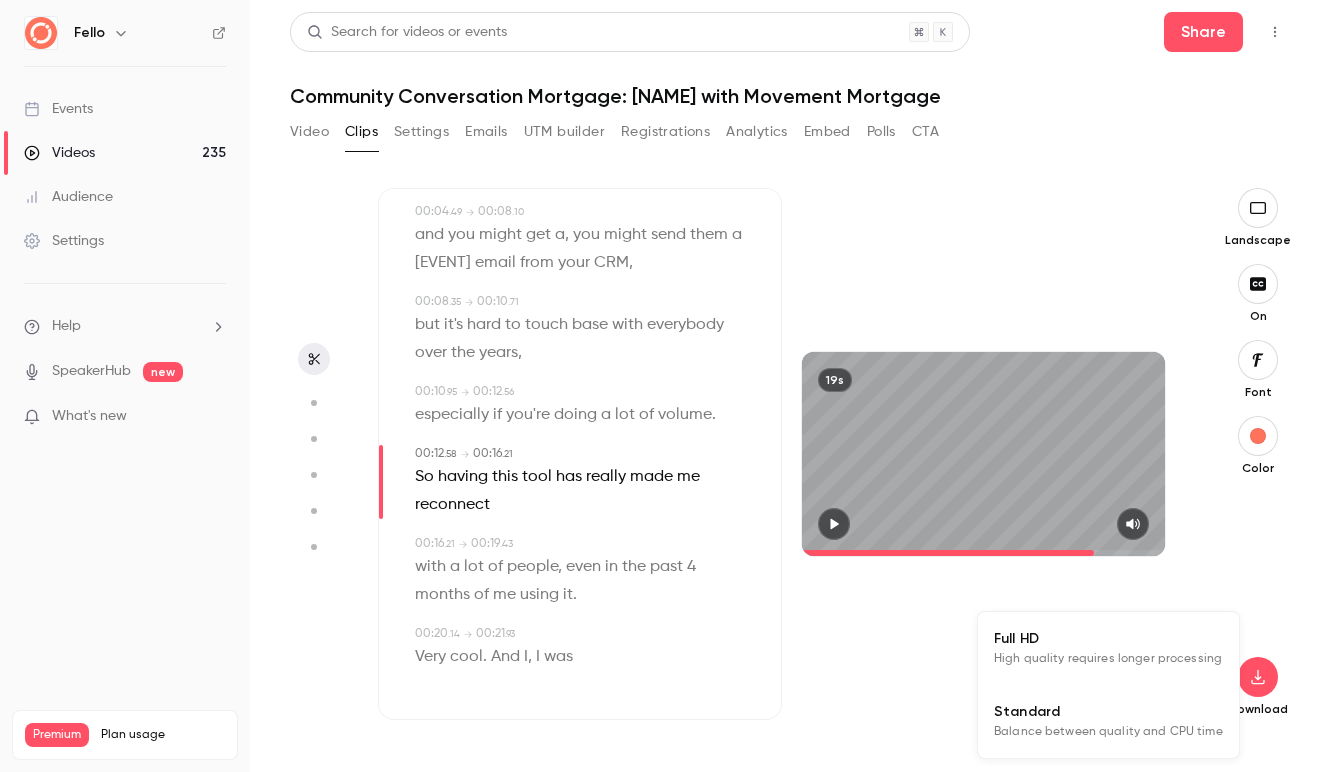 click on "Standard" at bounding box center [1108, 711] 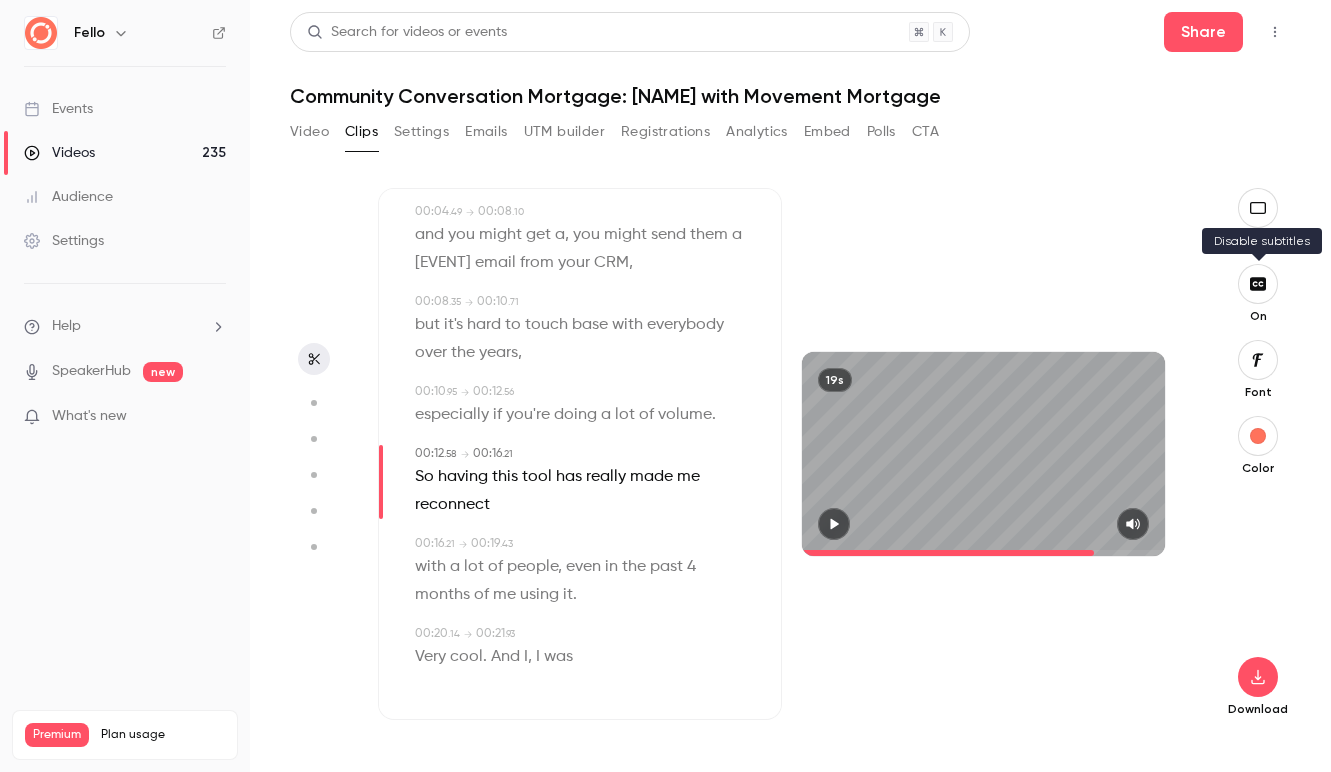 click 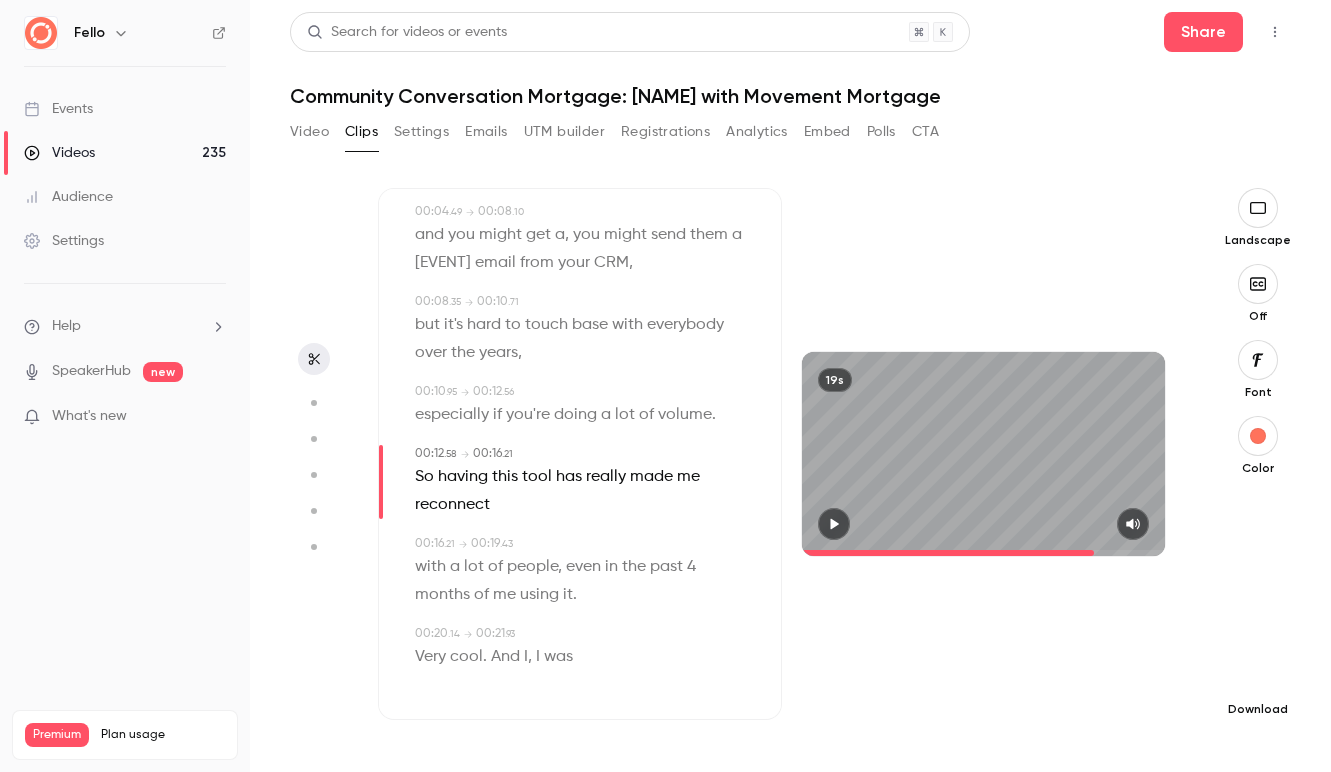 click 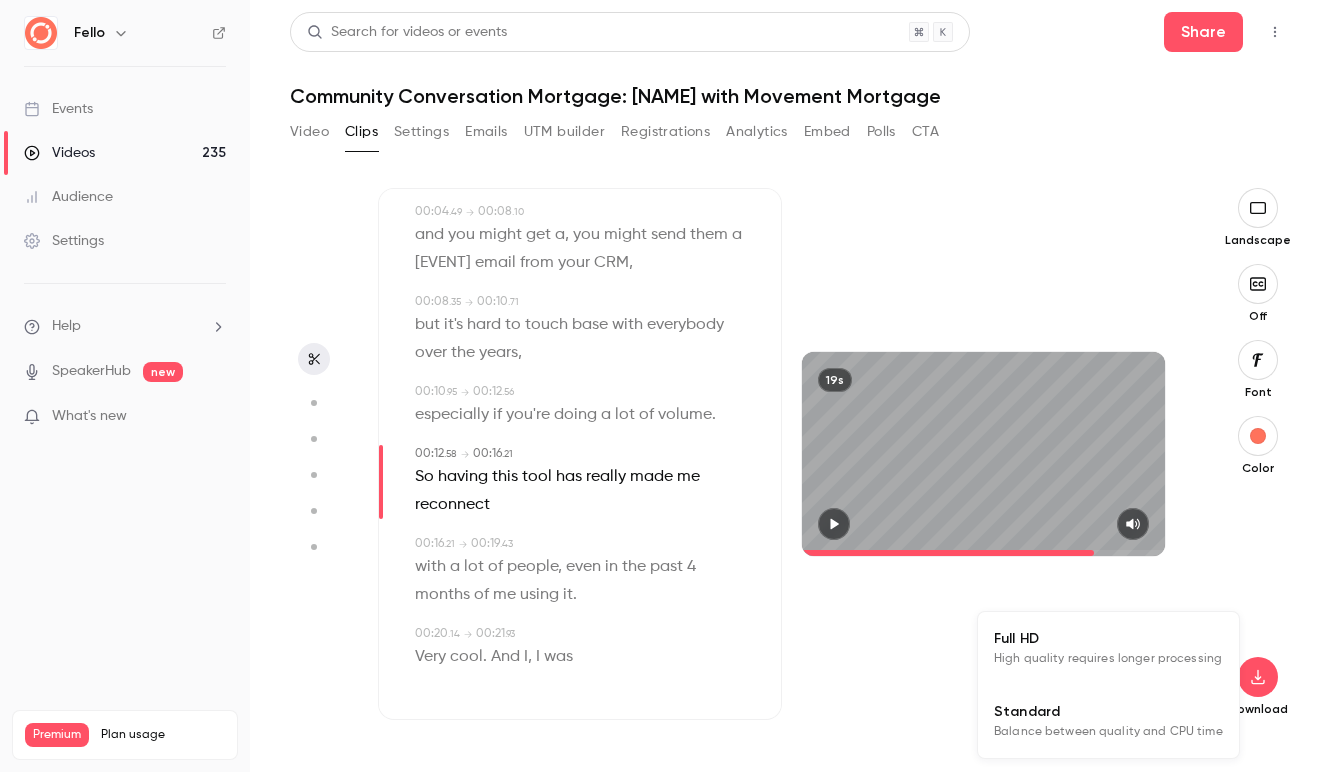 click on "High quality requires longer processing" at bounding box center [1108, 659] 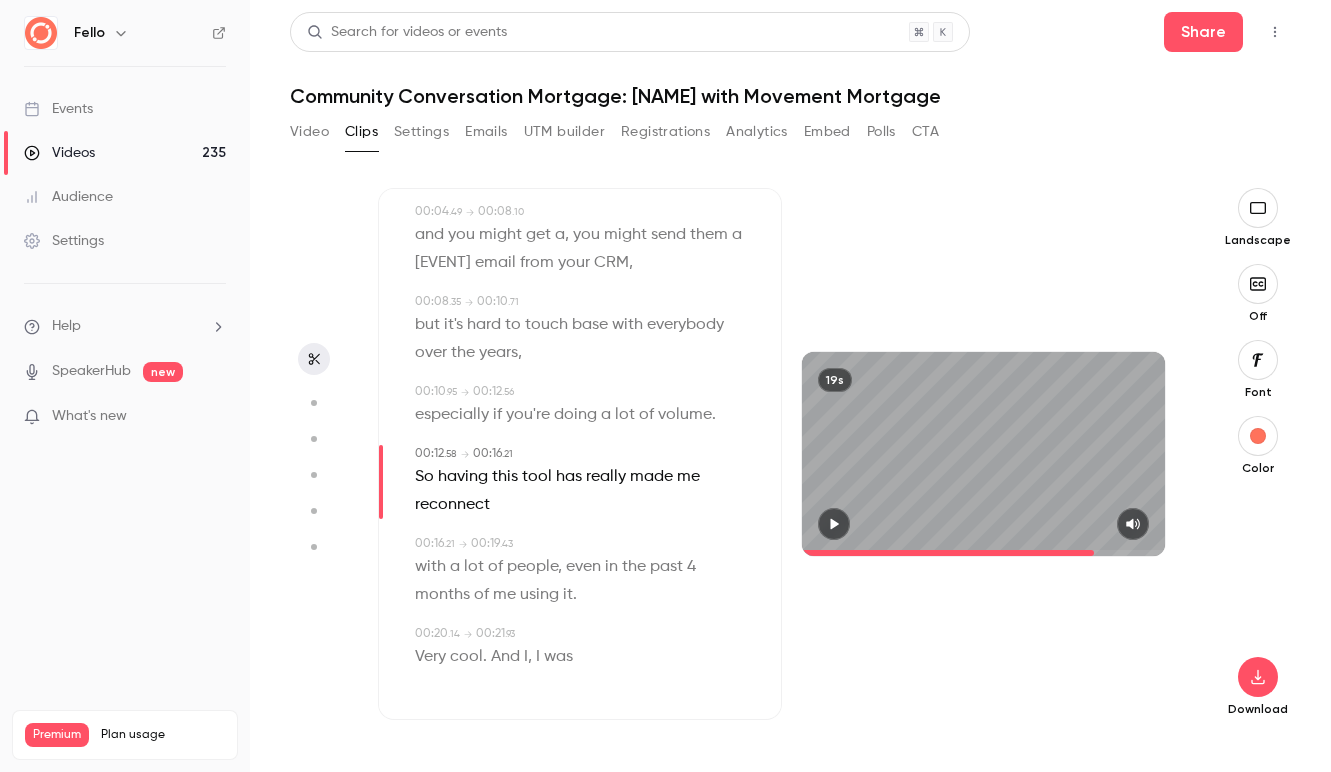 scroll, scrollTop: 0, scrollLeft: 0, axis: both 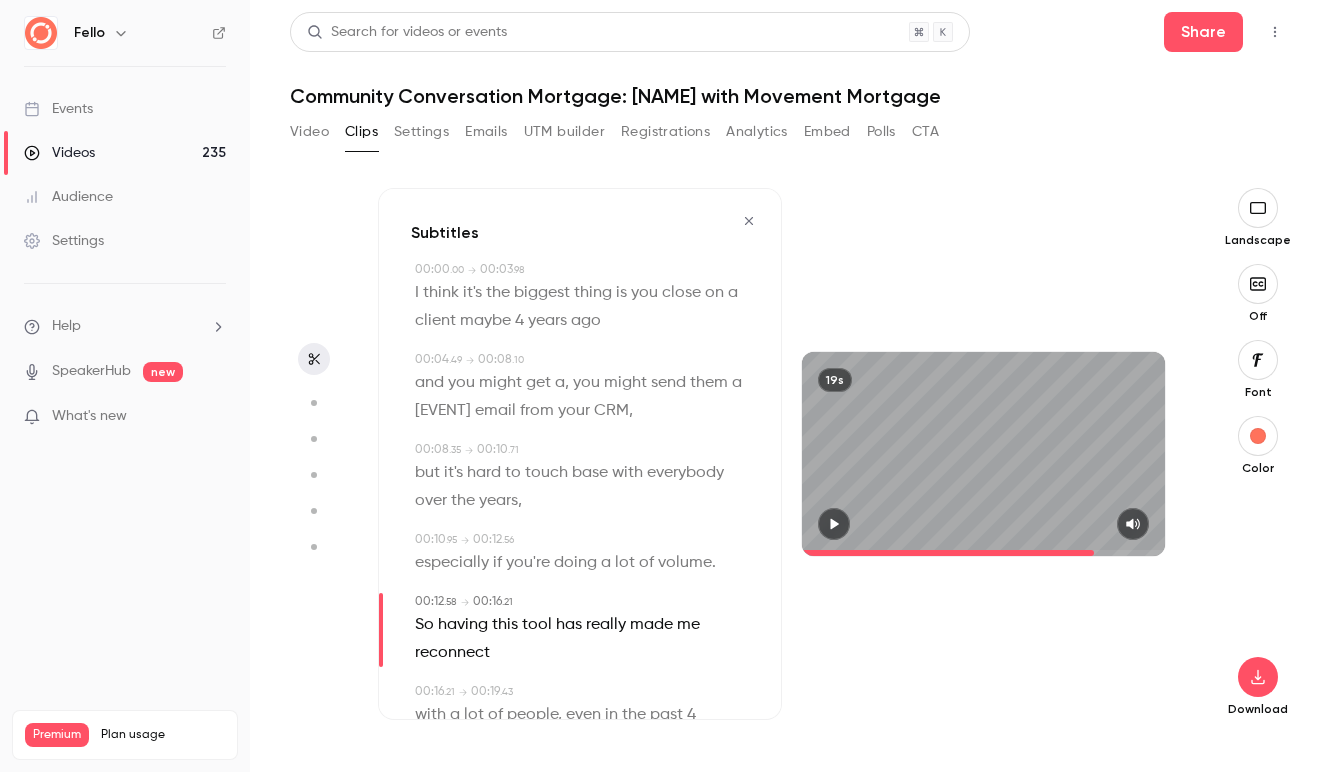 click 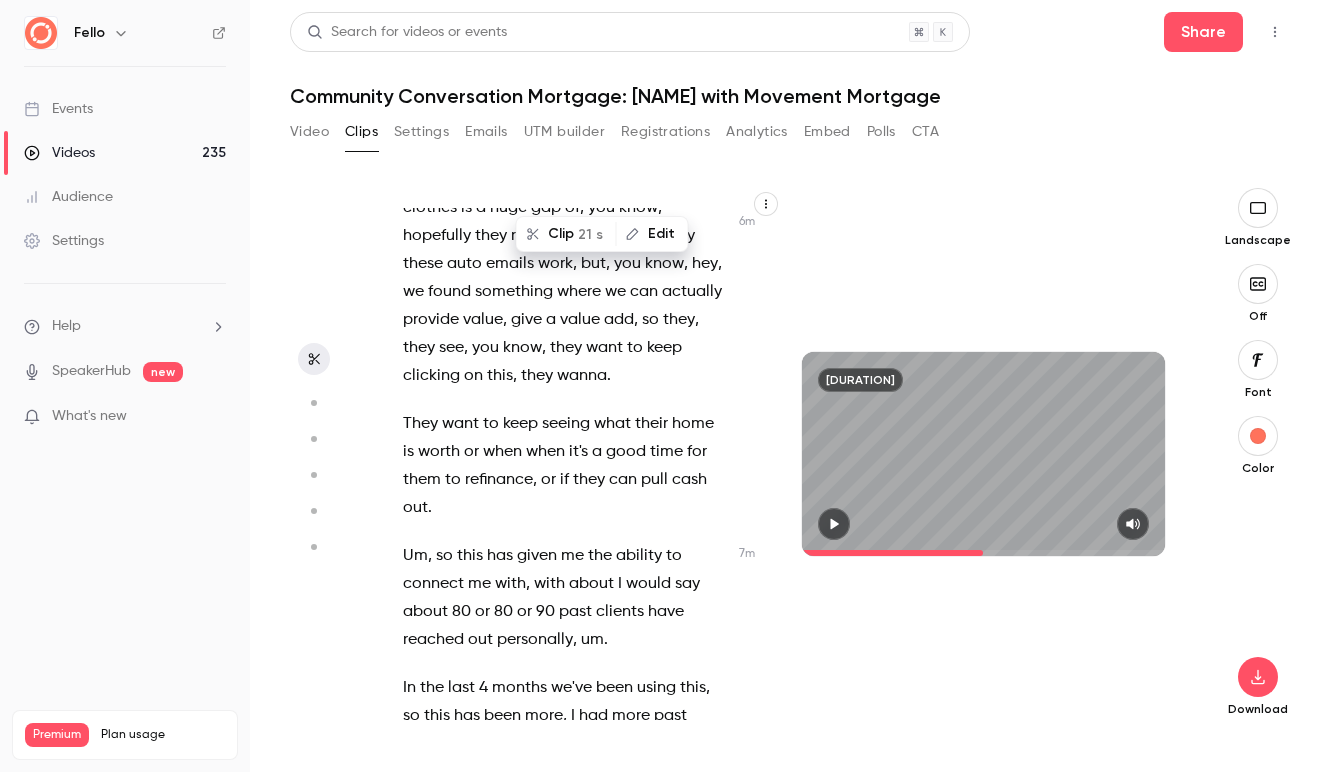scroll, scrollTop: 5235, scrollLeft: 0, axis: vertical 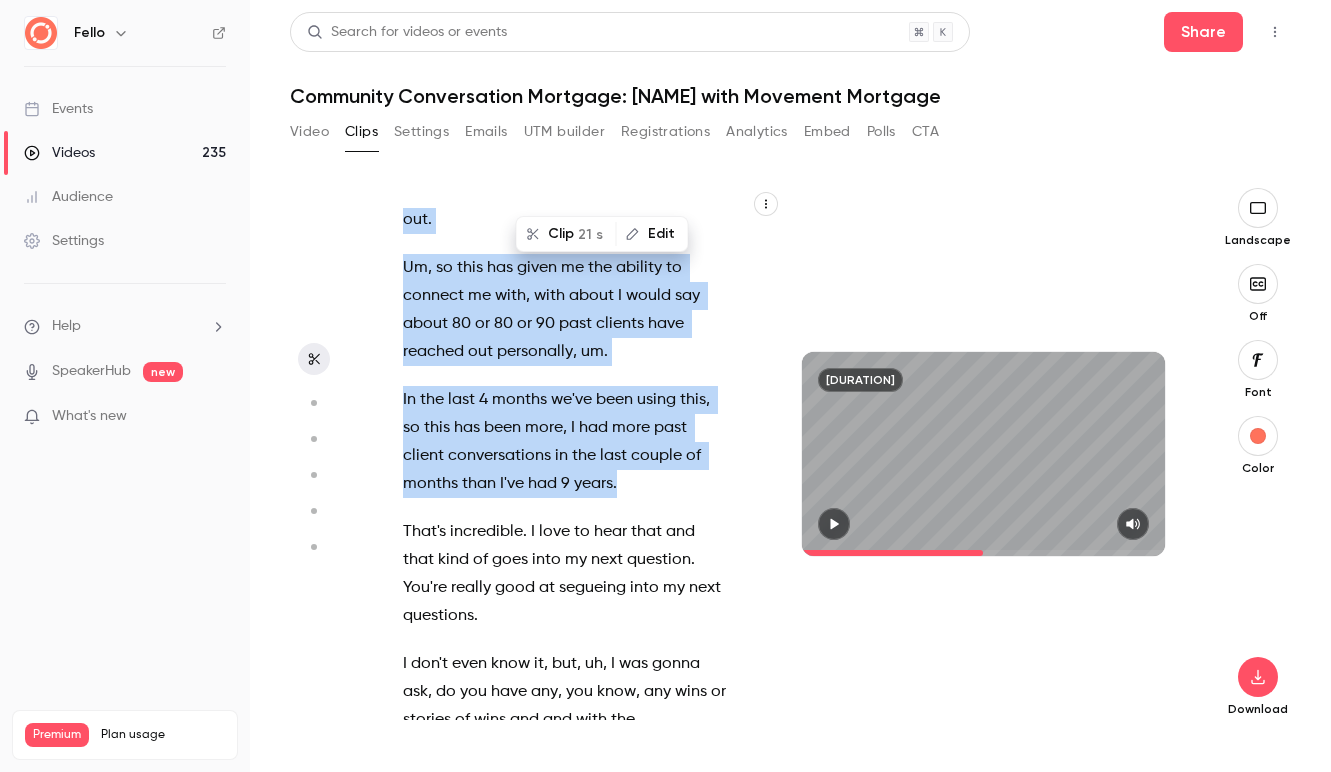 drag, startPoint x: 406, startPoint y: 275, endPoint x: 618, endPoint y: 484, distance: 297.69952 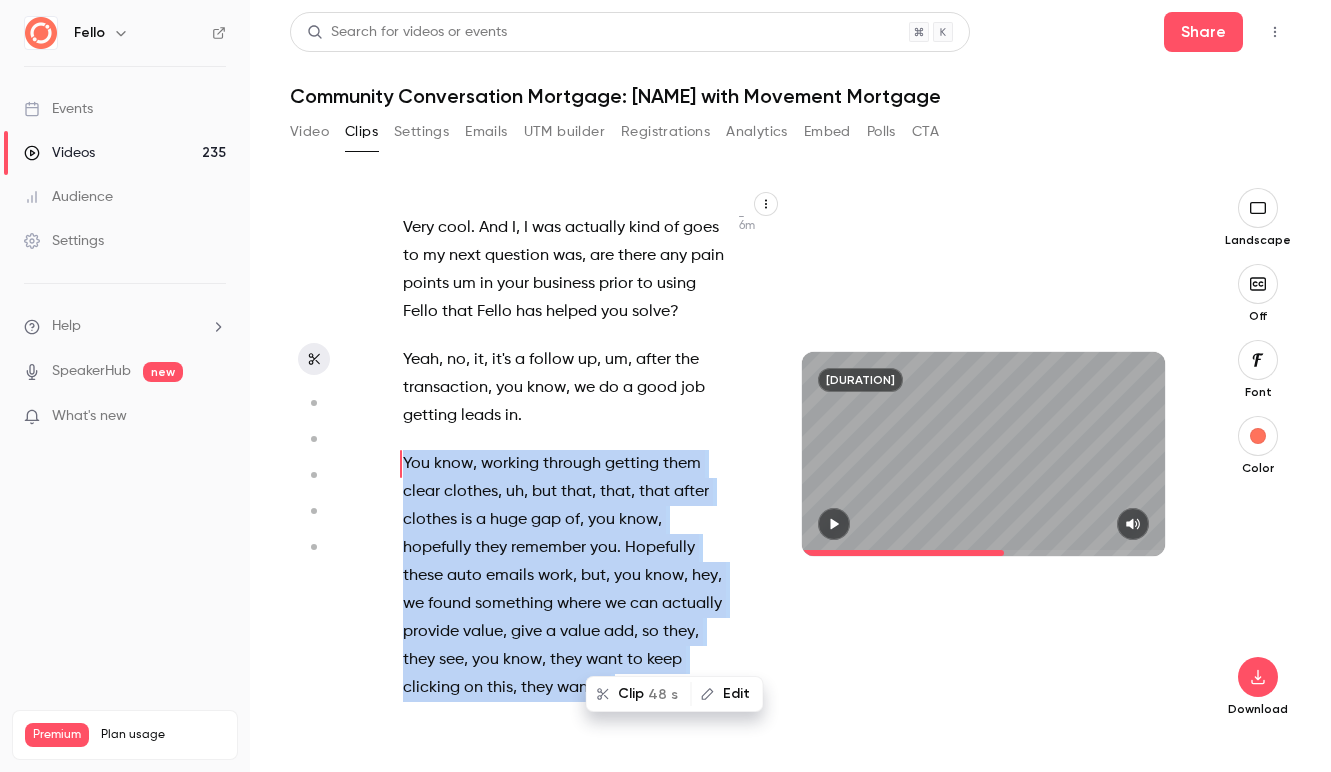scroll, scrollTop: 5048, scrollLeft: 0, axis: vertical 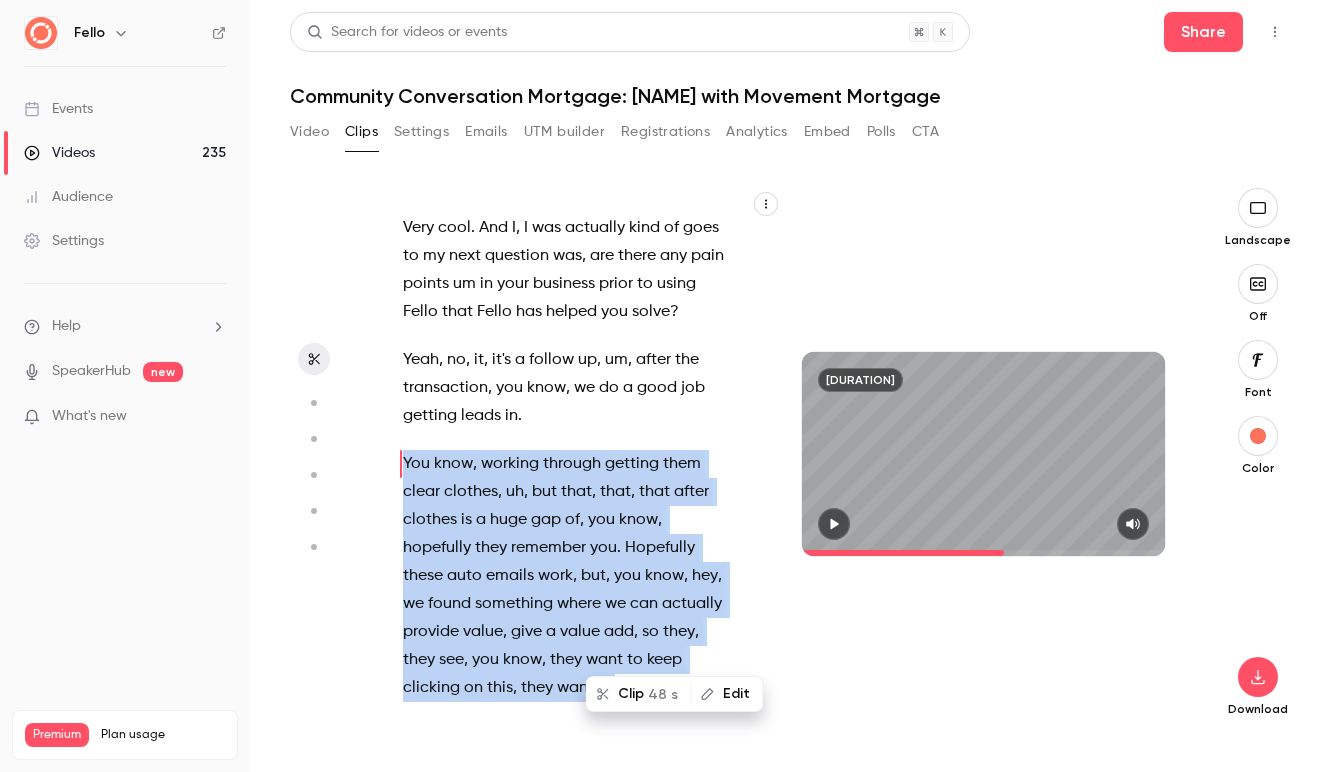 click on "Welcome everybody . Thank you so much for tuning in today . Really excited to connect with [NAME] [NAME] from [COMPANY] . [NAME] , thank you so much for just taking a few minutes out of your busy day to spend some time with me chatting about Fello and building into the Fello community . Uh , really excited to be here and thanks for having me . Absolutely . So [NAME] , before we dive into Fello , I would love to just learn a little bit about you , your kind of history within the mortgage industry , uh , and , and movement mortgage , what your role is for them . Yeah , yeah , so , uh , been in the mortgage industry for a little over 9 years now . Started fresh out of college . Uh , I had the job opportunity through a friend through a friend . Long story" at bounding box center (575, 464) 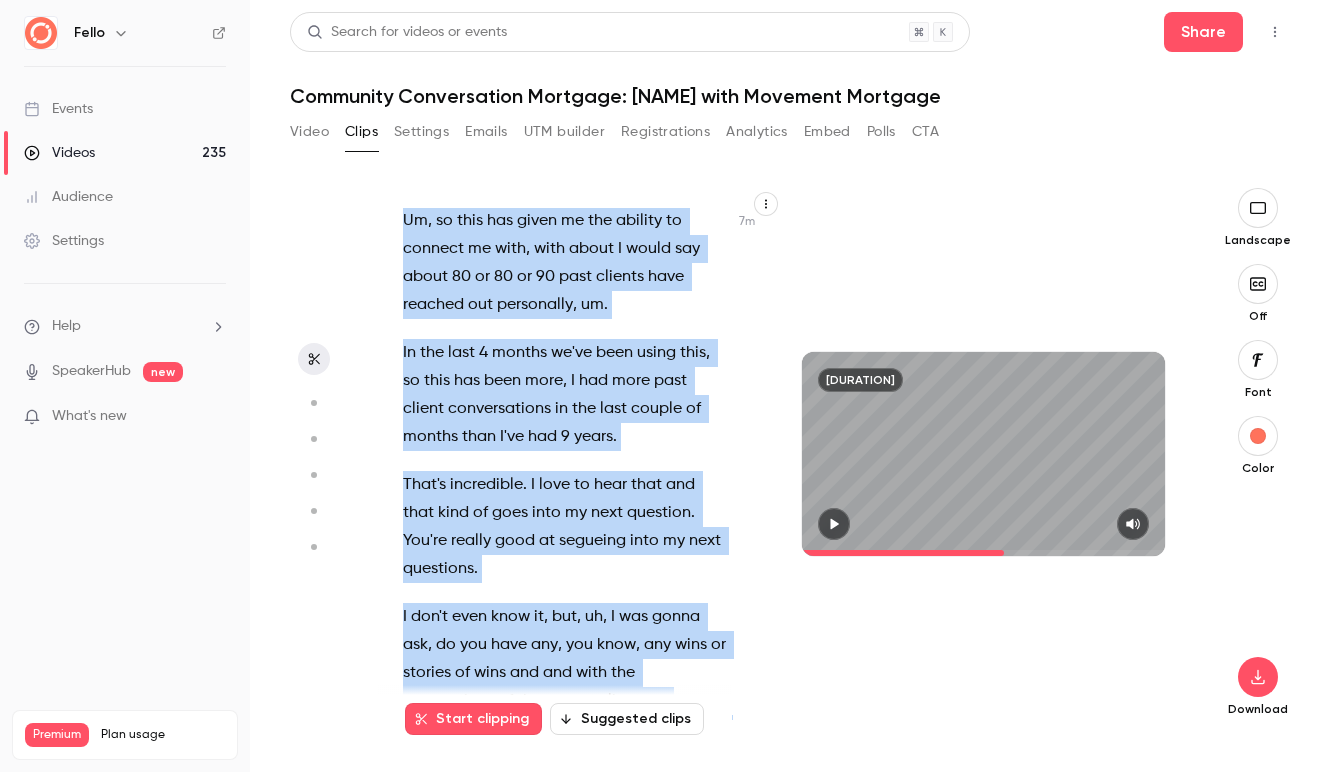 scroll, scrollTop: 5792, scrollLeft: 0, axis: vertical 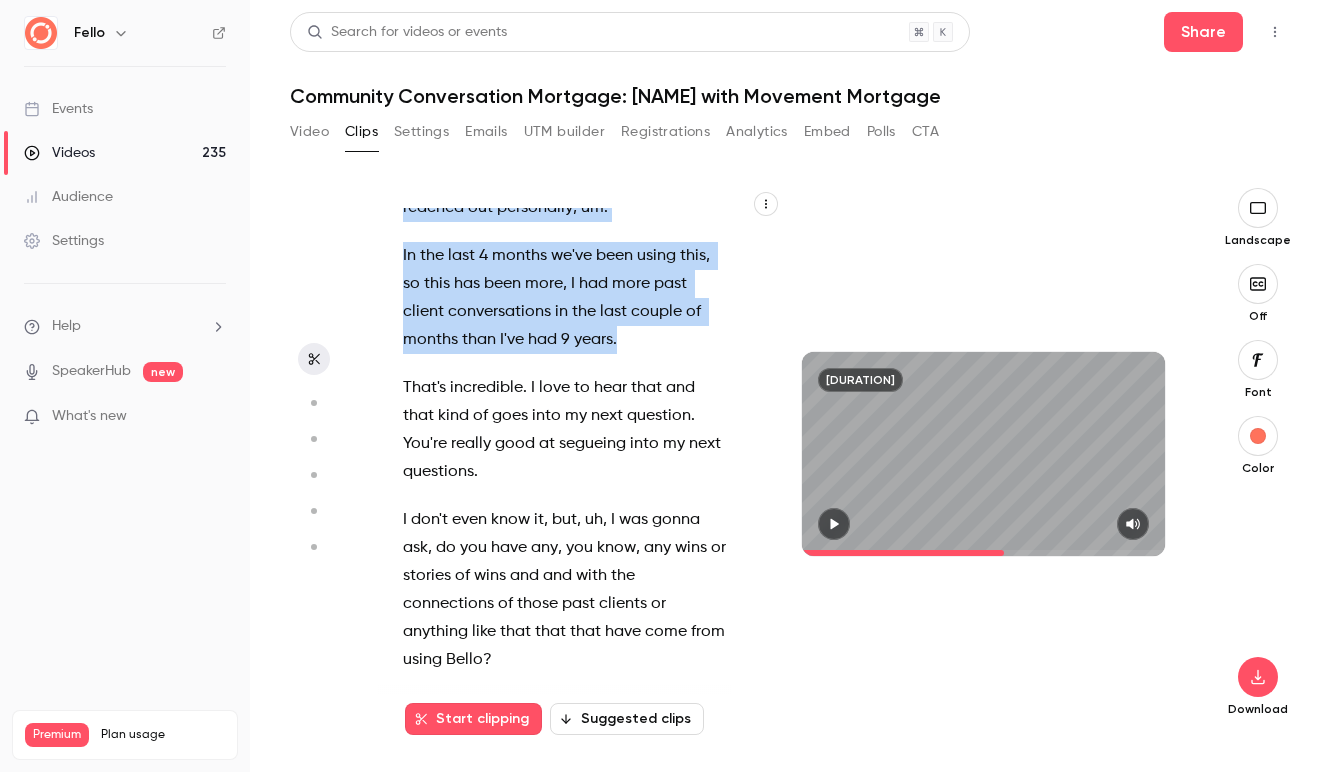 drag, startPoint x: 482, startPoint y: 227, endPoint x: 626, endPoint y: 339, distance: 182.42807 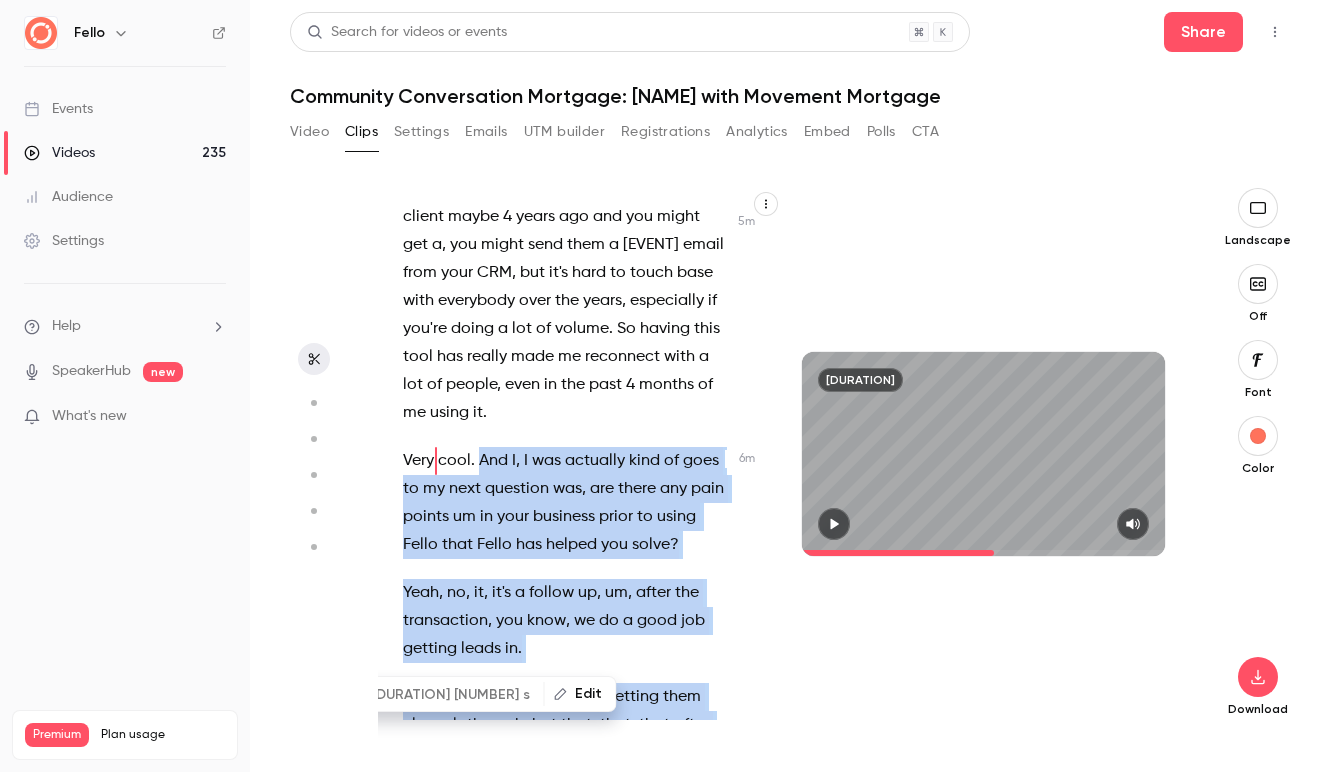 scroll, scrollTop: 4812, scrollLeft: 0, axis: vertical 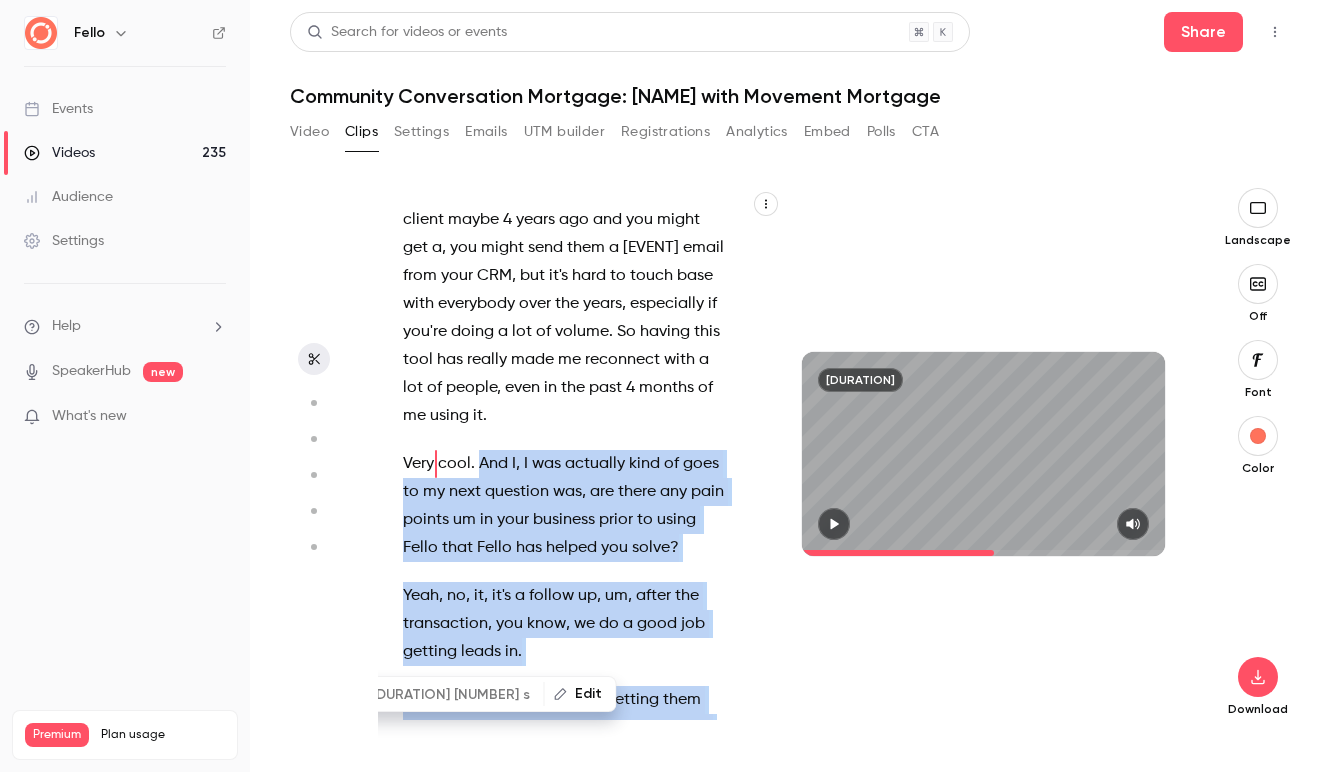 click on "[DURATION] [NUMBER] s" at bounding box center [451, 694] 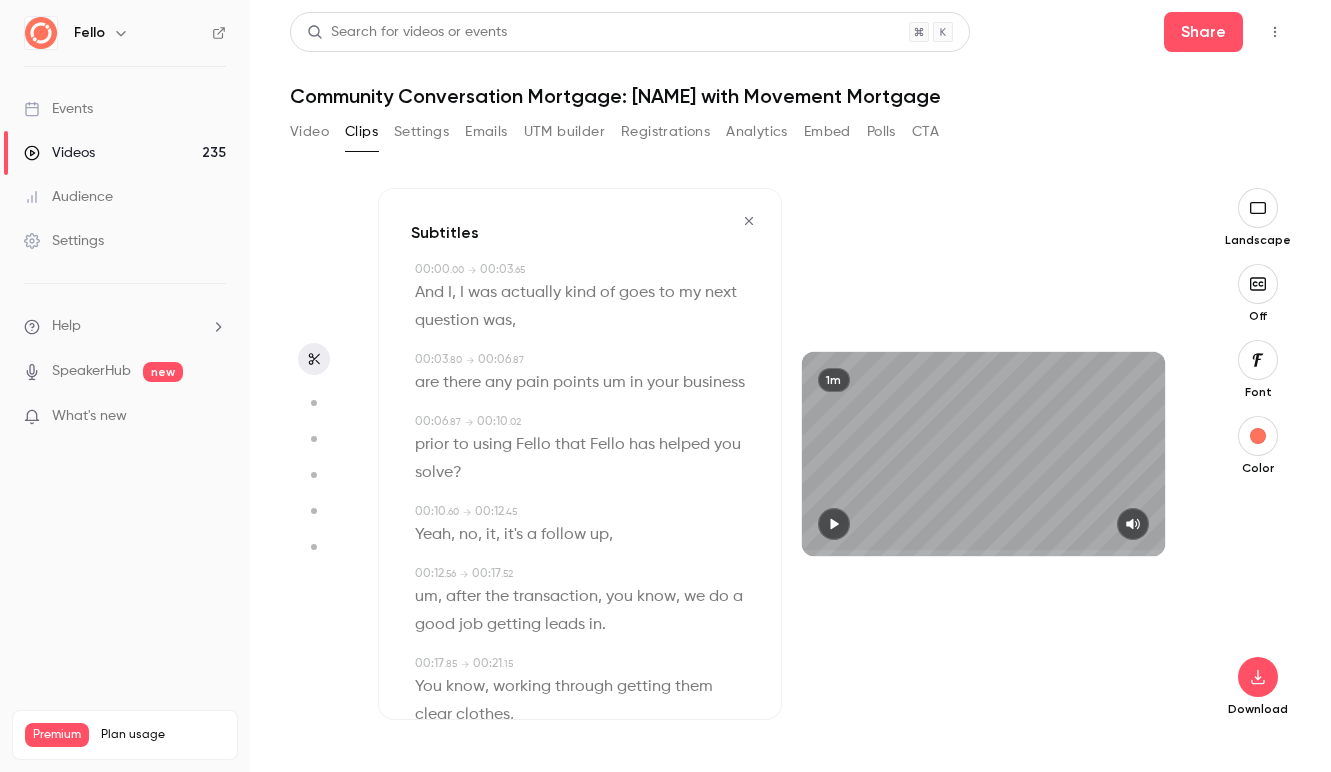 click 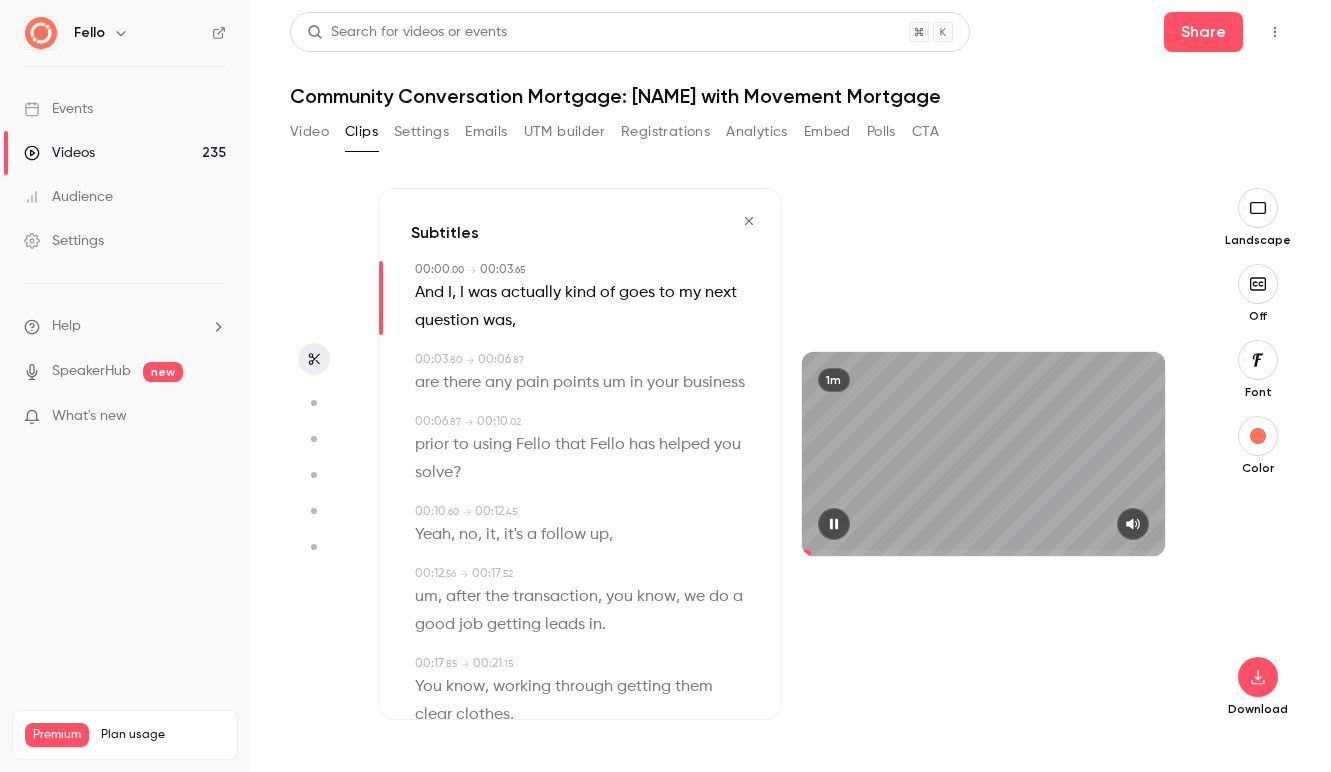 click 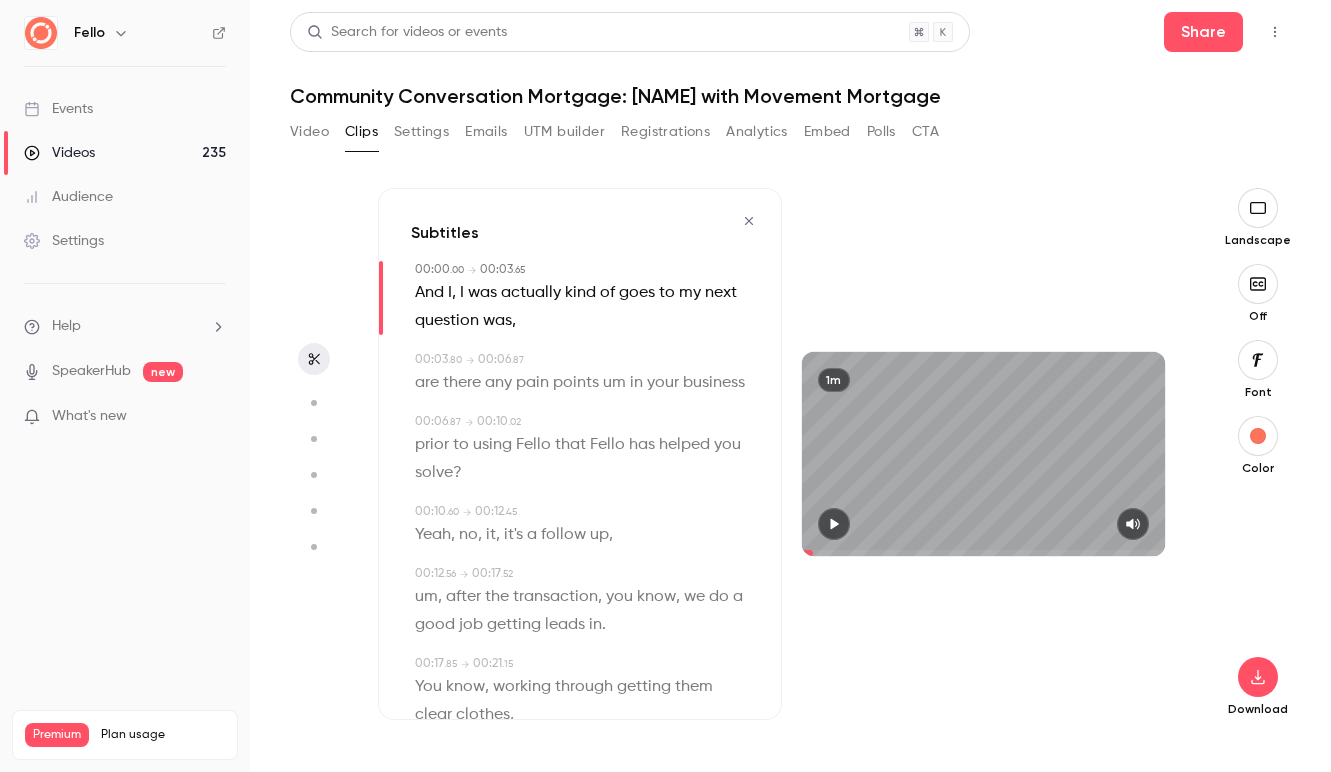 click on "actually" at bounding box center [531, 293] 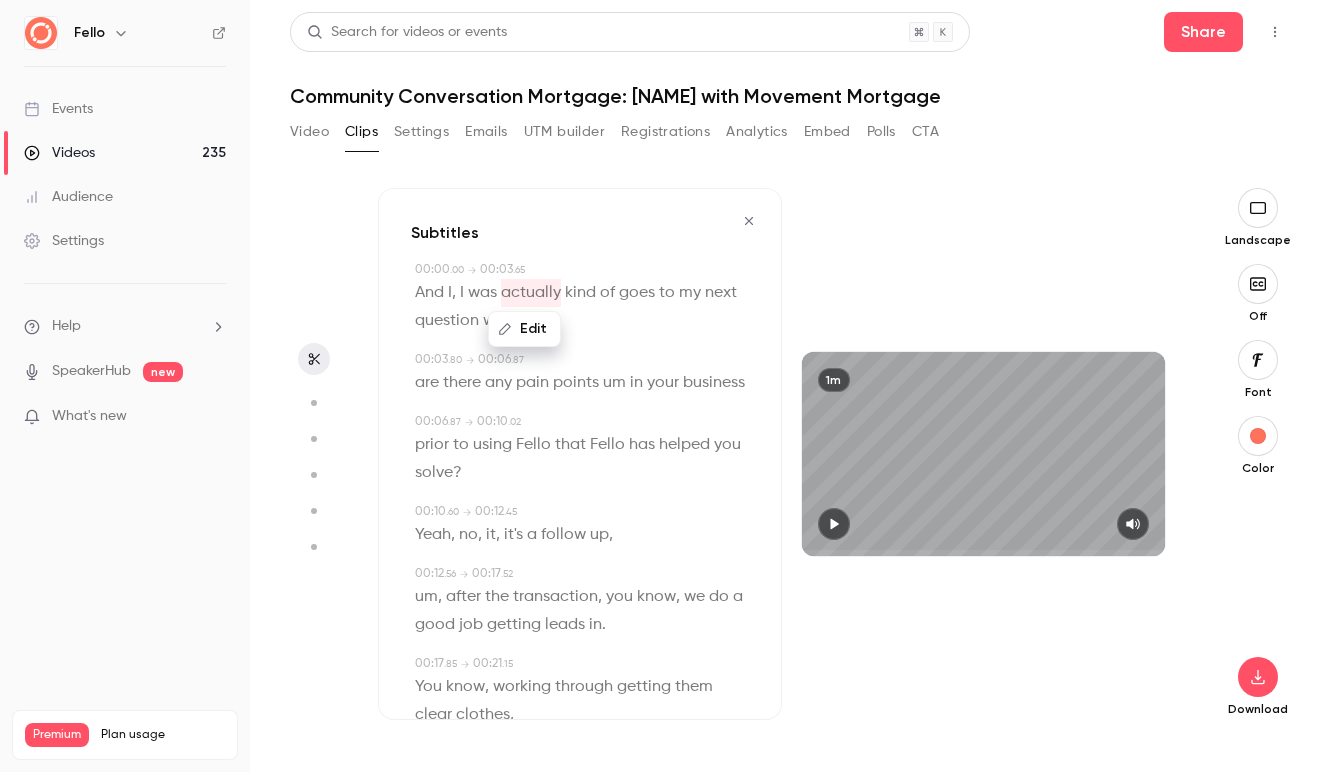 click on "was" at bounding box center [482, 293] 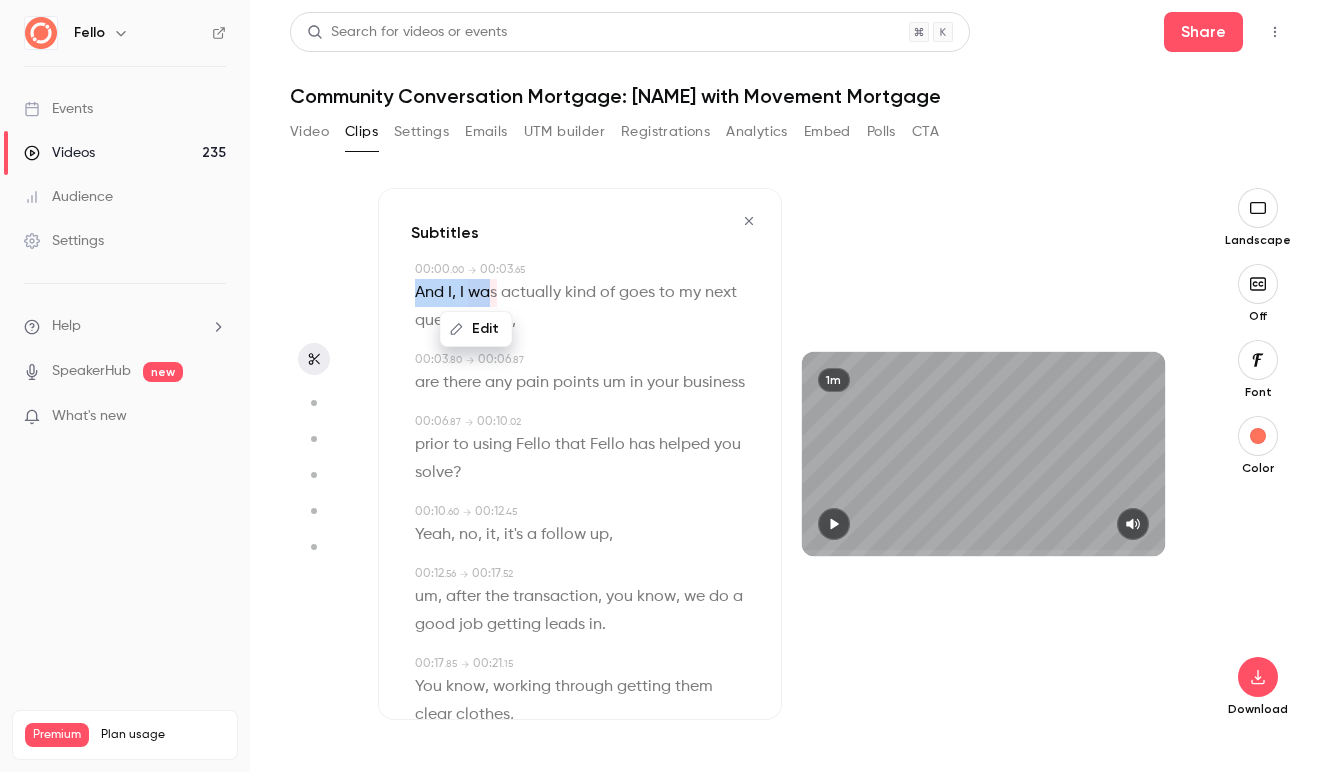 drag, startPoint x: 489, startPoint y: 296, endPoint x: 420, endPoint y: 295, distance: 69.00725 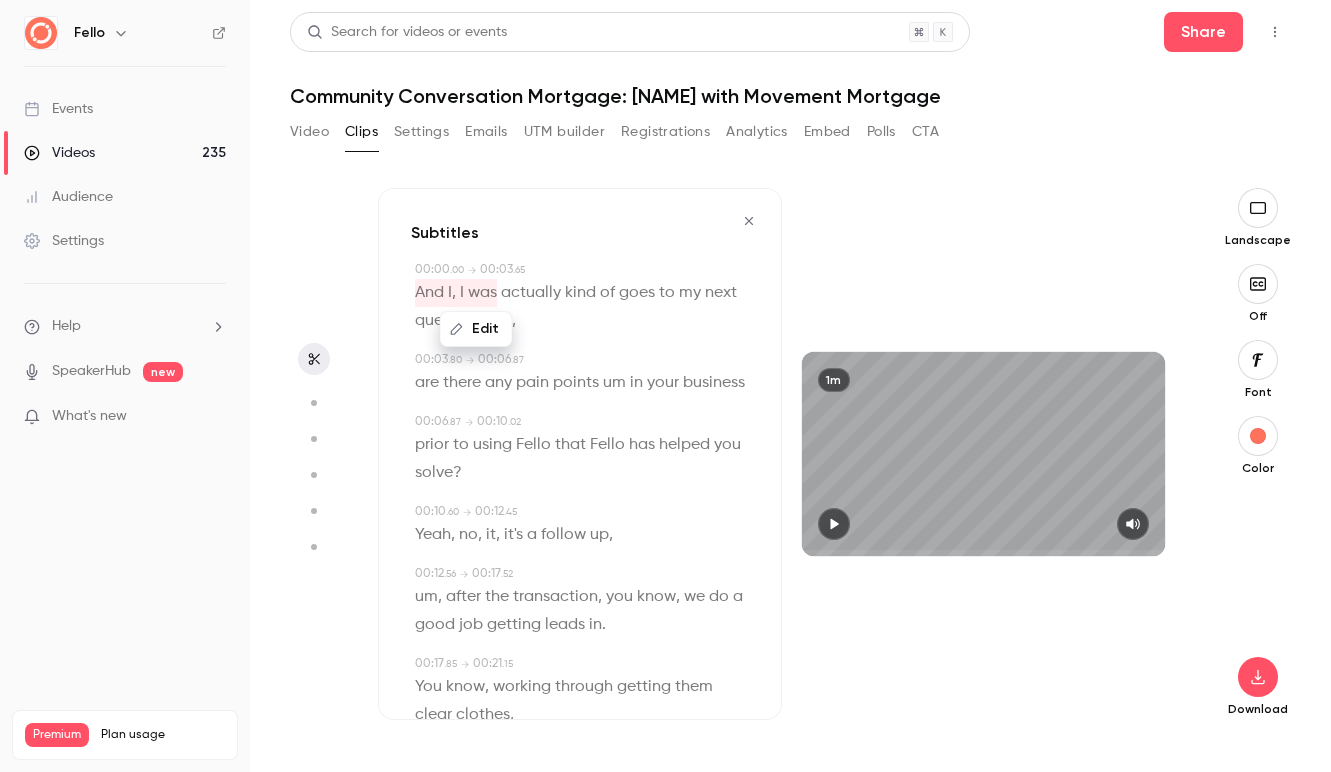 click on "Edit" at bounding box center (476, 329) 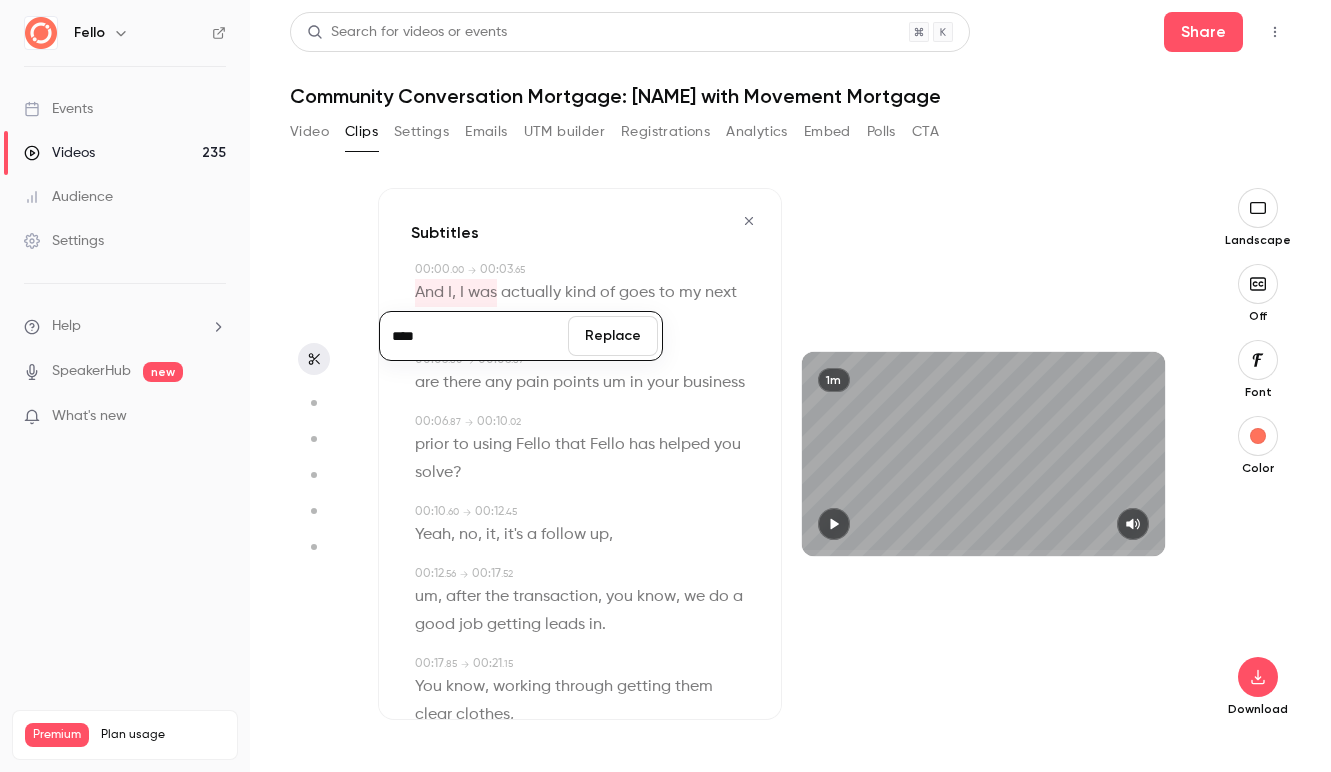 type on "****" 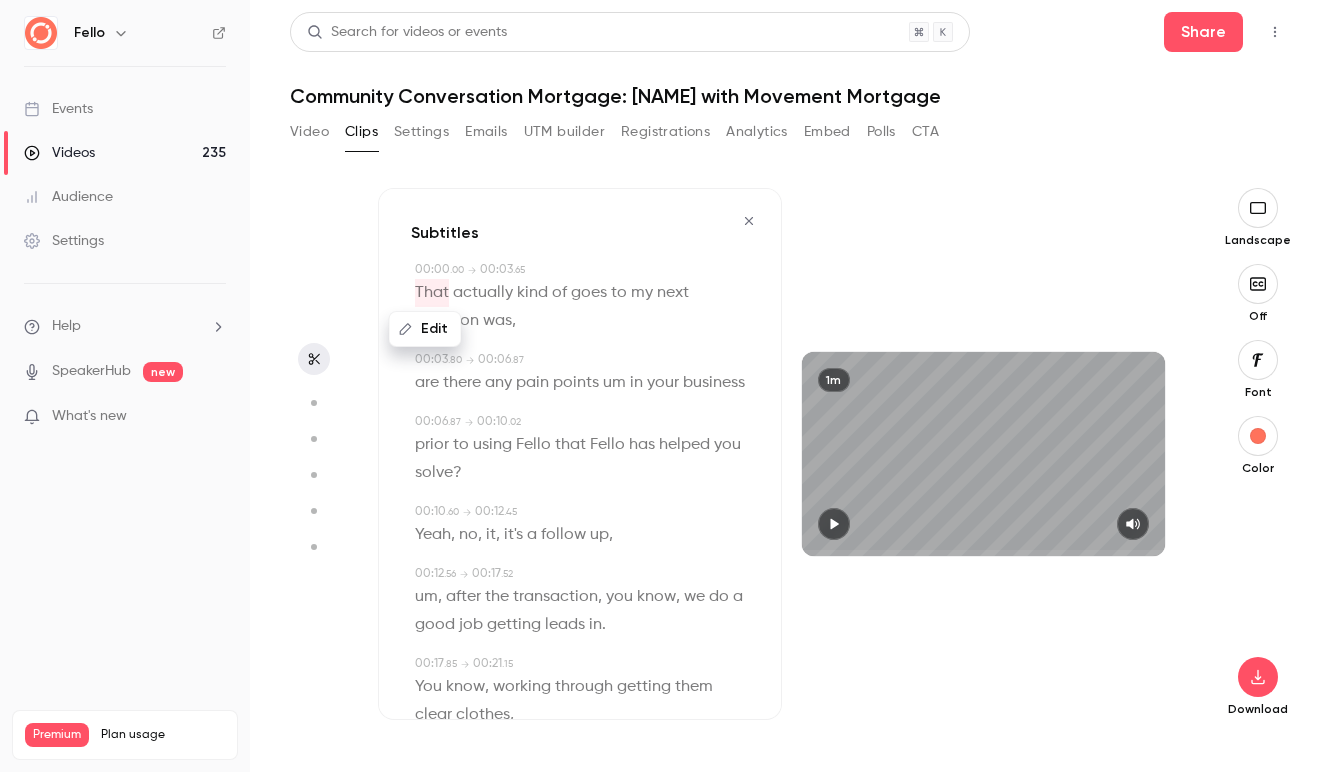 click on "That   actually   kind   of   goes   to   my   next   question   was ," at bounding box center (582, 307) 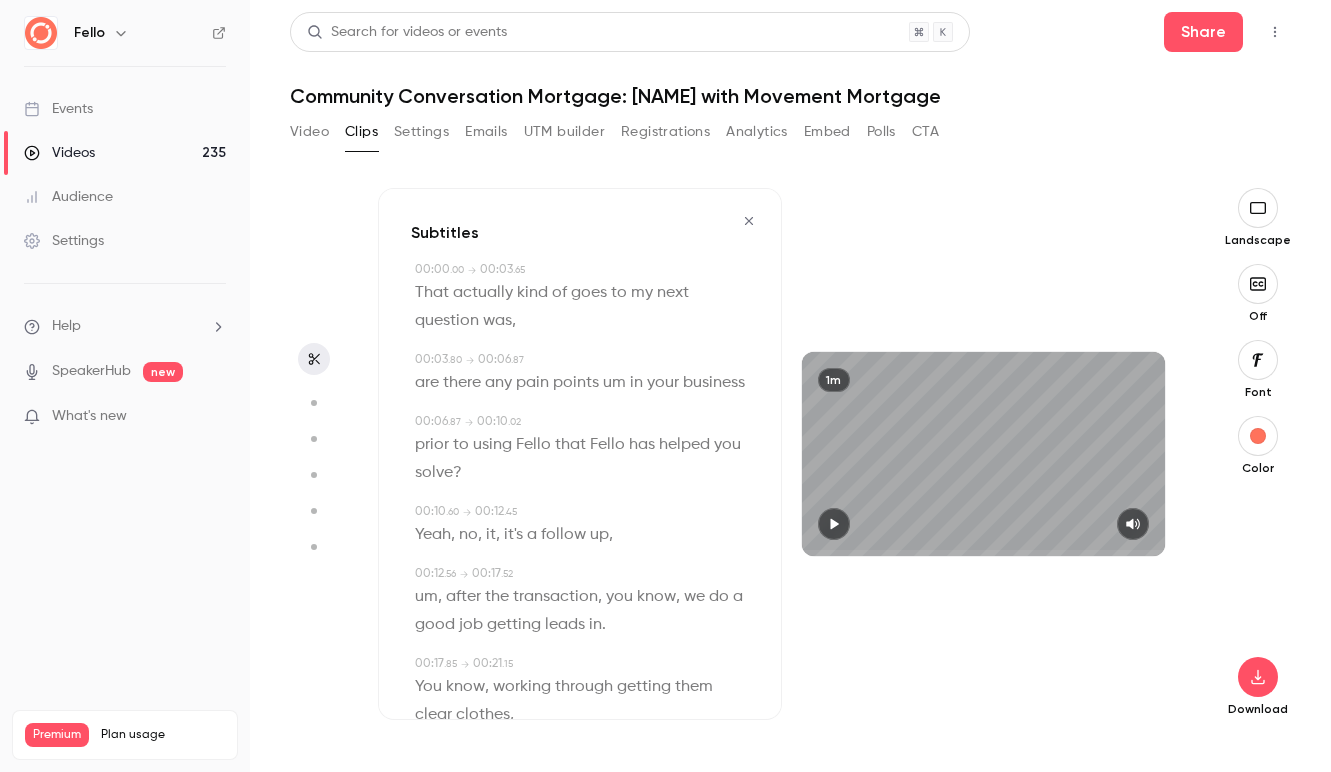 click 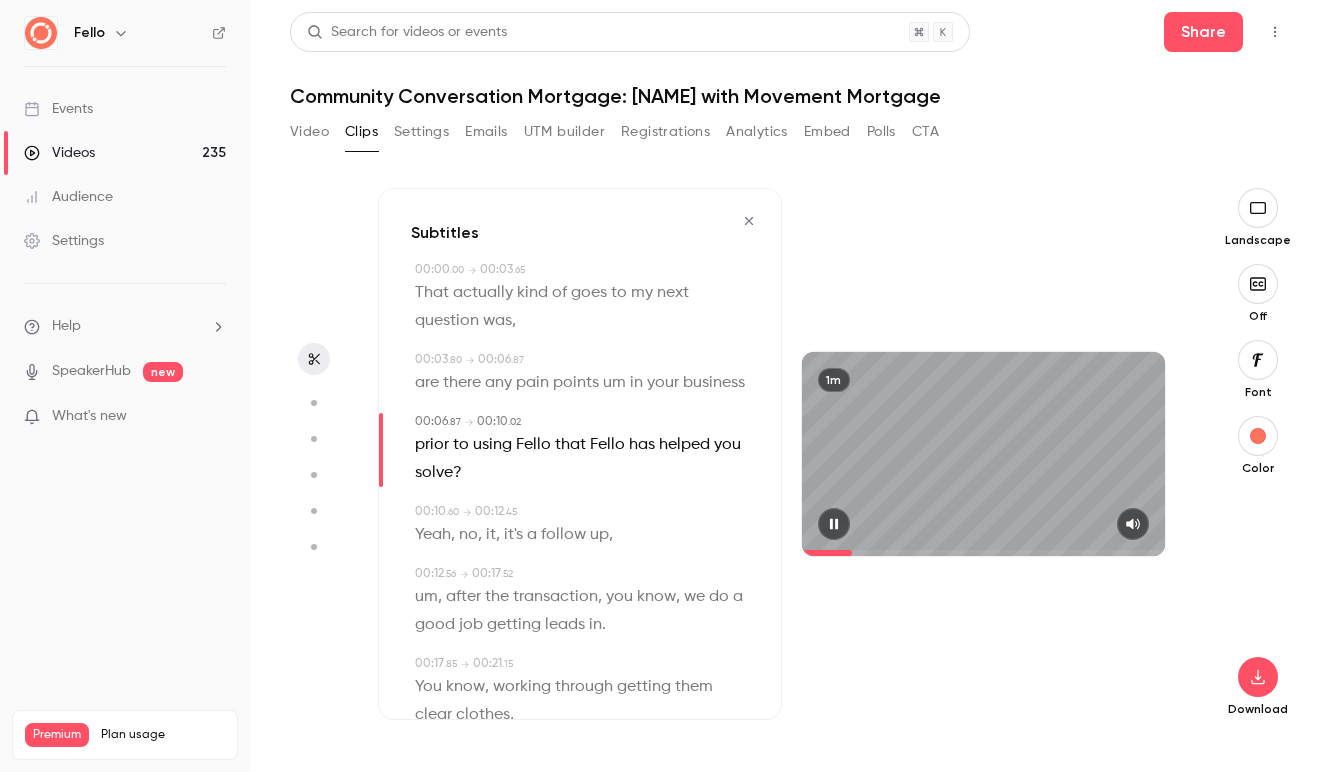 type on "***" 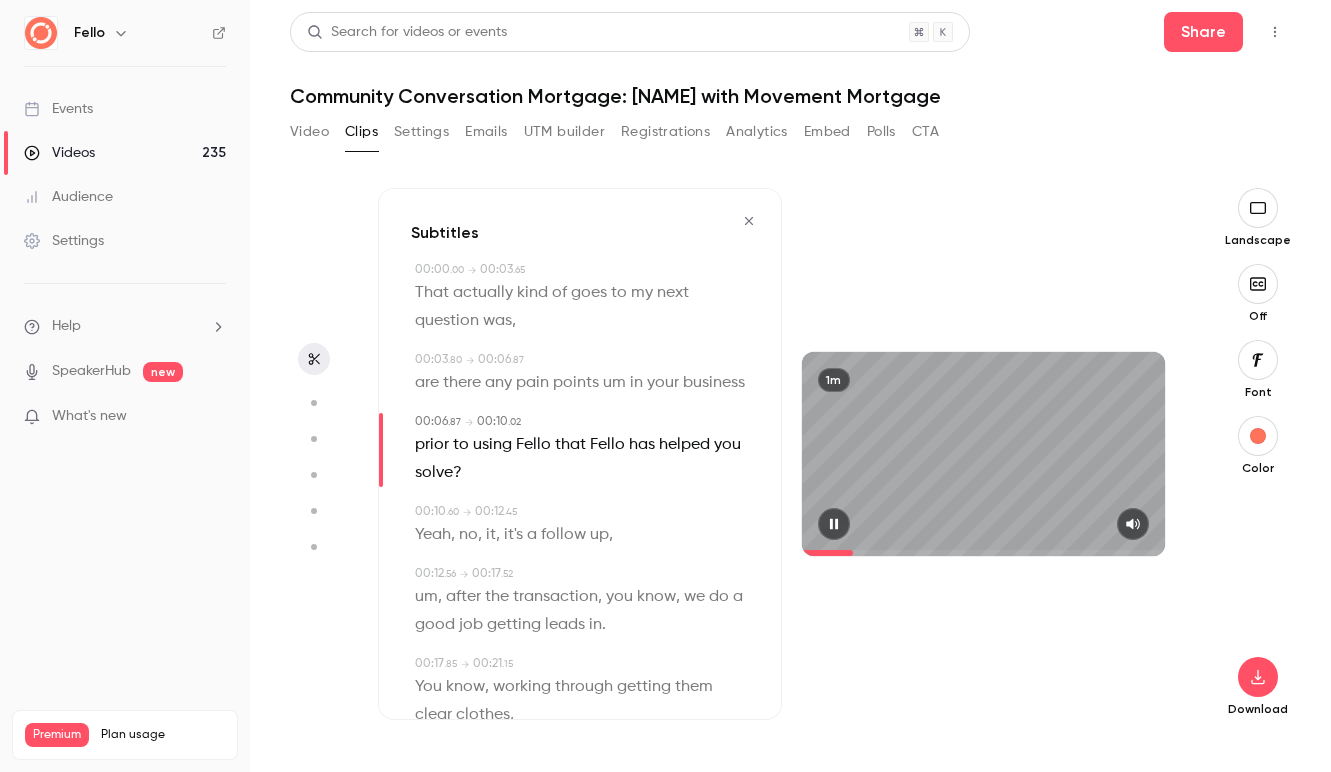 type 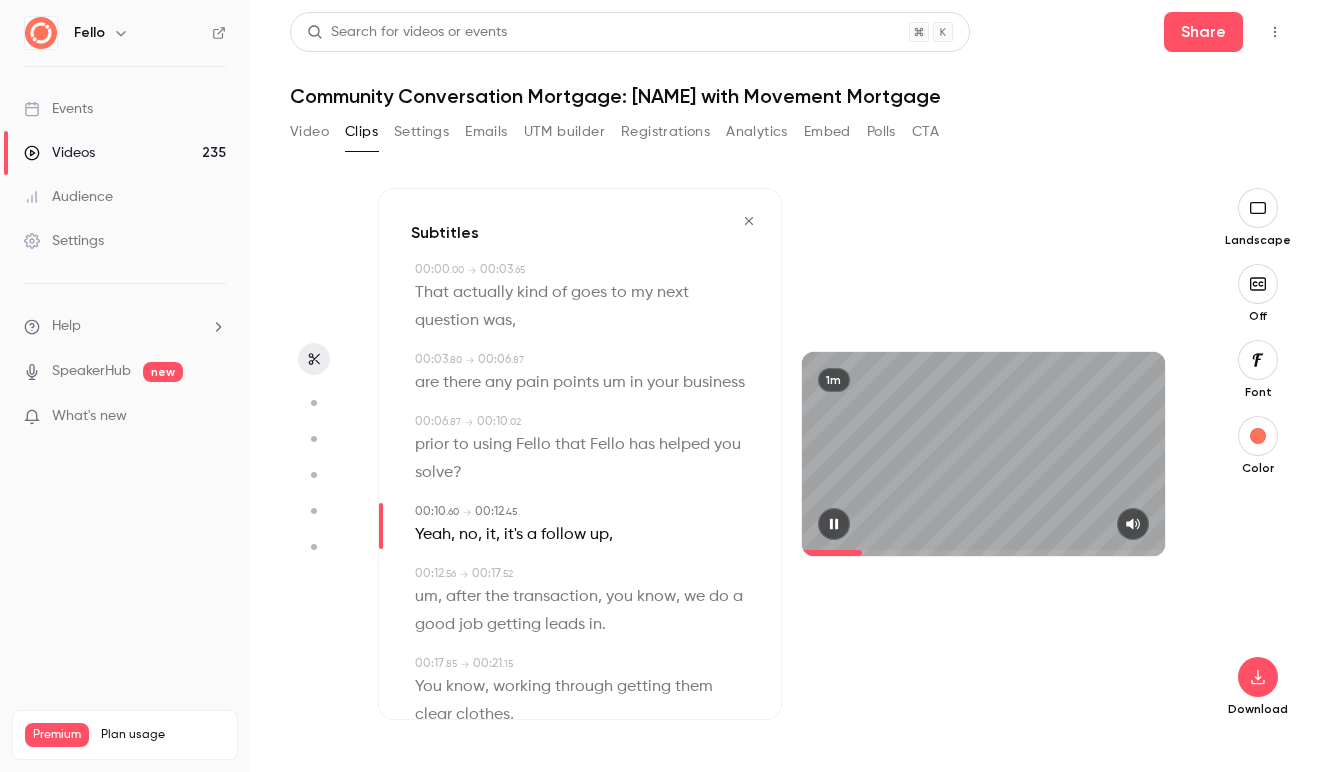 click 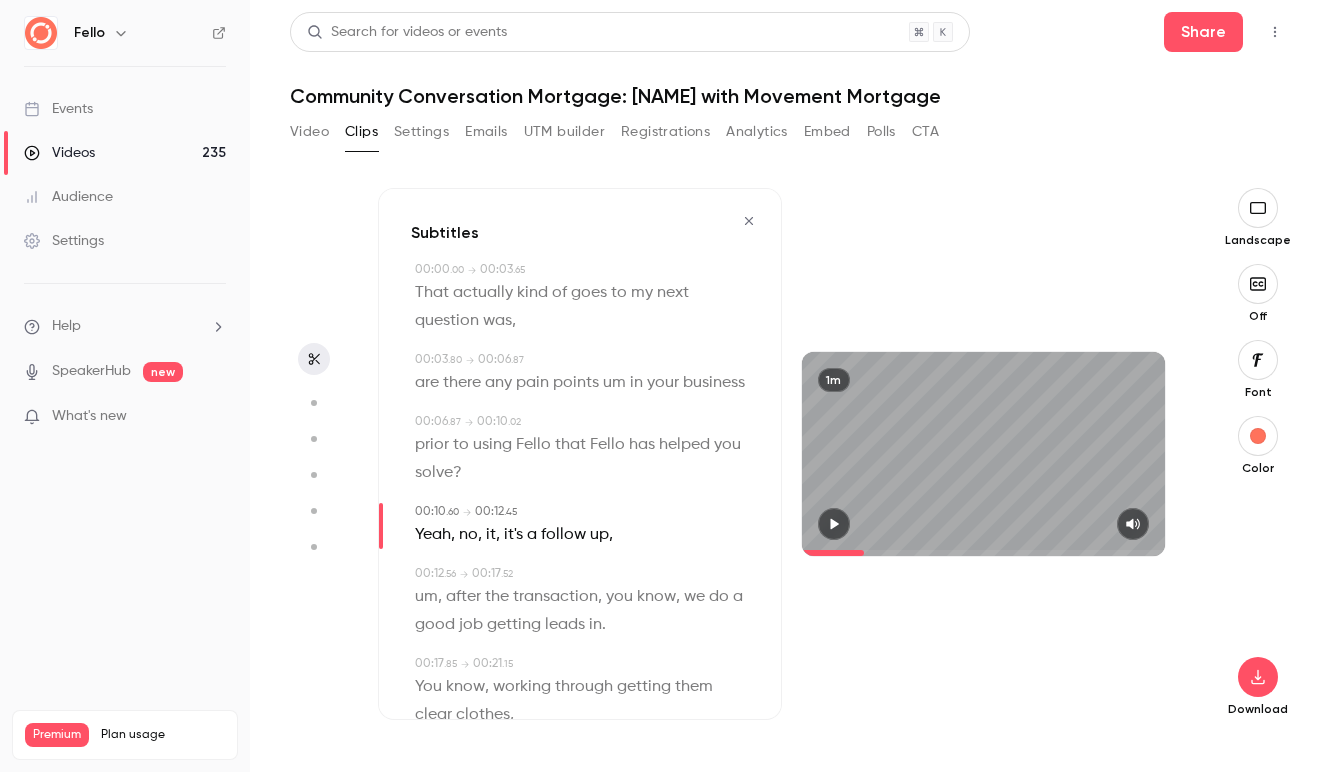 click 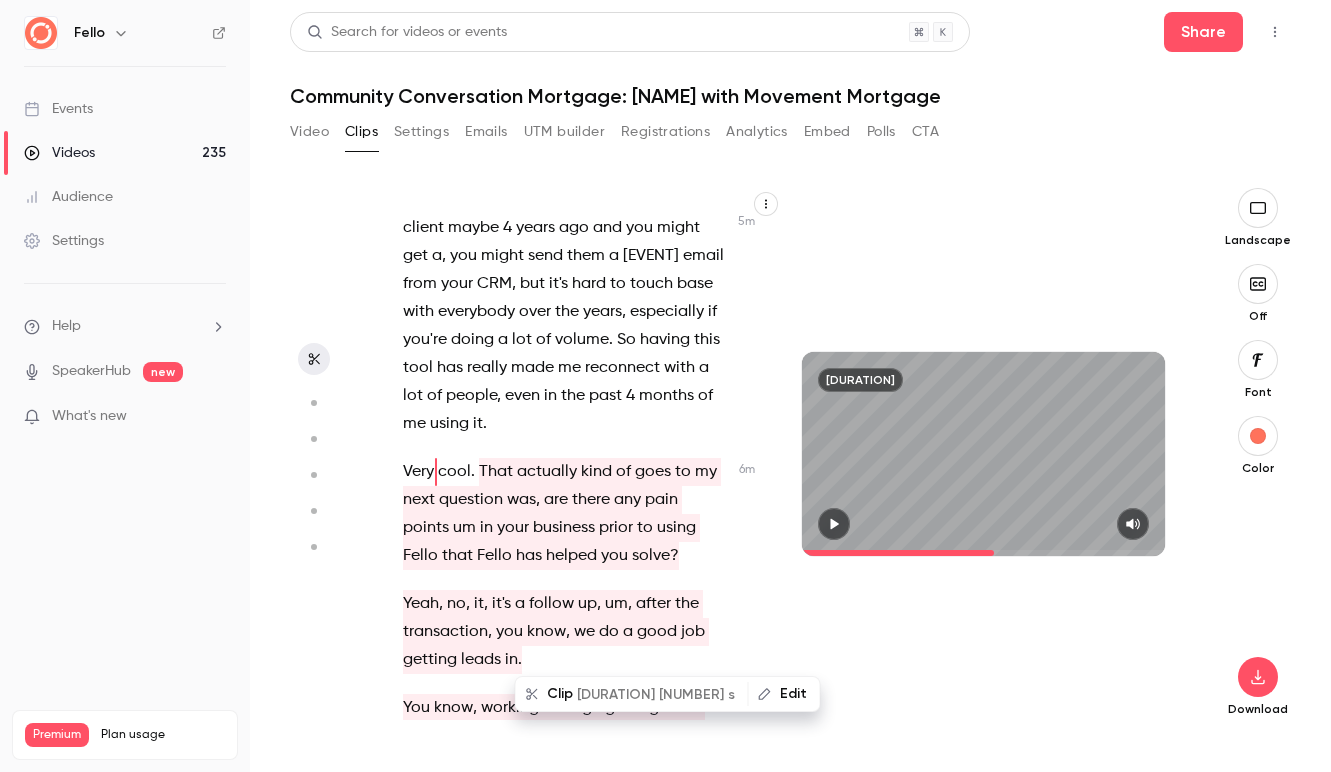 scroll, scrollTop: 4812, scrollLeft: 0, axis: vertical 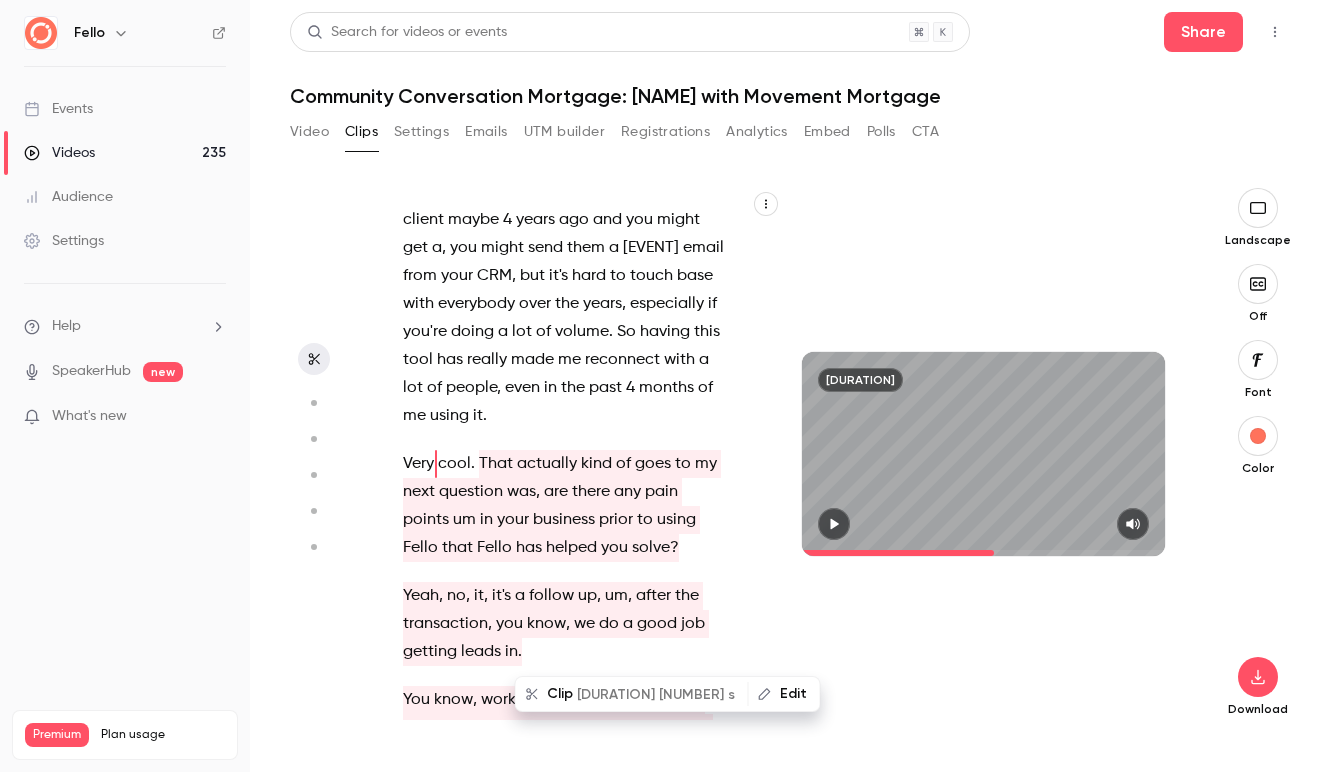 click on "kind" at bounding box center (596, 464) 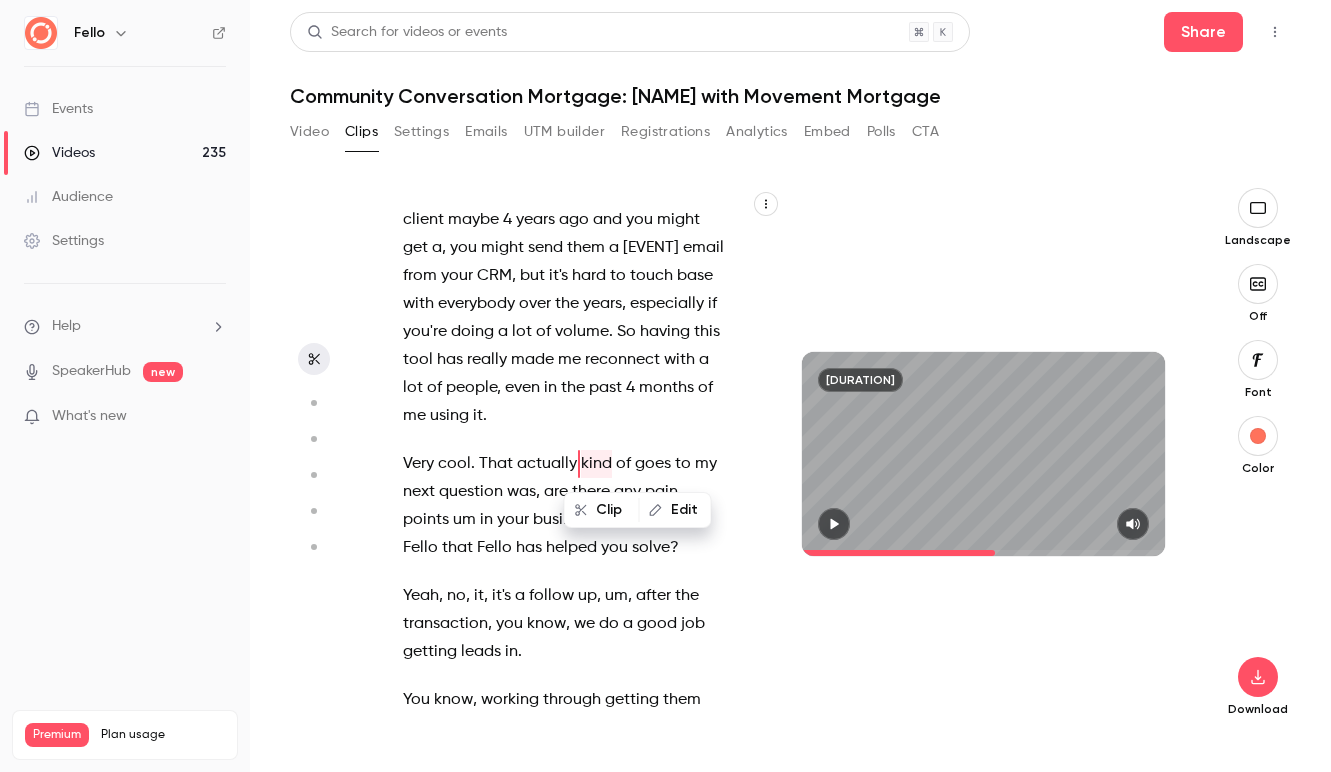 click on "actually" at bounding box center (547, 464) 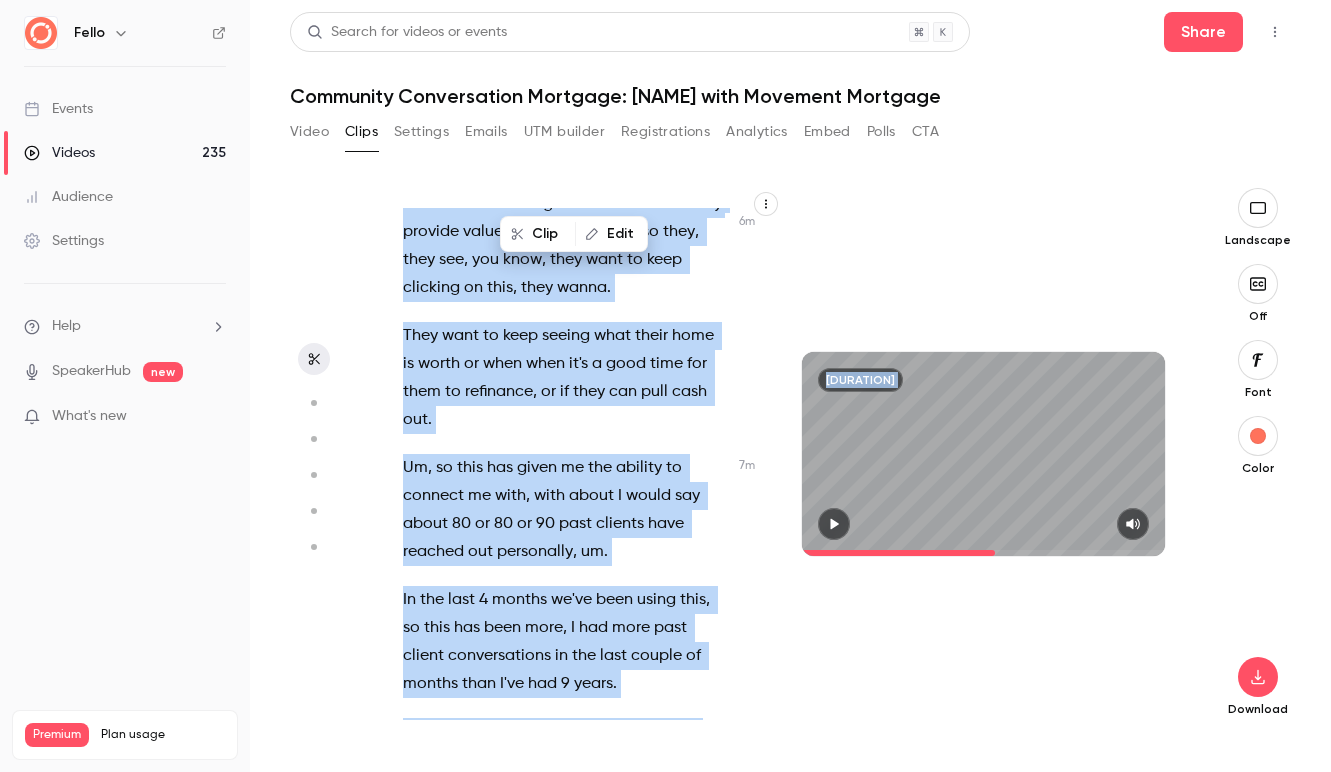 scroll, scrollTop: 5835, scrollLeft: 0, axis: vertical 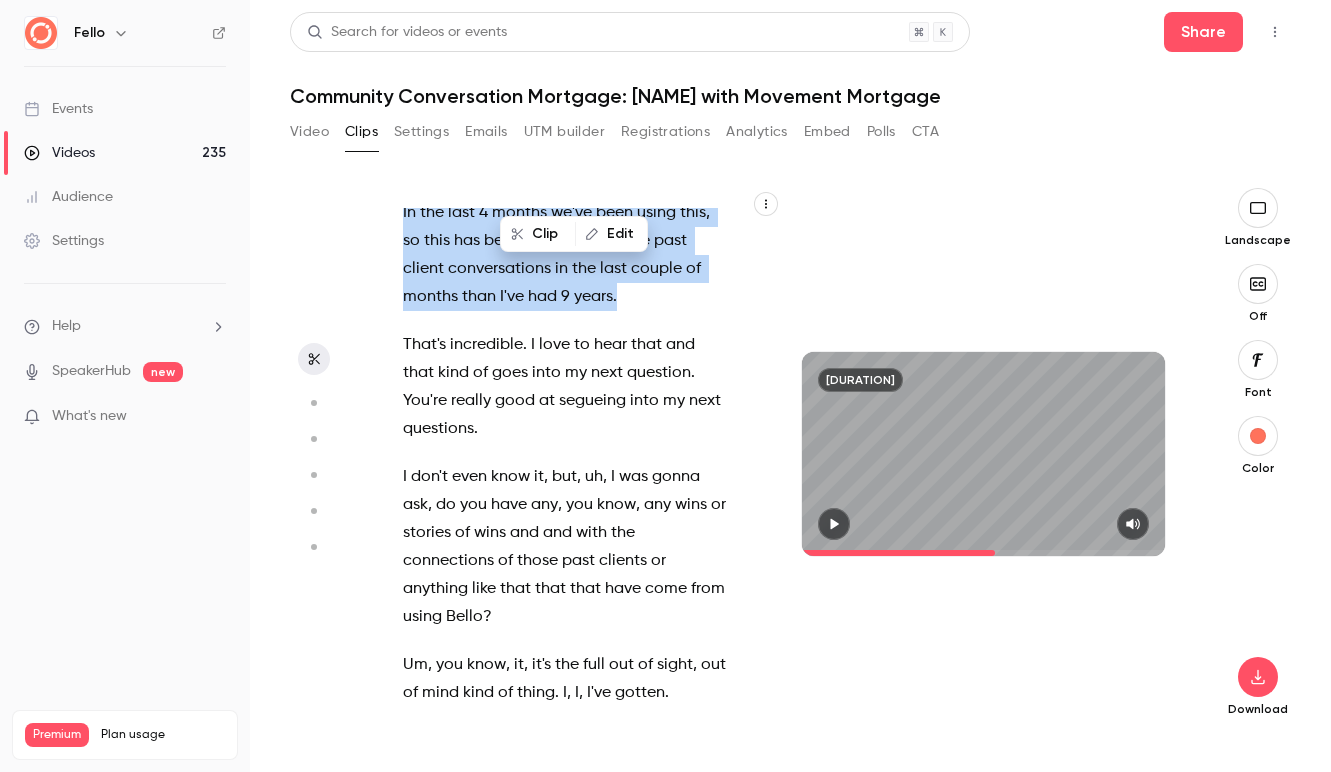drag, startPoint x: 405, startPoint y: 393, endPoint x: 627, endPoint y: 290, distance: 244.73047 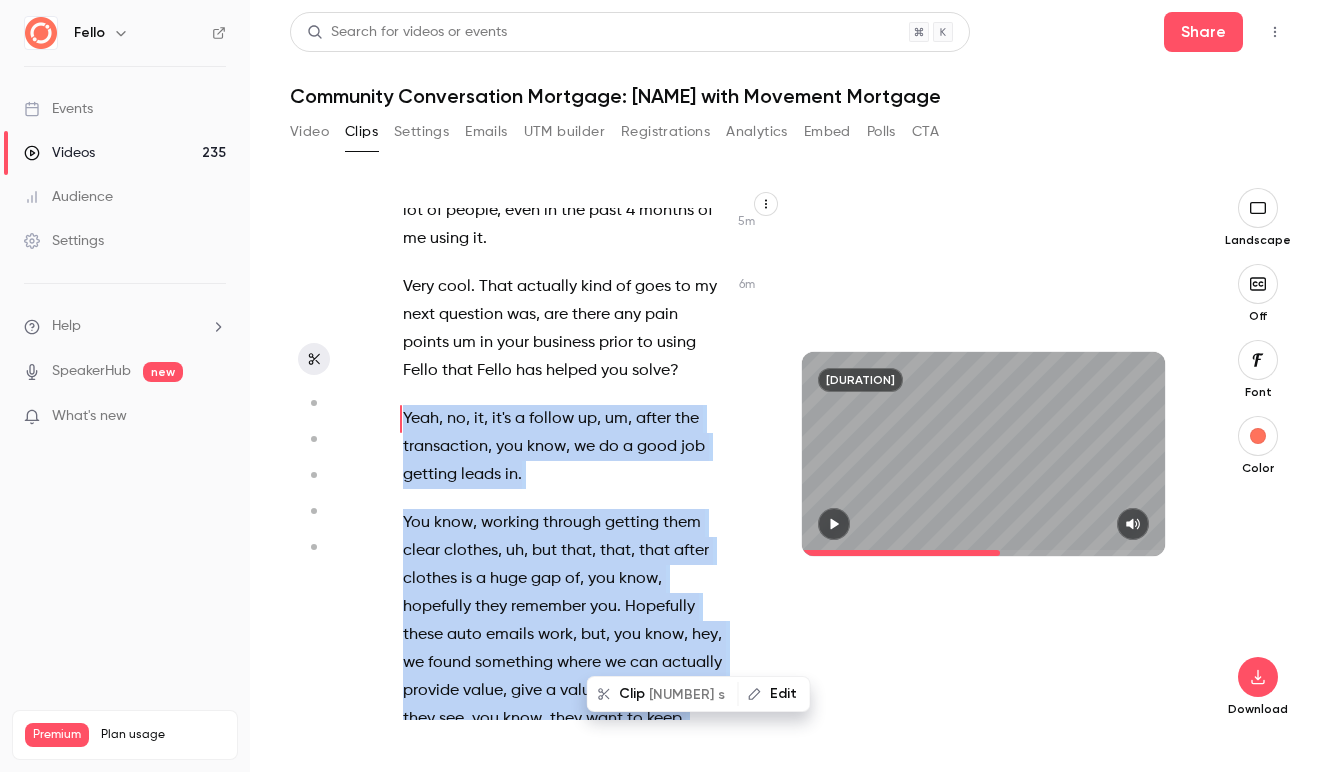 scroll, scrollTop: 4944, scrollLeft: 0, axis: vertical 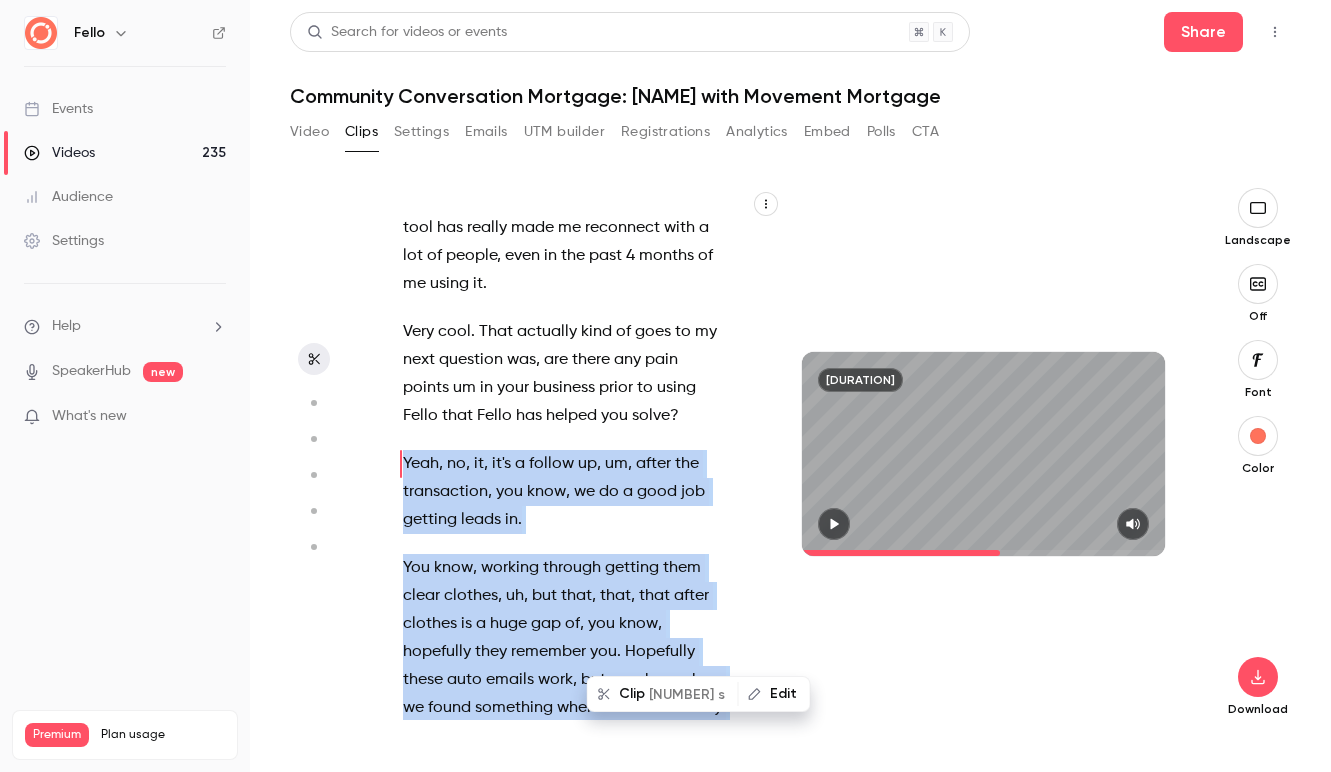 click on "Clip 56 s" at bounding box center [663, 694] 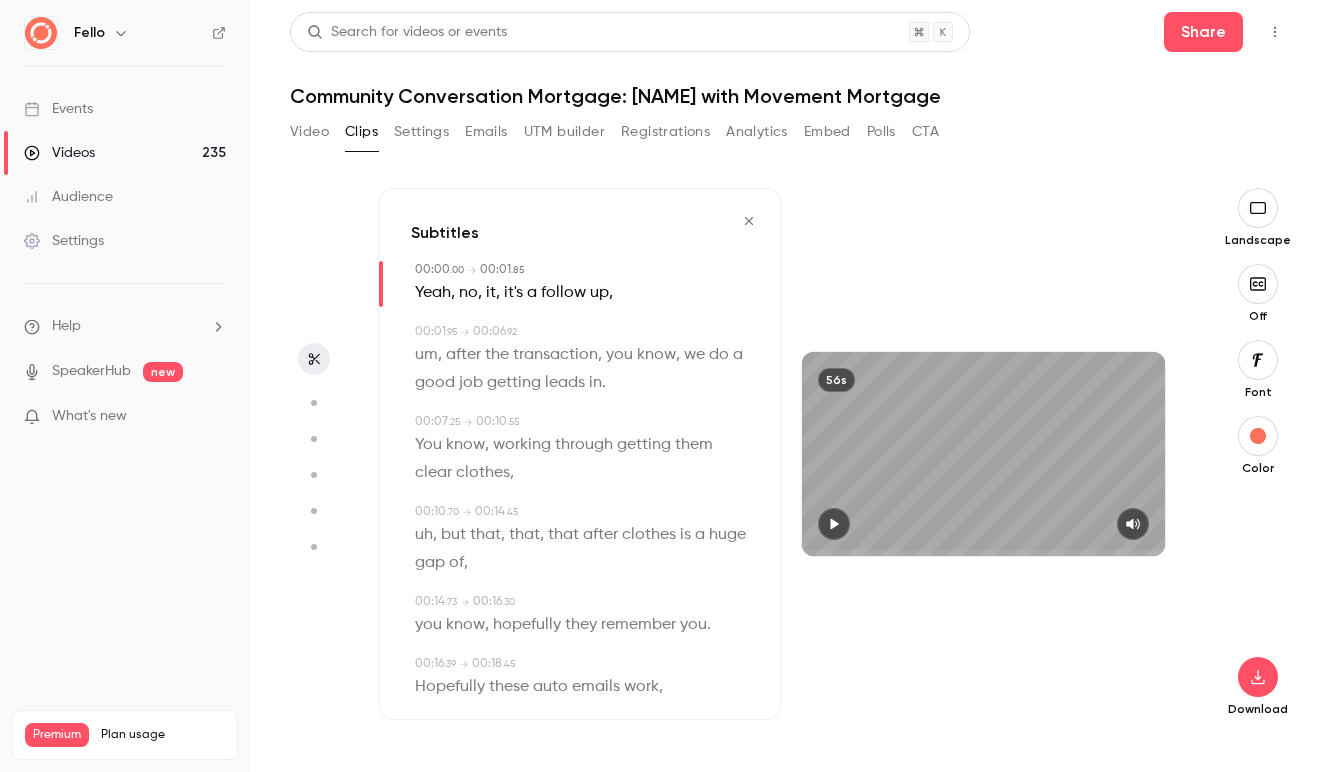 click 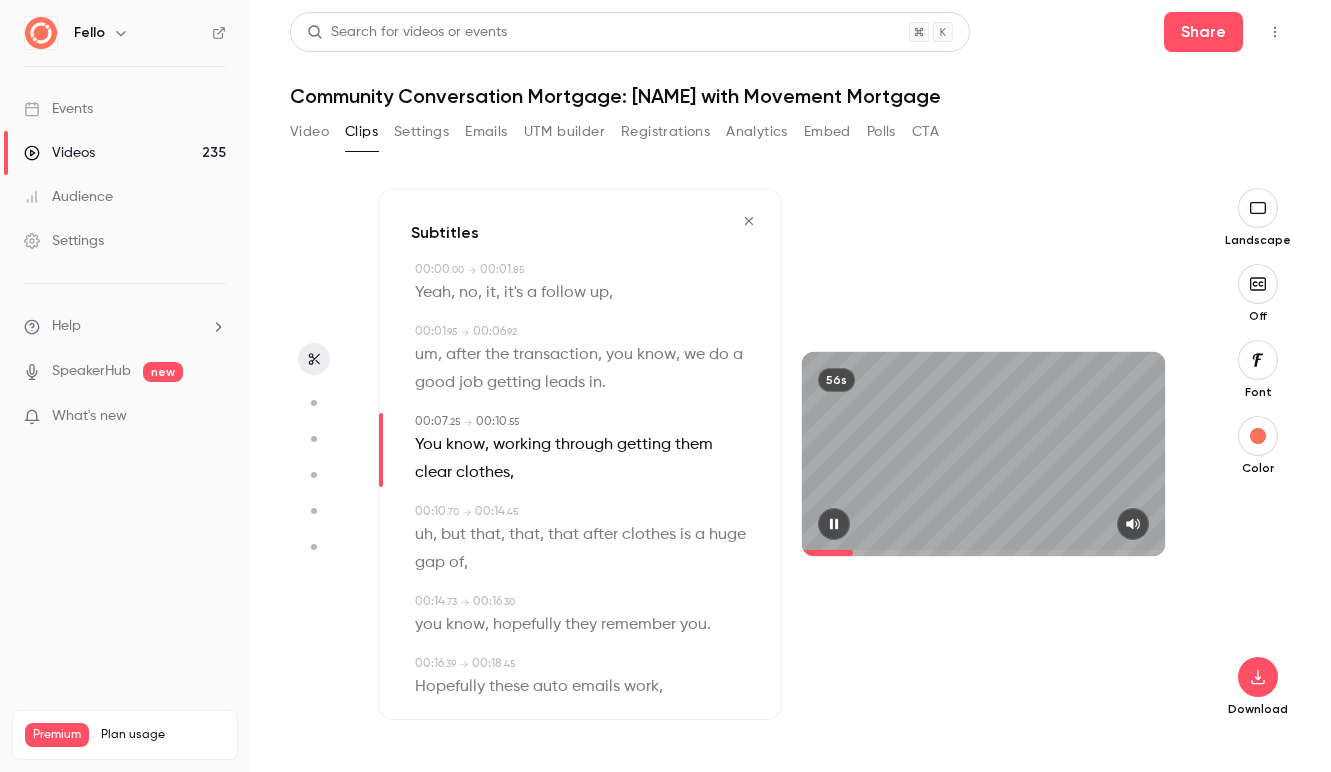 click 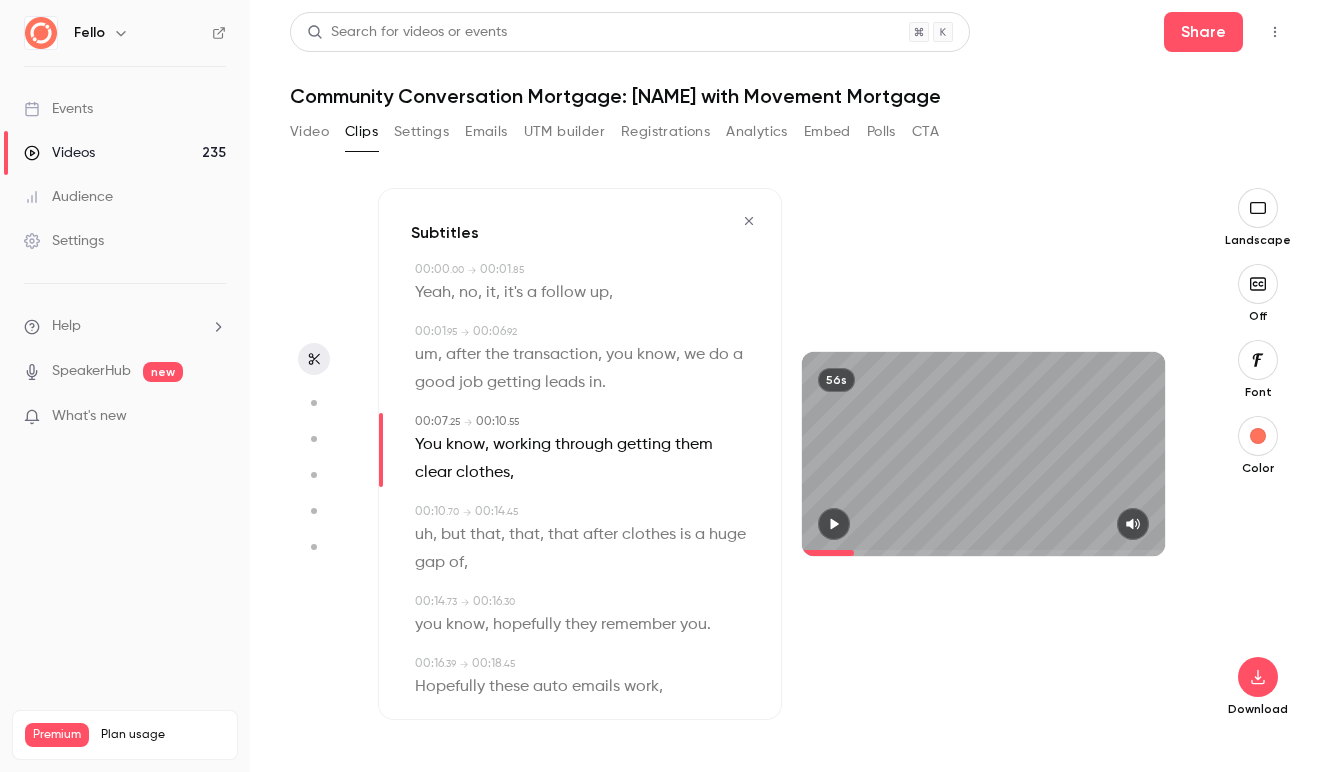 click 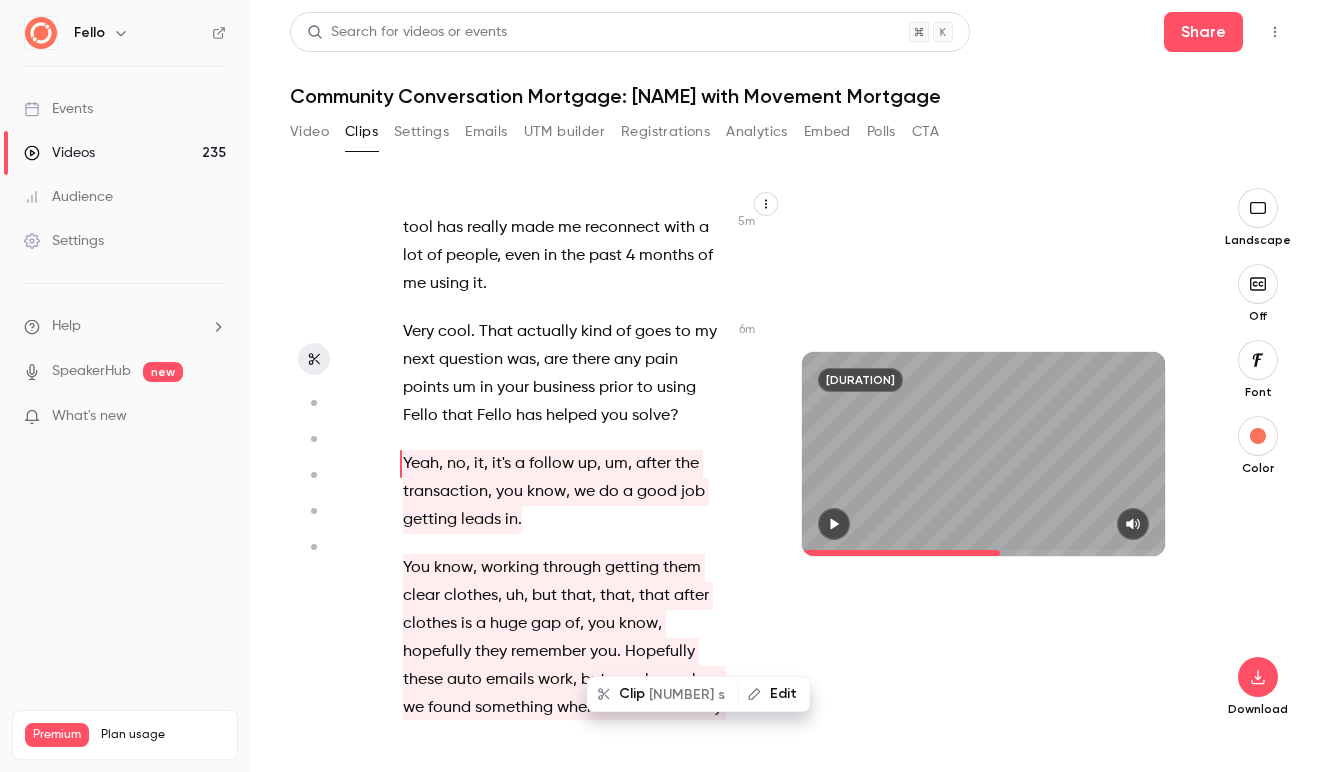 click on "up" at bounding box center (587, 464) 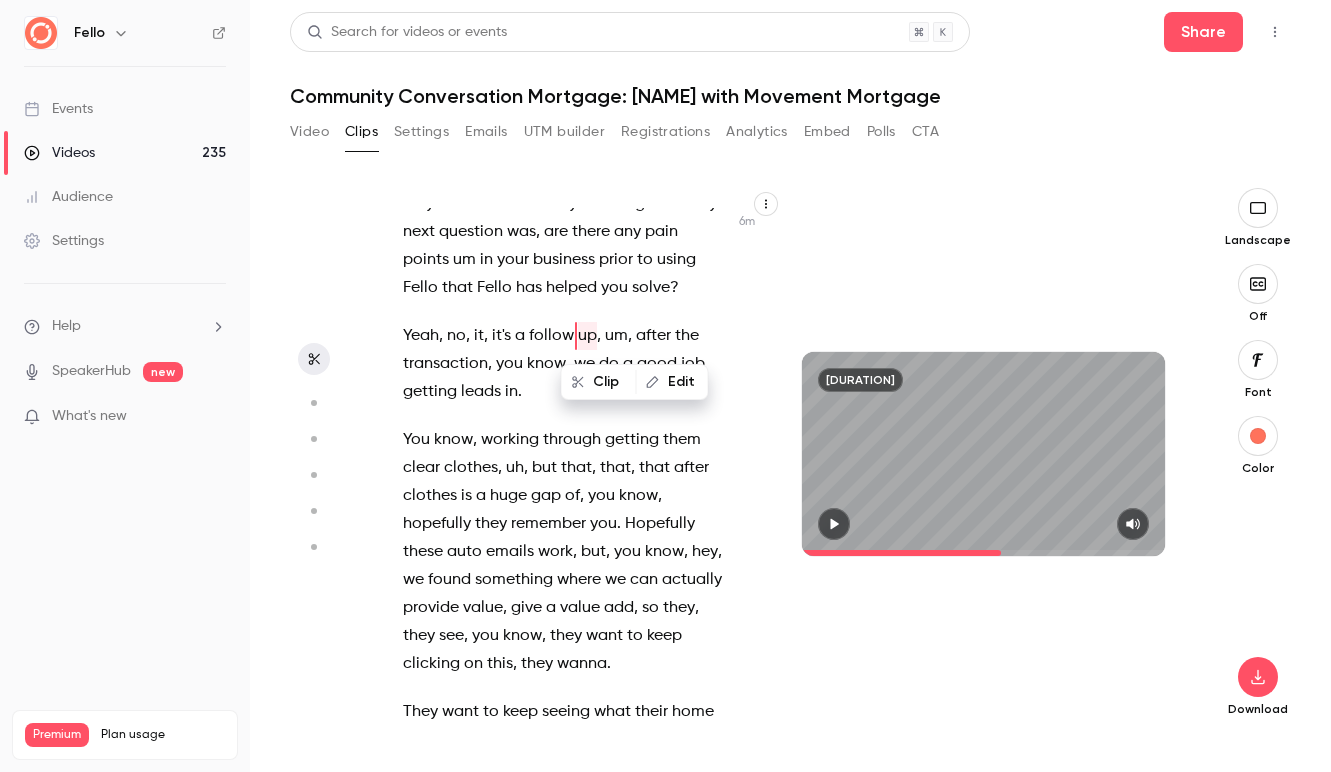 click on "that" at bounding box center [576, 468] 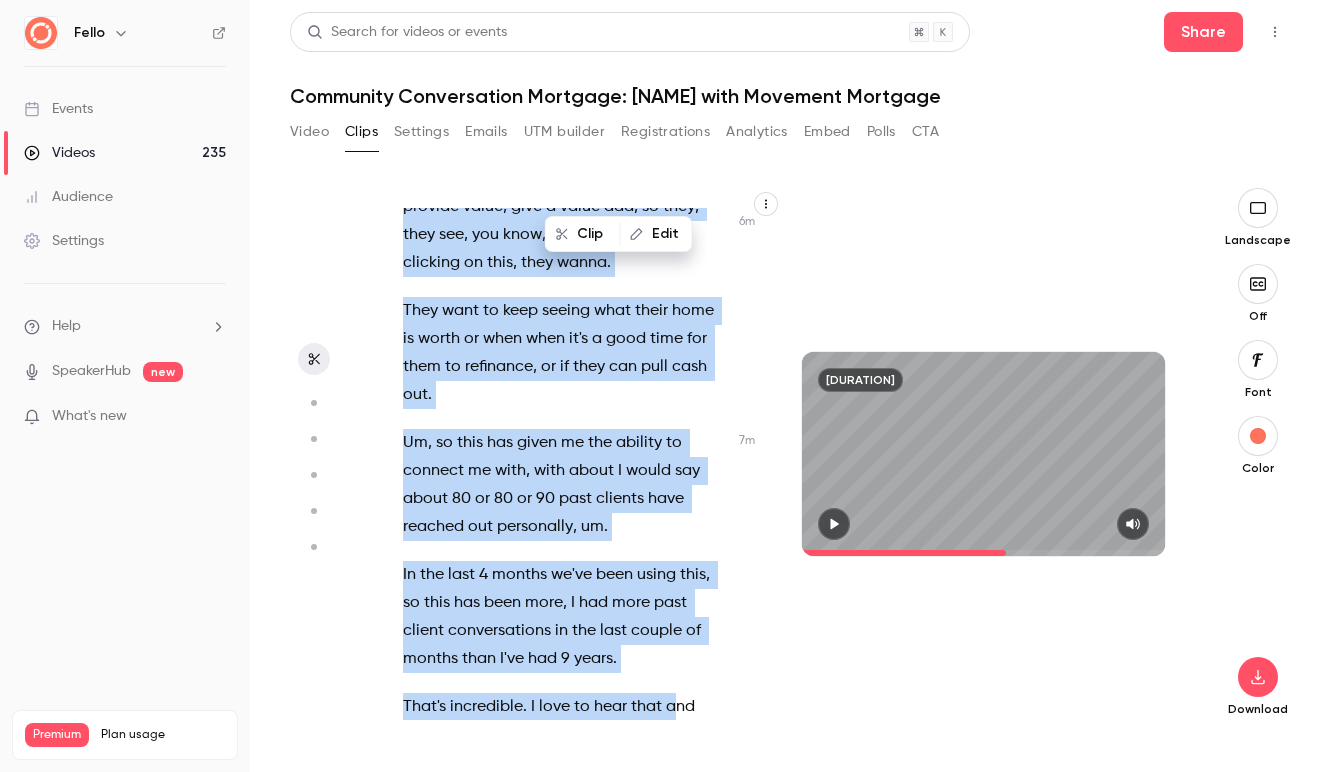 scroll, scrollTop: 5476, scrollLeft: 0, axis: vertical 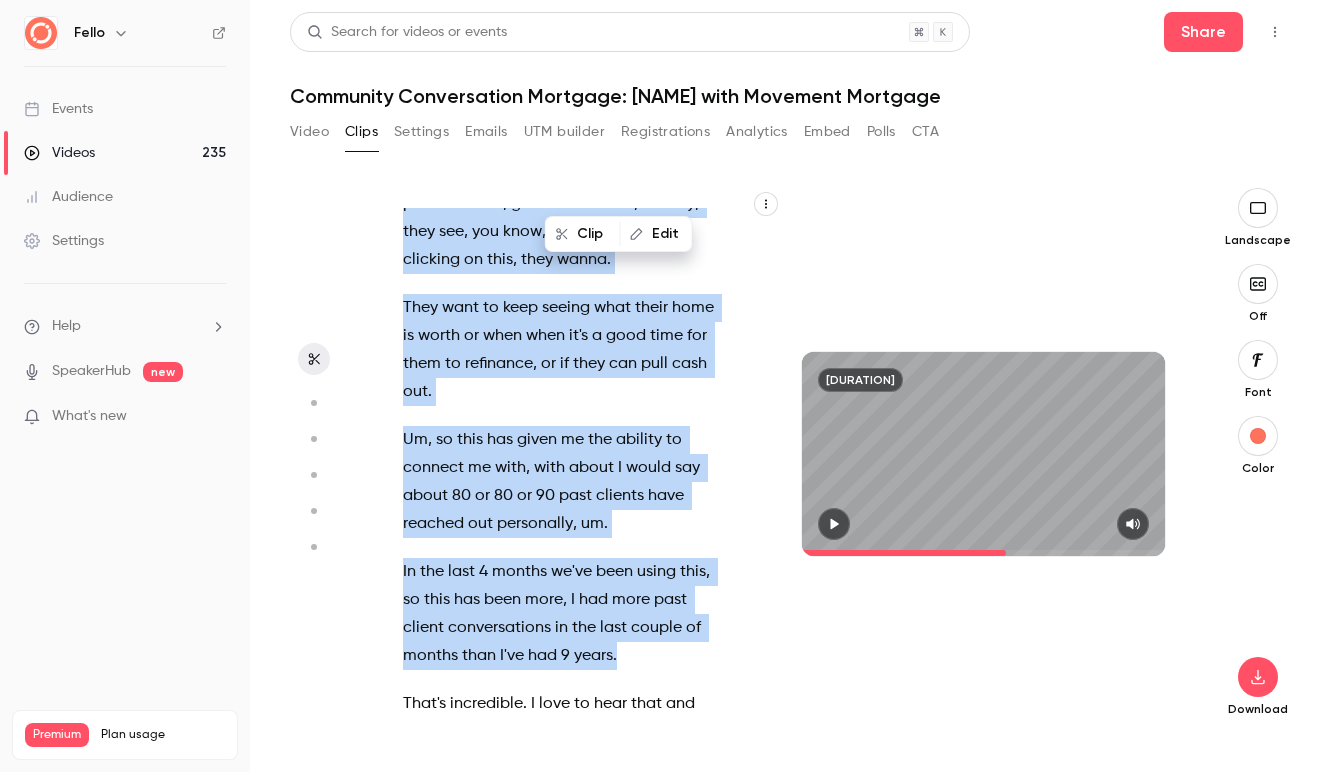 drag, startPoint x: 573, startPoint y: 360, endPoint x: 628, endPoint y: 655, distance: 300.0833 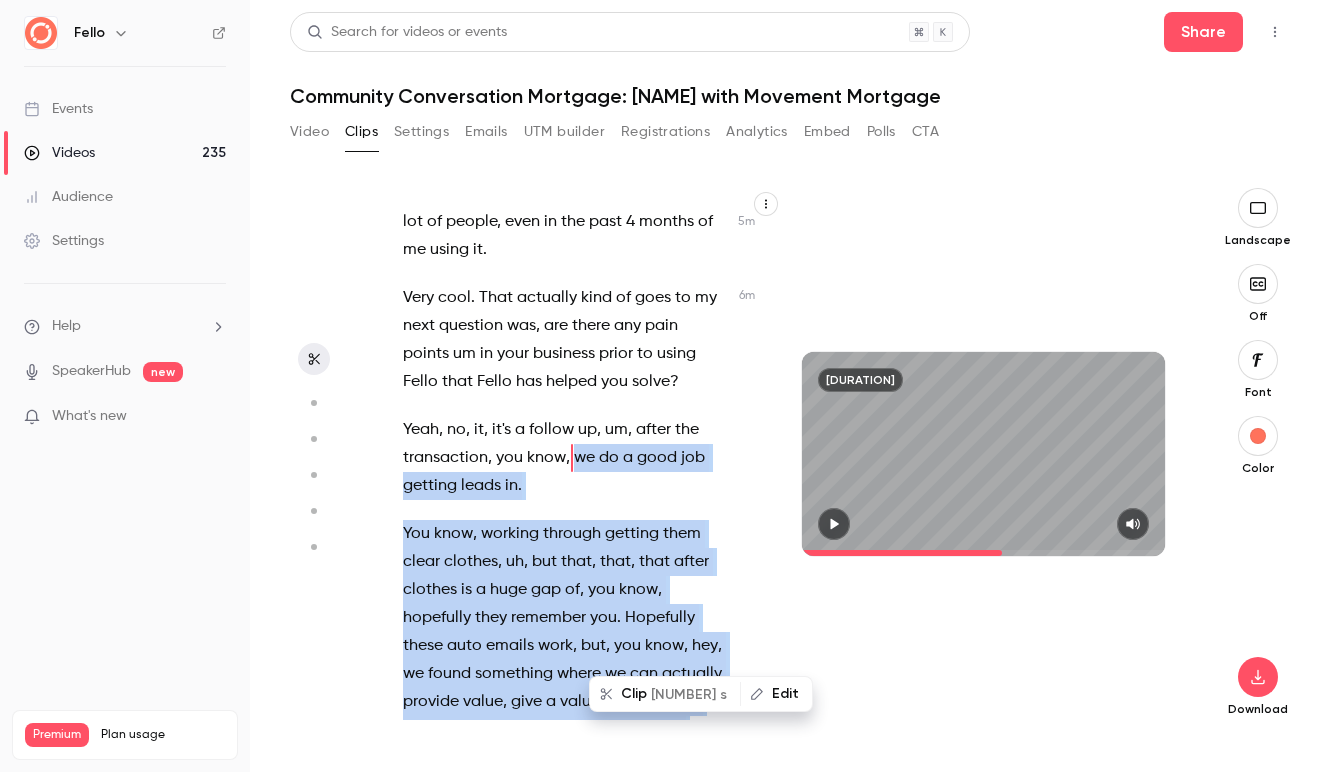 scroll, scrollTop: 4972, scrollLeft: 0, axis: vertical 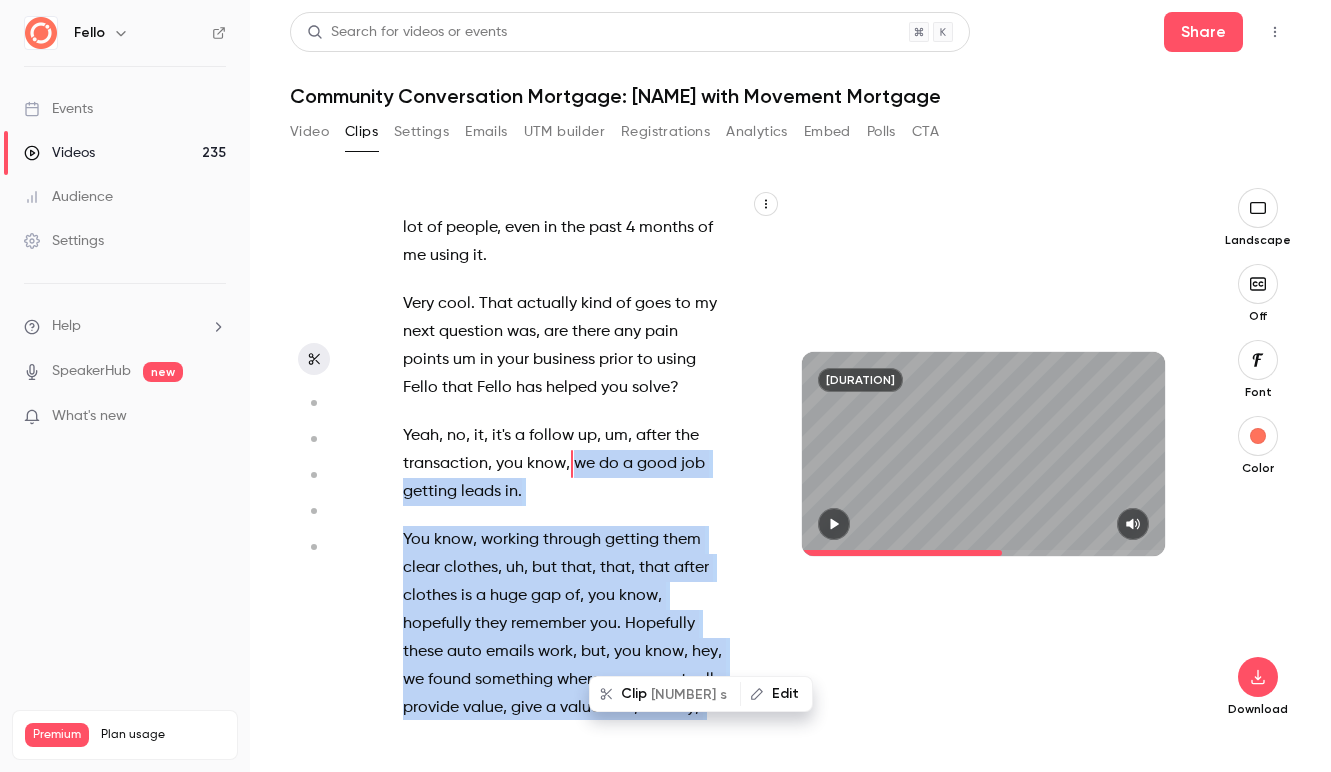 click on "Clip [NUMBER] s" at bounding box center [665, 694] 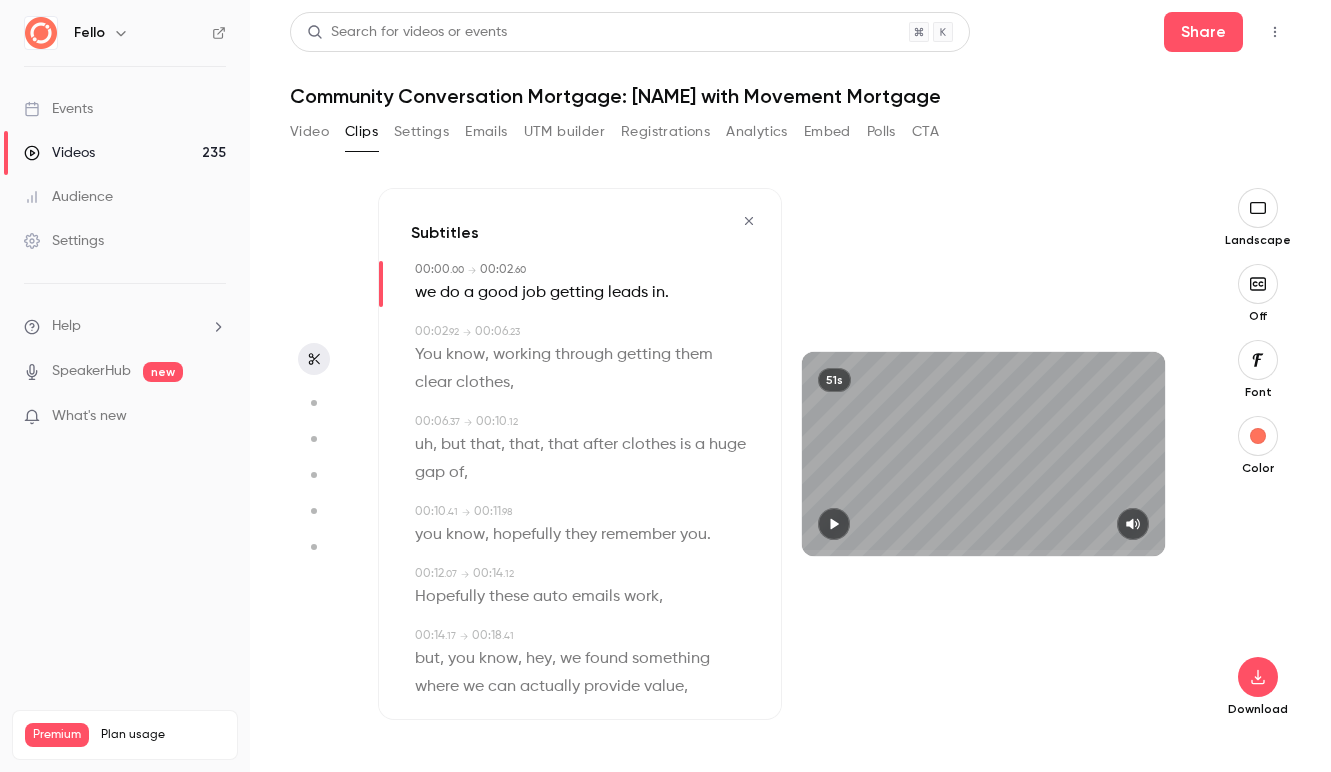 click on "we" at bounding box center (425, 293) 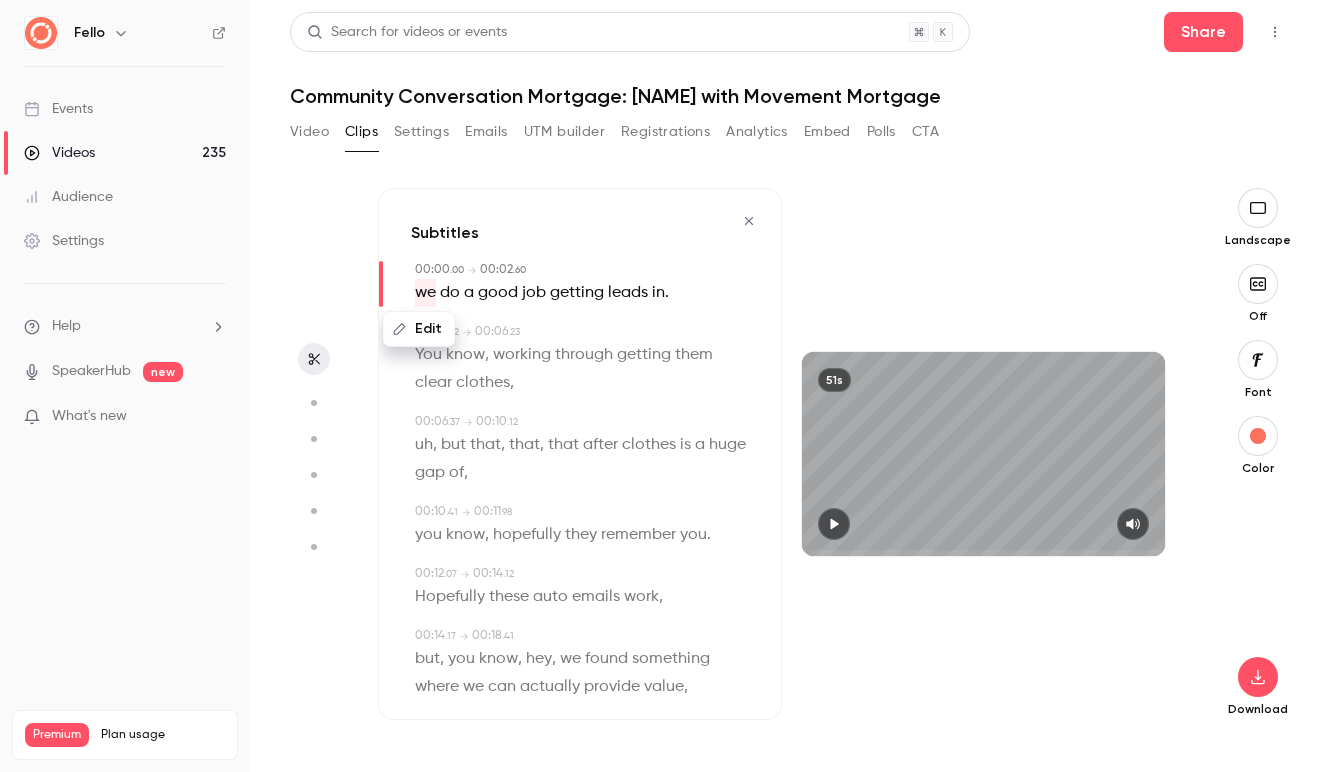 click on "Edit" at bounding box center [419, 329] 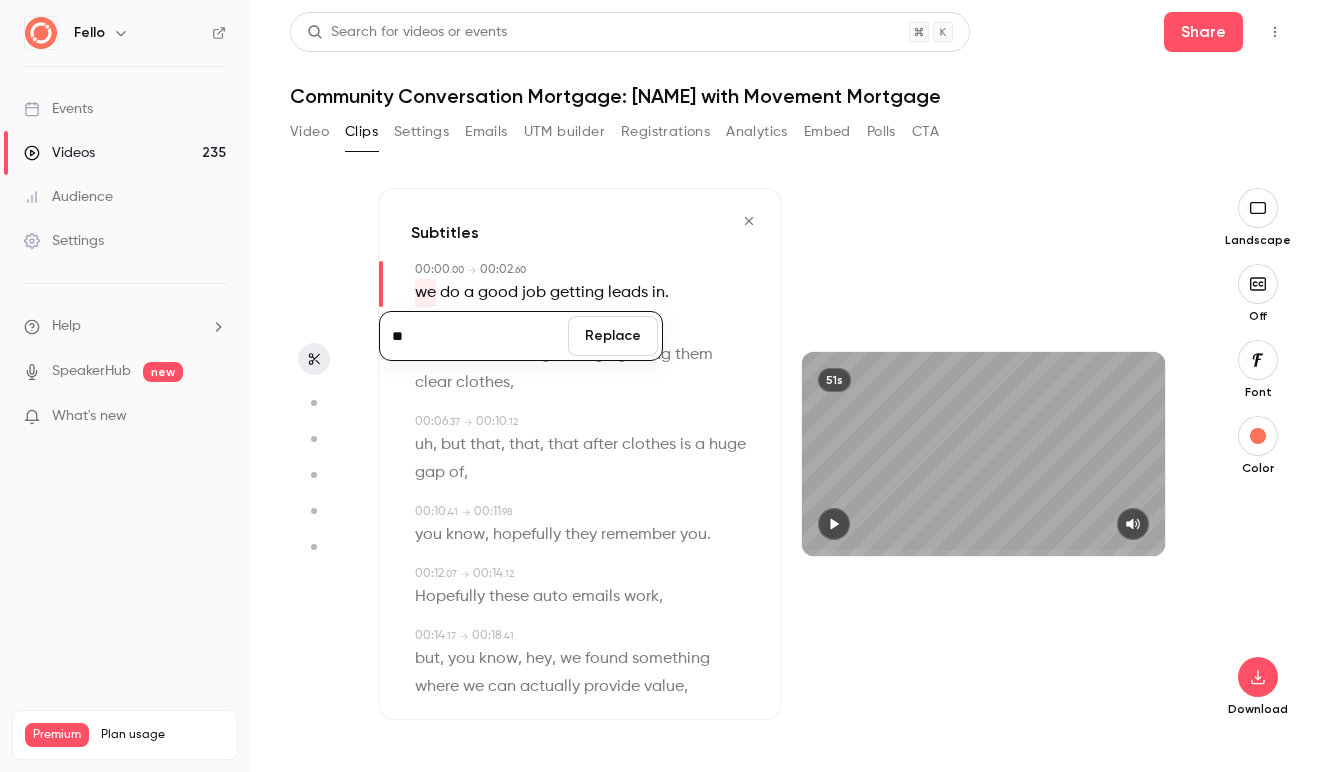 type on "**" 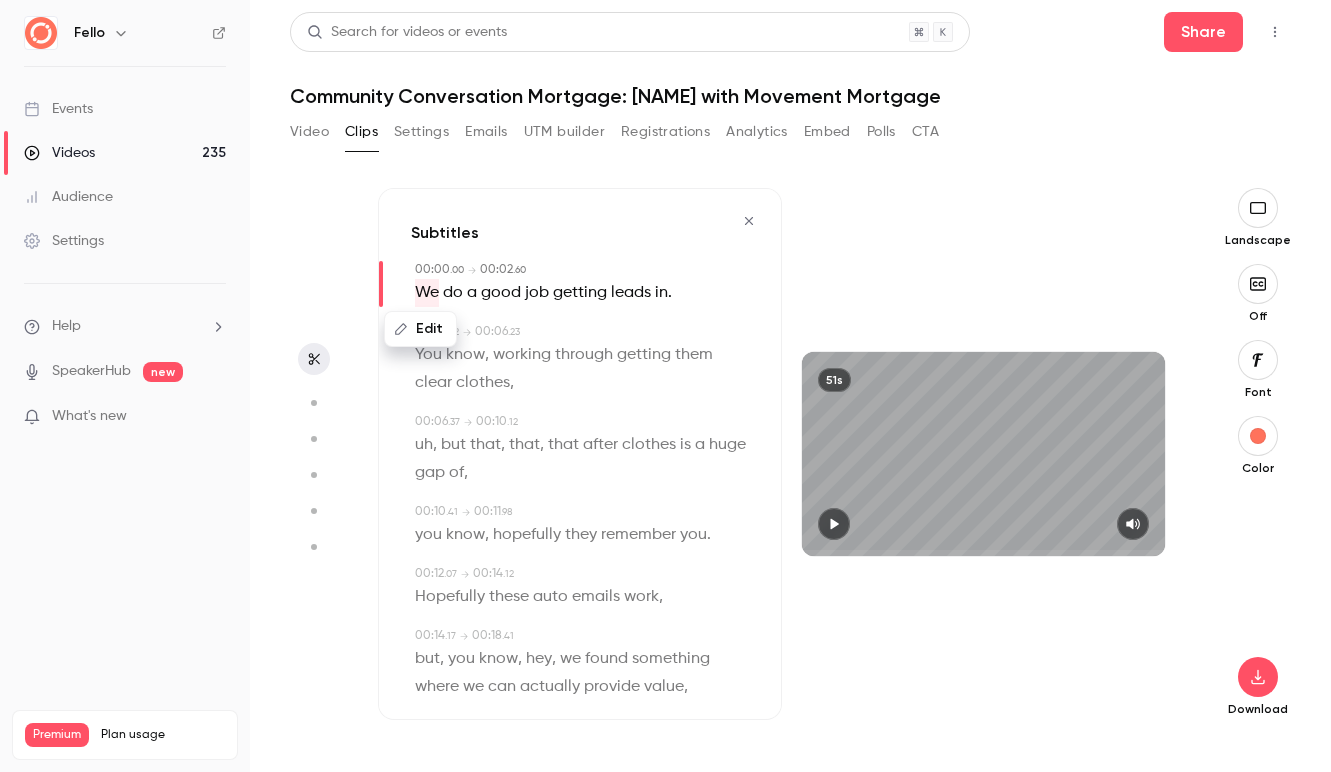 click on "Edit We   do   a   good   job   getting   leads   in ." at bounding box center (582, 293) 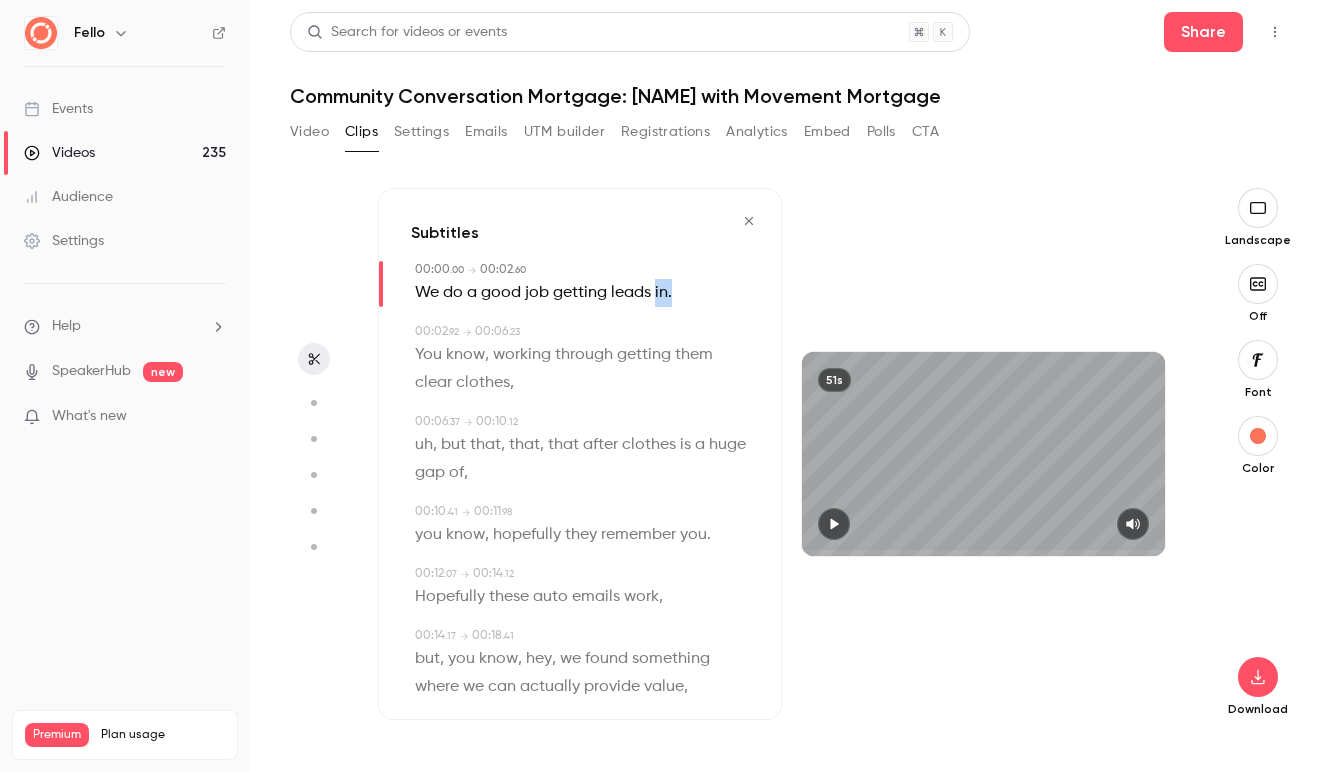 drag, startPoint x: 677, startPoint y: 294, endPoint x: 654, endPoint y: 294, distance: 23 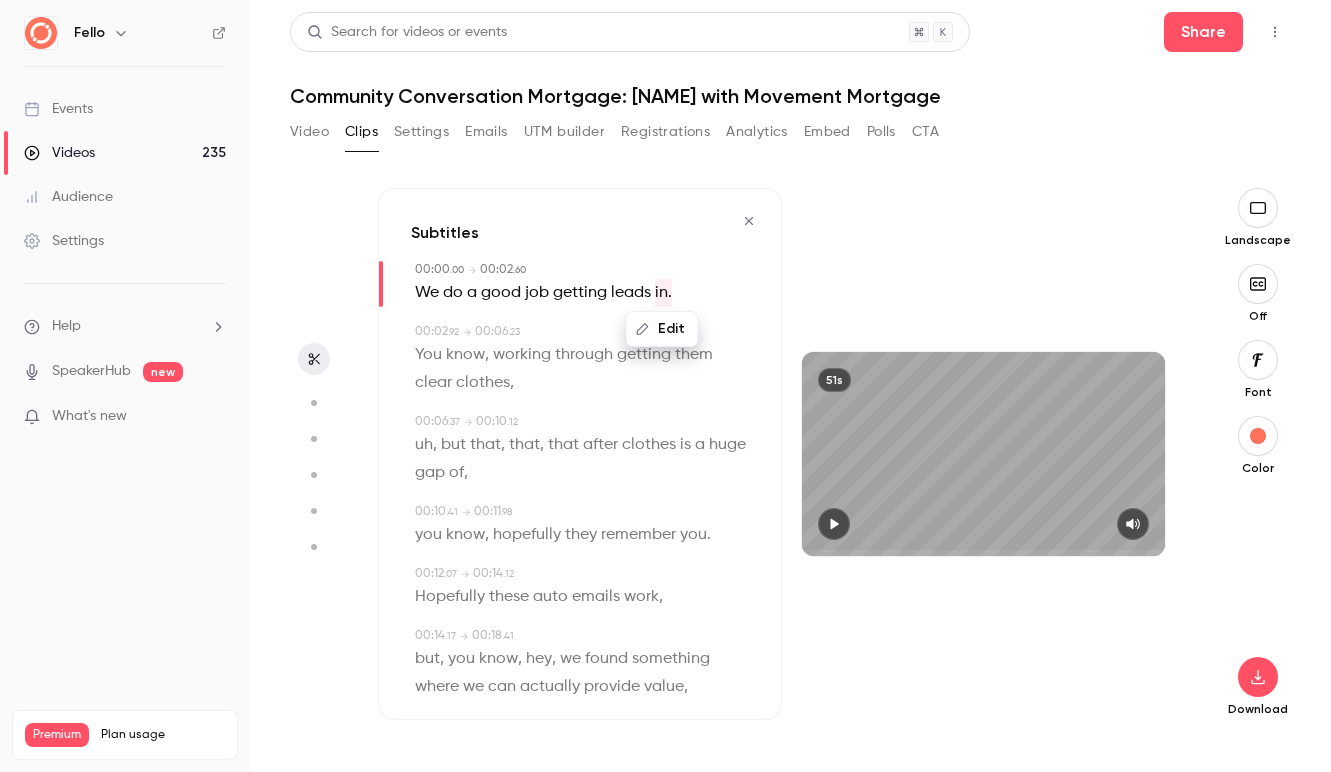 click on "Edit" at bounding box center [662, 329] 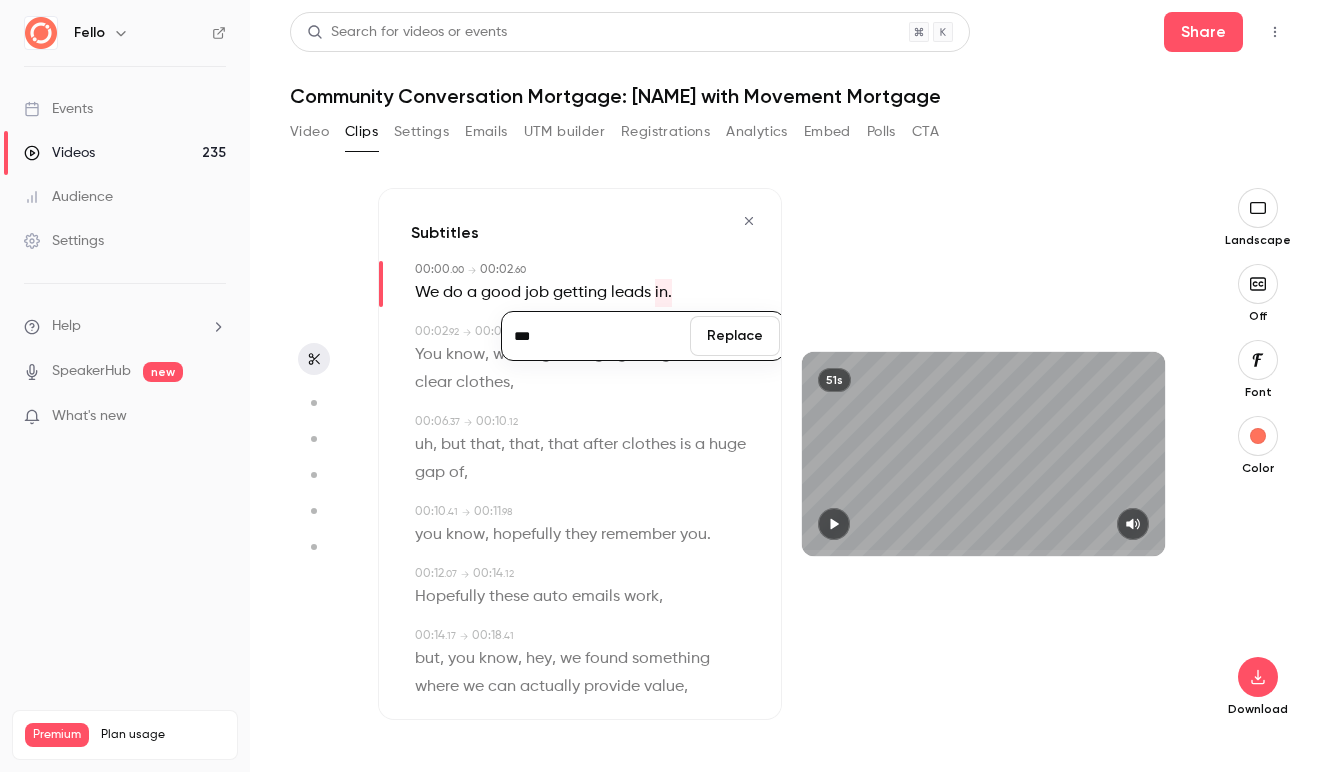 type on "***" 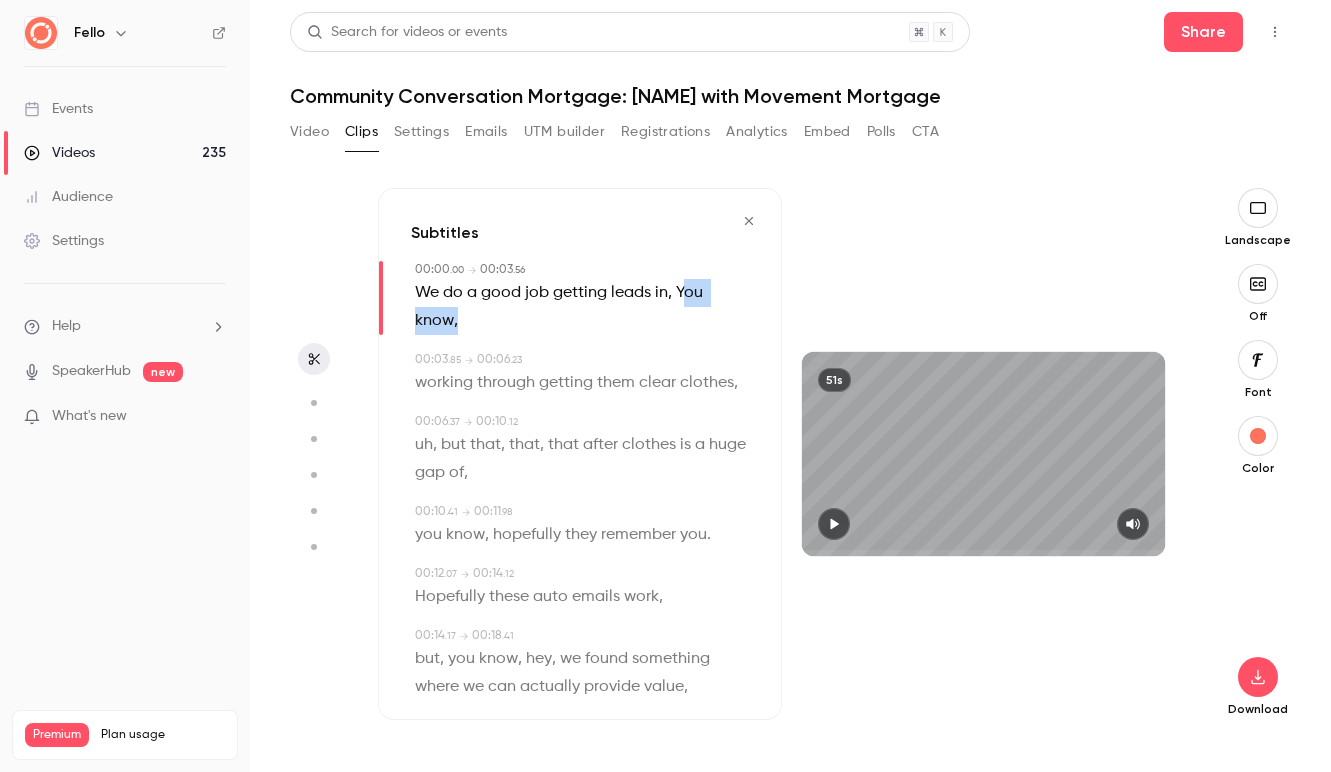 drag, startPoint x: 750, startPoint y: 295, endPoint x: 686, endPoint y: 295, distance: 64 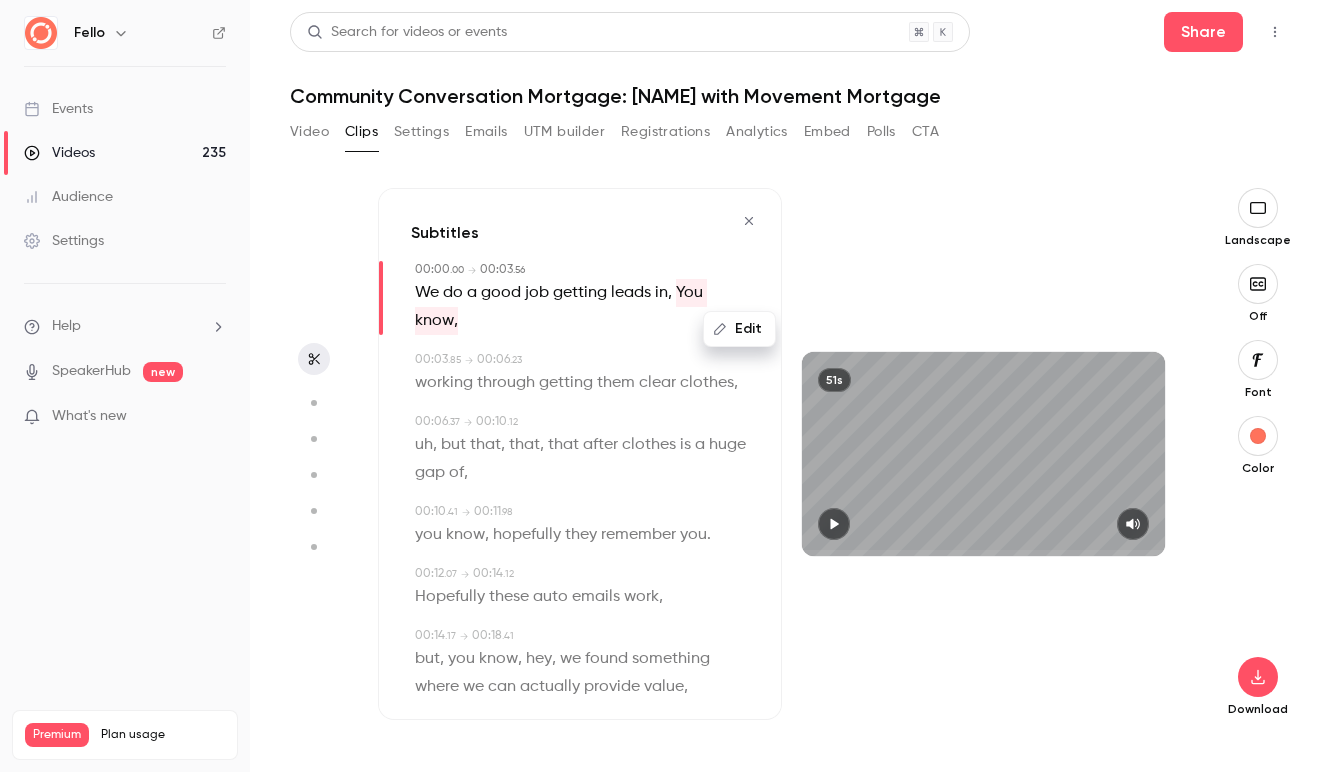 click on "Edit" at bounding box center (739, 329) 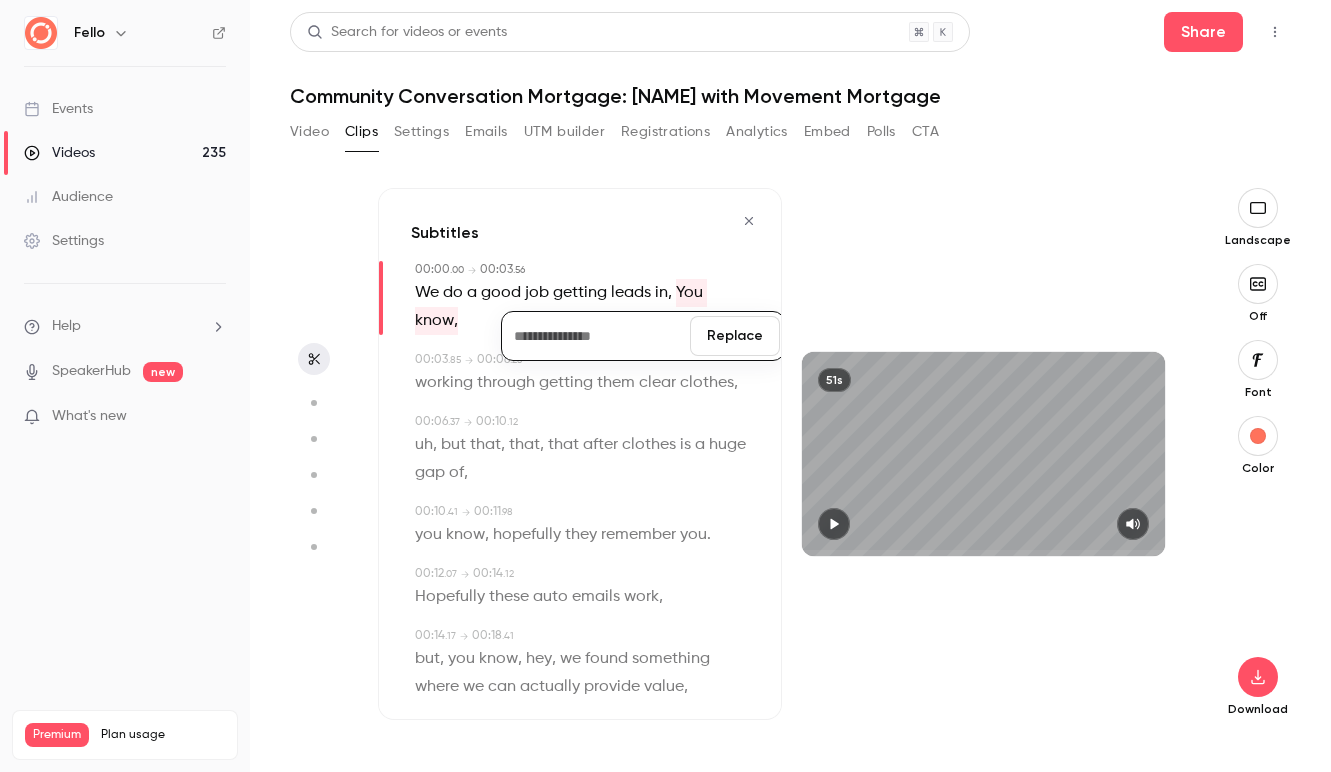 type 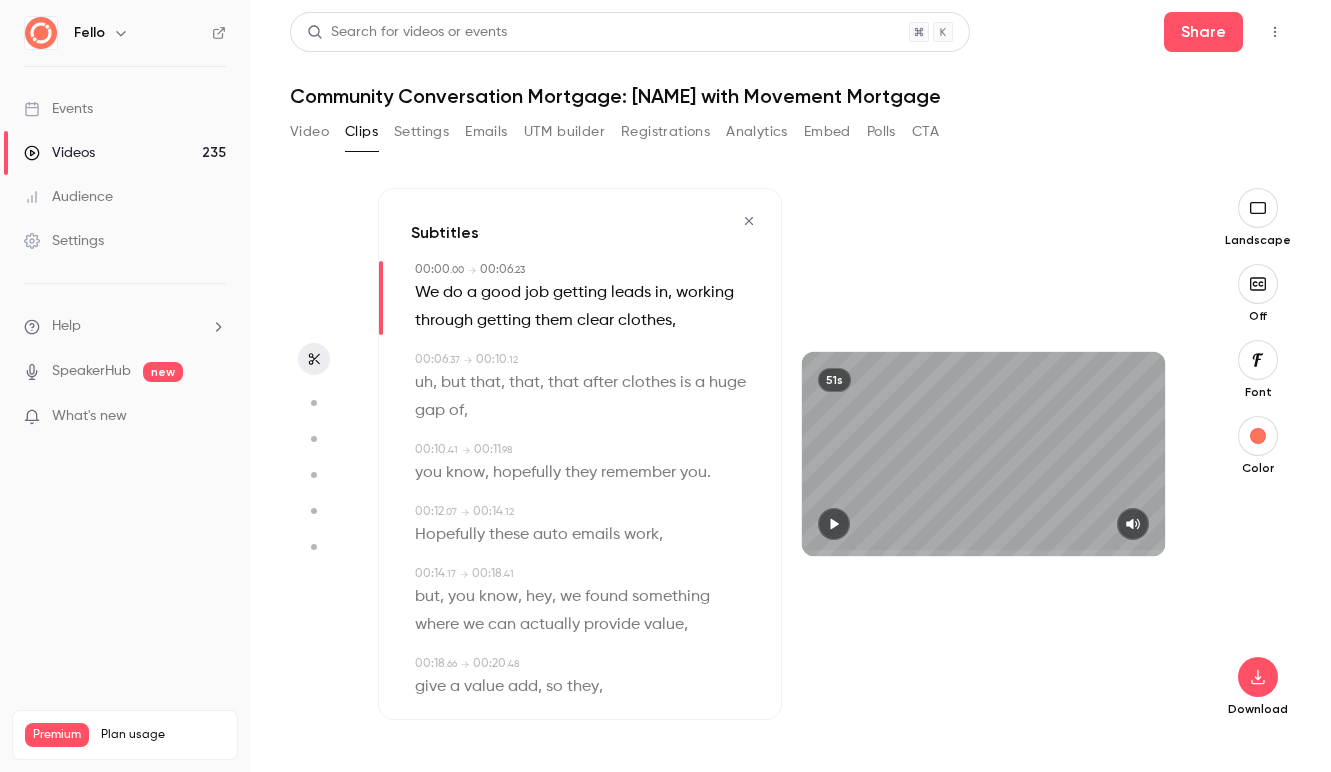 click on "clothes" at bounding box center (645, 321) 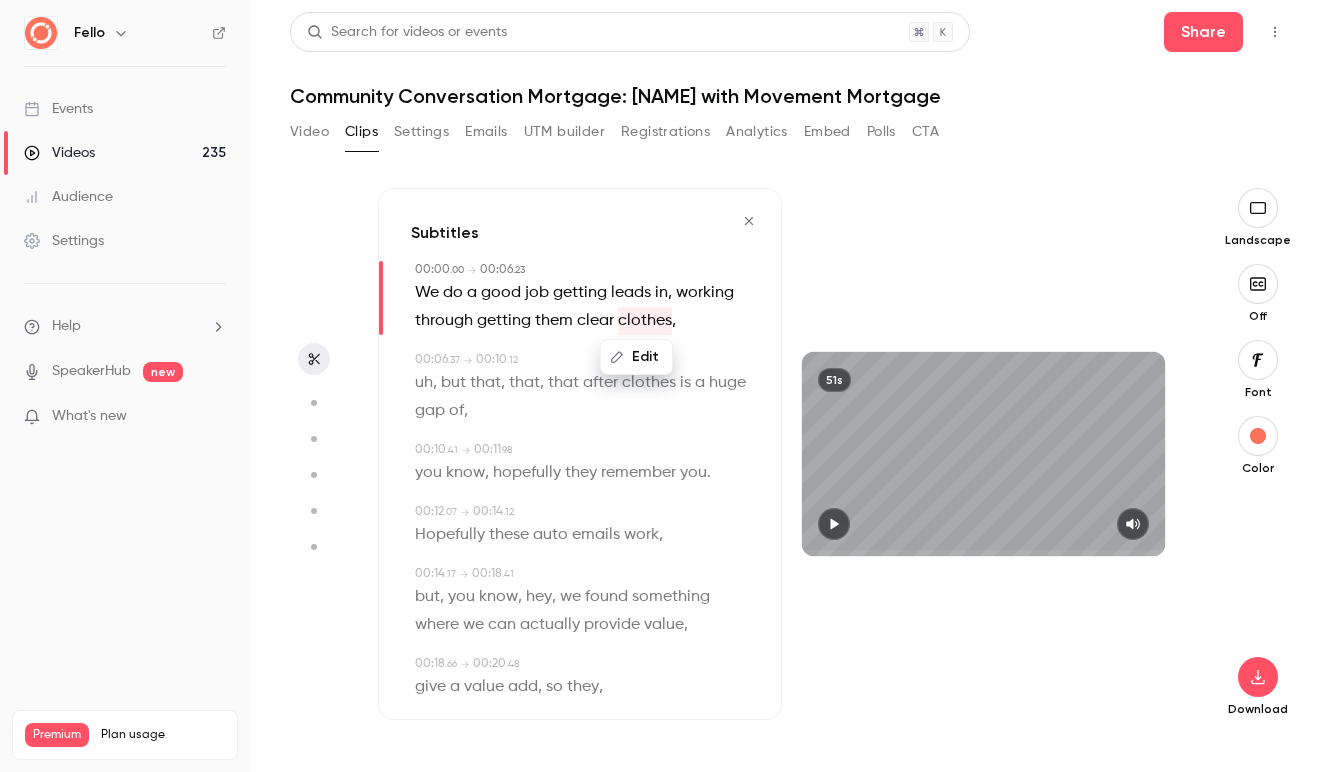 click on "Edit" at bounding box center (636, 357) 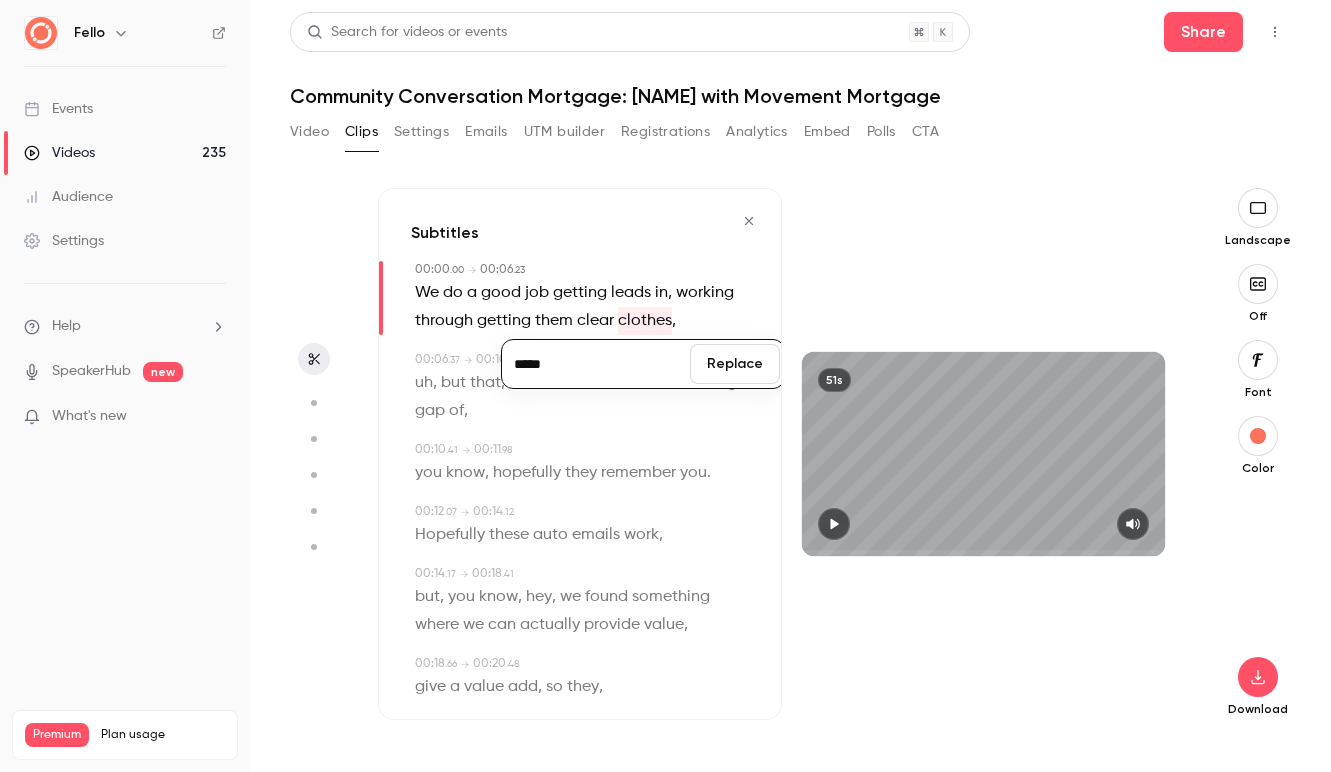 type on "*****" 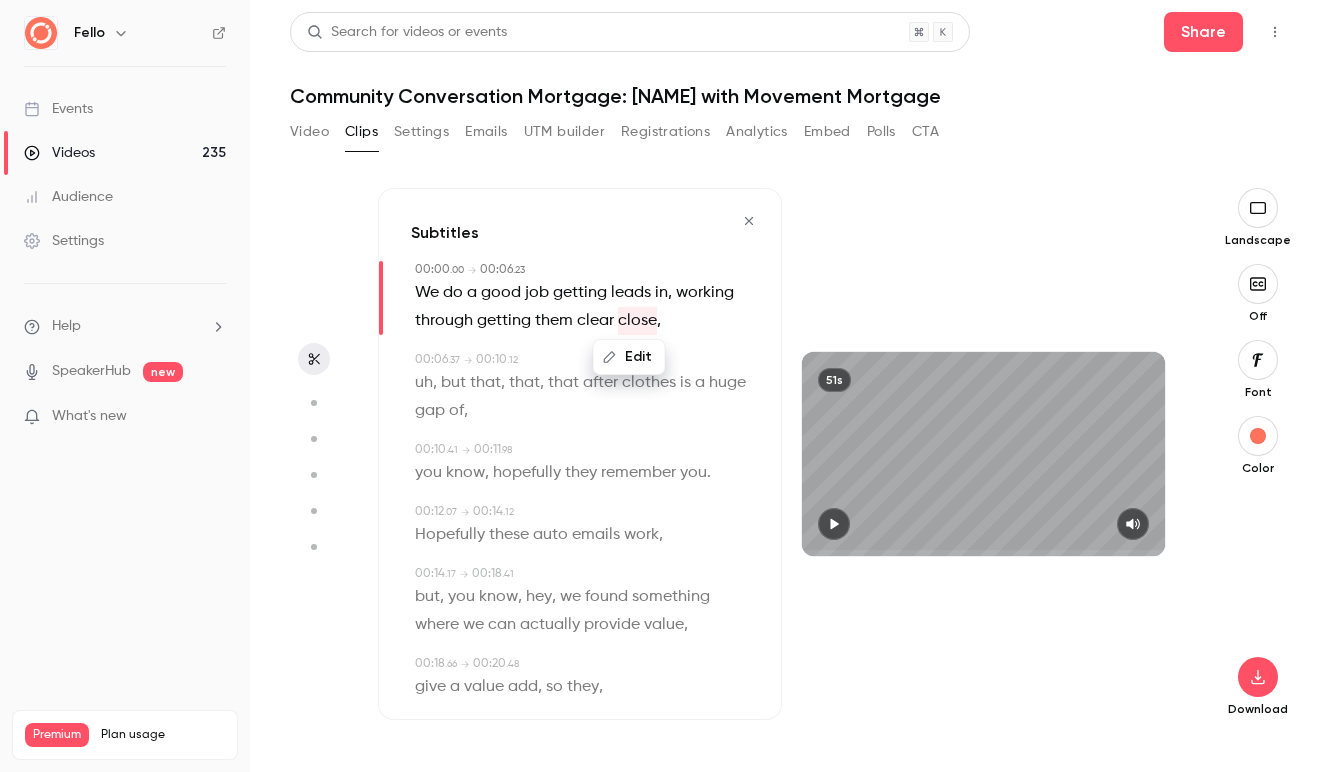 click on "them" at bounding box center (554, 321) 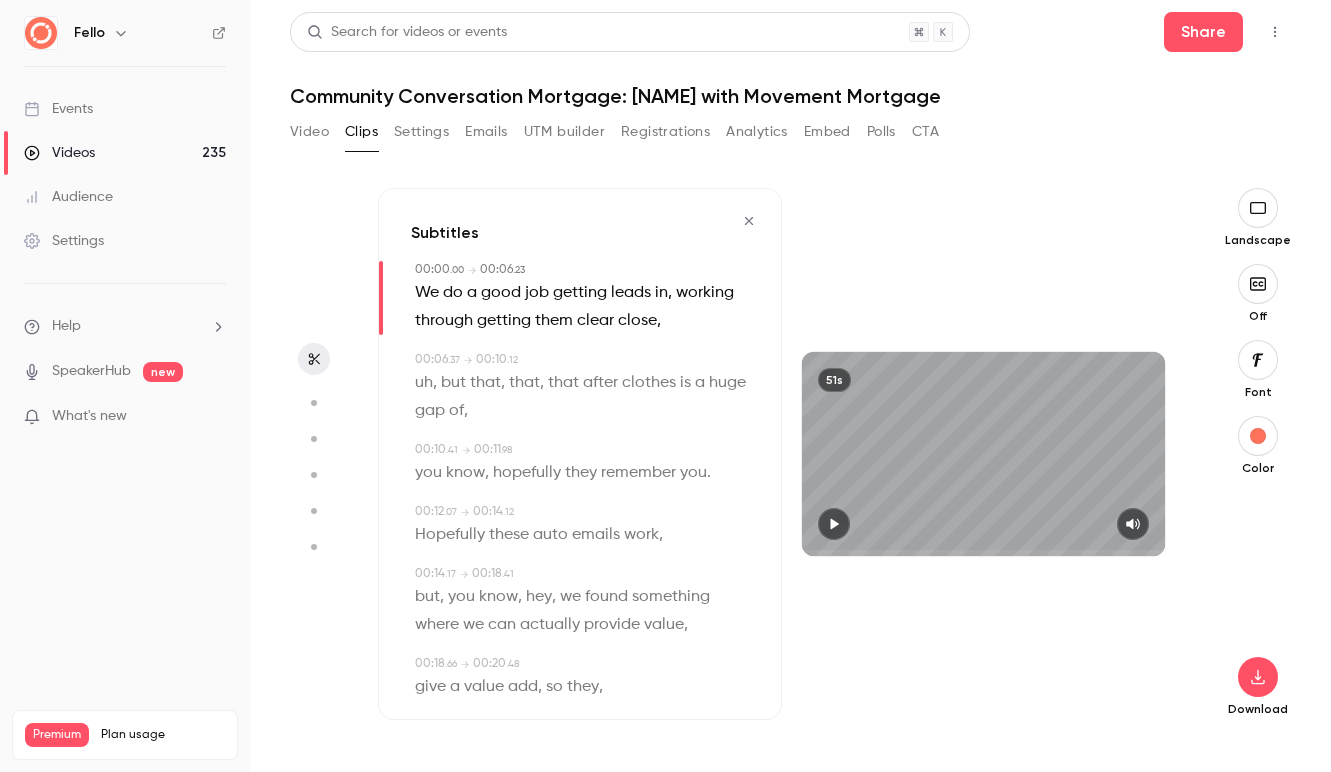 click at bounding box center (834, 524) 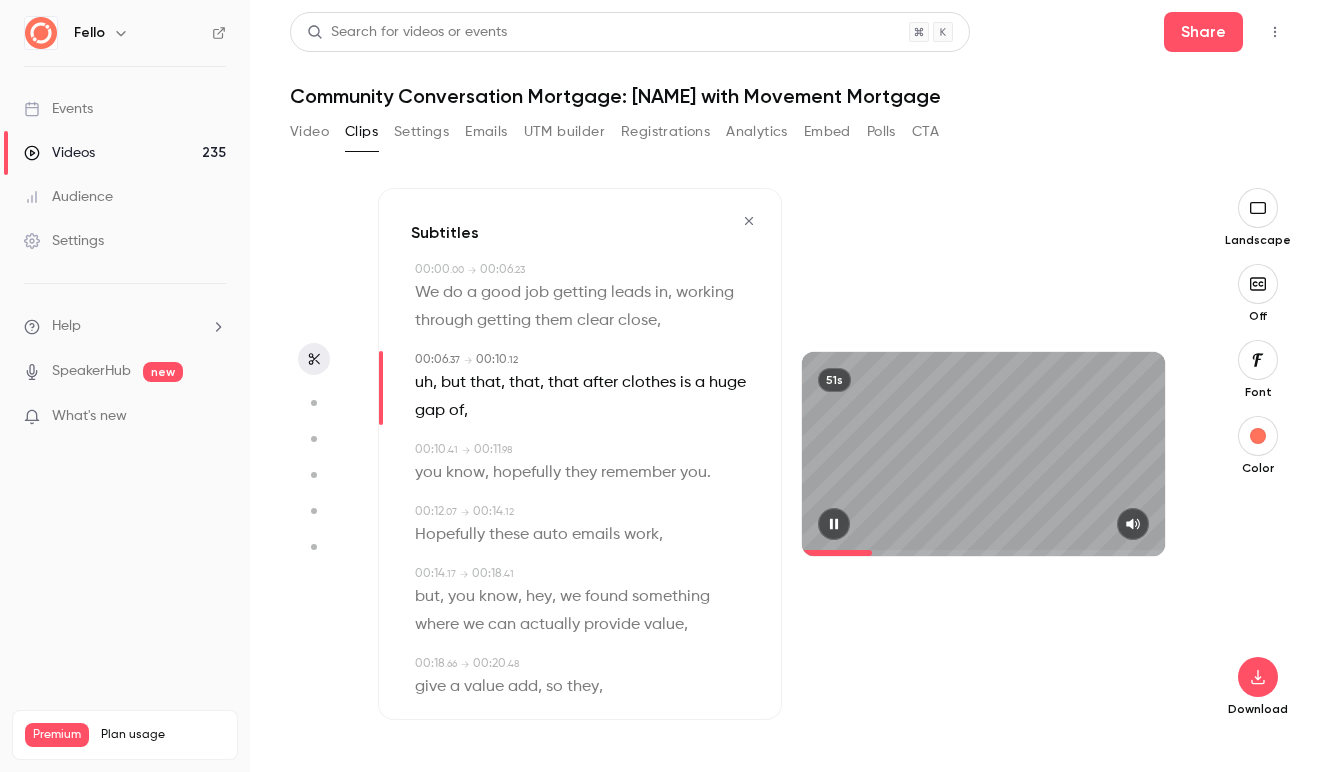 click at bounding box center (834, 524) 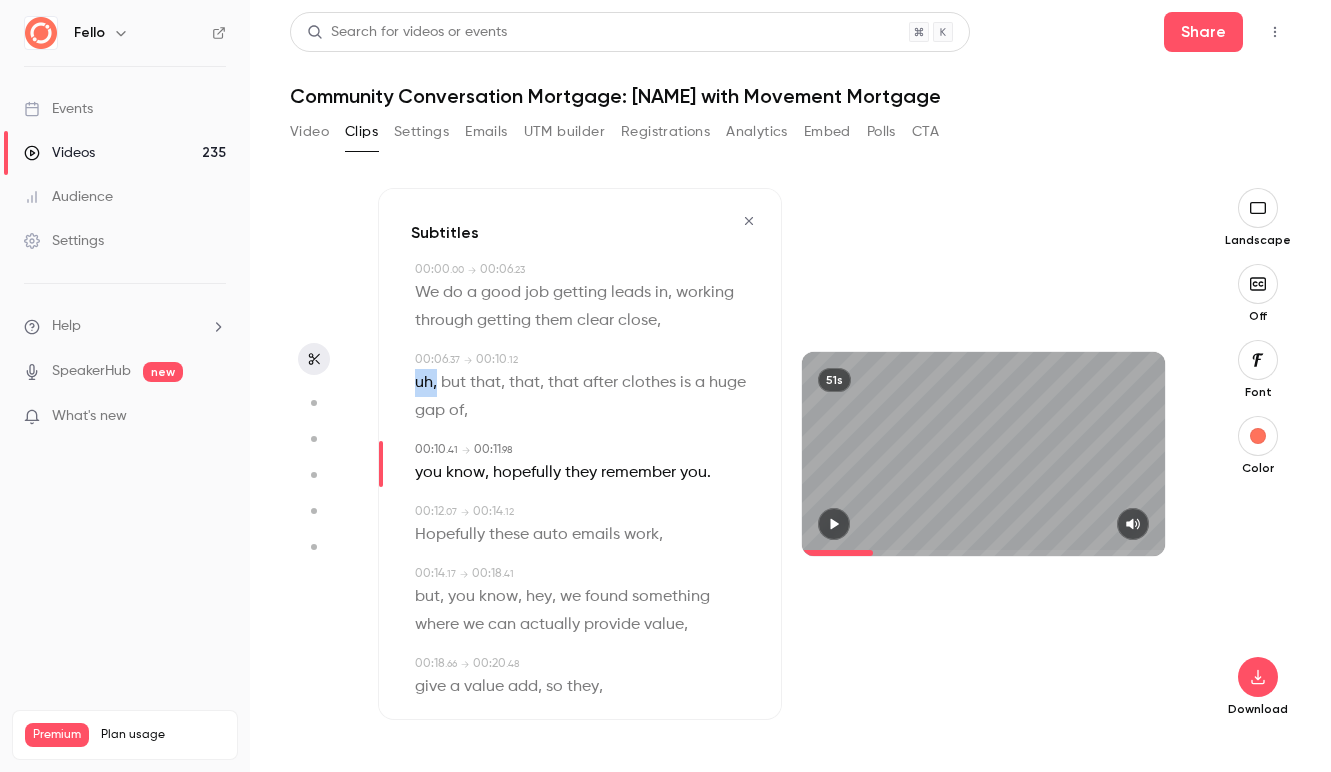 drag, startPoint x: 437, startPoint y: 387, endPoint x: 407, endPoint y: 386, distance: 30.016663 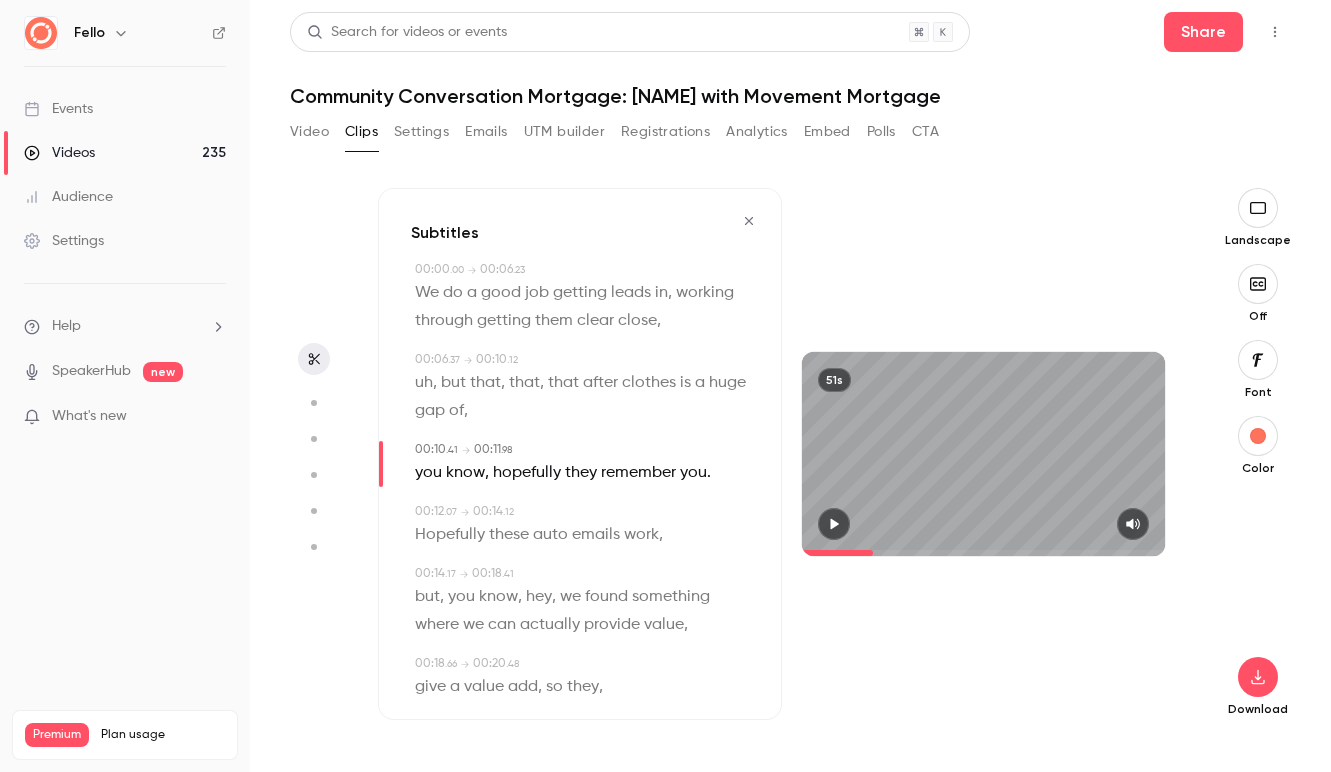 click on "," at bounding box center [435, 383] 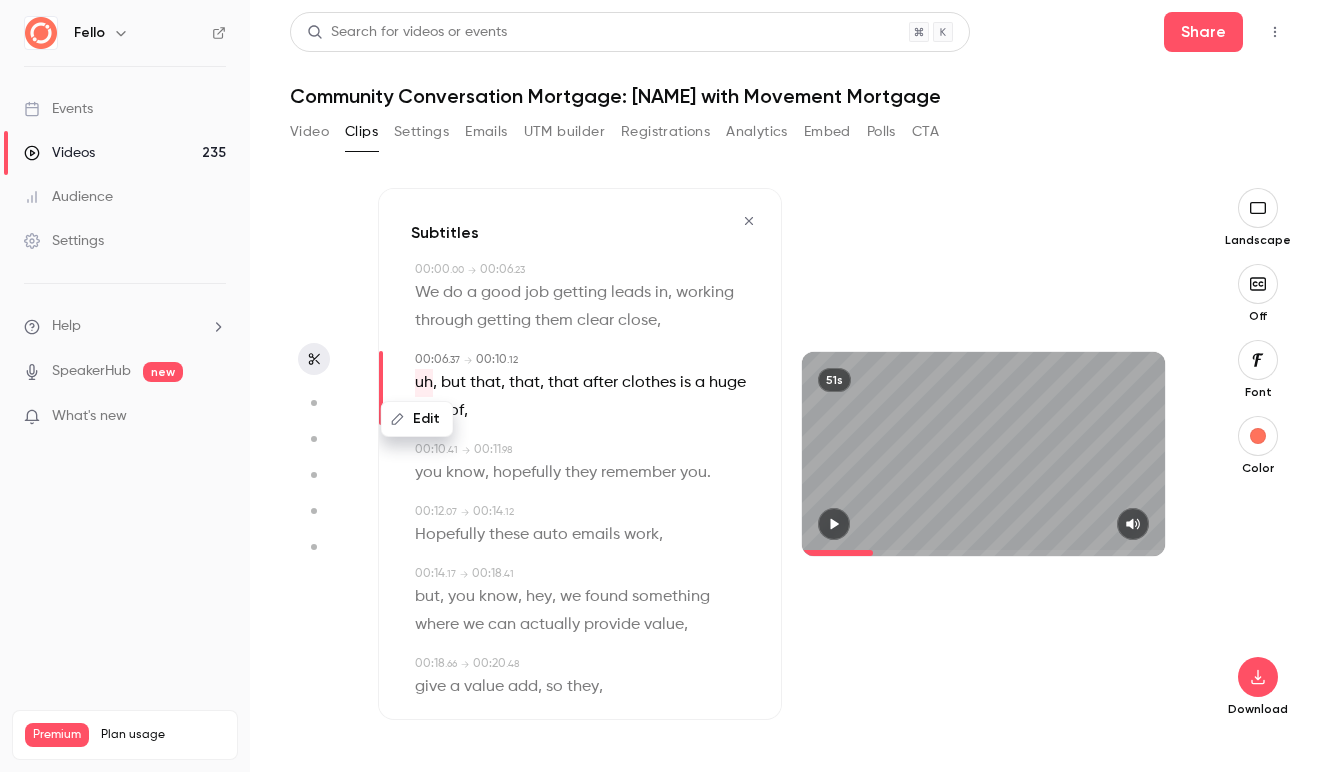 type on "***" 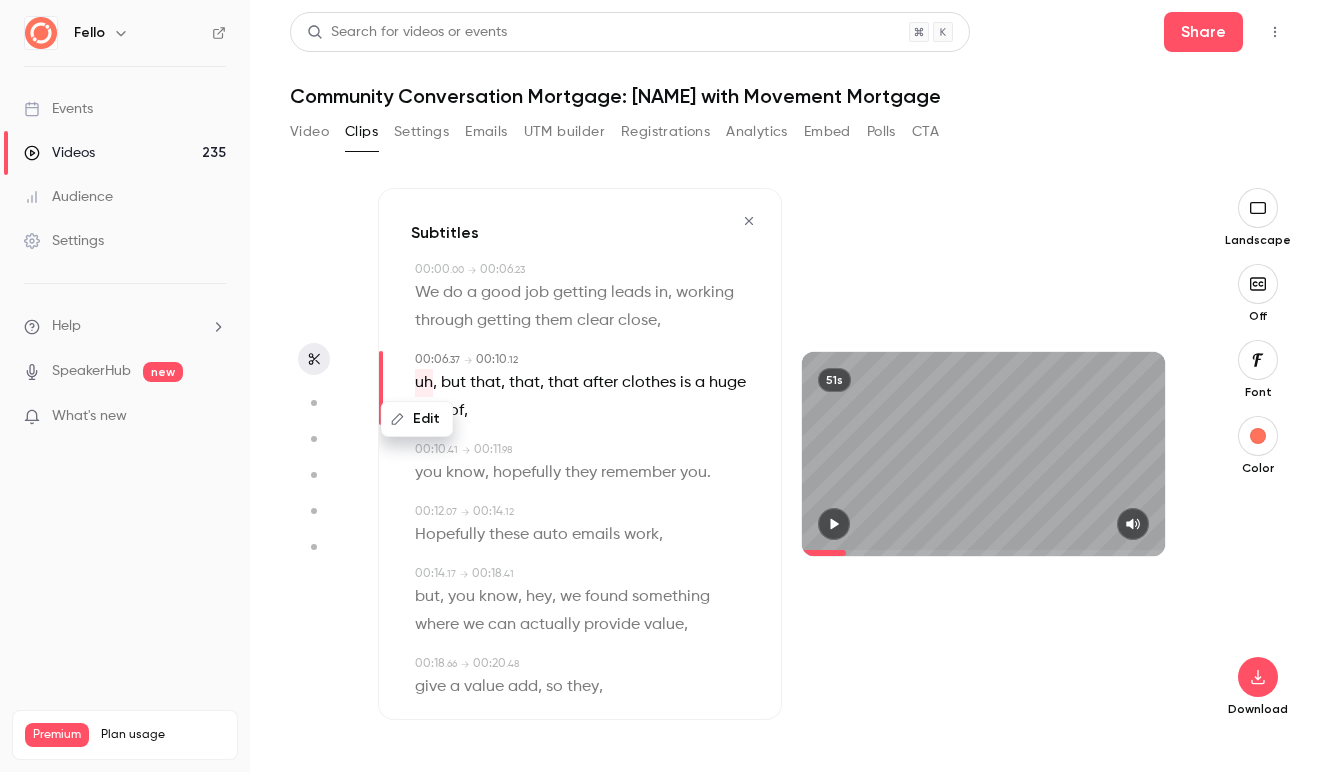 drag, startPoint x: 439, startPoint y: 388, endPoint x: 402, endPoint y: 388, distance: 37 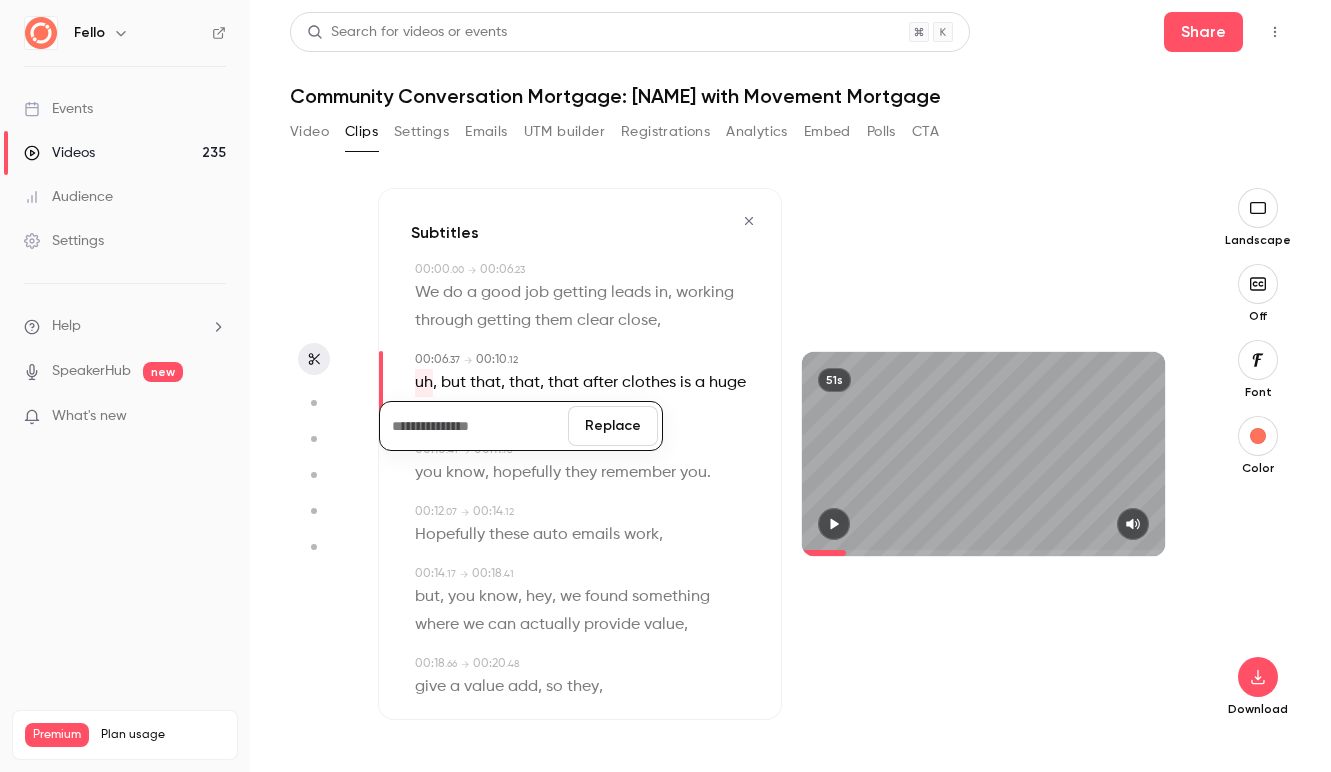 type 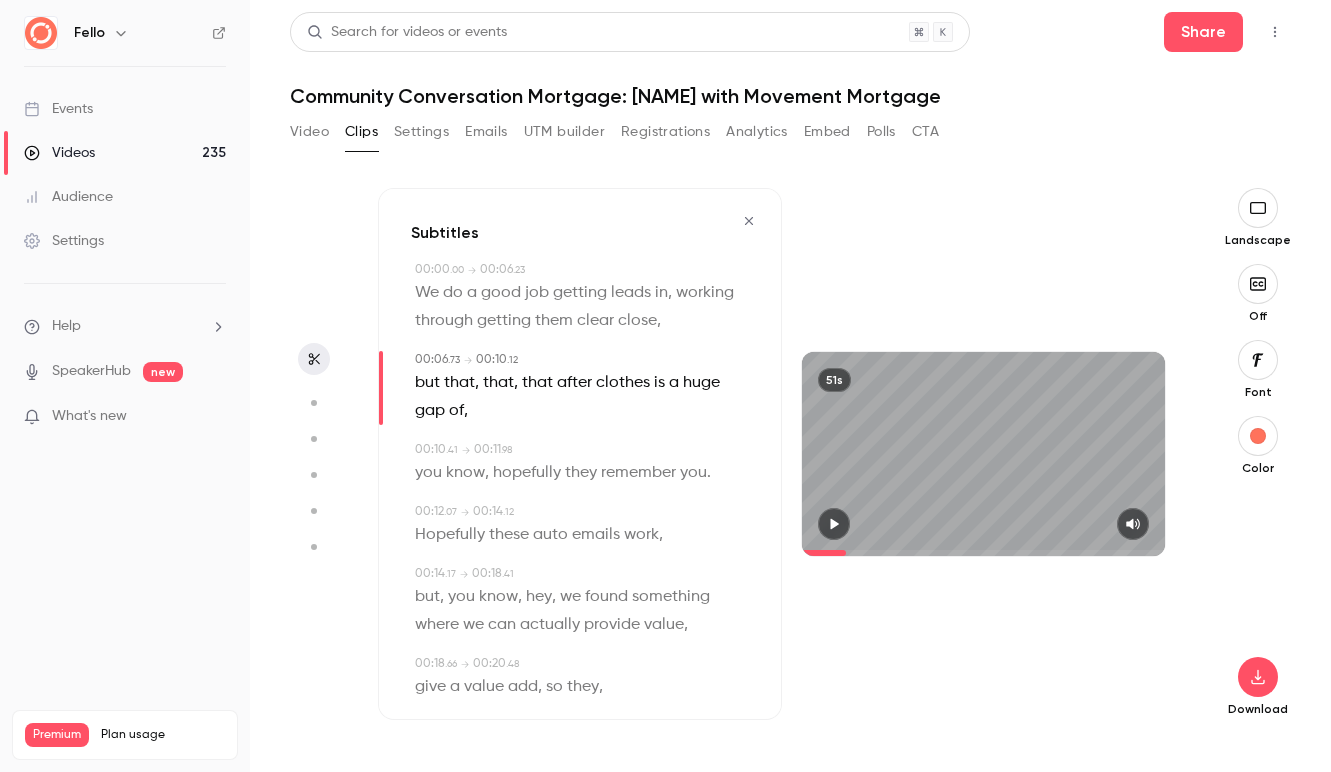 click at bounding box center (555, 383) 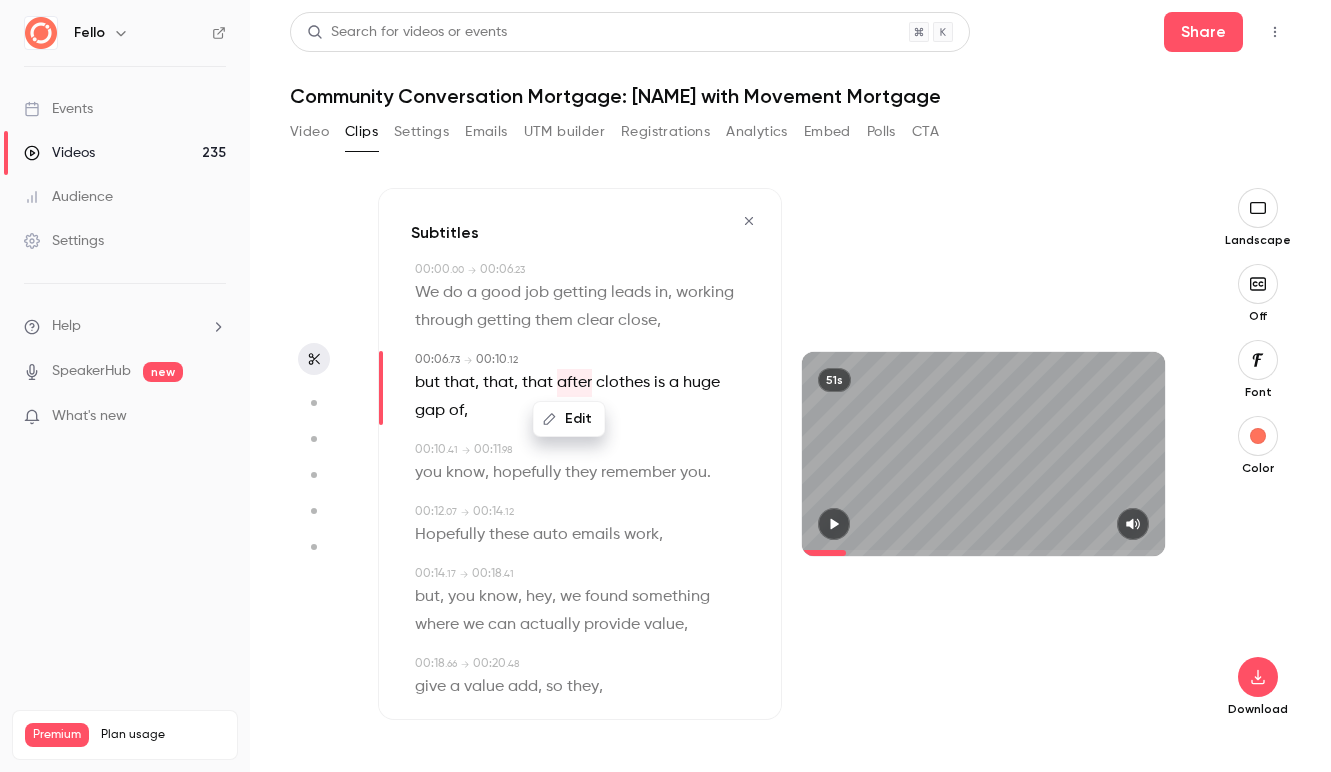 type on "***" 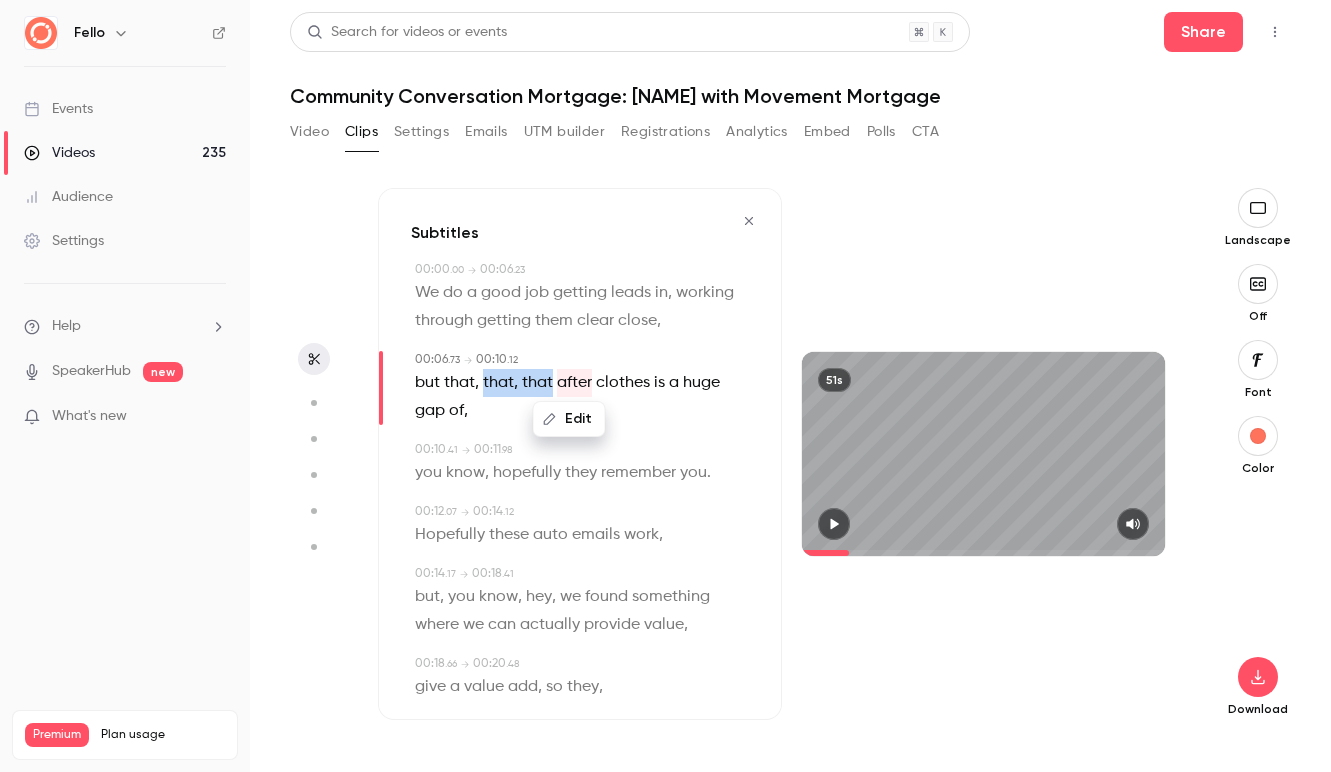 drag, startPoint x: 551, startPoint y: 384, endPoint x: 483, endPoint y: 382, distance: 68.0294 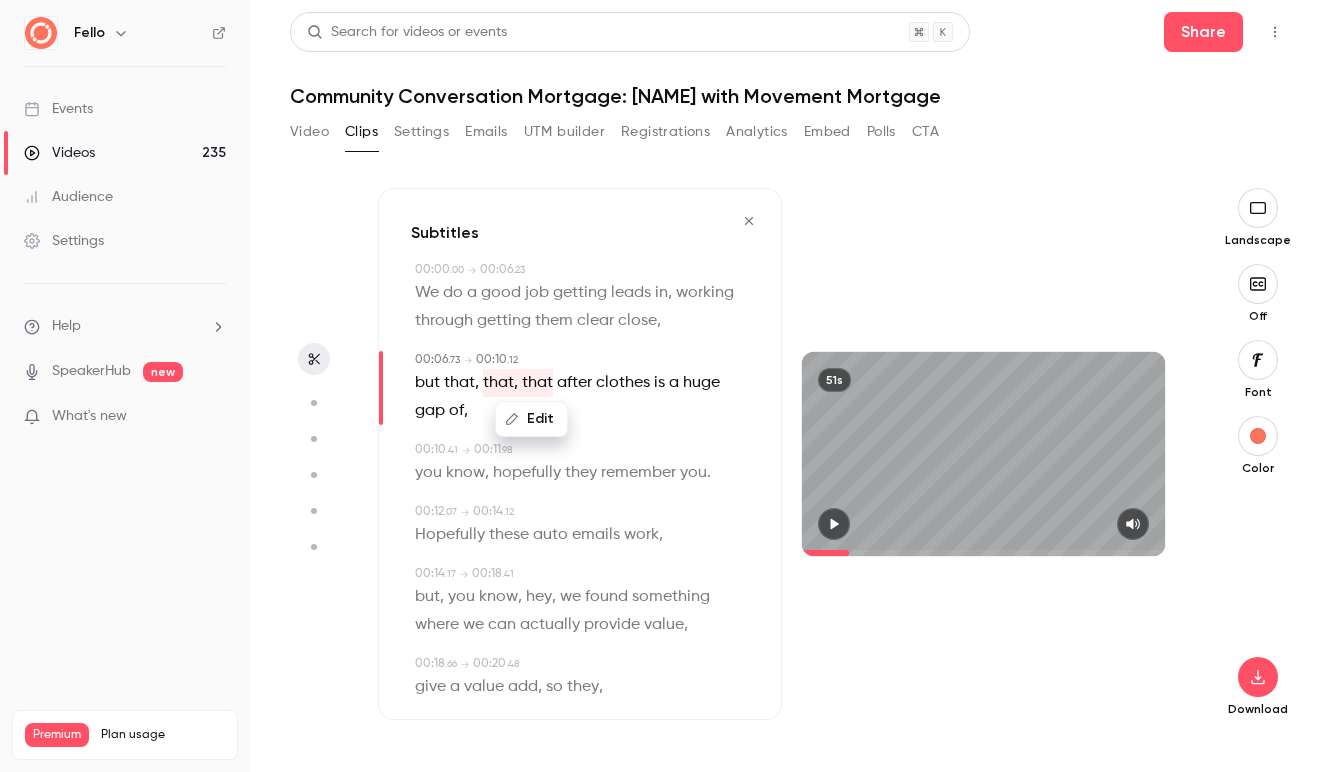 click on "Edit" at bounding box center [531, 419] 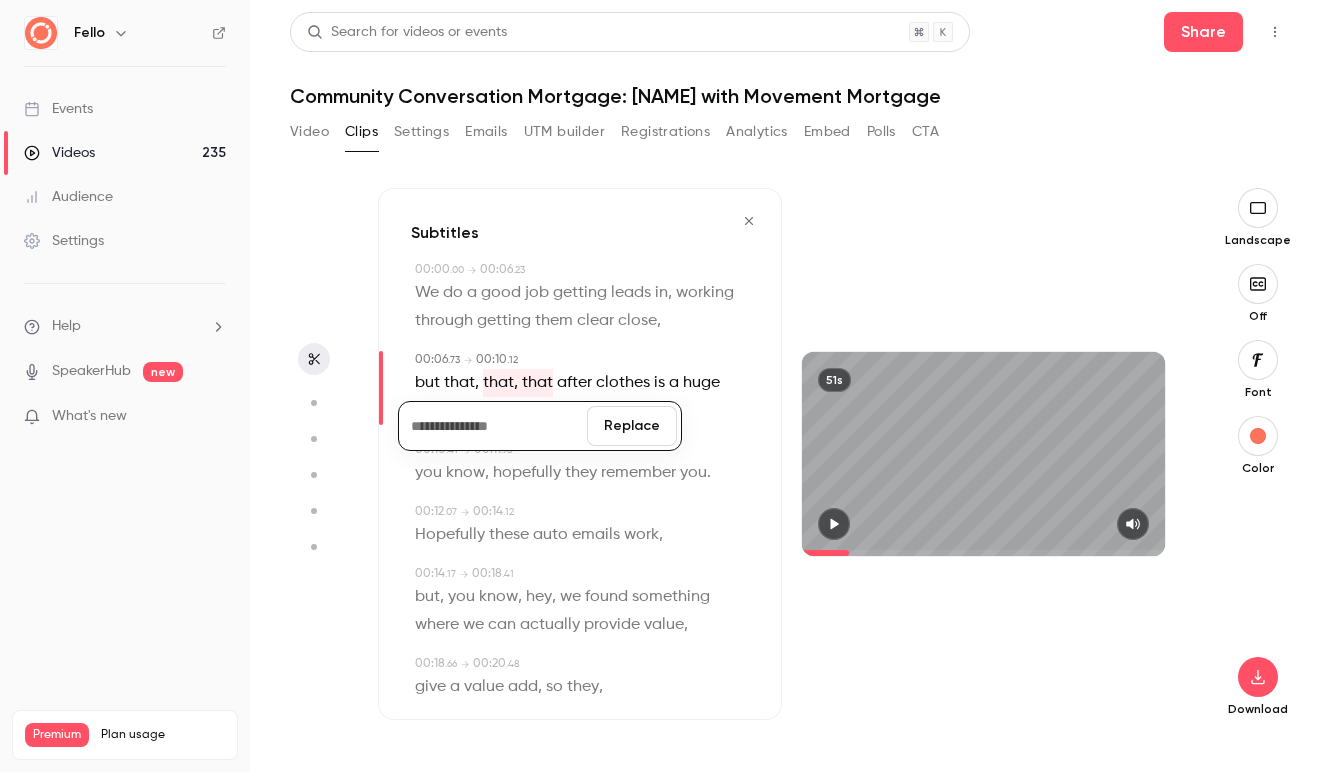 type 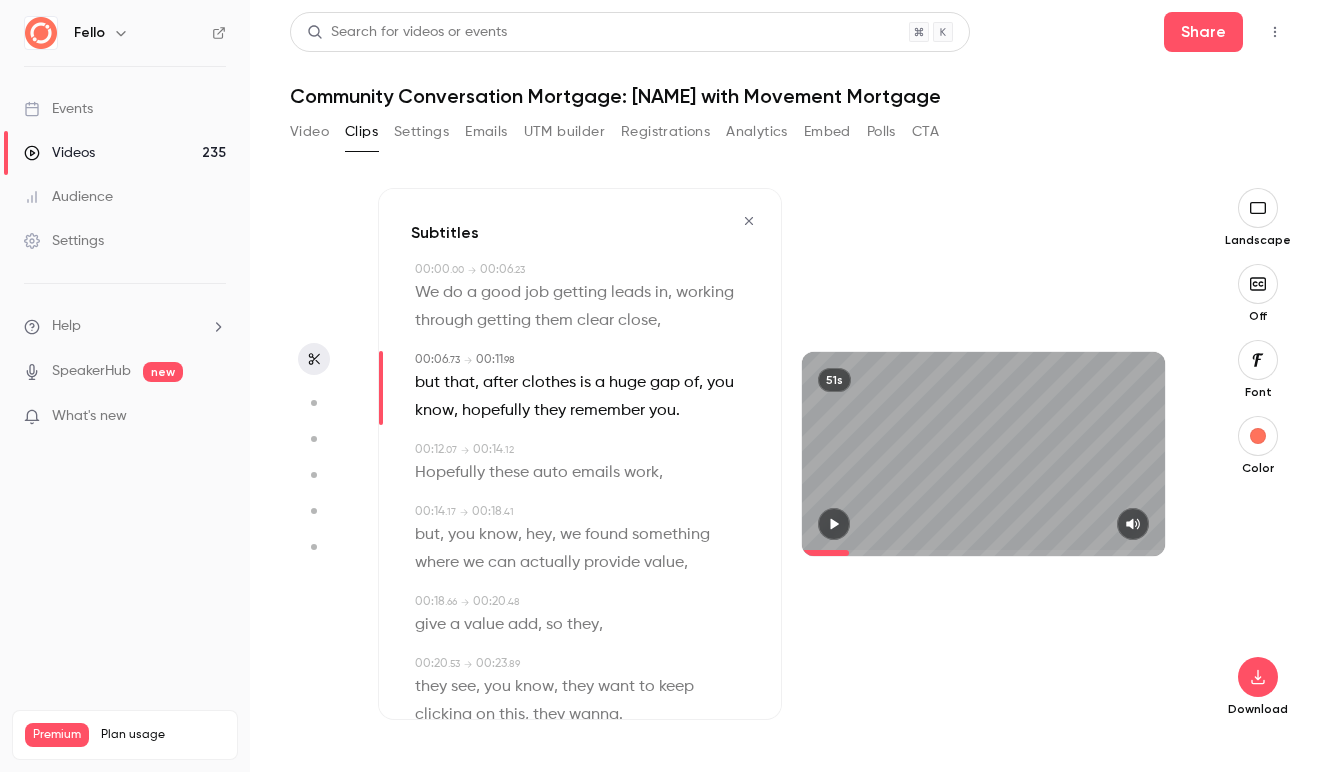 type on "***" 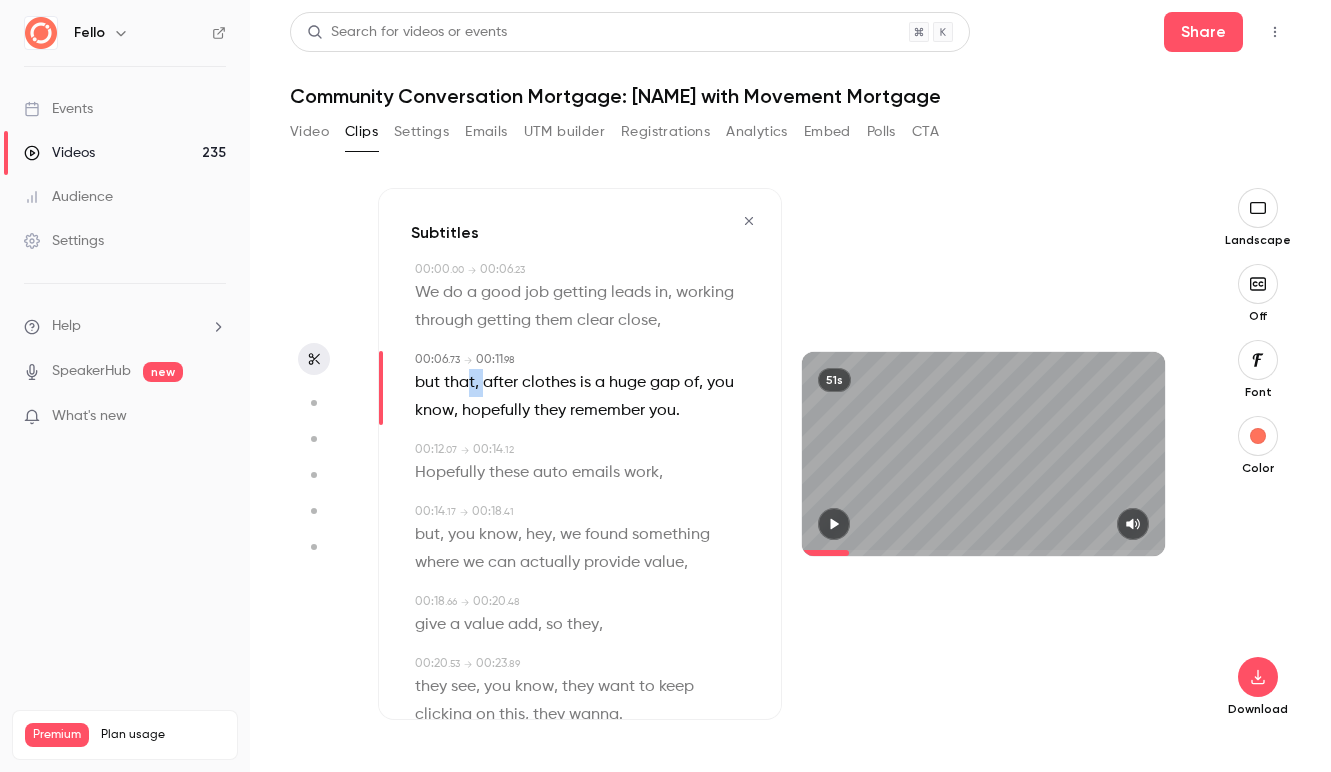 drag, startPoint x: 481, startPoint y: 385, endPoint x: 469, endPoint y: 385, distance: 12 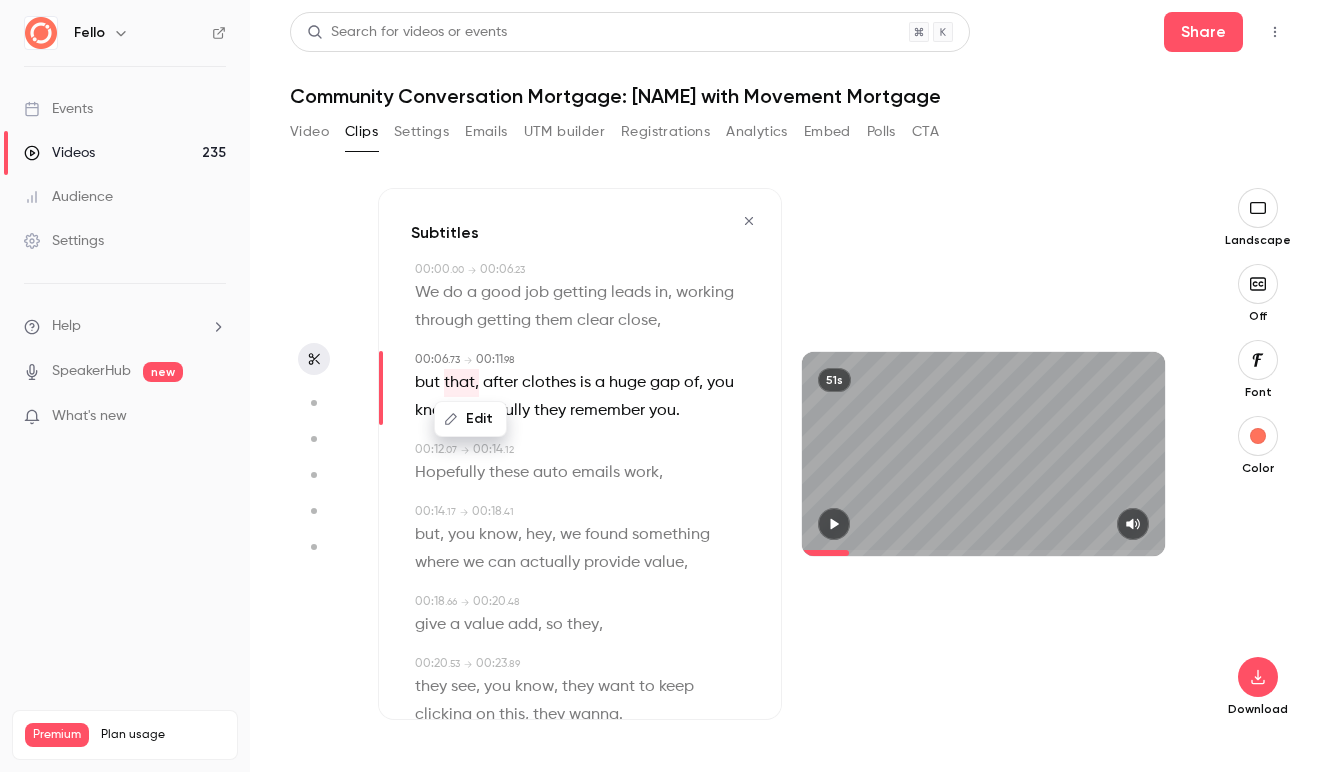 click on "Edit" at bounding box center (470, 419) 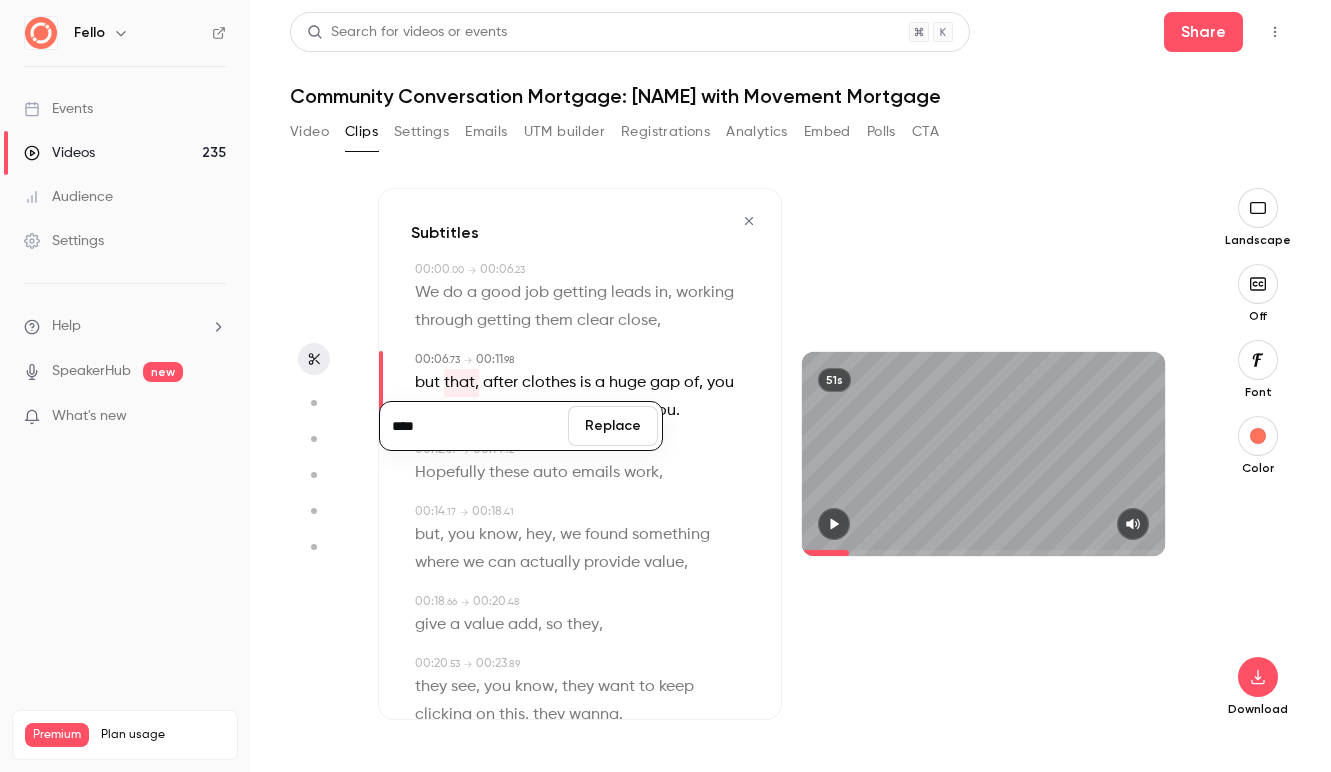 type on "****" 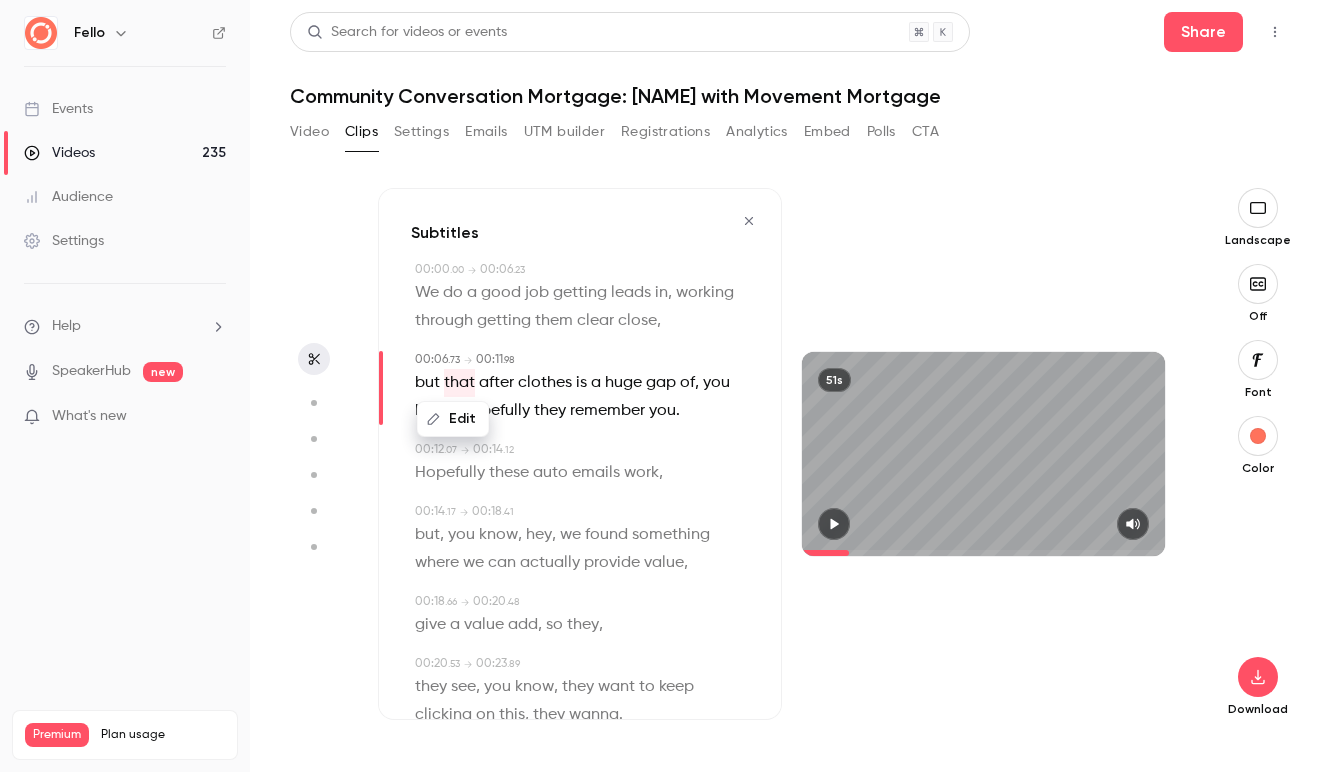 type on "***" 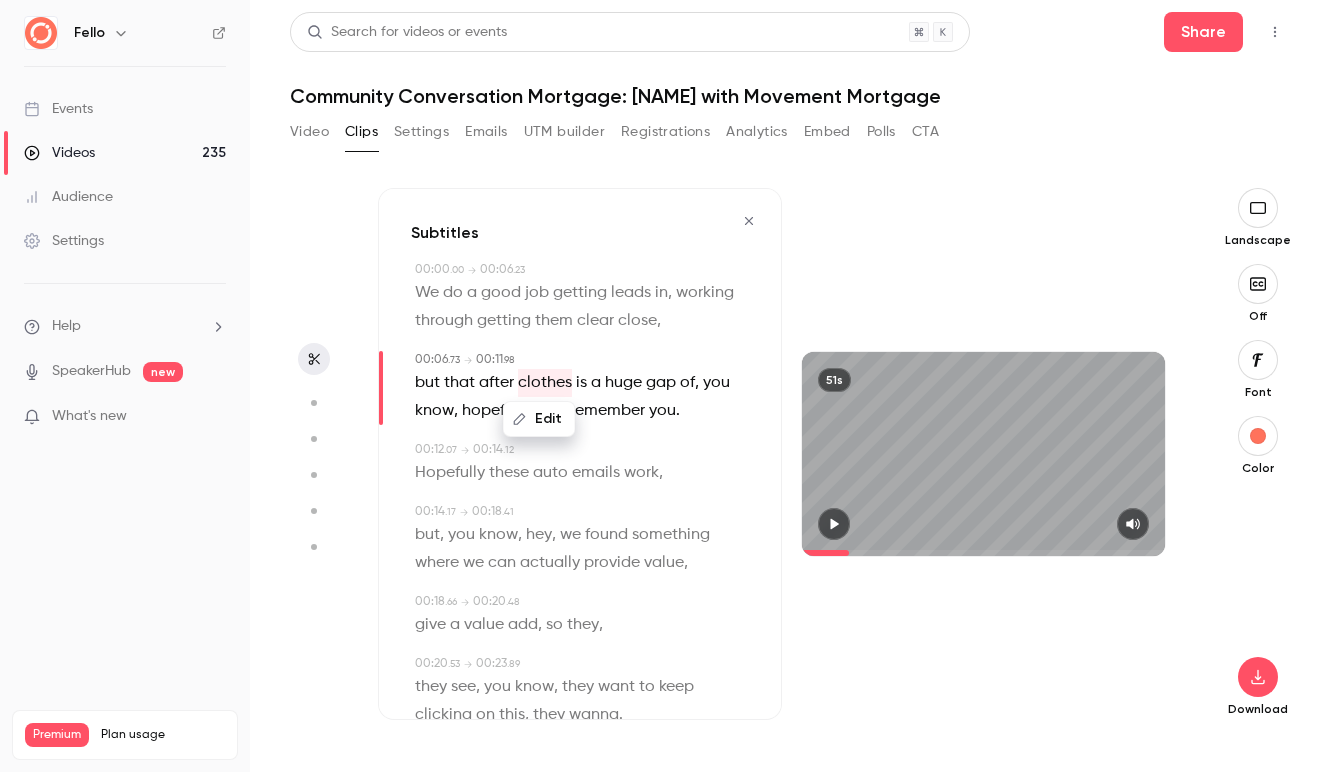click on "Edit" at bounding box center [539, 419] 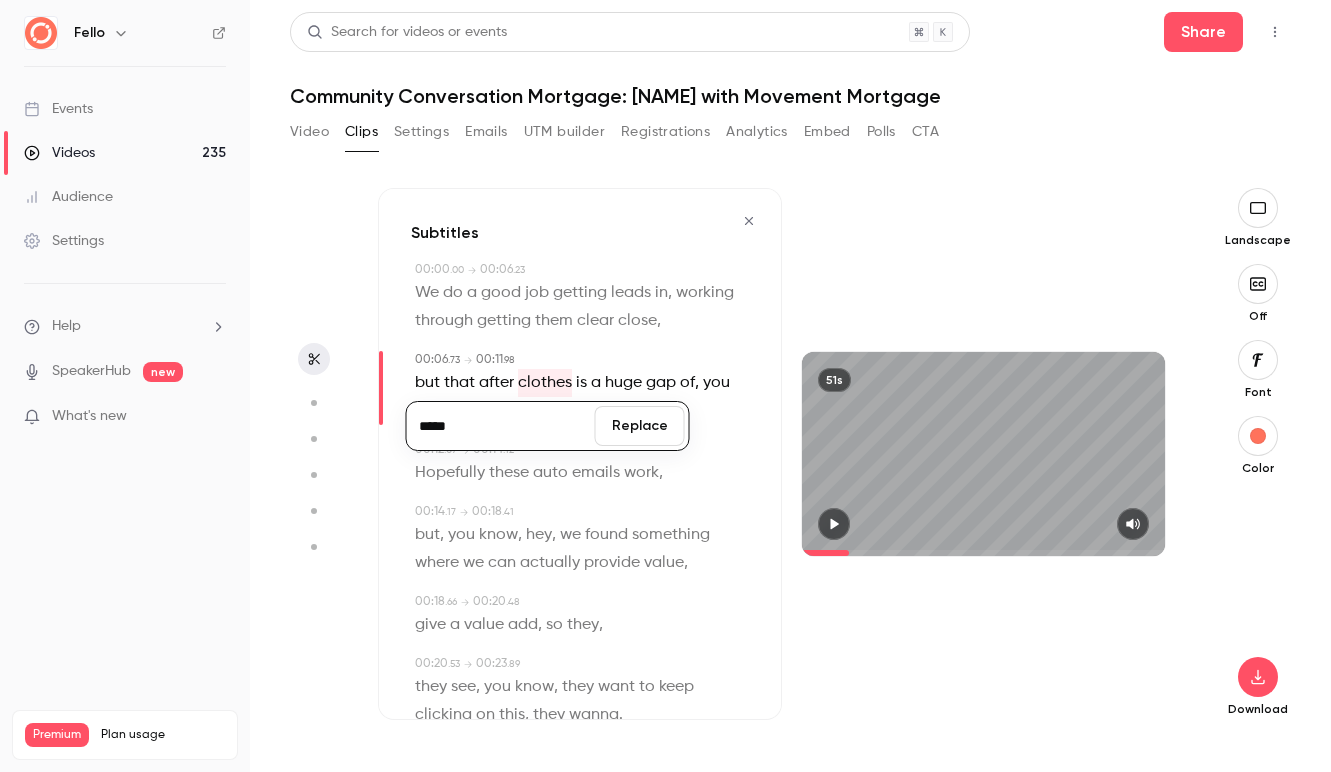 type on "*****" 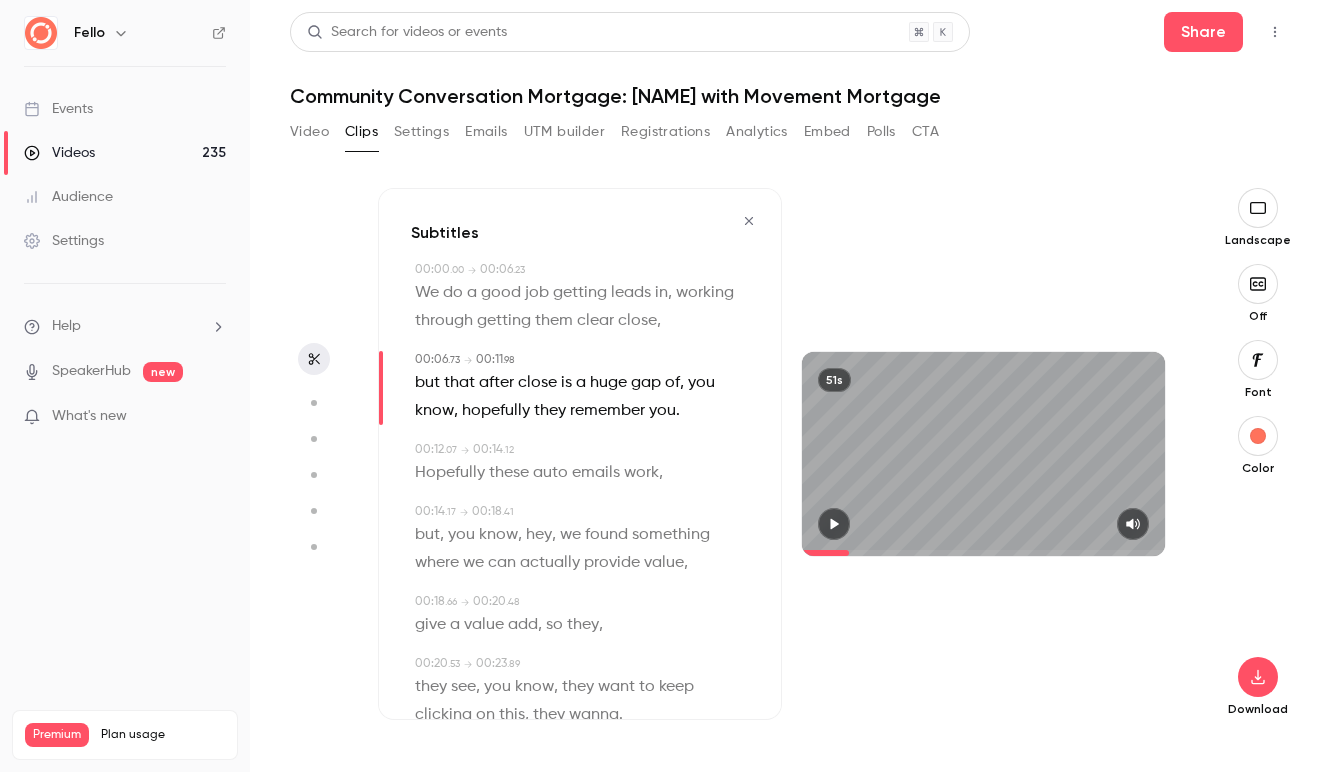 click on "work" at bounding box center [641, 473] 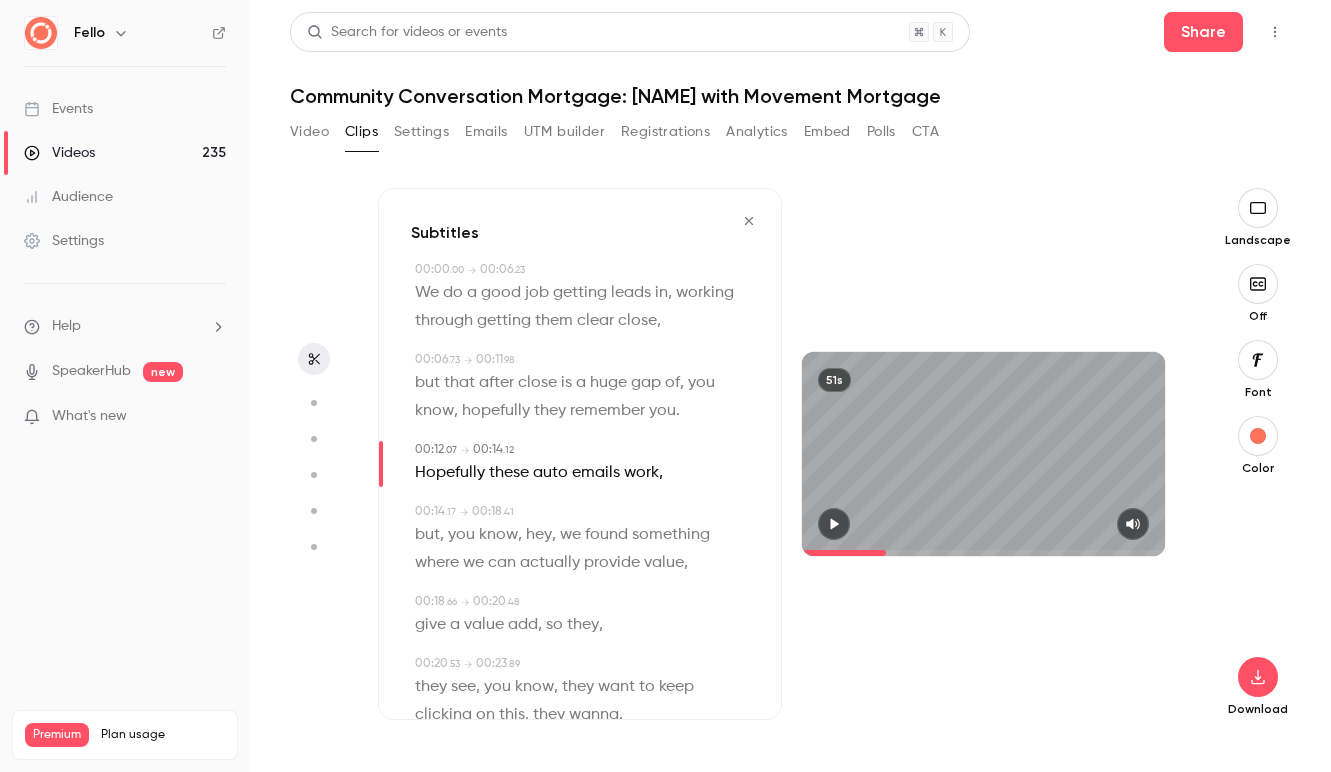 click on "," at bounding box center (682, 383) 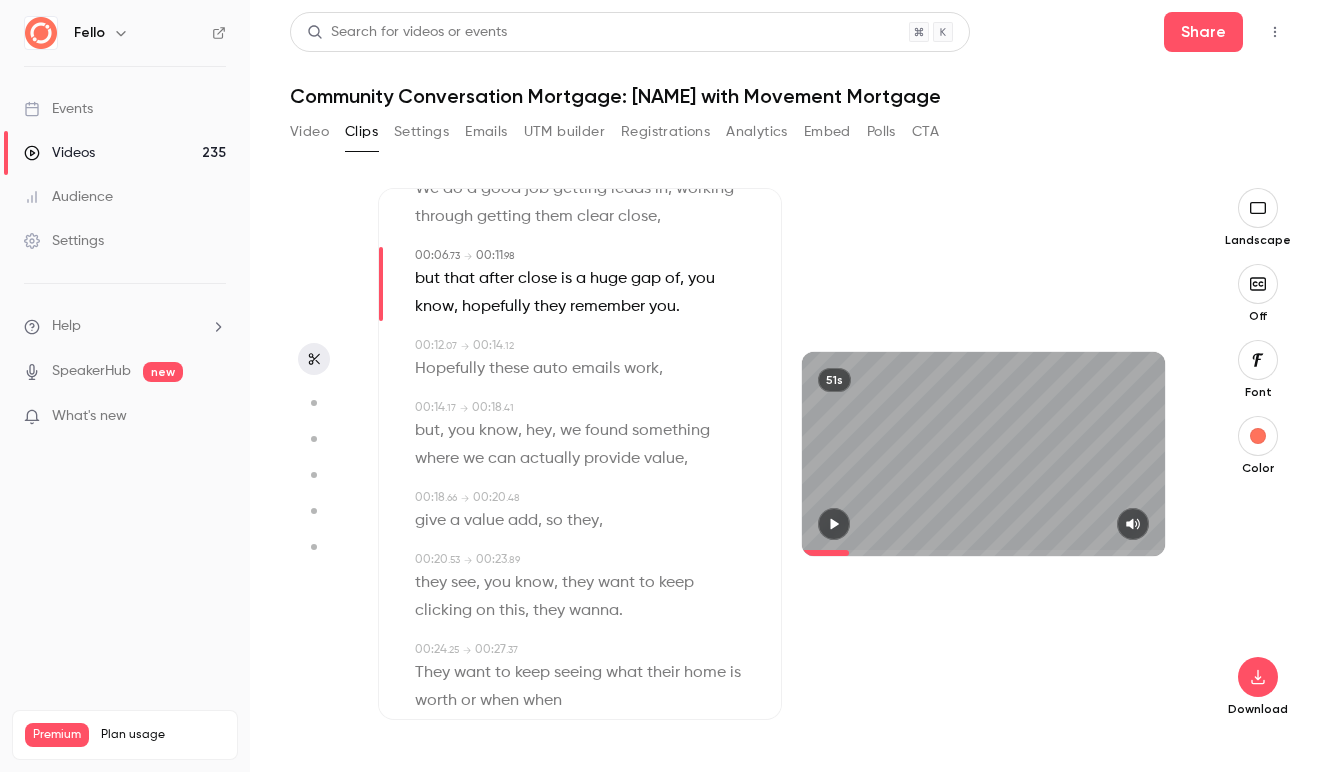 scroll, scrollTop: 149, scrollLeft: 0, axis: vertical 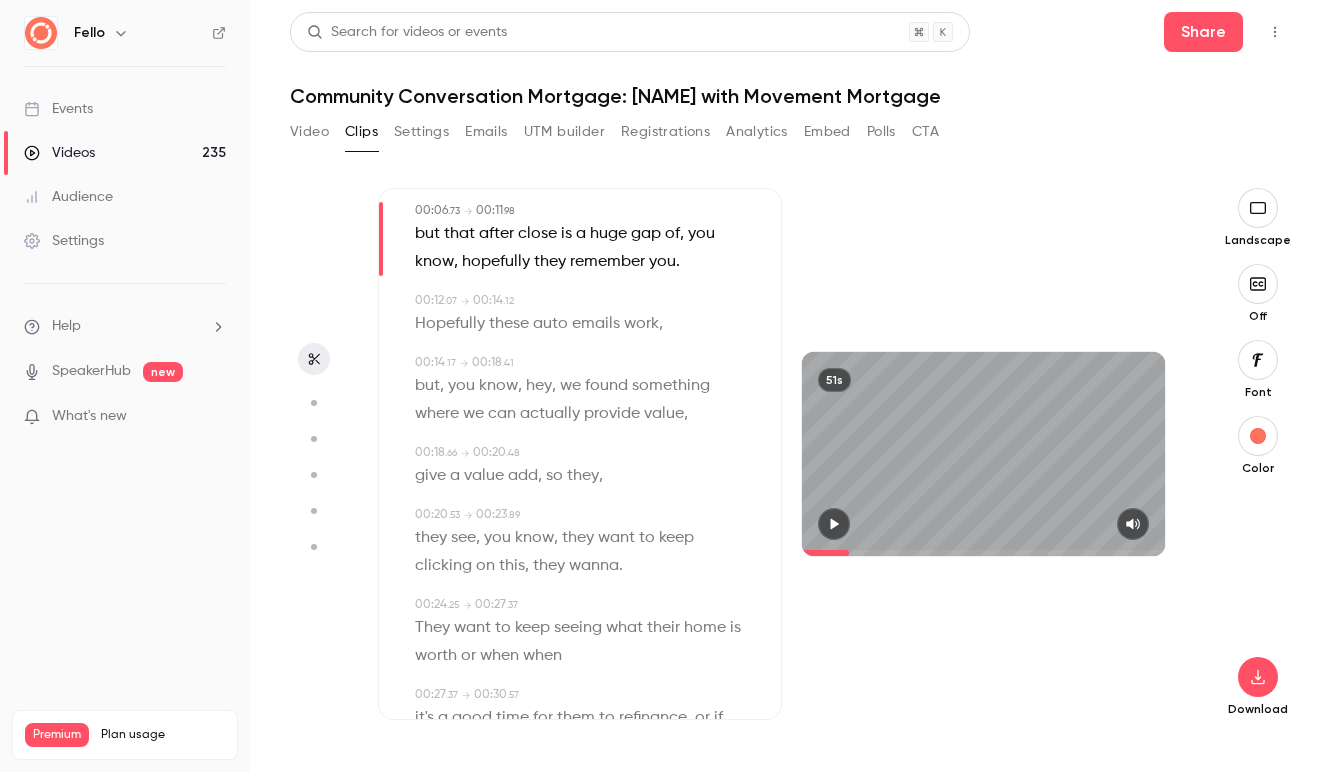 click on "close" at bounding box center (537, 234) 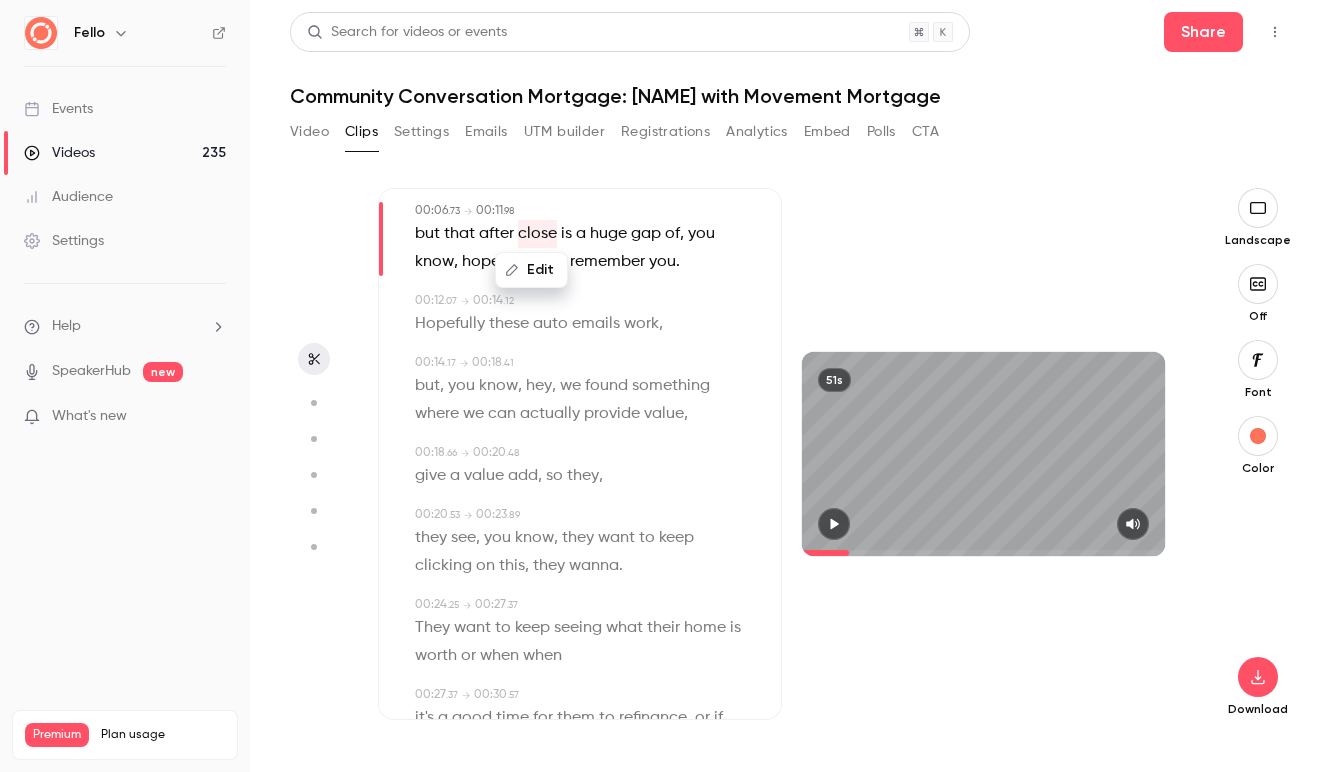 click 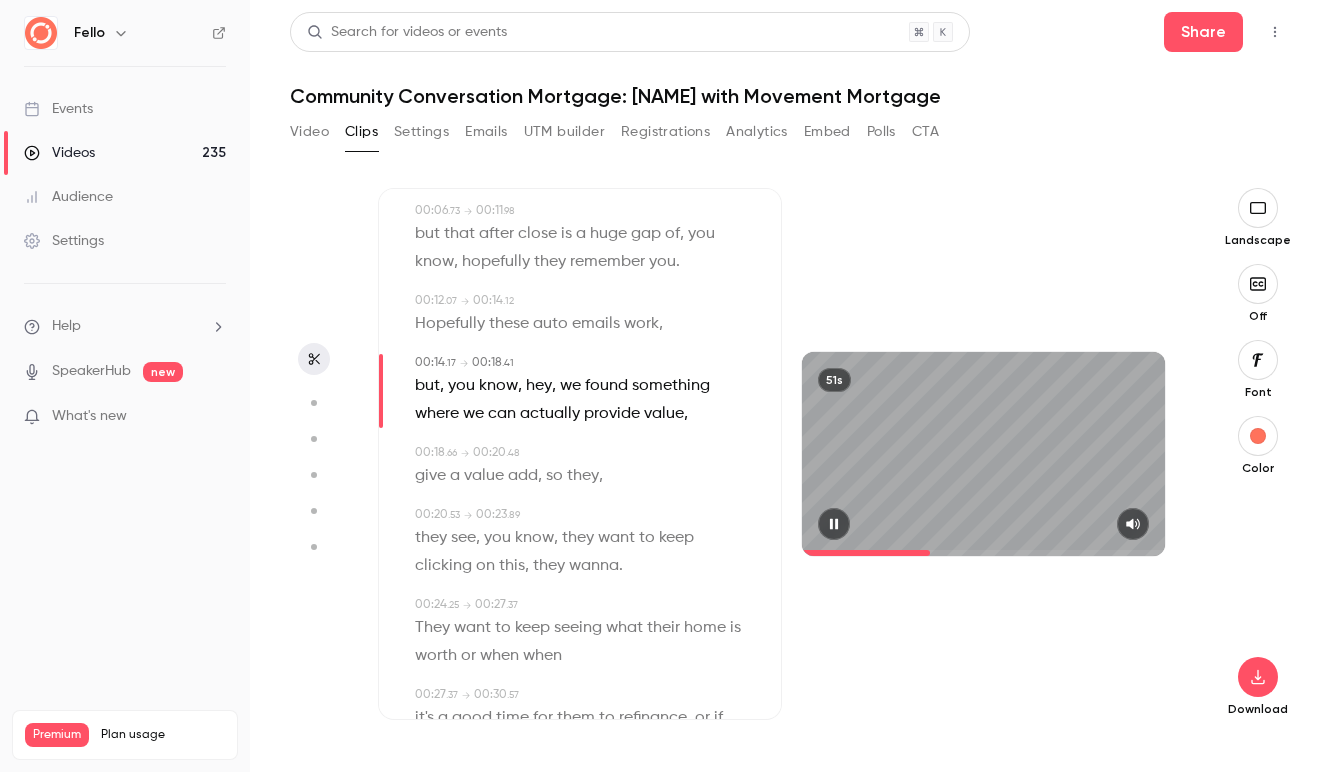 click 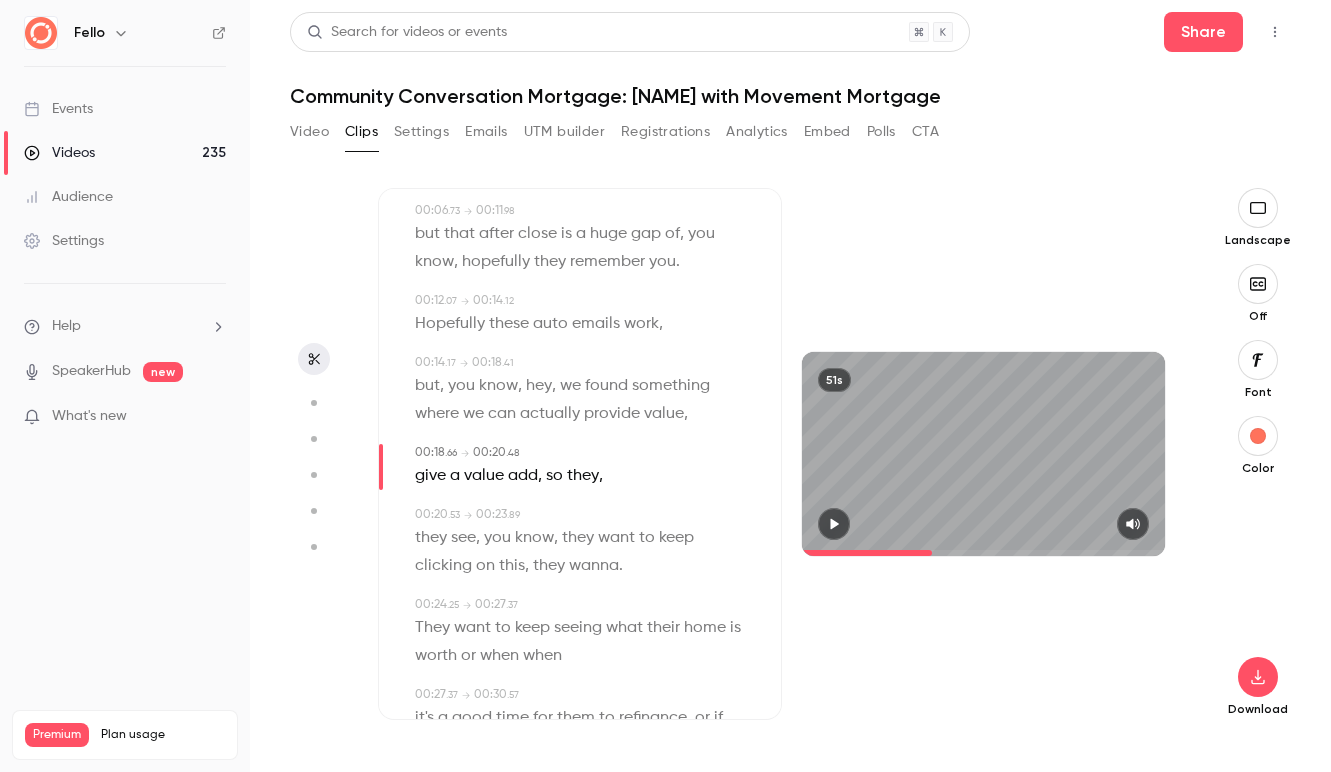 click on "," at bounding box center [520, 386] 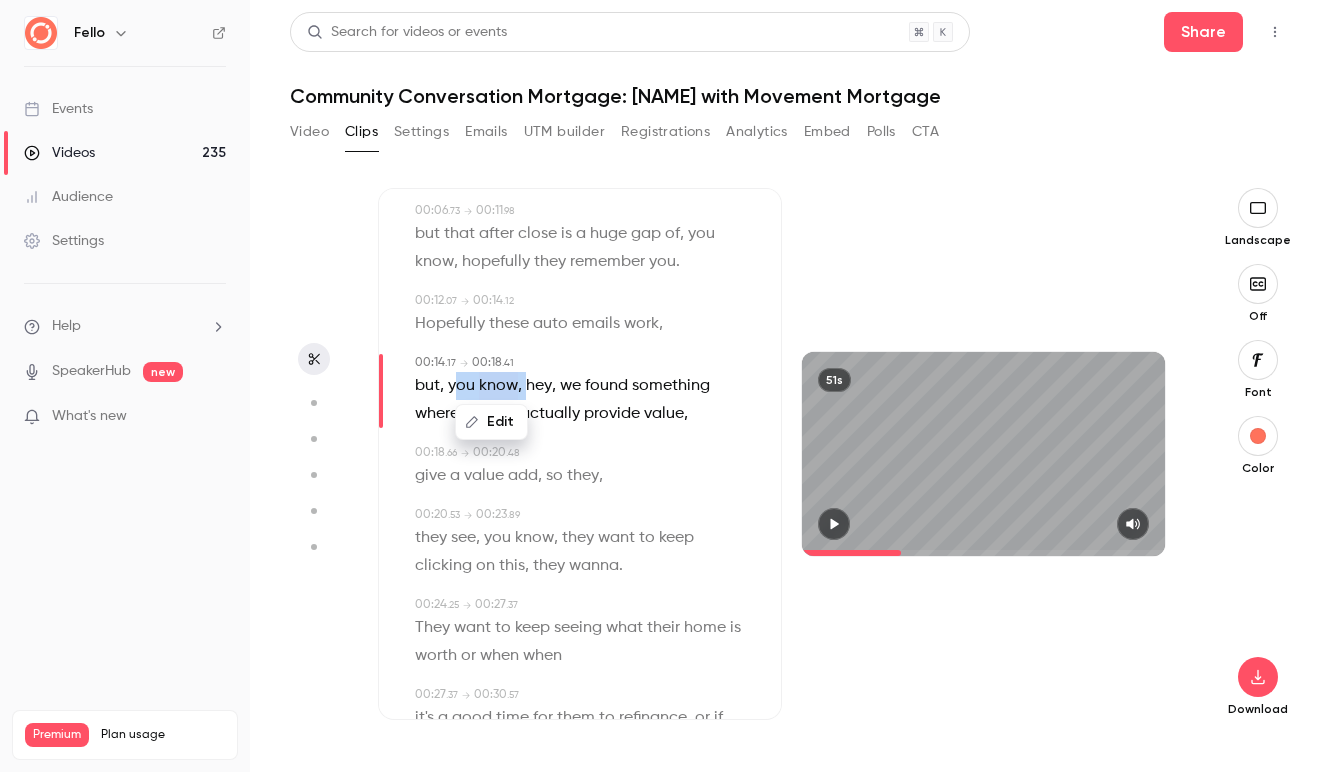 drag, startPoint x: 524, startPoint y: 388, endPoint x: 456, endPoint y: 386, distance: 68.0294 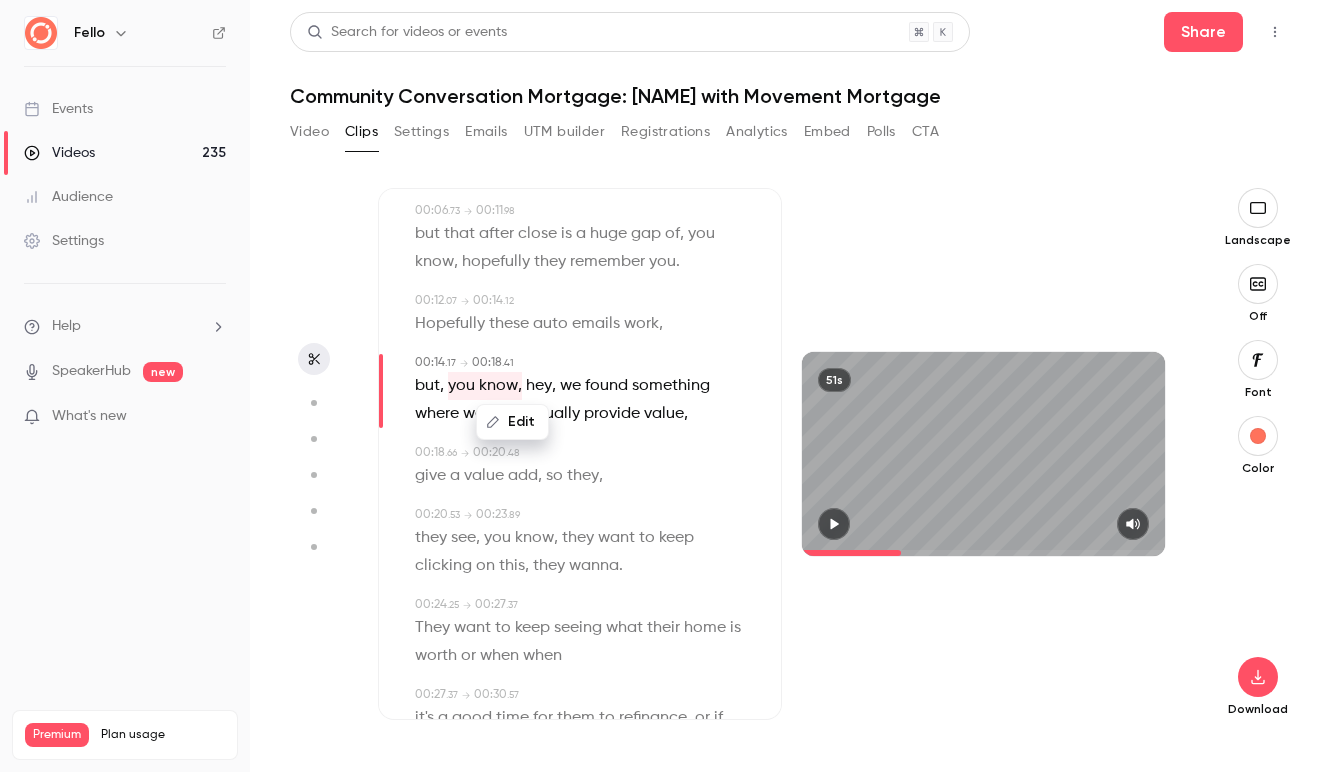 click on "Edit" at bounding box center (512, 422) 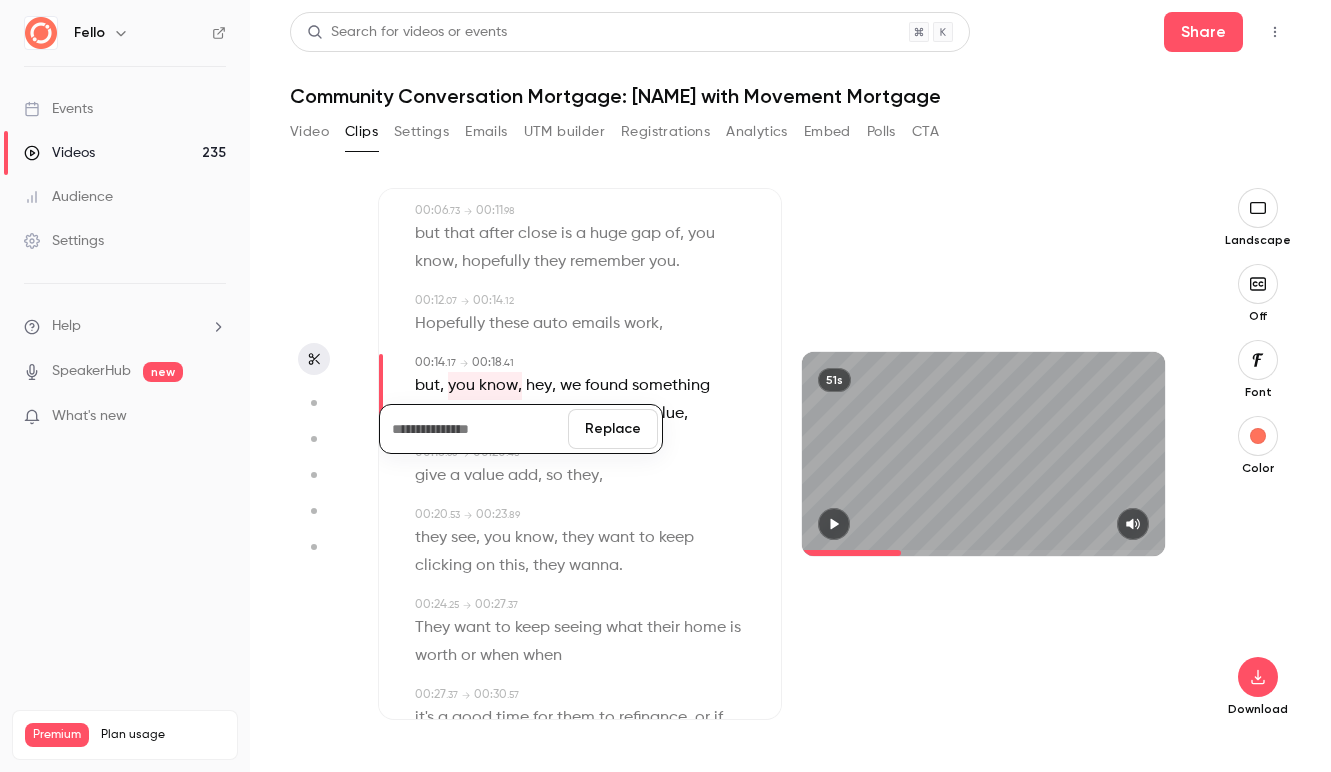 type 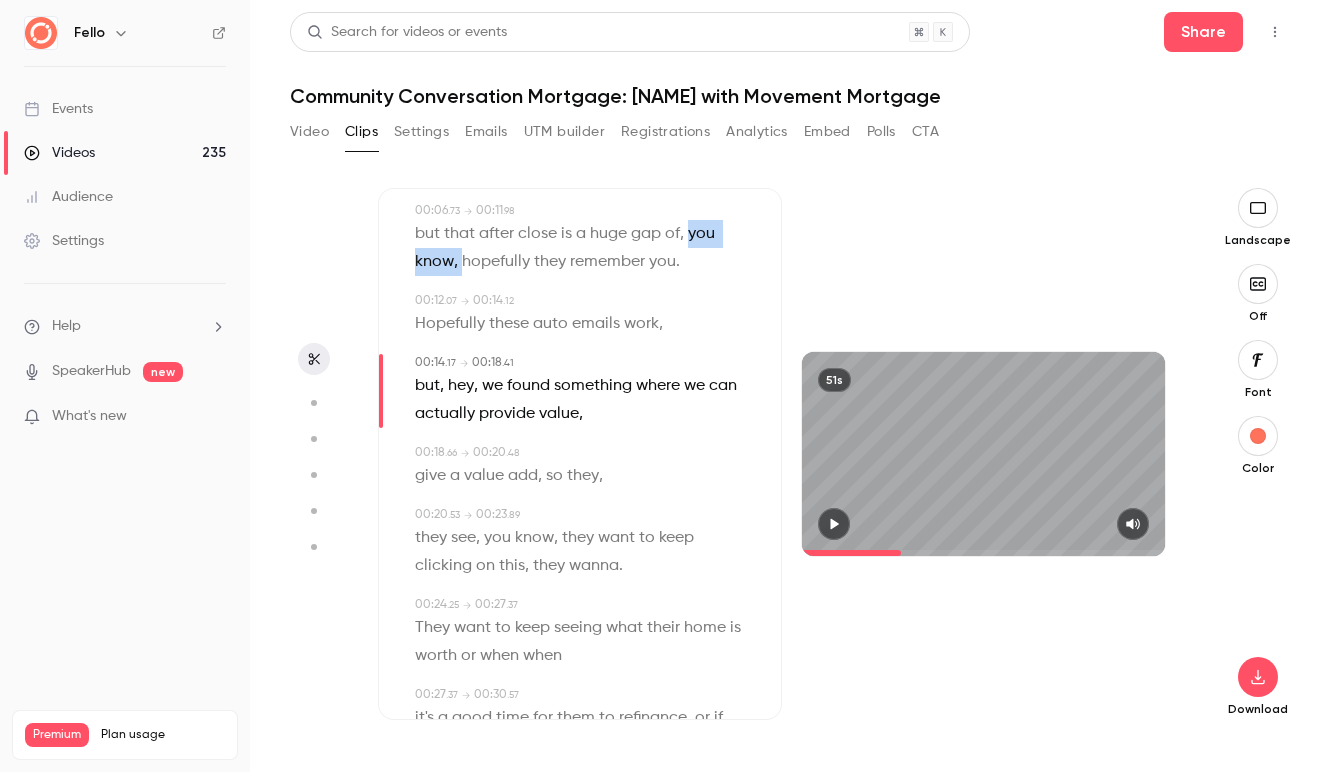 drag, startPoint x: 688, startPoint y: 240, endPoint x: 461, endPoint y: 258, distance: 227.71254 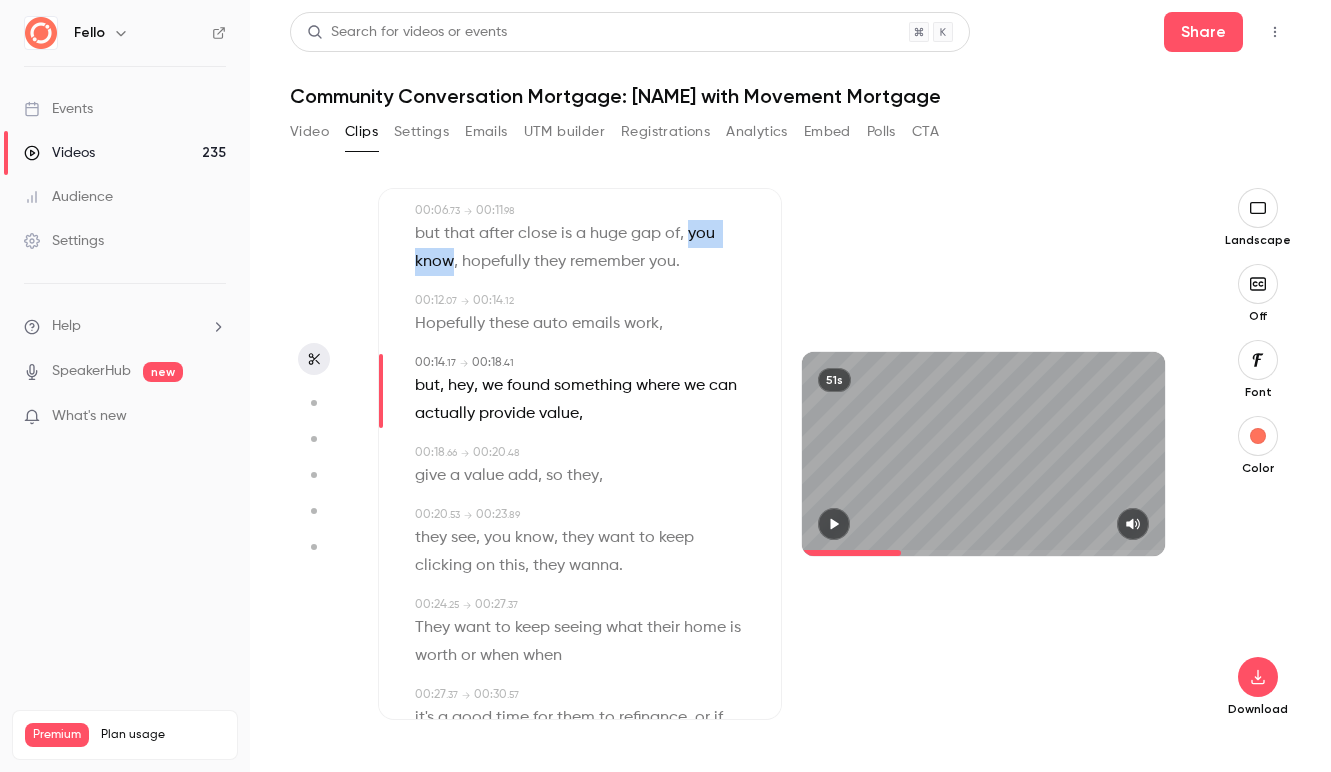 type on "***" 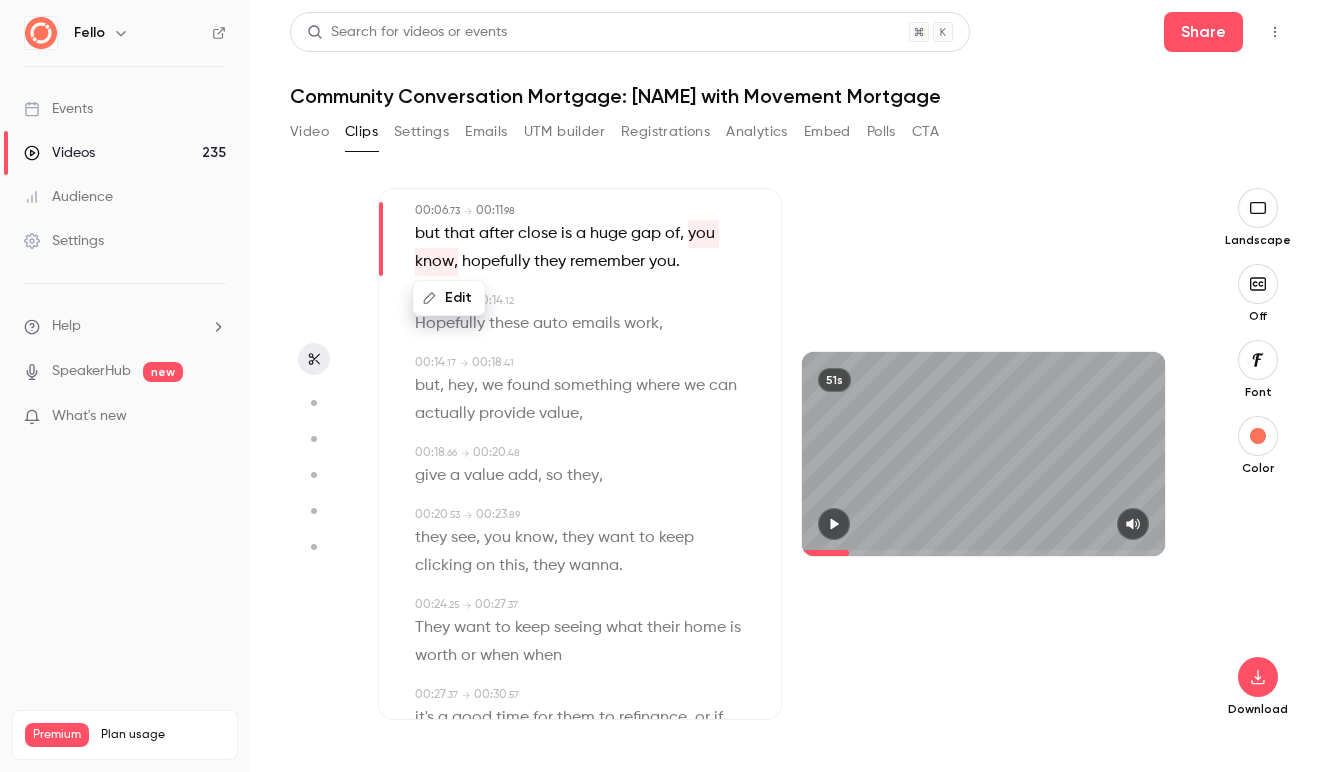 click on "Edit" at bounding box center [449, 298] 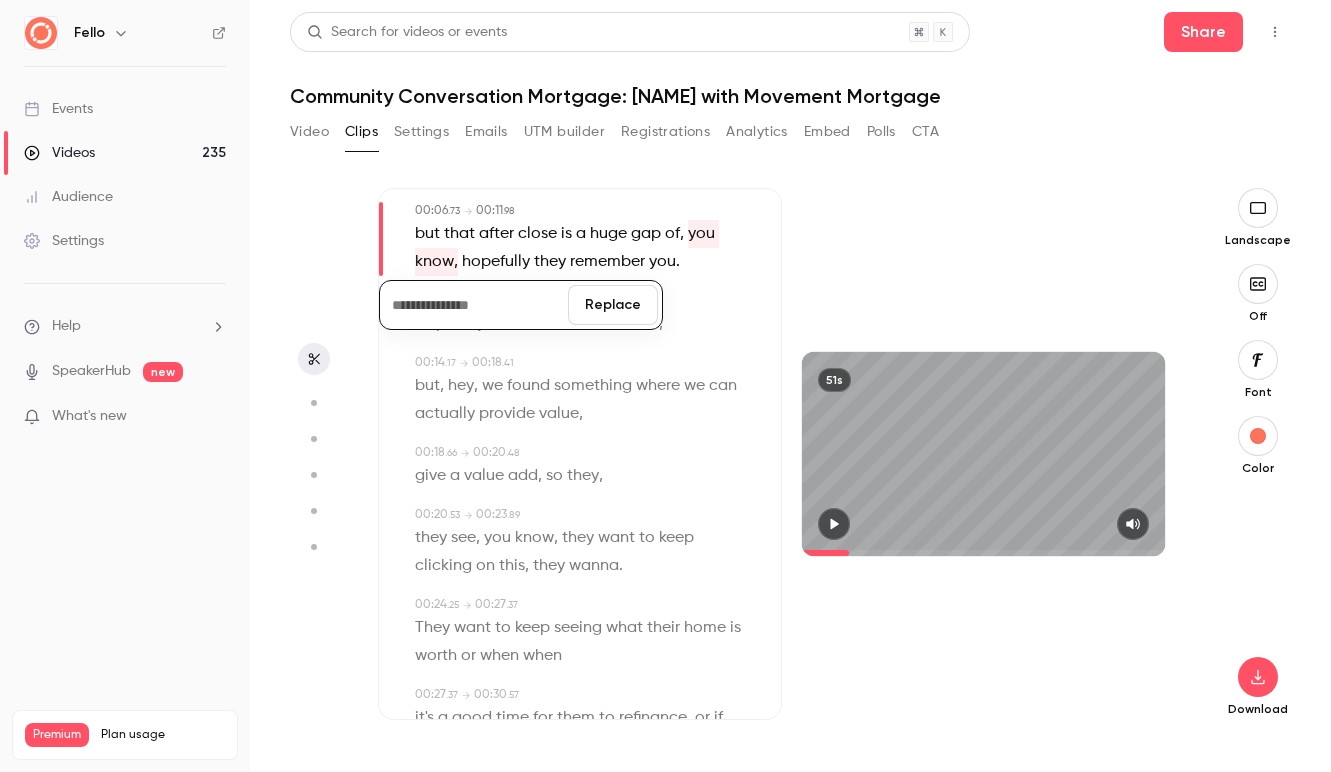type 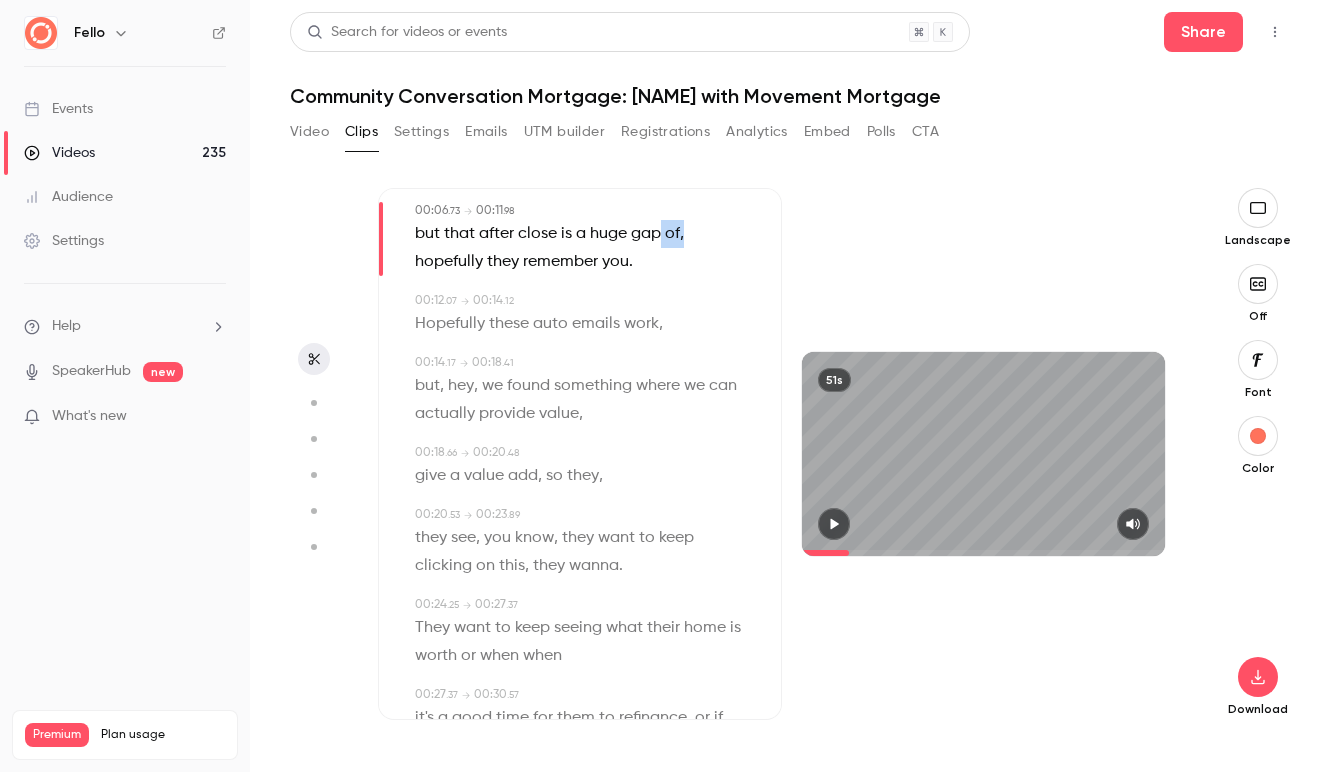 drag, startPoint x: 684, startPoint y: 235, endPoint x: 664, endPoint y: 235, distance: 20 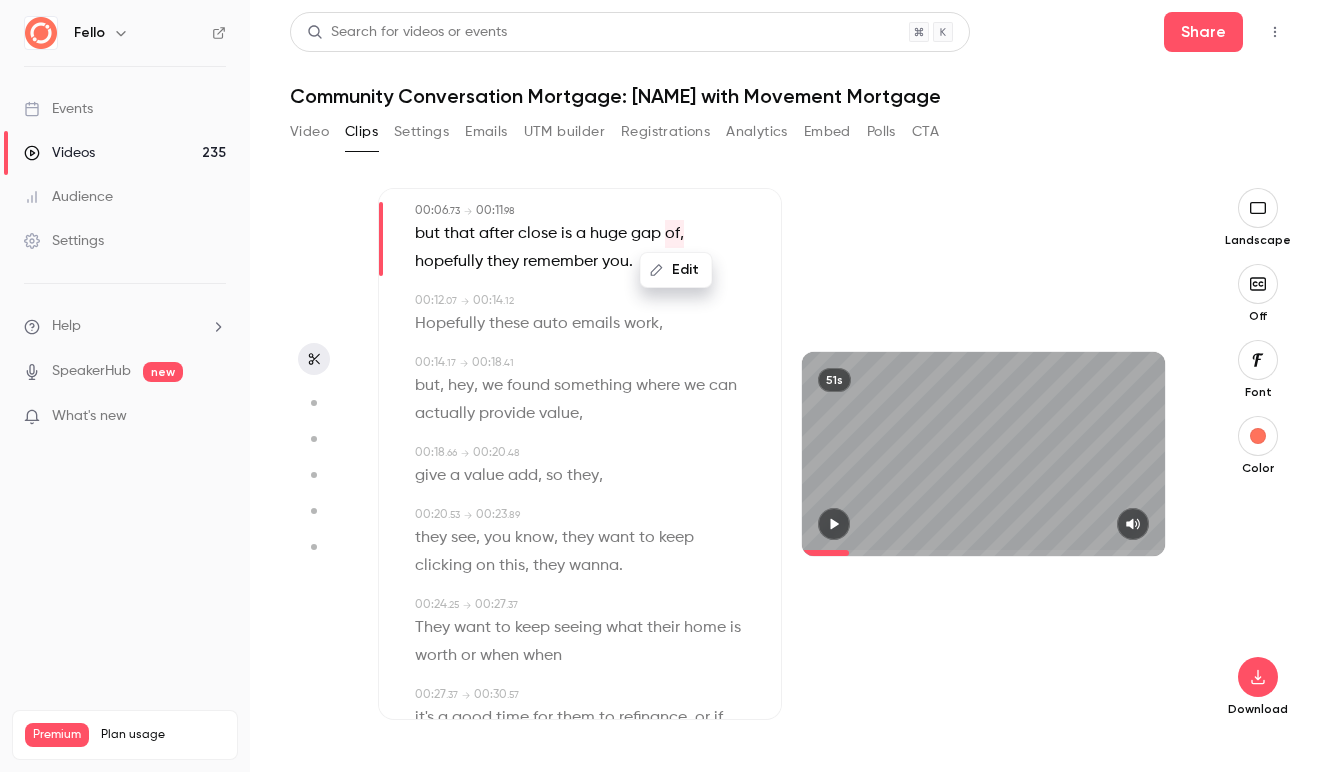 click on "Hopefully   these   auto   emails   work ," at bounding box center (582, 324) 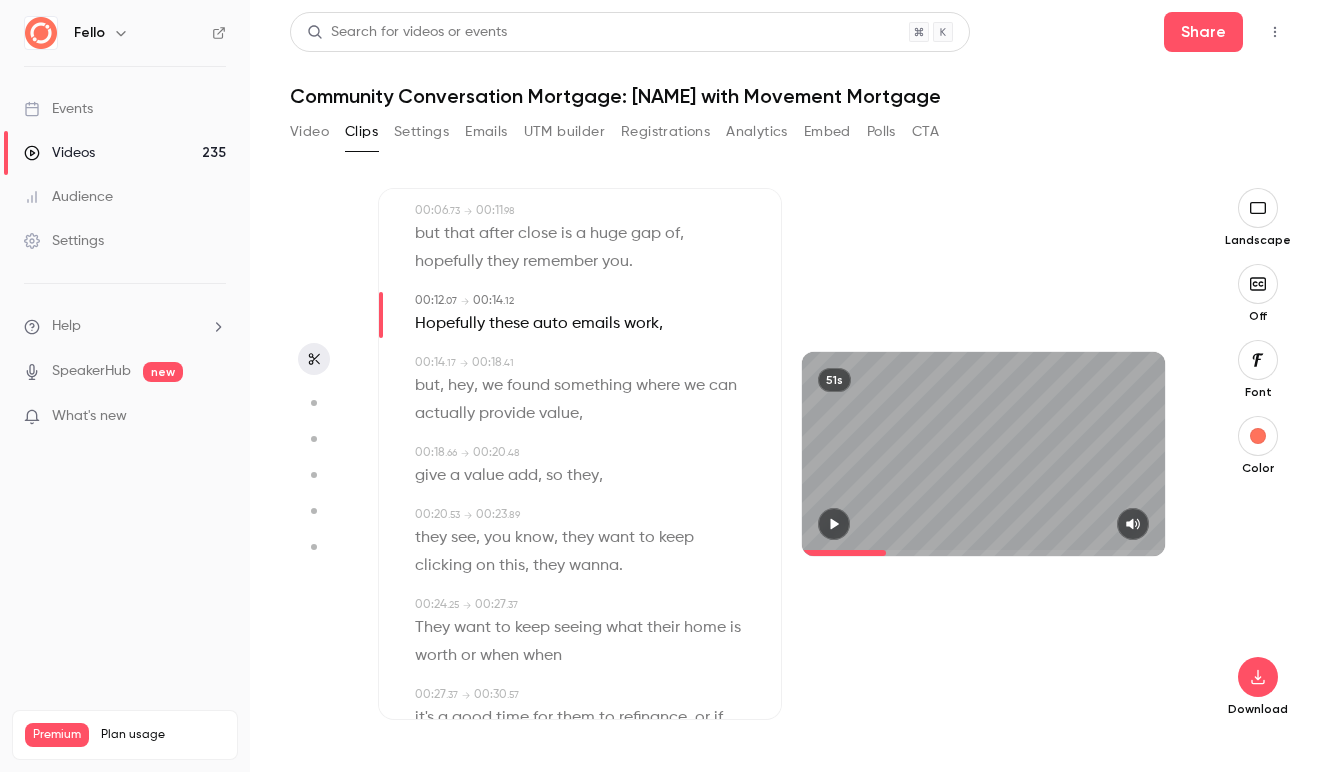 click at bounding box center [834, 524] 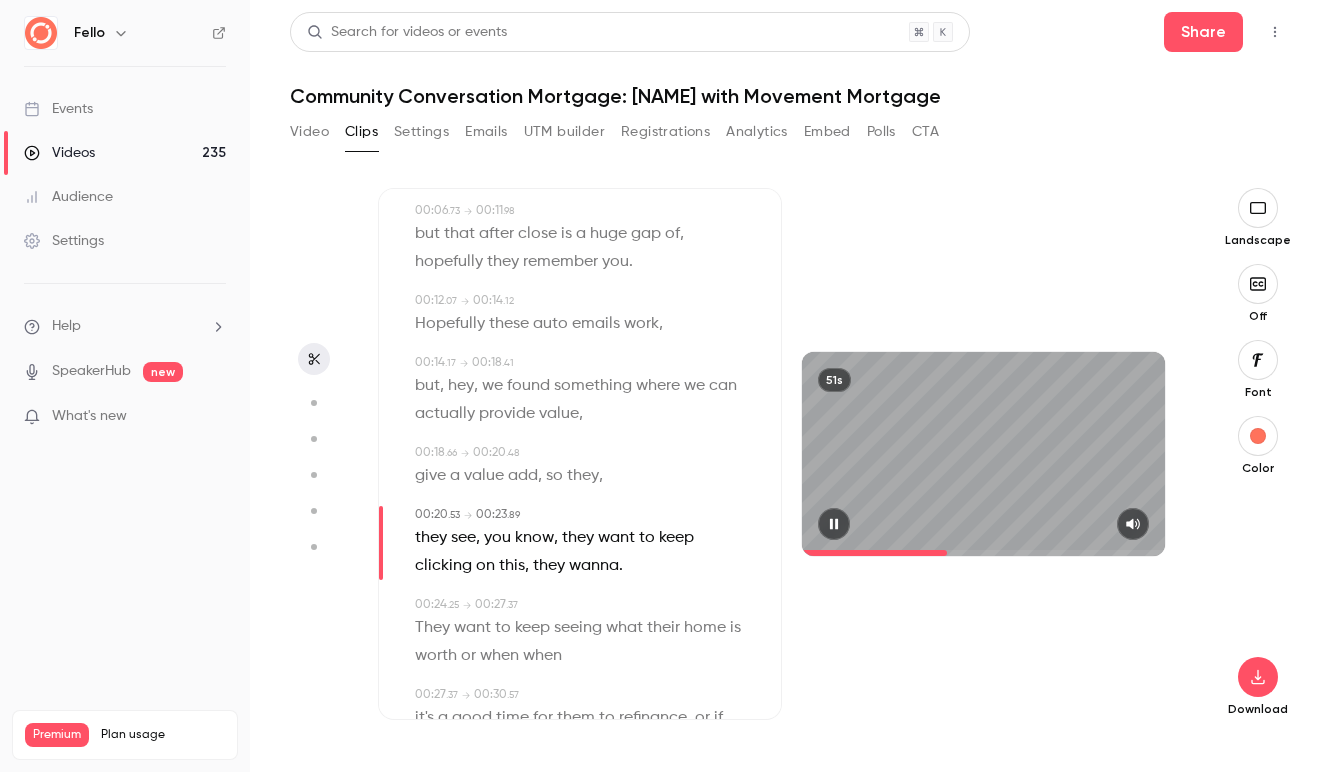 click at bounding box center [834, 524] 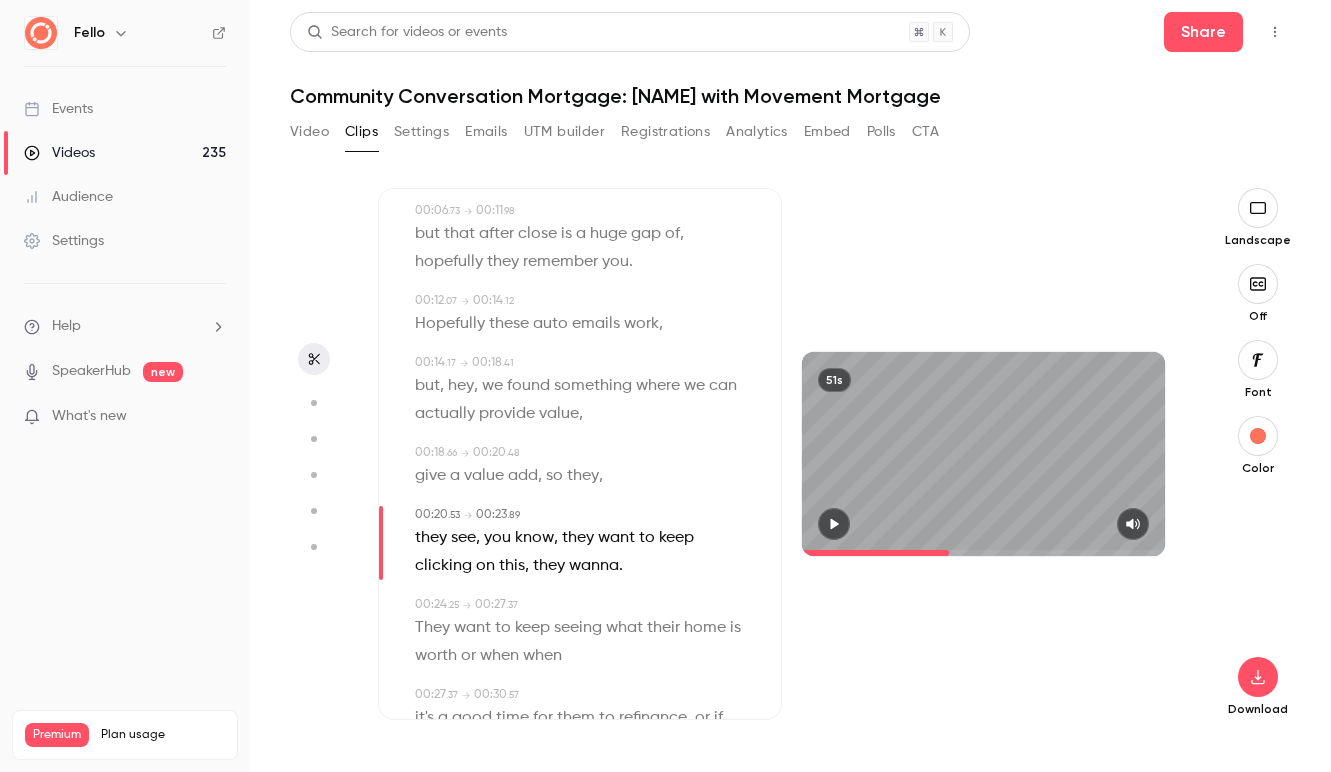 click on "give   a   value   add ,   so   they ," at bounding box center [582, 476] 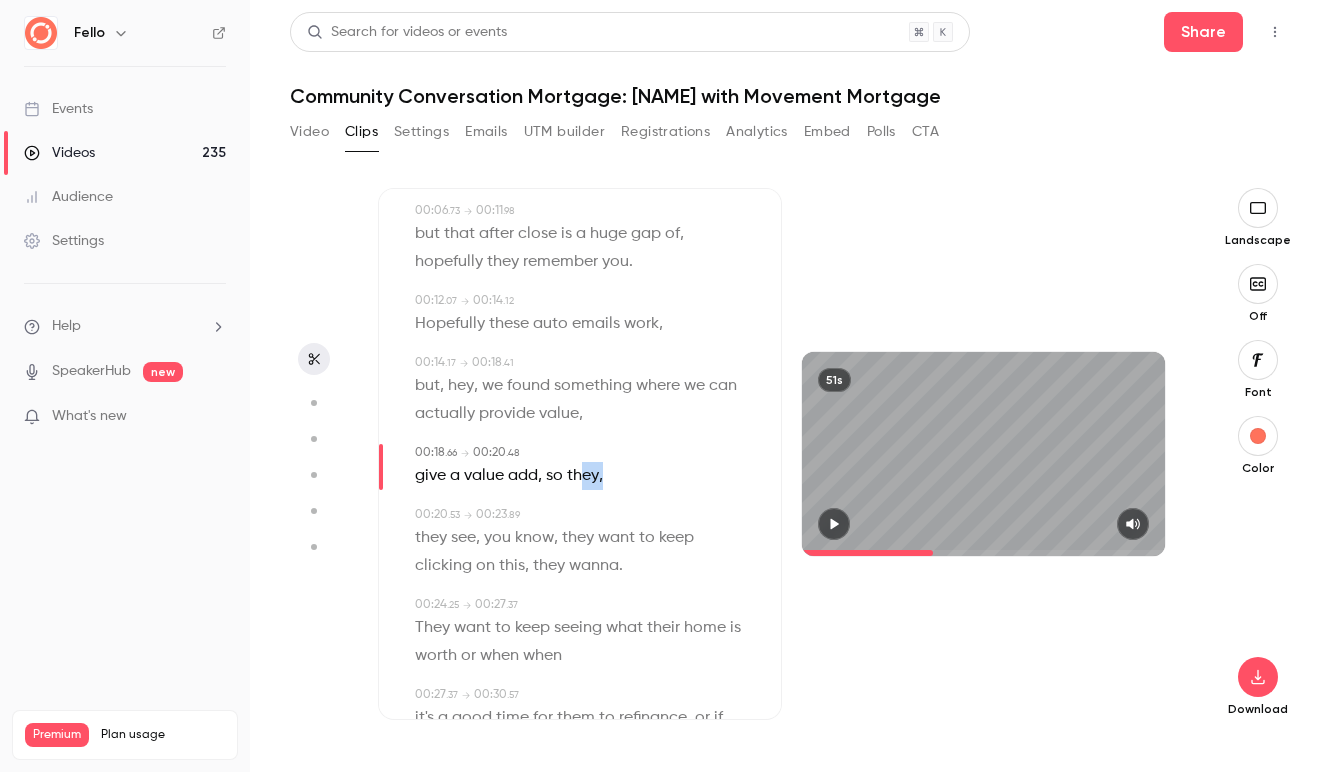 drag, startPoint x: 609, startPoint y: 478, endPoint x: 582, endPoint y: 480, distance: 27.073973 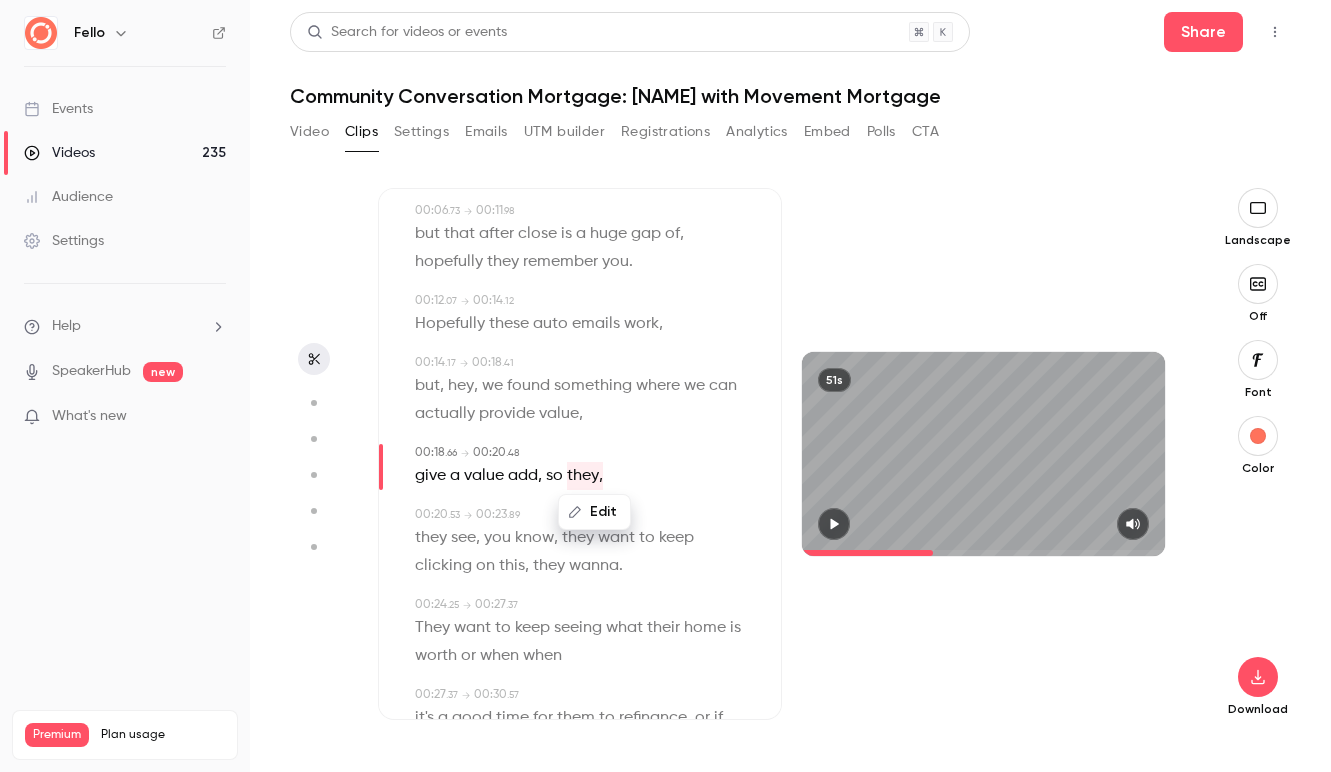 click on "Edit" at bounding box center [594, 512] 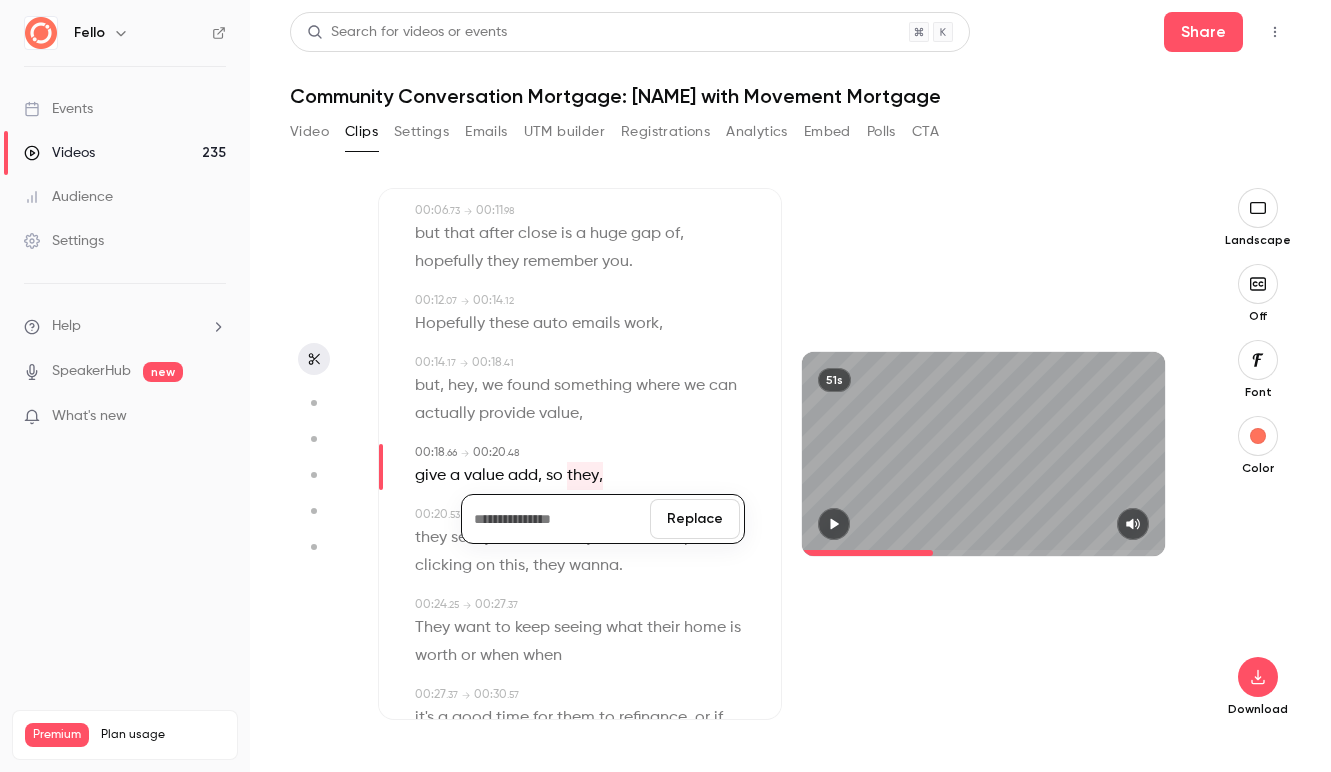 type 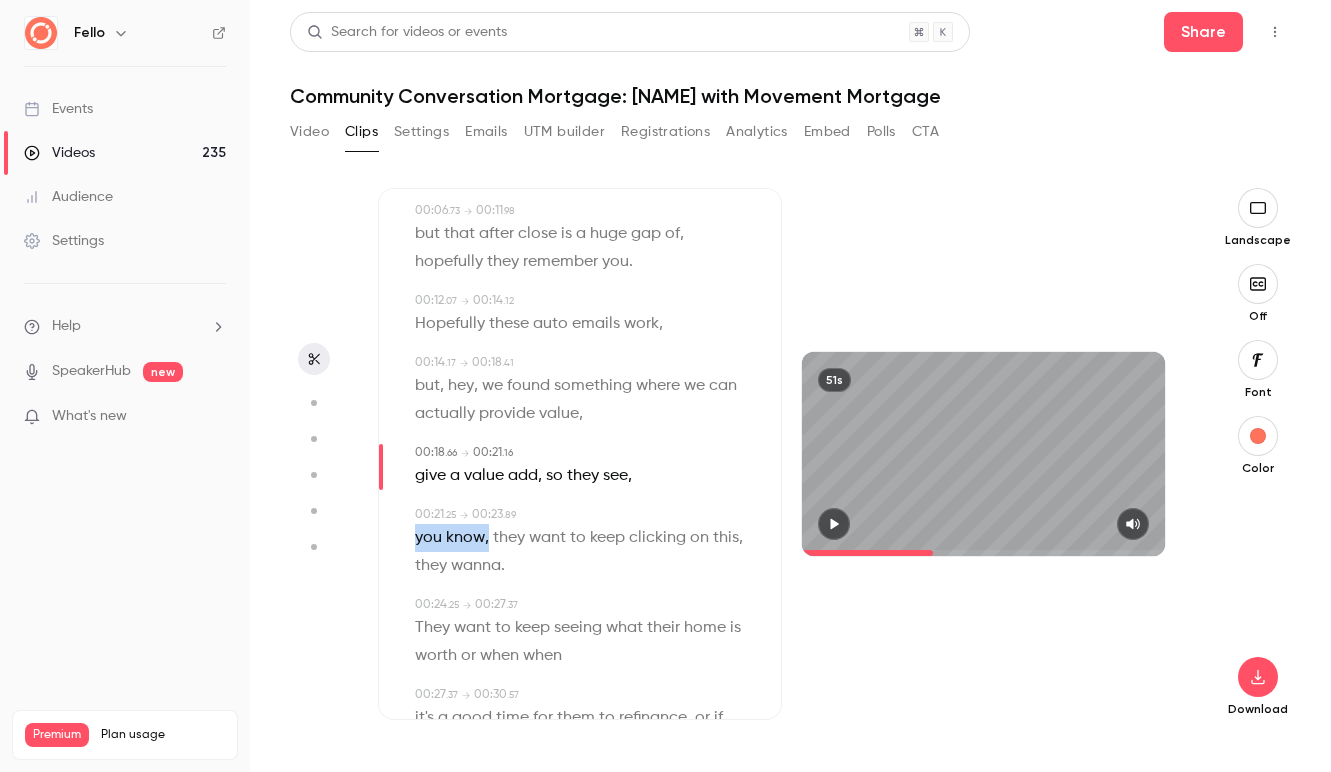 drag, startPoint x: 488, startPoint y: 538, endPoint x: 404, endPoint y: 538, distance: 84 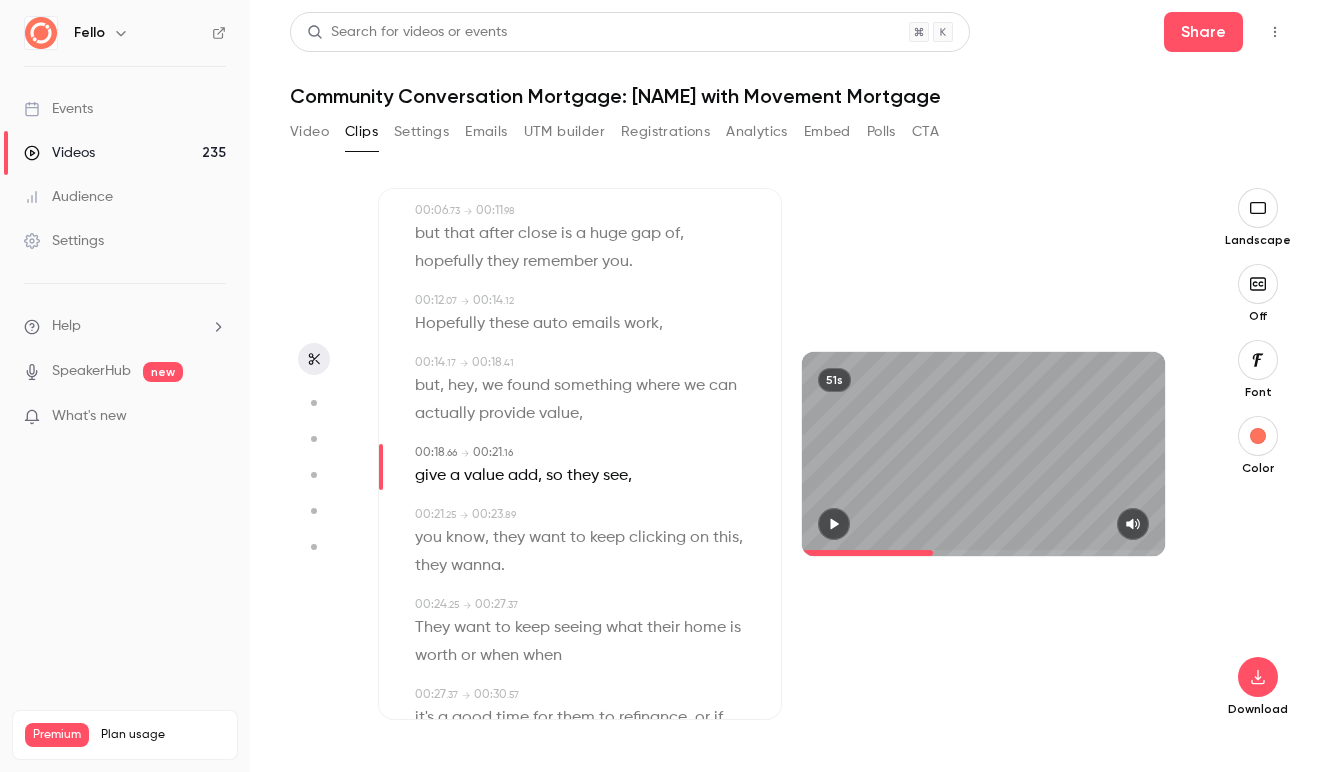 click on "know" at bounding box center (465, 538) 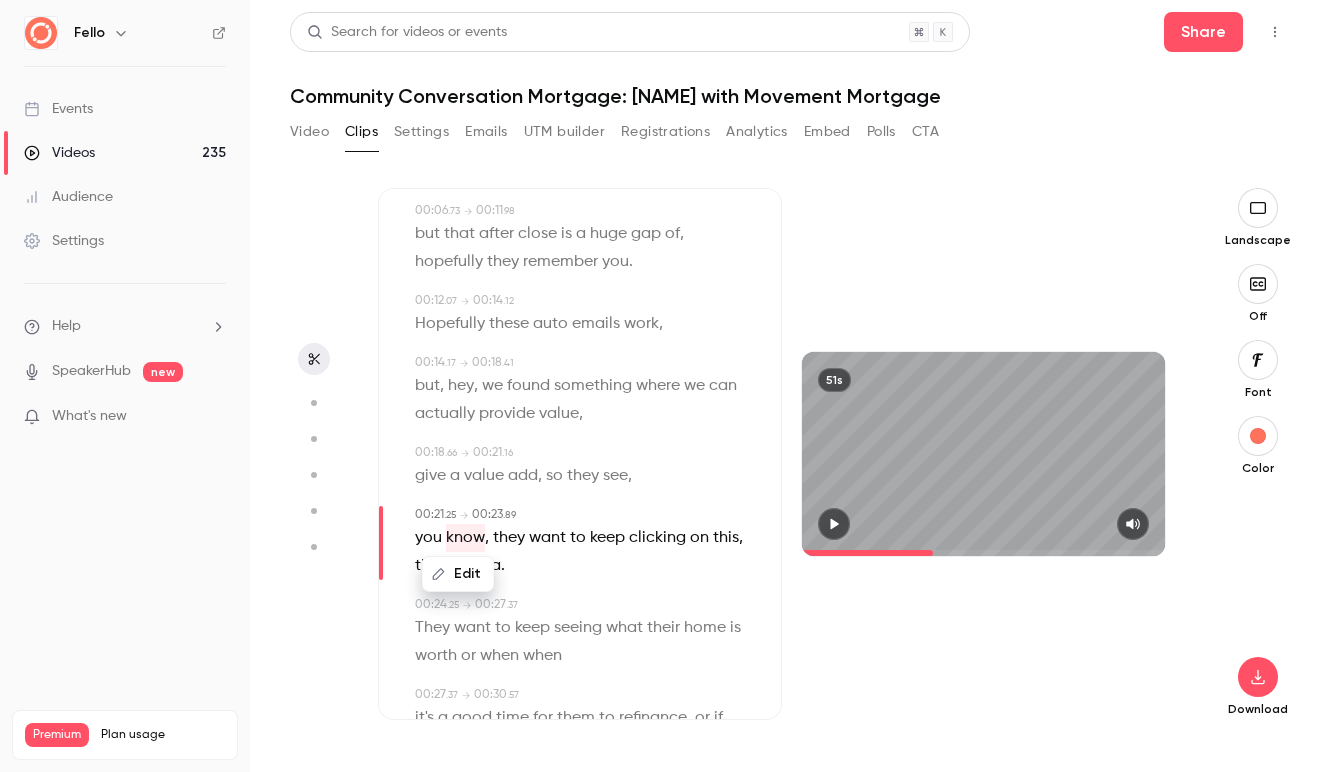 type on "****" 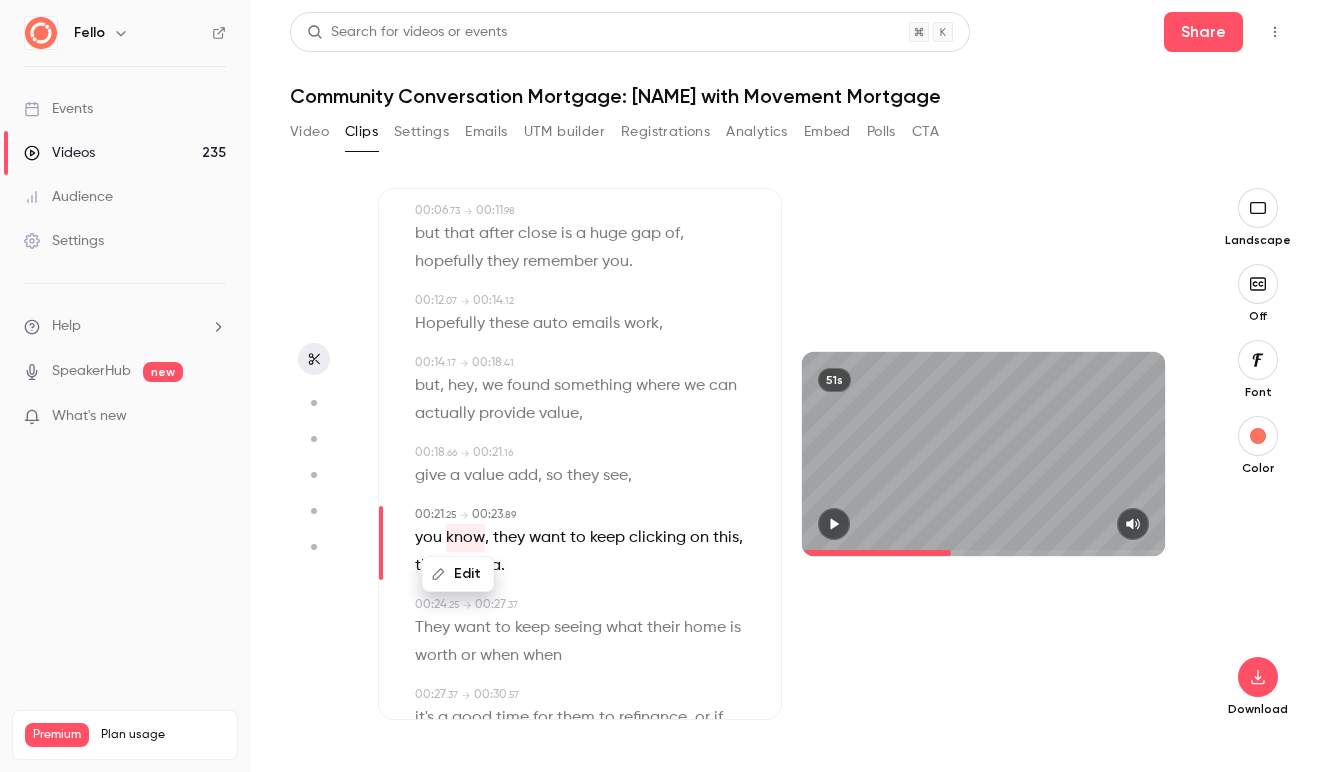 click at bounding box center [491, 538] 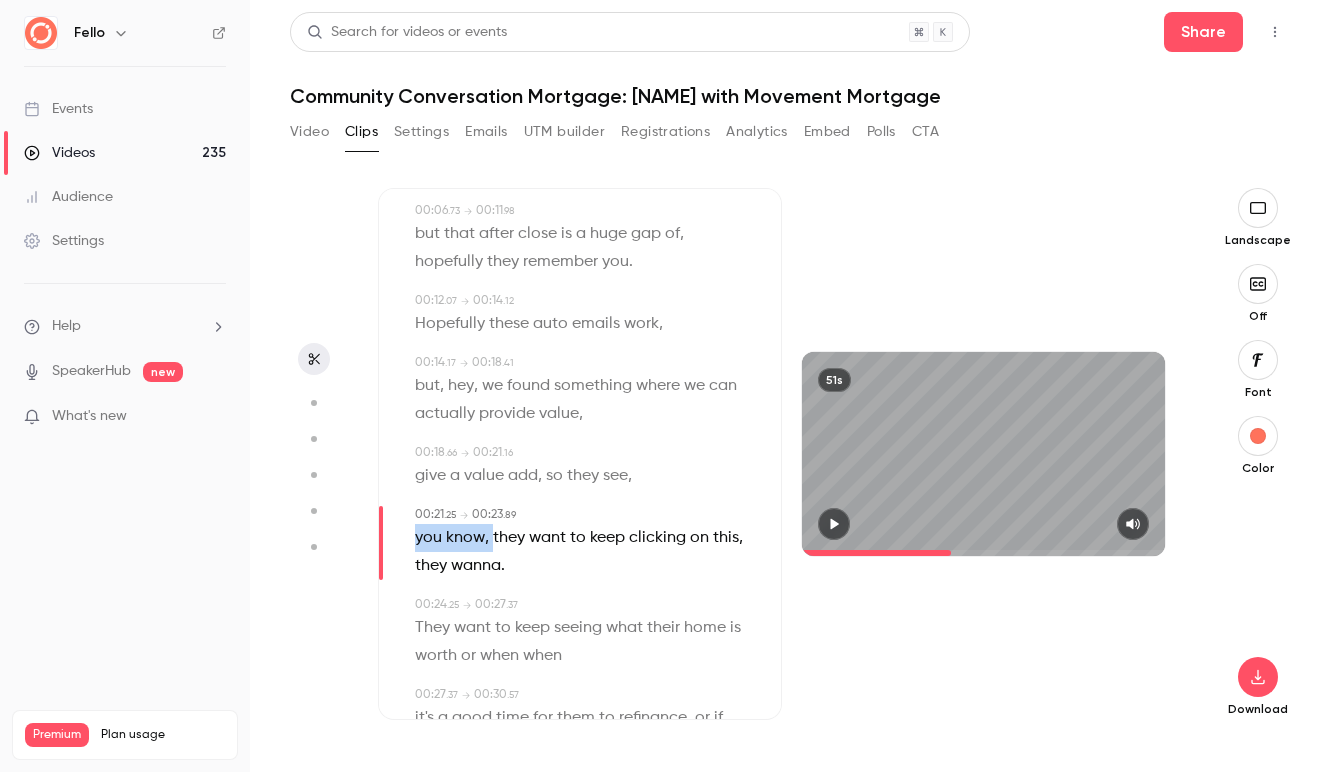 drag, startPoint x: 488, startPoint y: 536, endPoint x: 417, endPoint y: 536, distance: 71 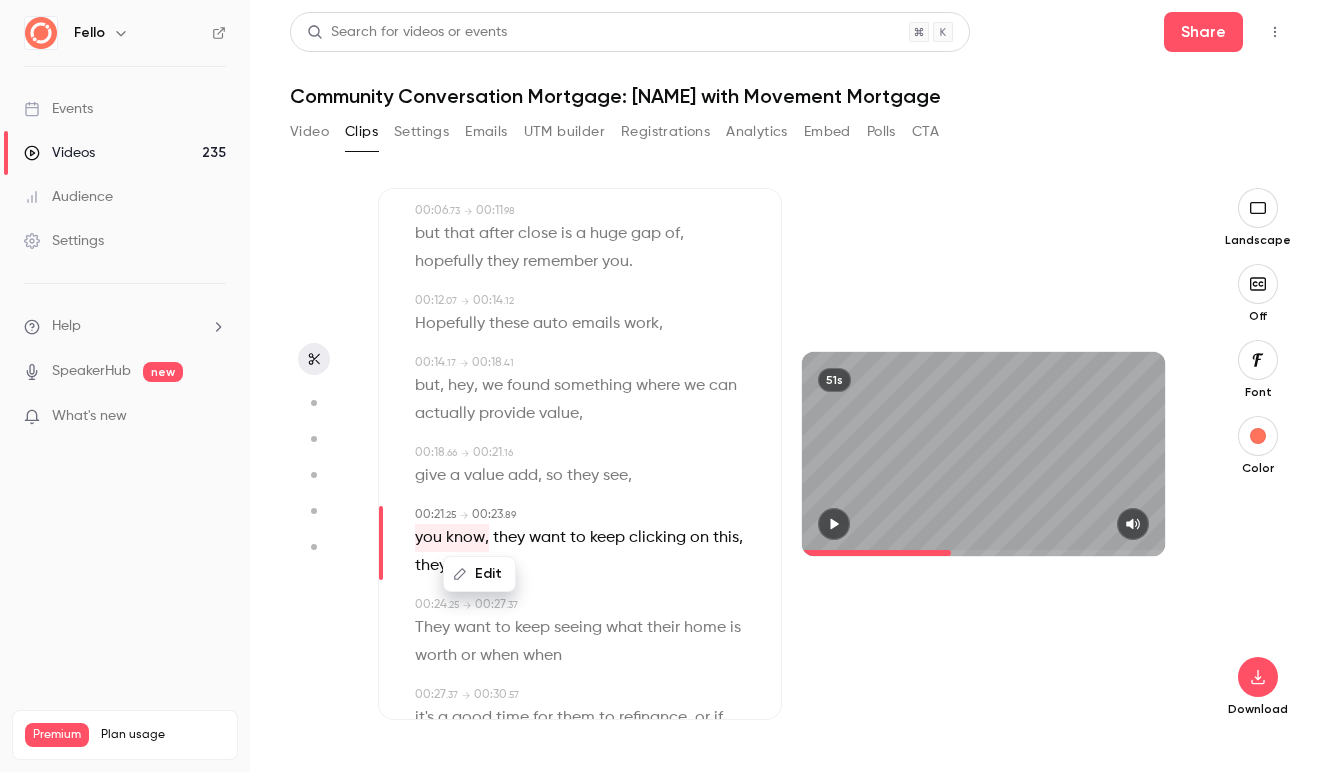 click 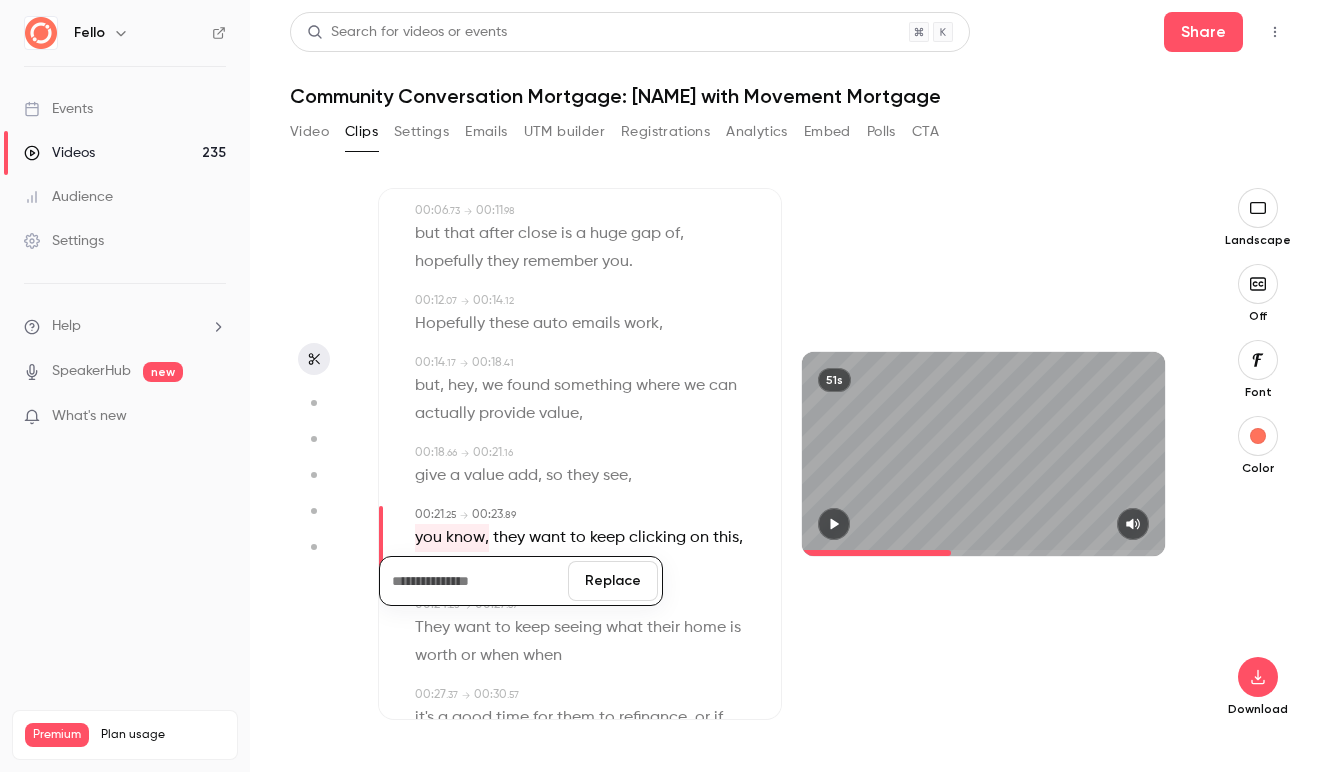 type 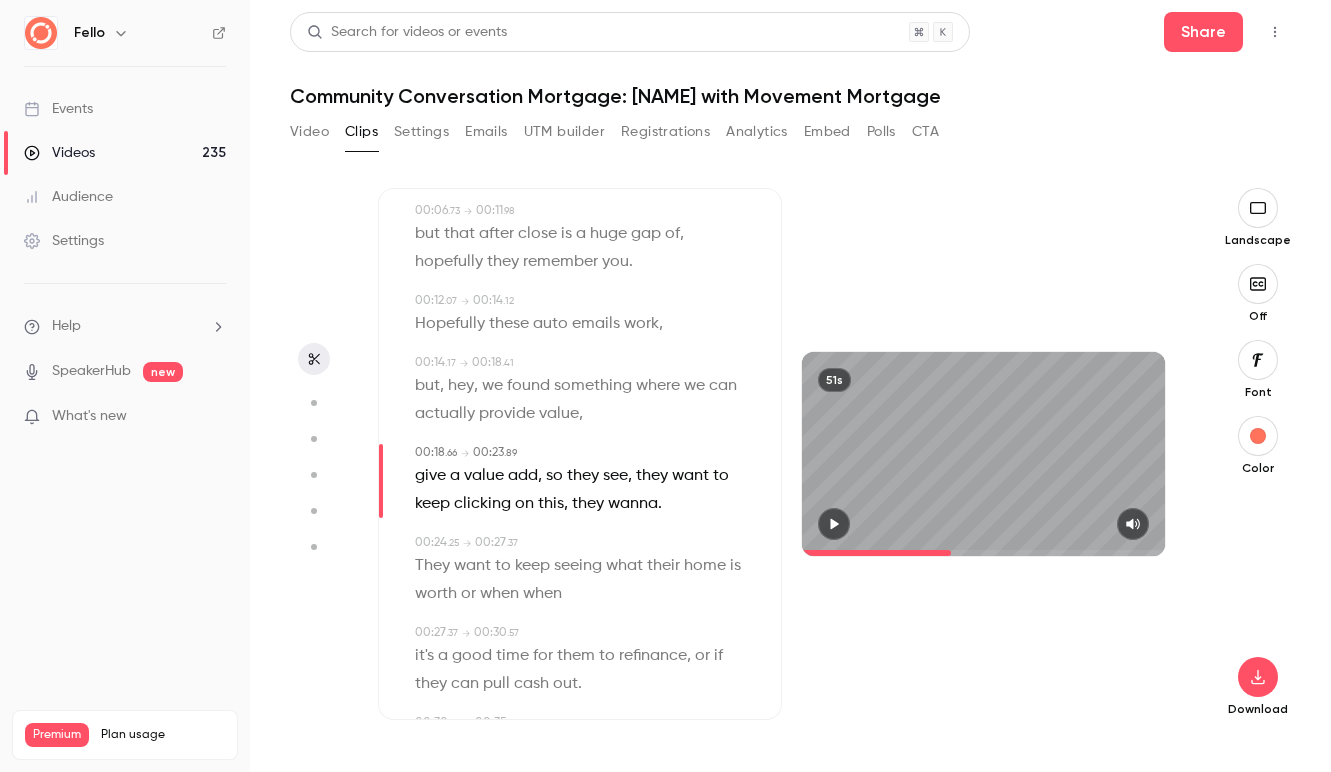 click on "give   a   value   add ,   so   they   see ,   they   want   to   keep   clicking   on   this ,   they   wanna ." at bounding box center [582, 490] 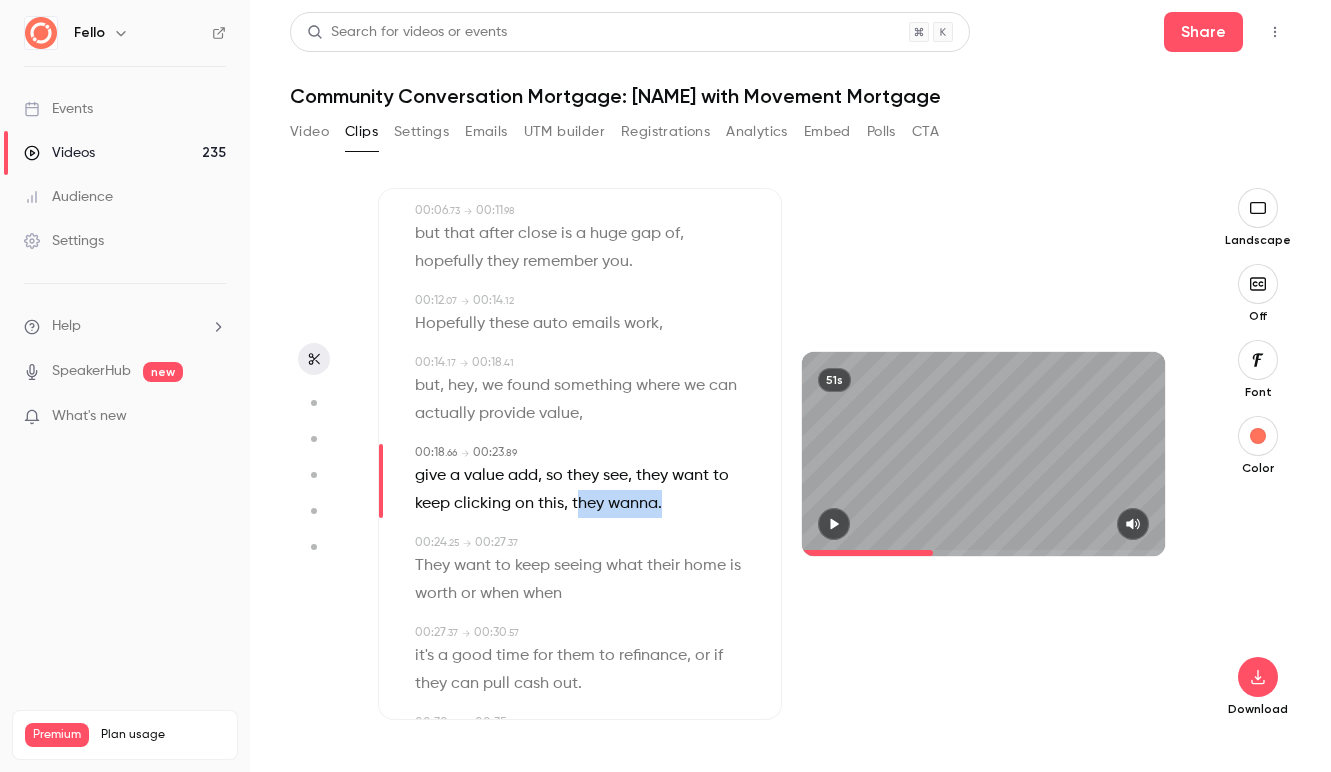 drag, startPoint x: 667, startPoint y: 505, endPoint x: 574, endPoint y: 506, distance: 93.00538 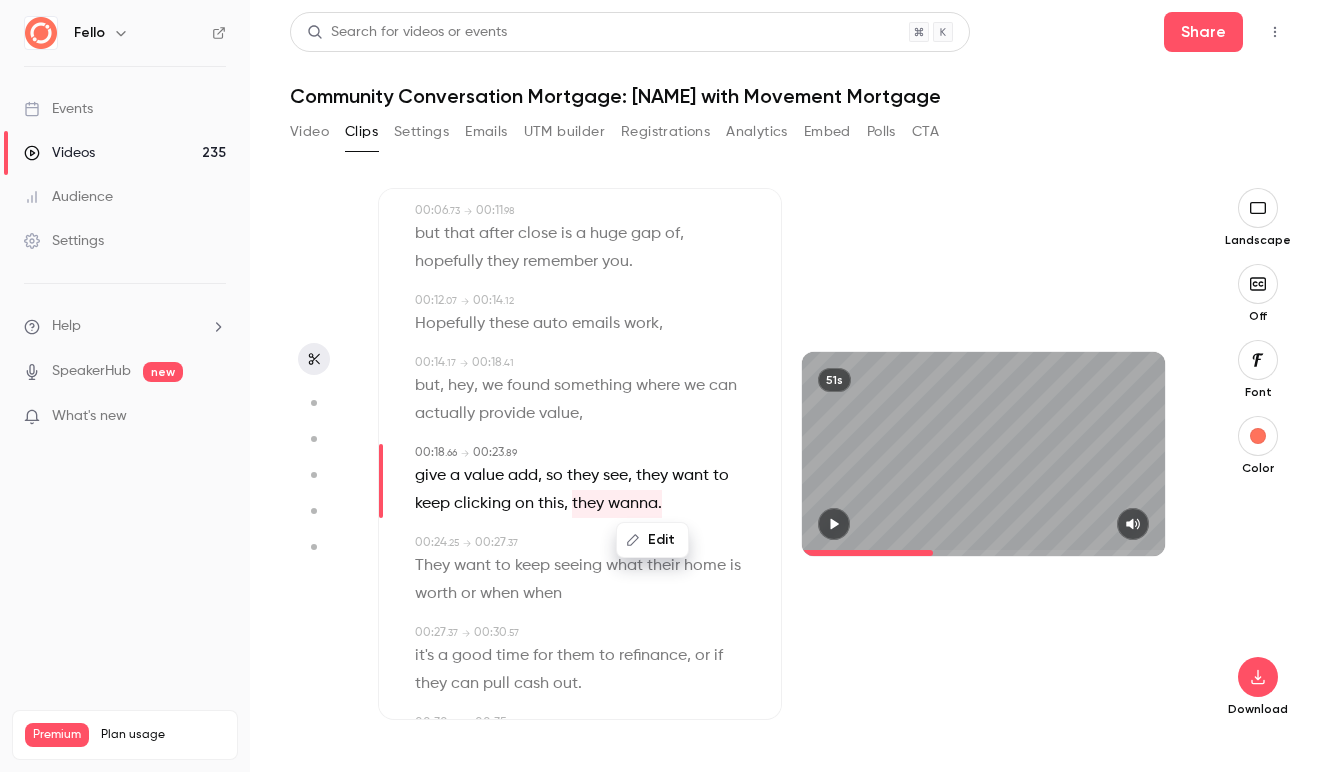 click on "Edit" at bounding box center [652, 540] 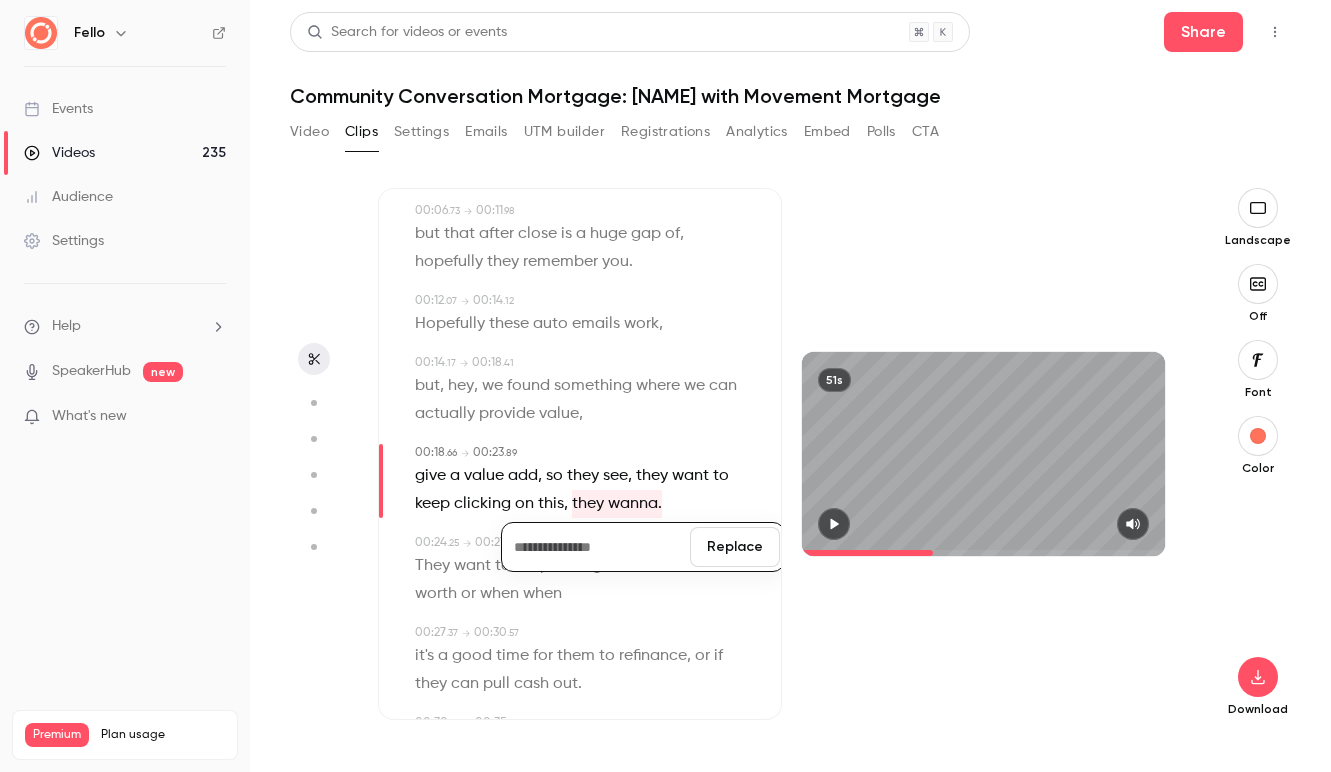 type 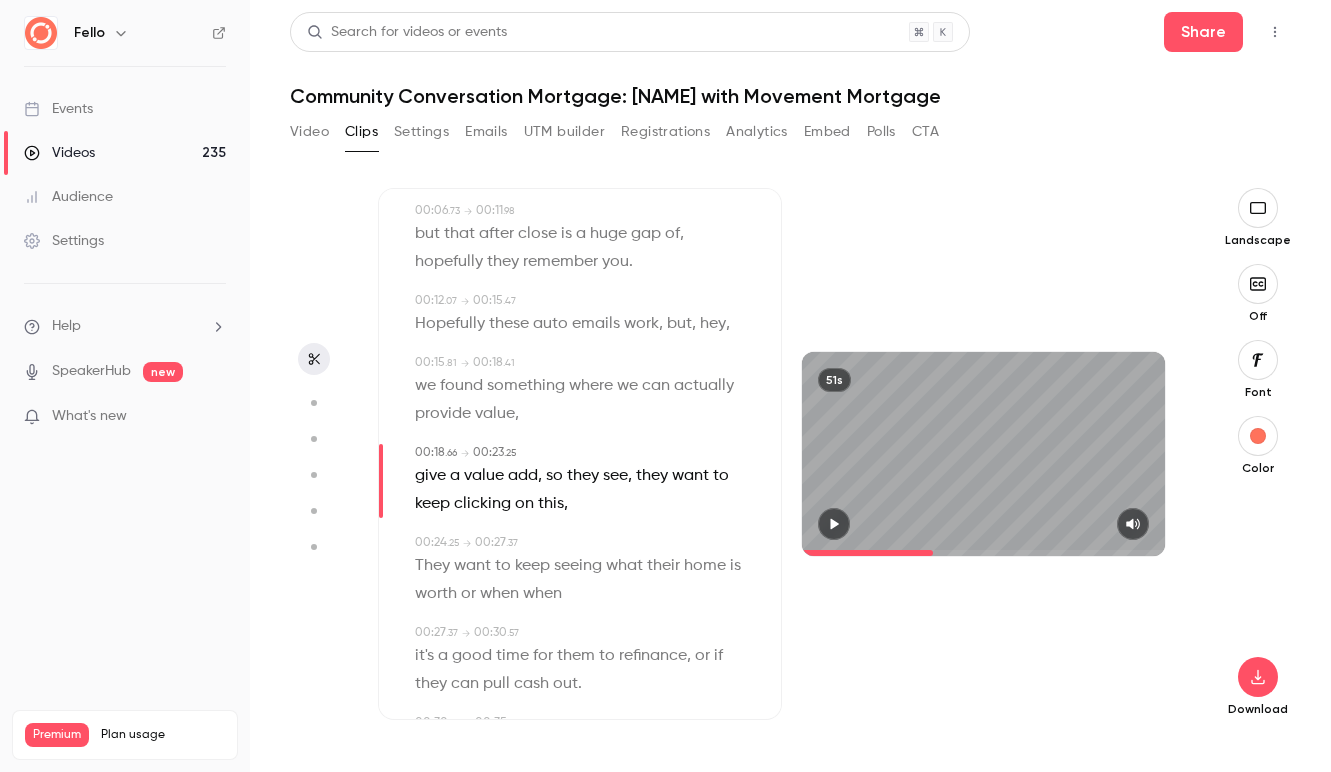 click on "They" at bounding box center [432, 566] 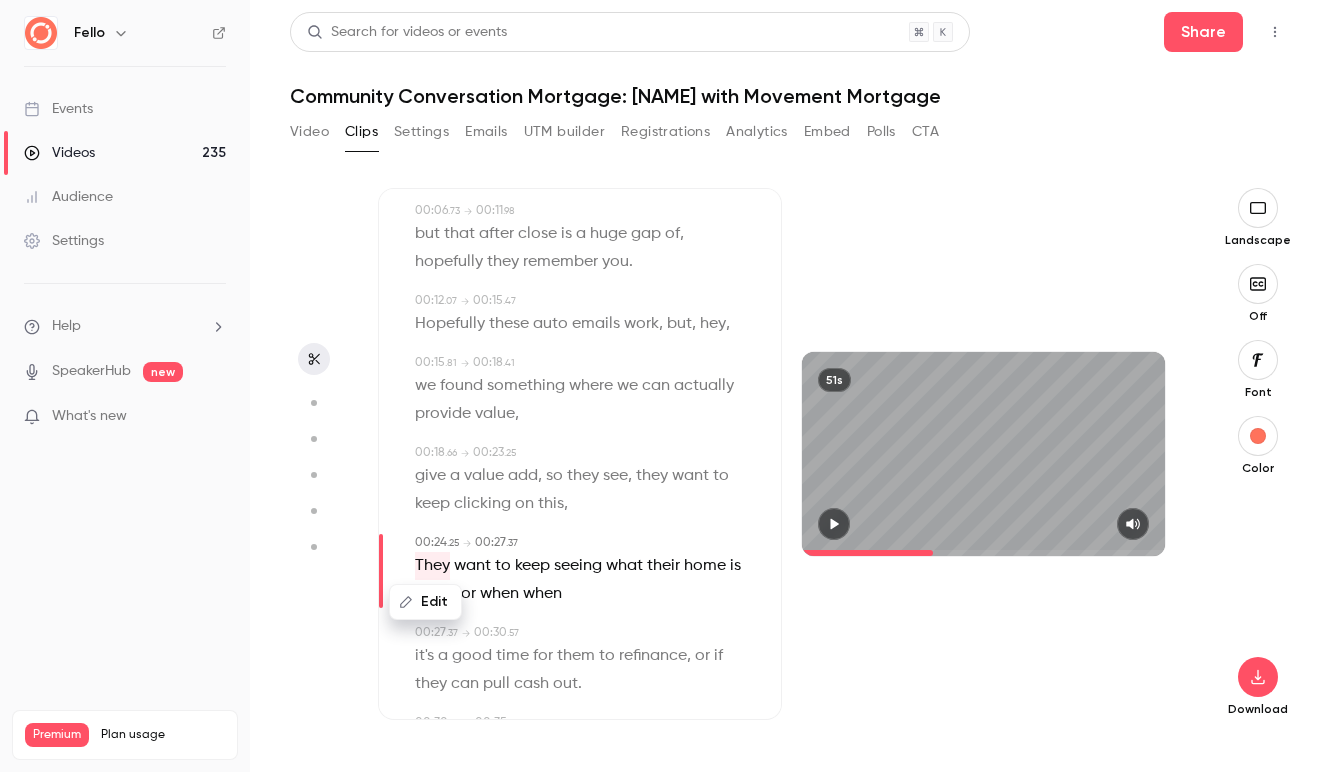 type on "****" 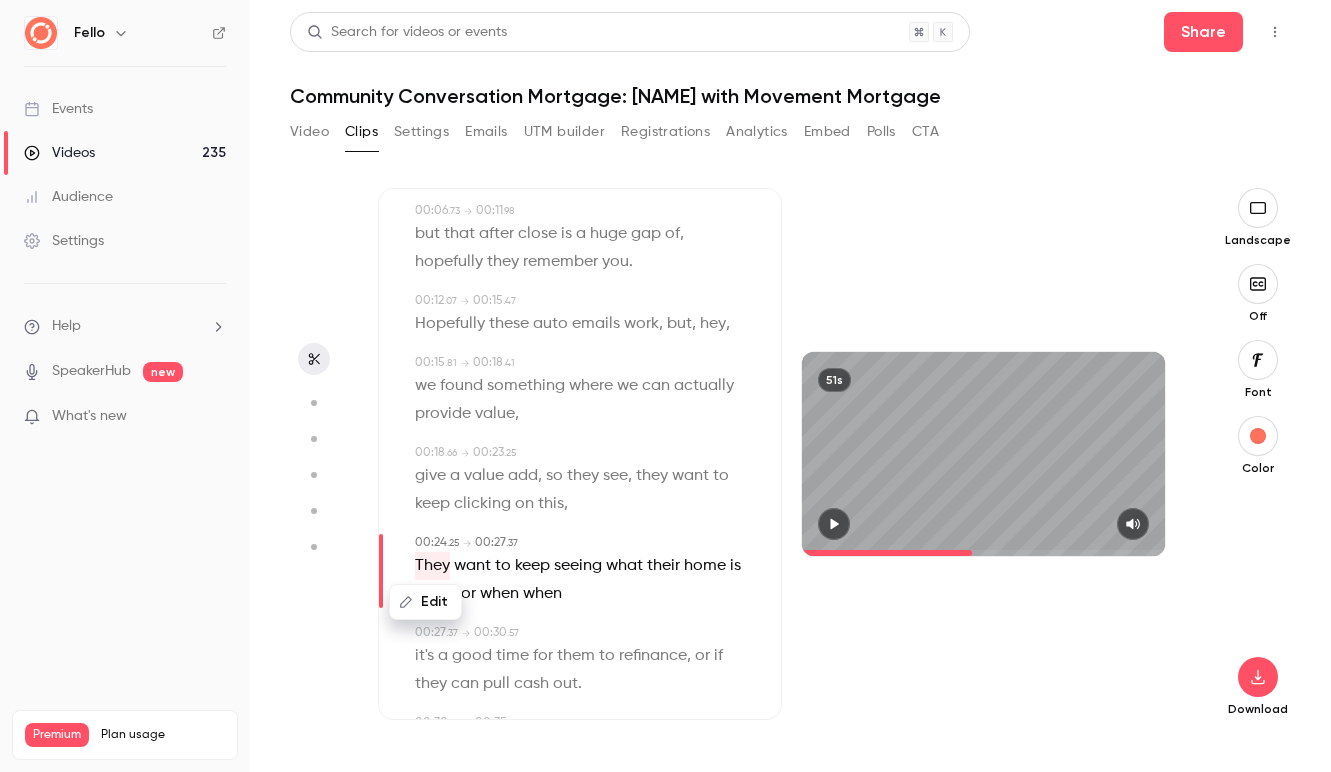 click on "Edit" at bounding box center (425, 602) 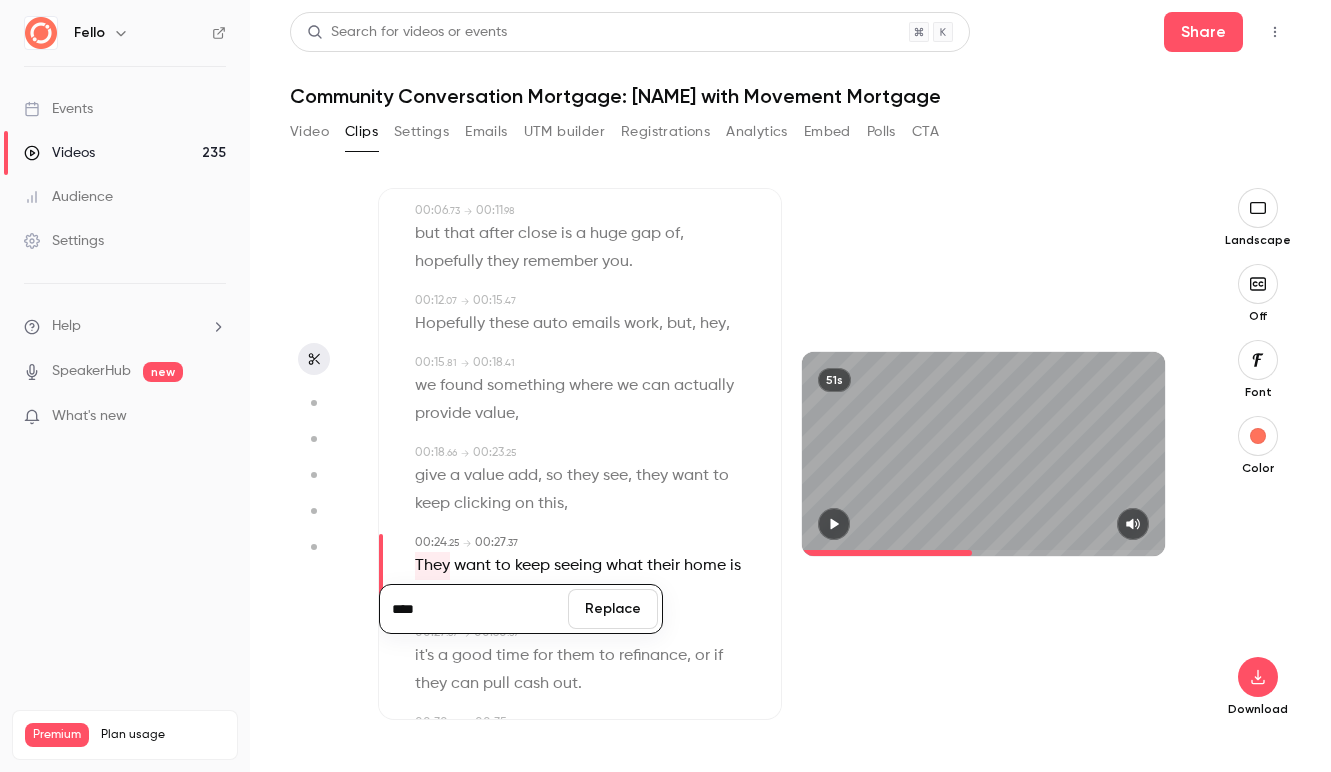 type on "****" 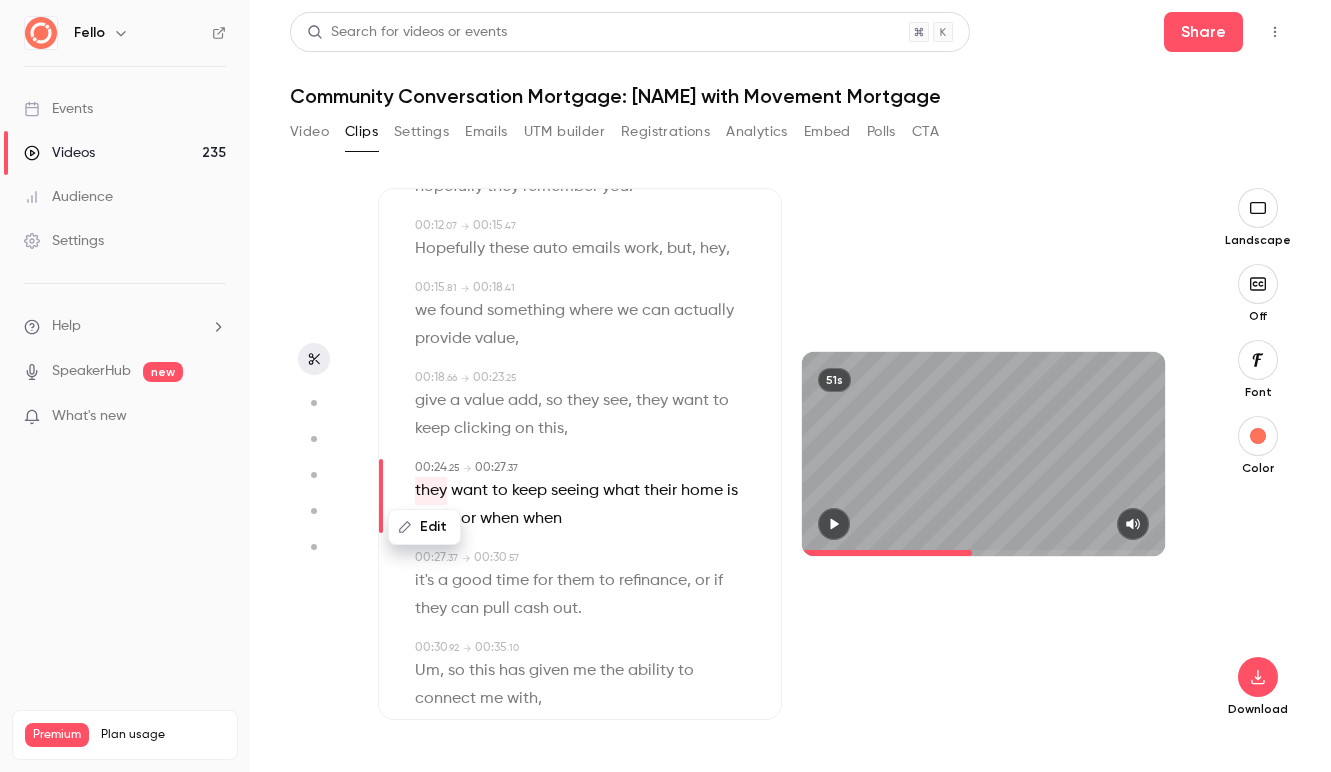 scroll, scrollTop: 252, scrollLeft: 0, axis: vertical 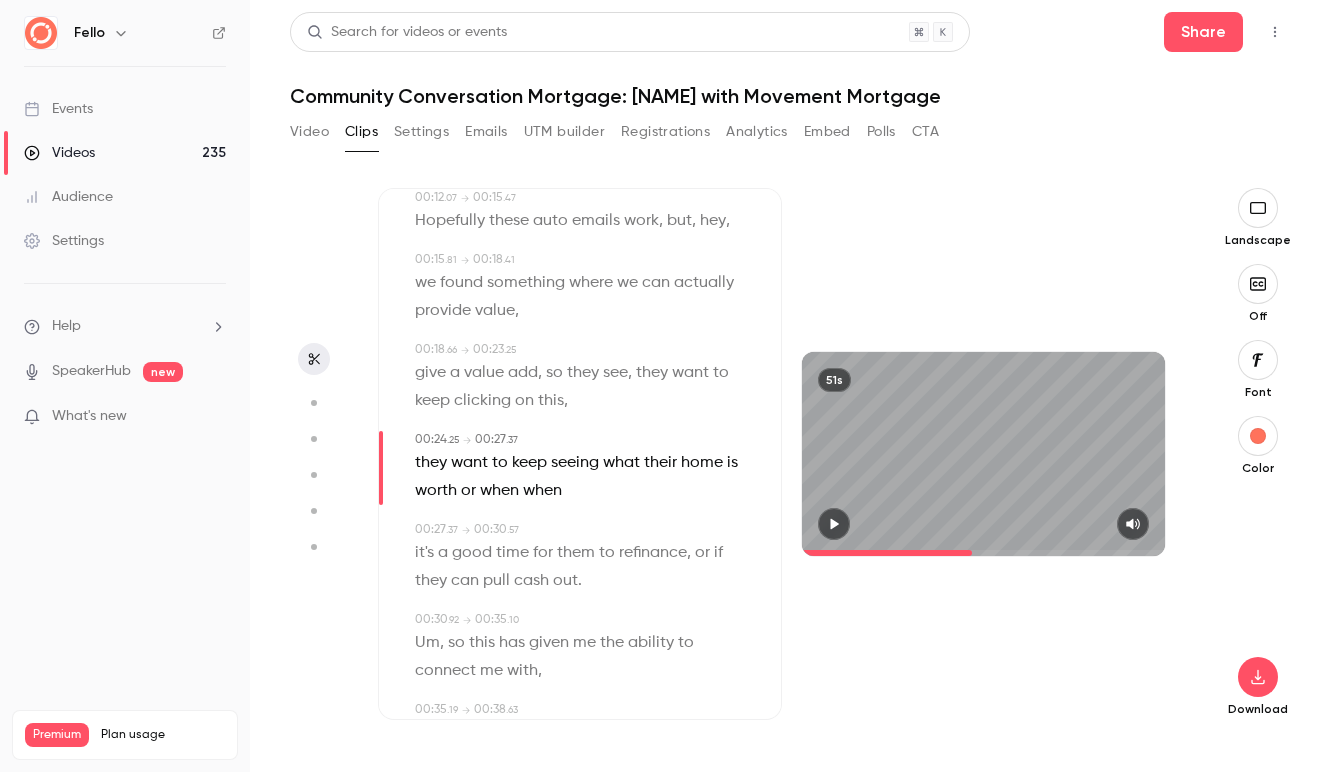 click on "00:00 . 00 → 00:06 . 23 We   do   a   good   job   getting   leads   in,   working   through   getting   them   clear   close , 00:06 . 73 → 00:11 . 98 but   that   after   close   is   a   huge   gap   of ,   hopefully   they   remember   you . 00:12 . 07 → 00:15 . 47 Hopefully   these   auto   emails   work ,   but ,   hey , 00:15 . 81 → 00:18 . 41 we   found   something   where   we   can   actually   provide   value , 00:18 . 66 → 00:23 . 25 give   a   value   add ,   so   they   see ,   they   want   to   keep   clicking   on   this , 00:24 . 25 → 00:27 . 37 they   want   to   keep   seeing   what   their   home   is   worth   or   when   when 00:27 . 37 → 00:30 . 57 it's   a   good   time   for   them   to   refinance ,   or   if   they   can   pull   cash   out . 00:30 . 92 → 00:35 . 10 Um ,   so   this   has   given   me   the   ability   to   connect   me   with , 00:35 . 19 → 00:38 . 63 with   about   I   would   say   about   80   or 00:38 . 63 → 00:42 . 66 80   or   90   past" at bounding box center [580, 628] 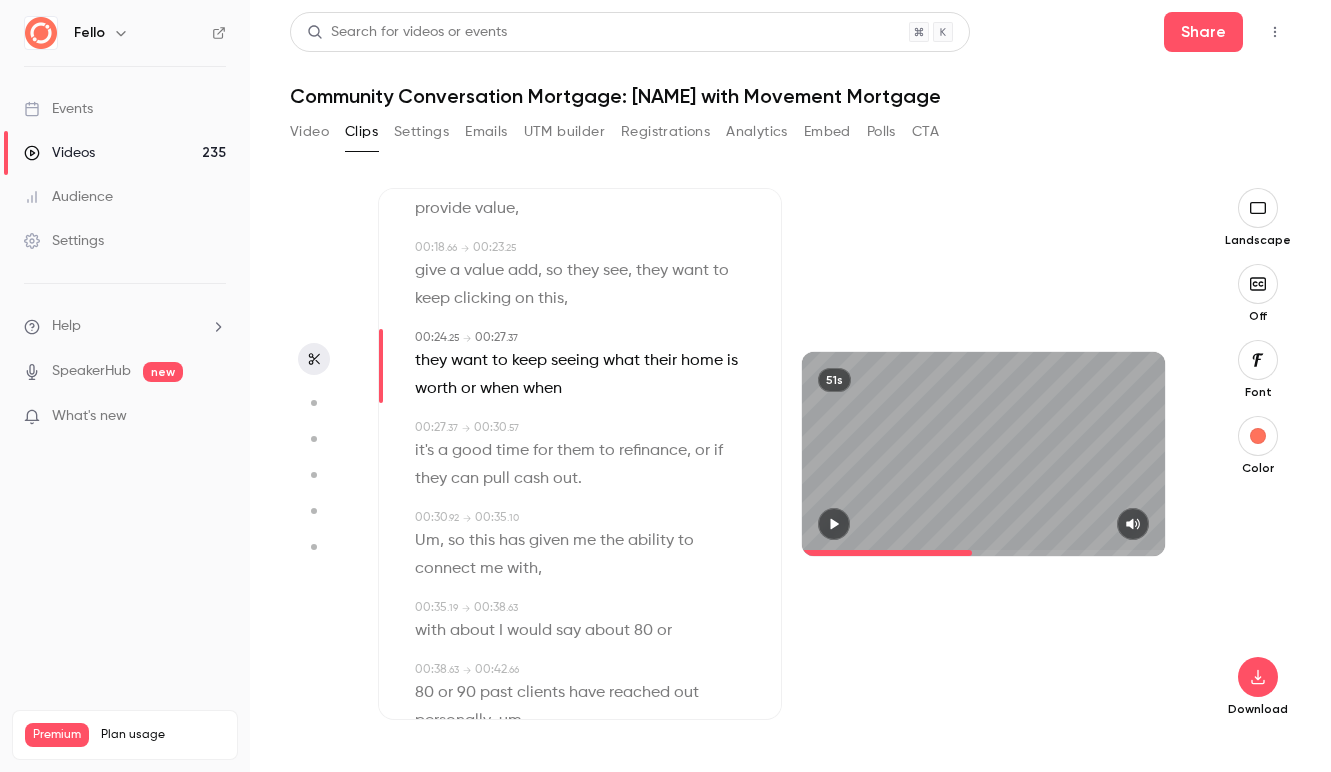 scroll, scrollTop: 402, scrollLeft: 0, axis: vertical 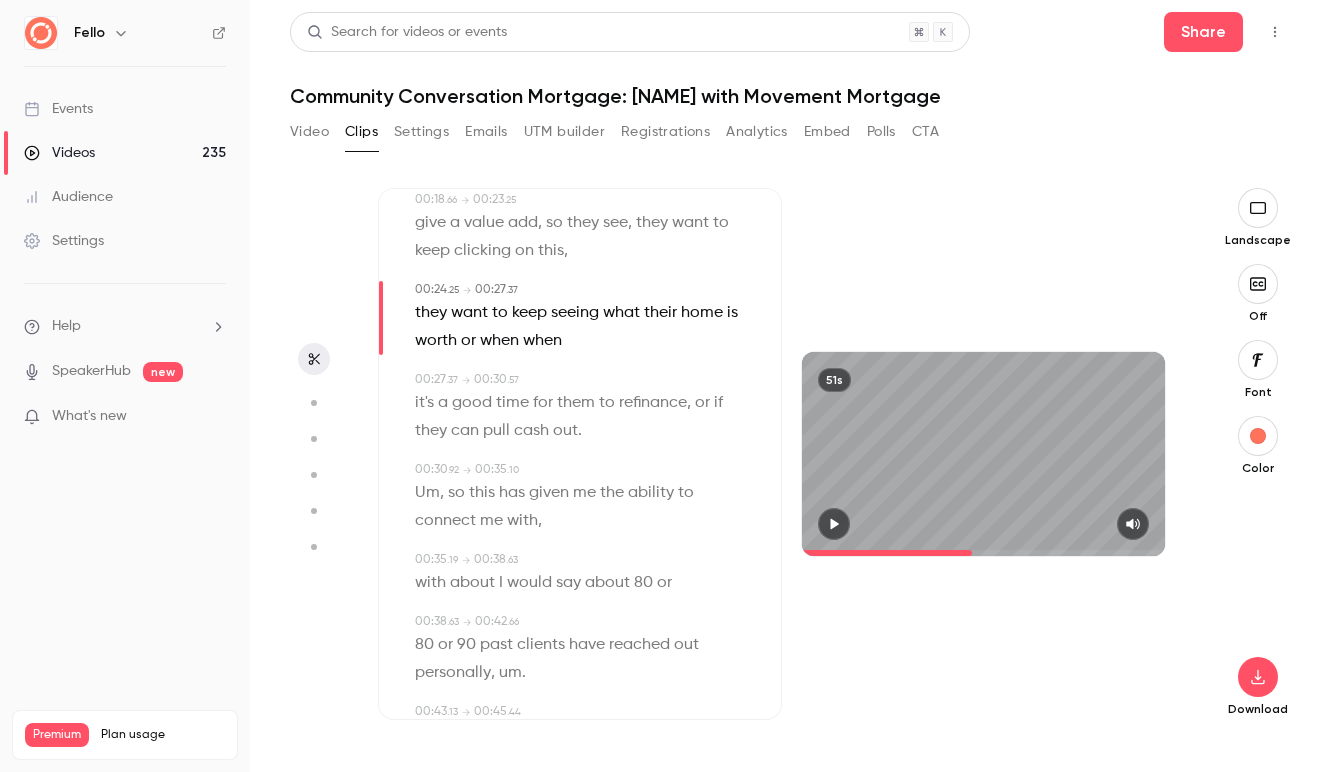 click at bounding box center [446, 493] 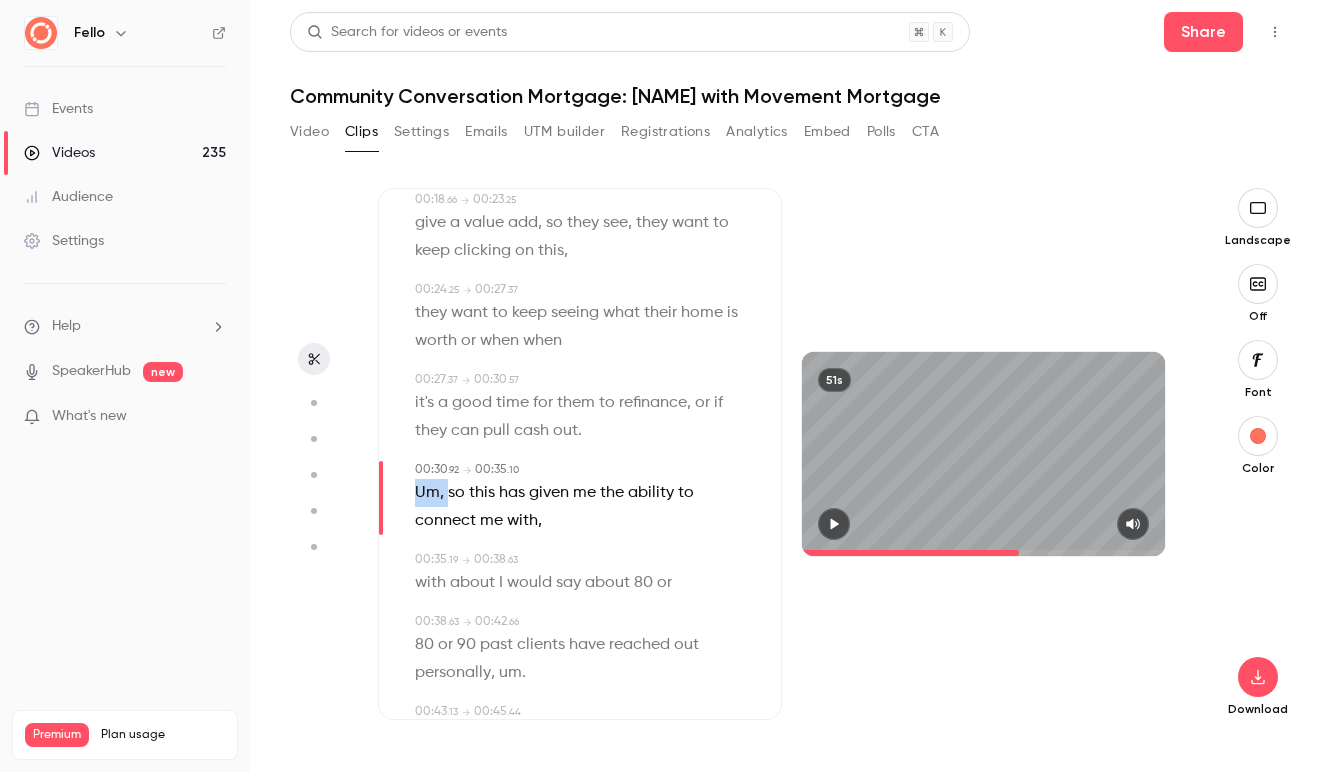 drag, startPoint x: 444, startPoint y: 496, endPoint x: 407, endPoint y: 496, distance: 37 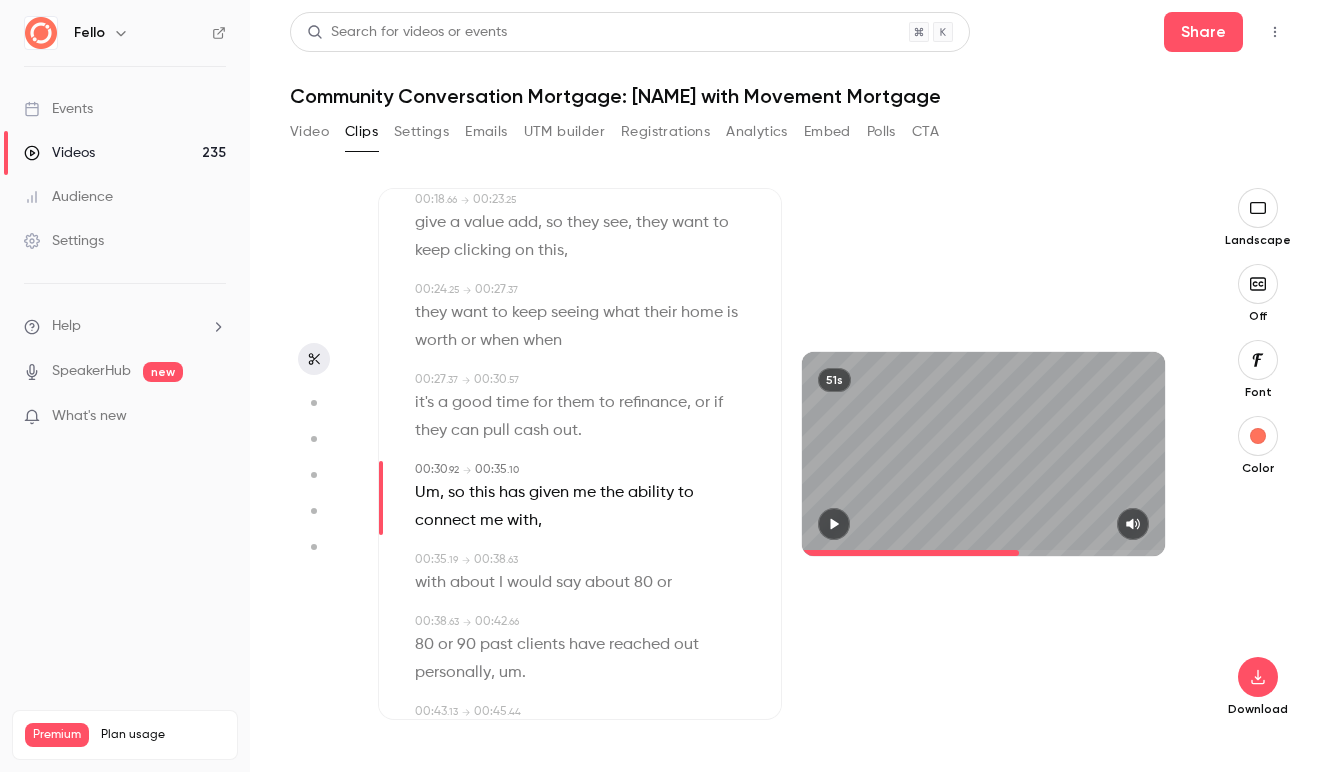 click on "Um" at bounding box center [427, 493] 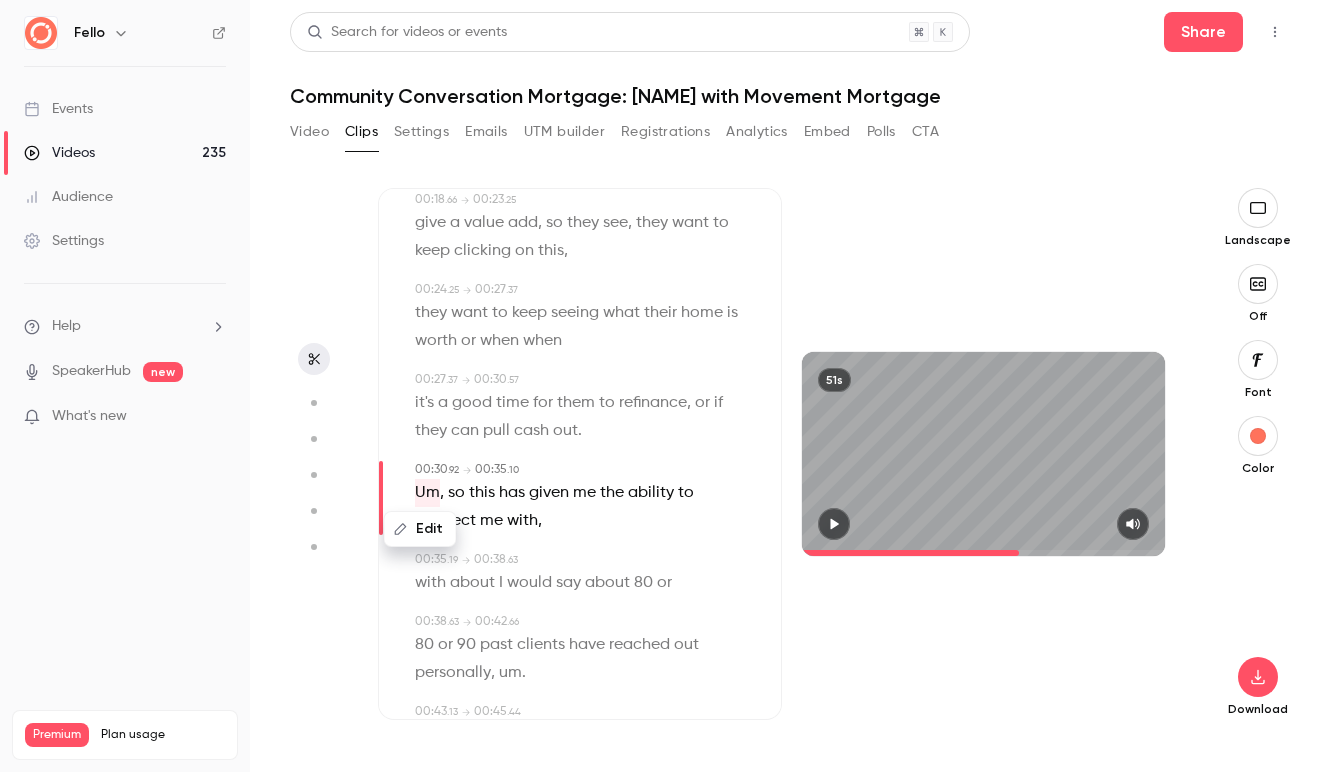 click on "Edit" at bounding box center [420, 529] 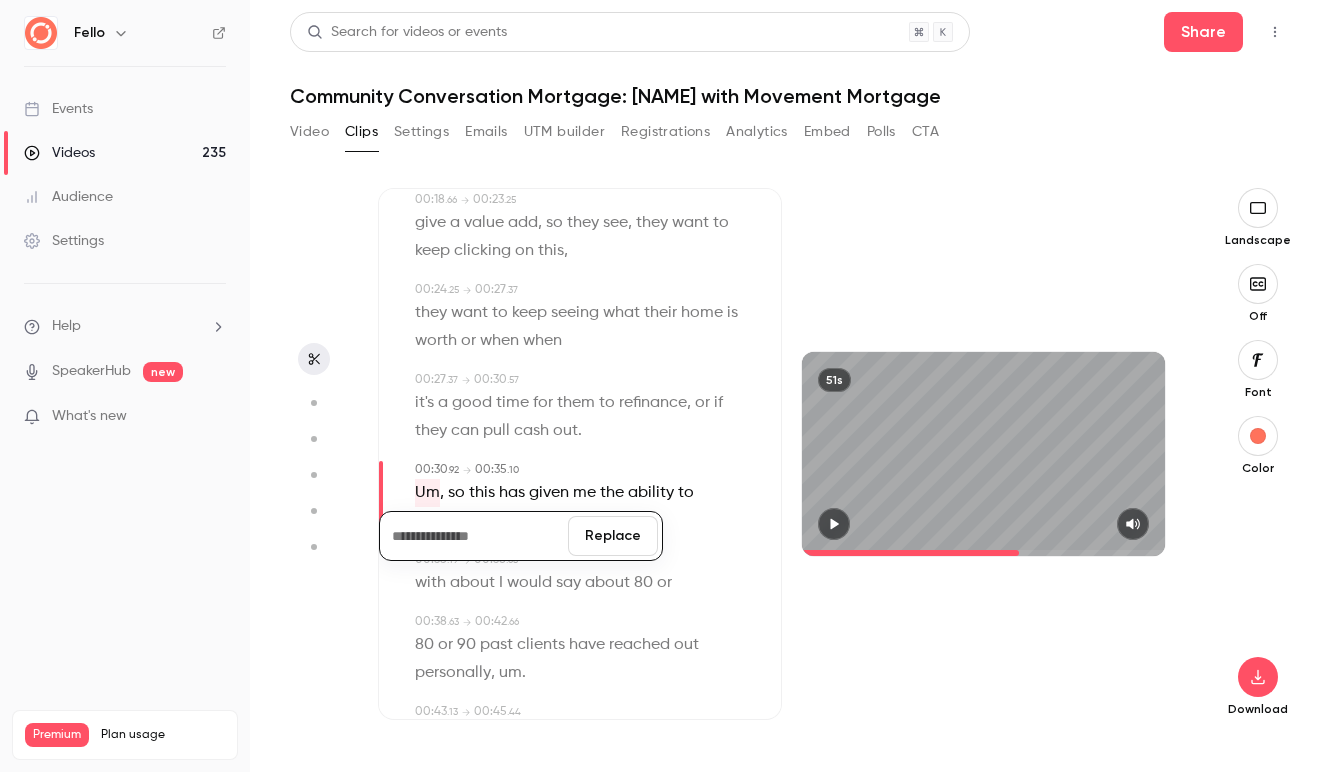 type 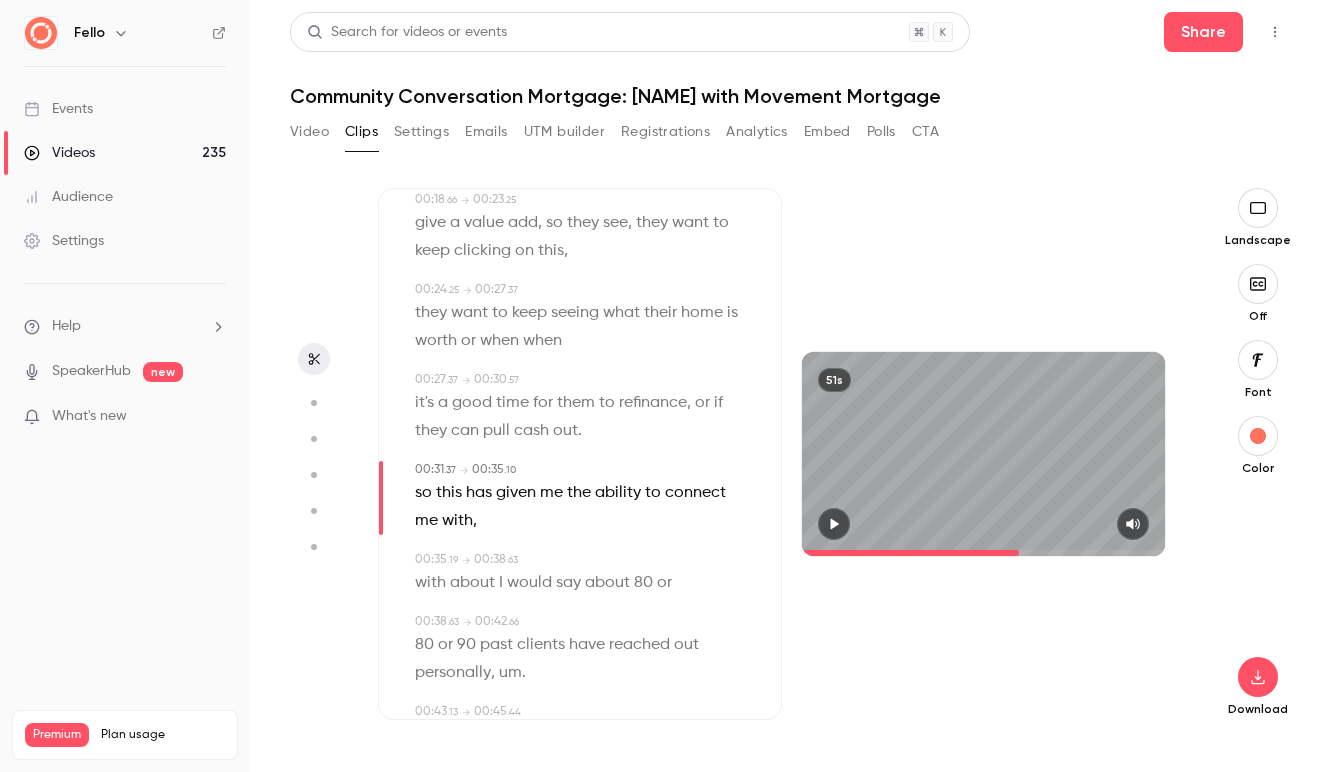 click on "so" at bounding box center (423, 493) 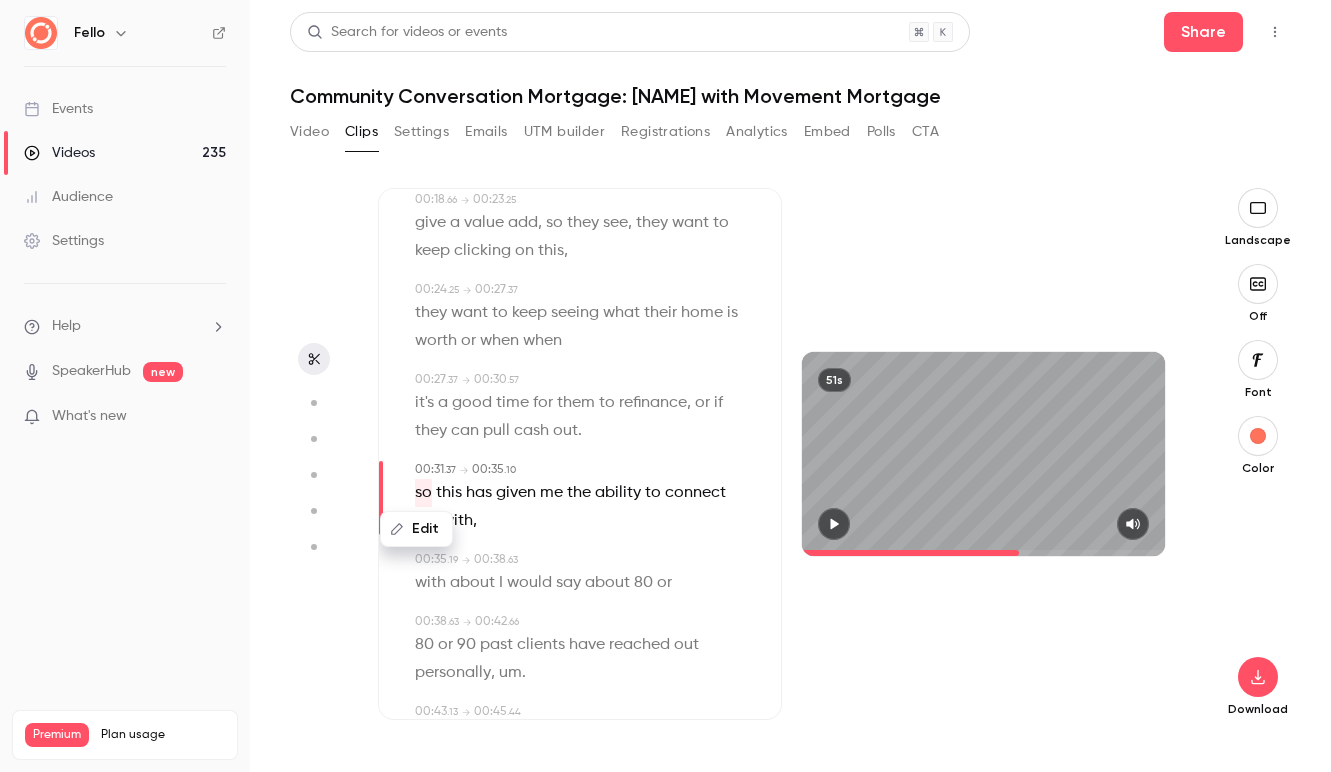 type on "****" 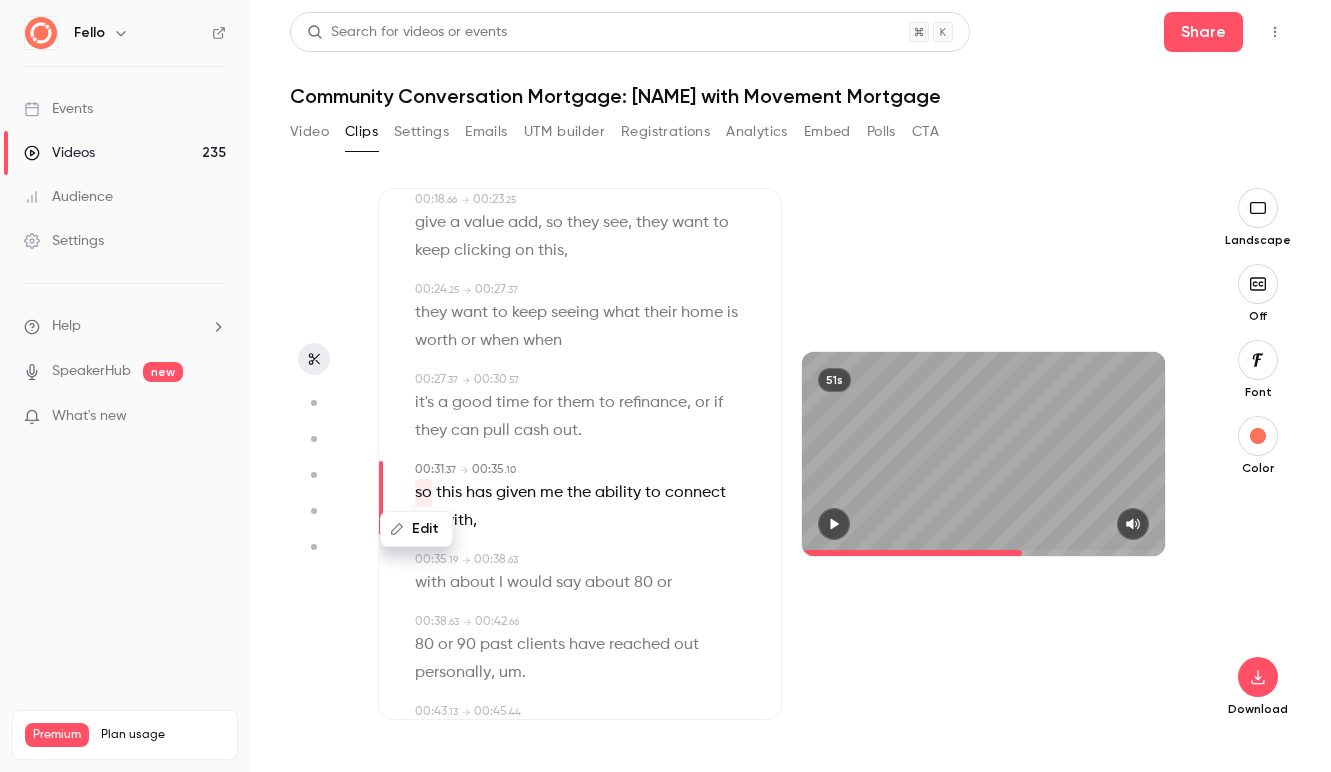 click on "Edit" at bounding box center [416, 529] 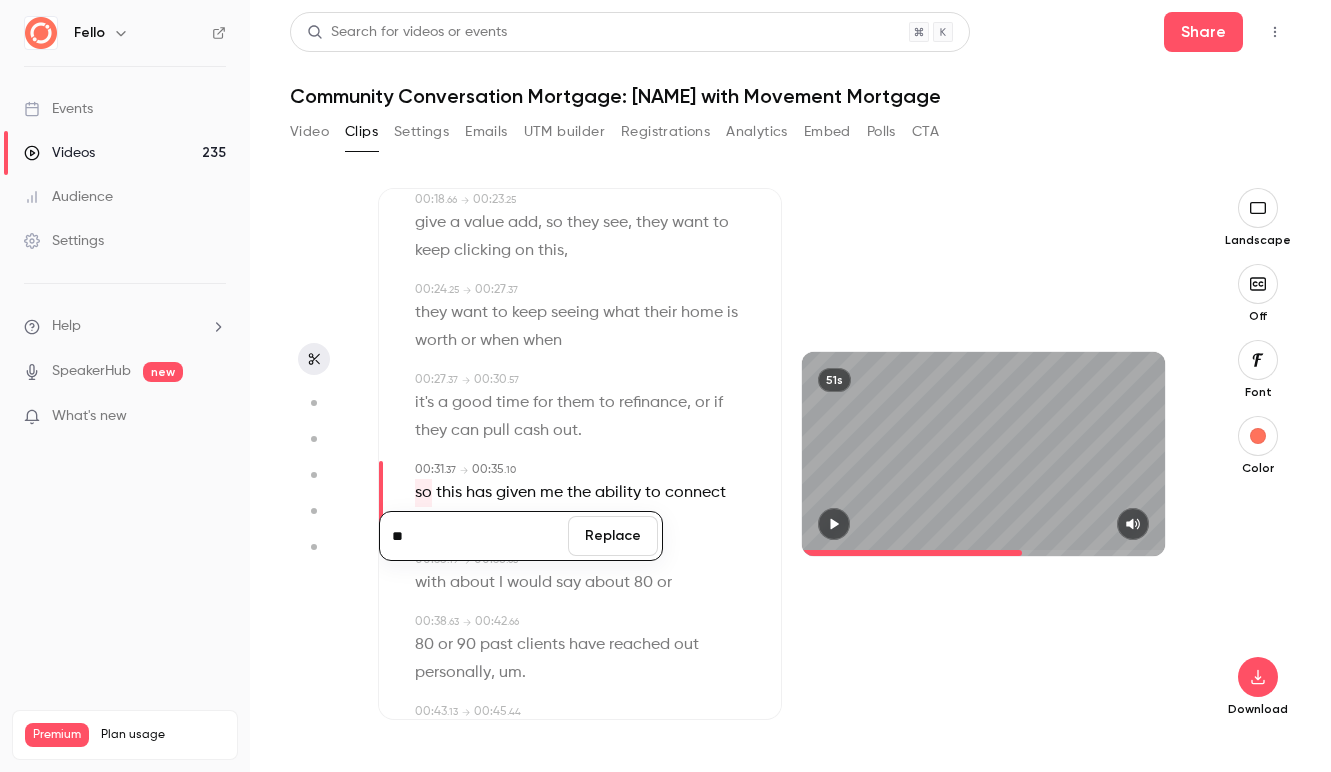 type on "**" 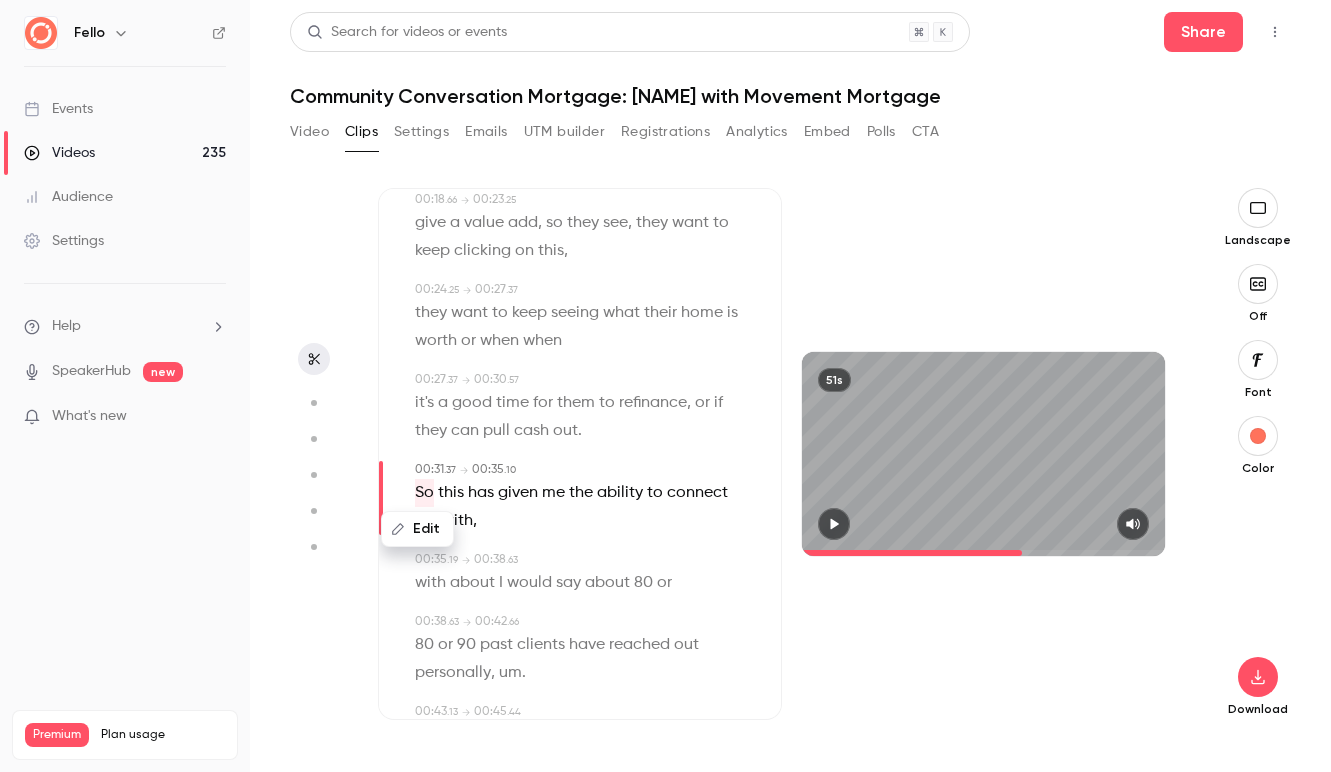 click on "say" at bounding box center [568, 583] 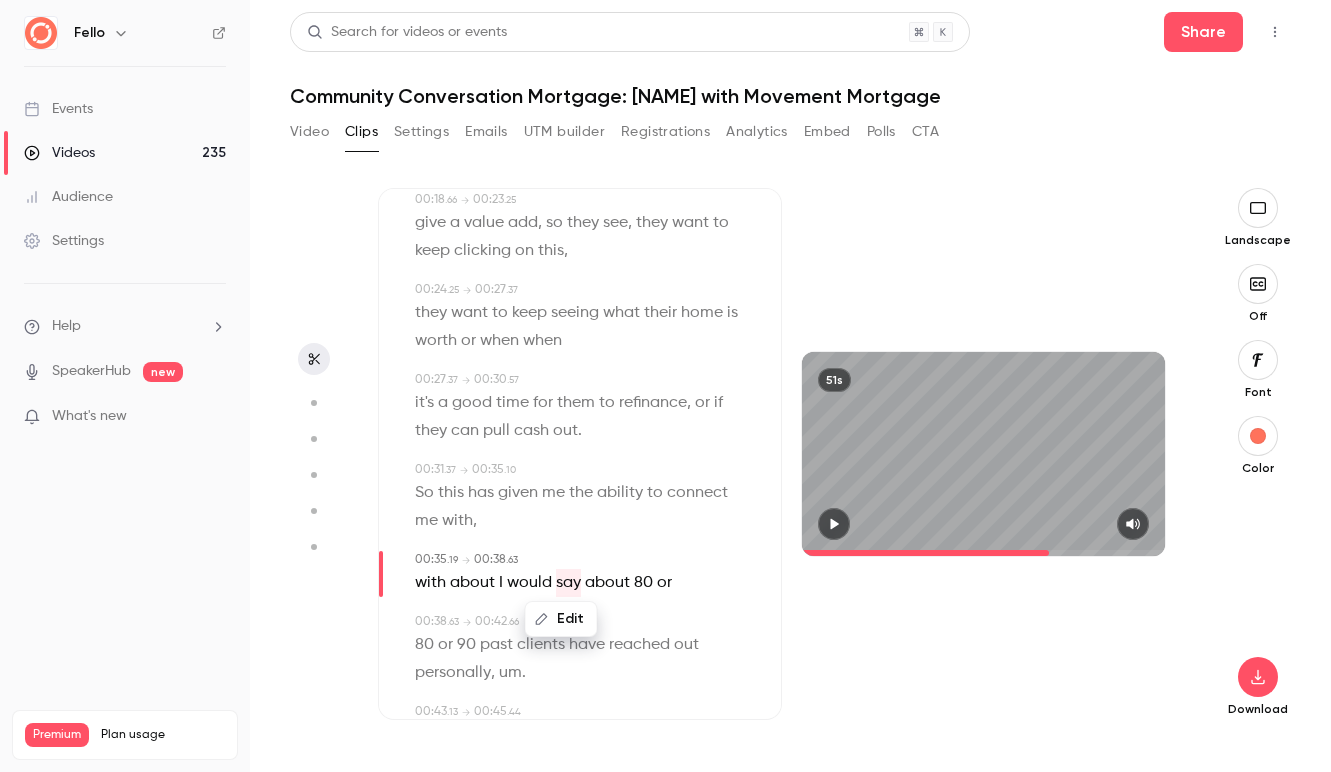click on "So   this   has   given   me   the   ability   to   connect   me   with ," at bounding box center [582, 507] 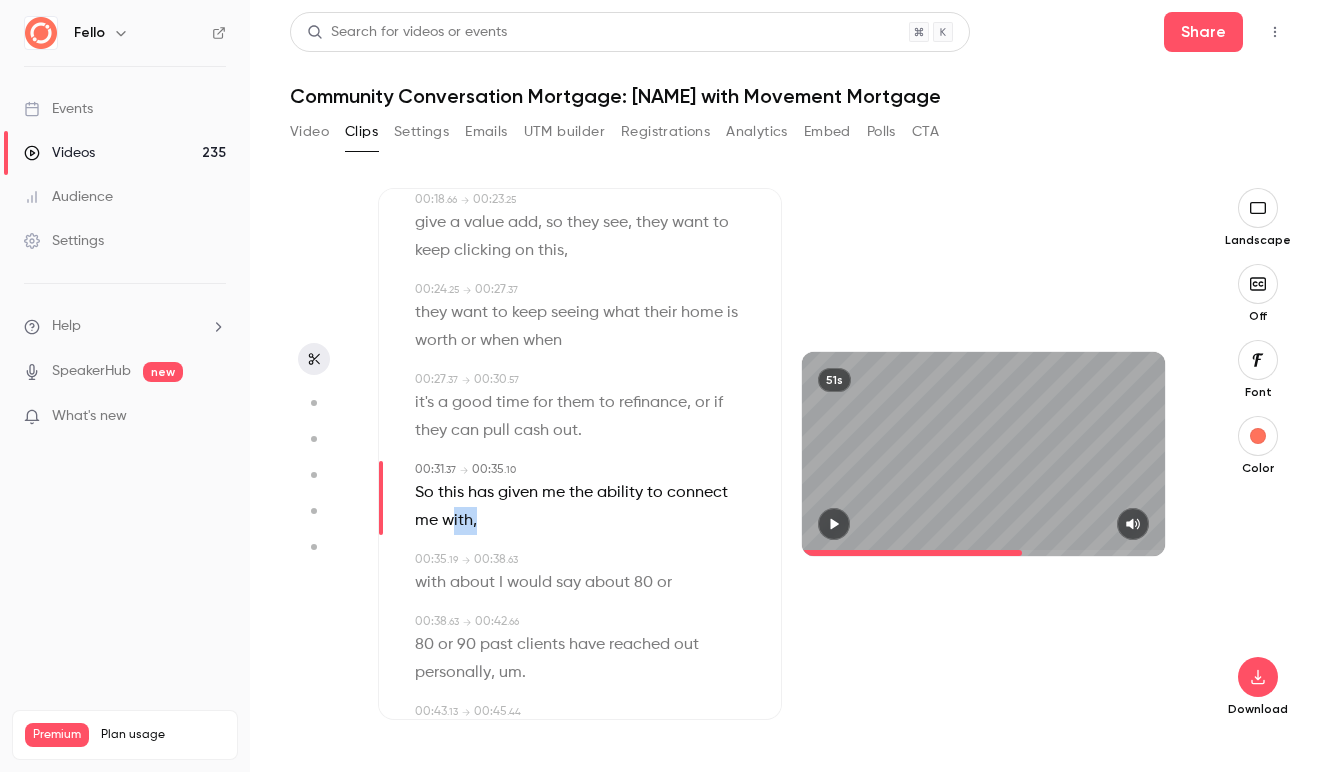 drag, startPoint x: 482, startPoint y: 522, endPoint x: 452, endPoint y: 522, distance: 30 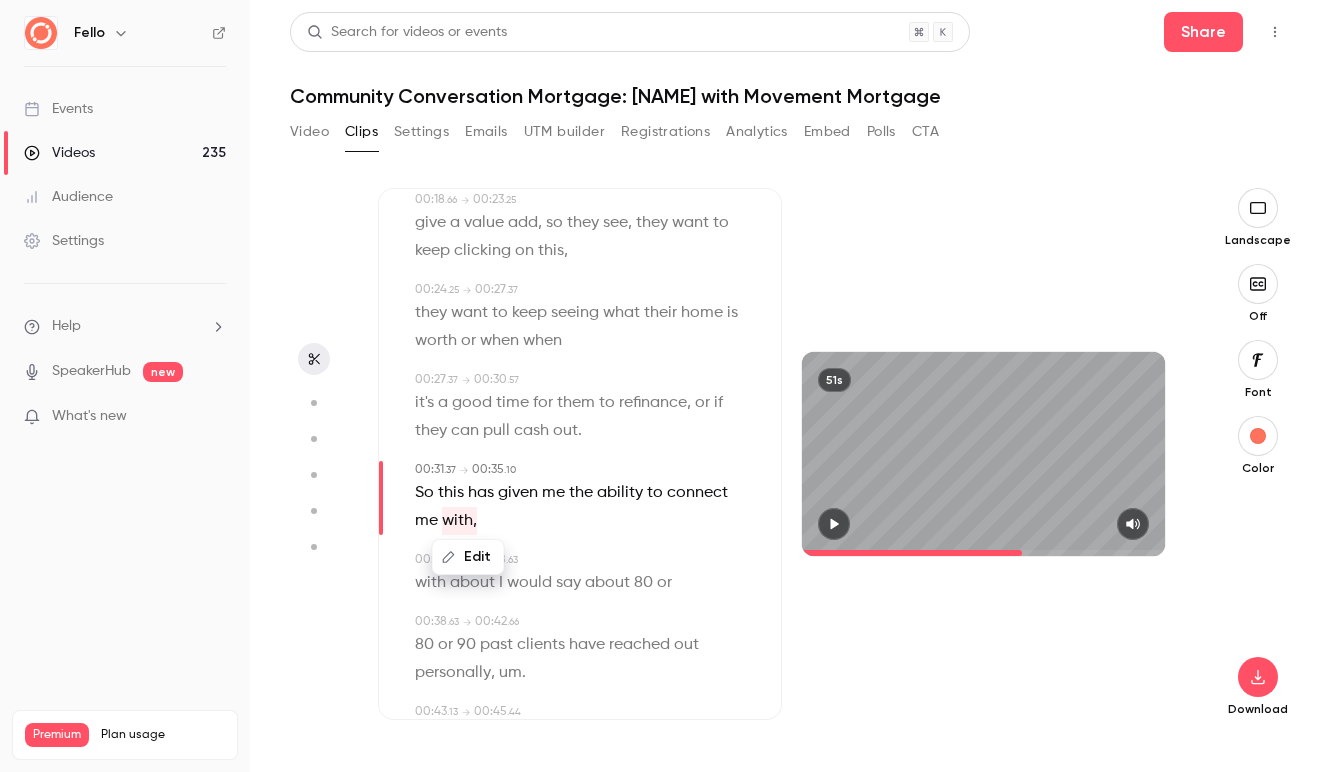click on "Edit" at bounding box center (468, 557) 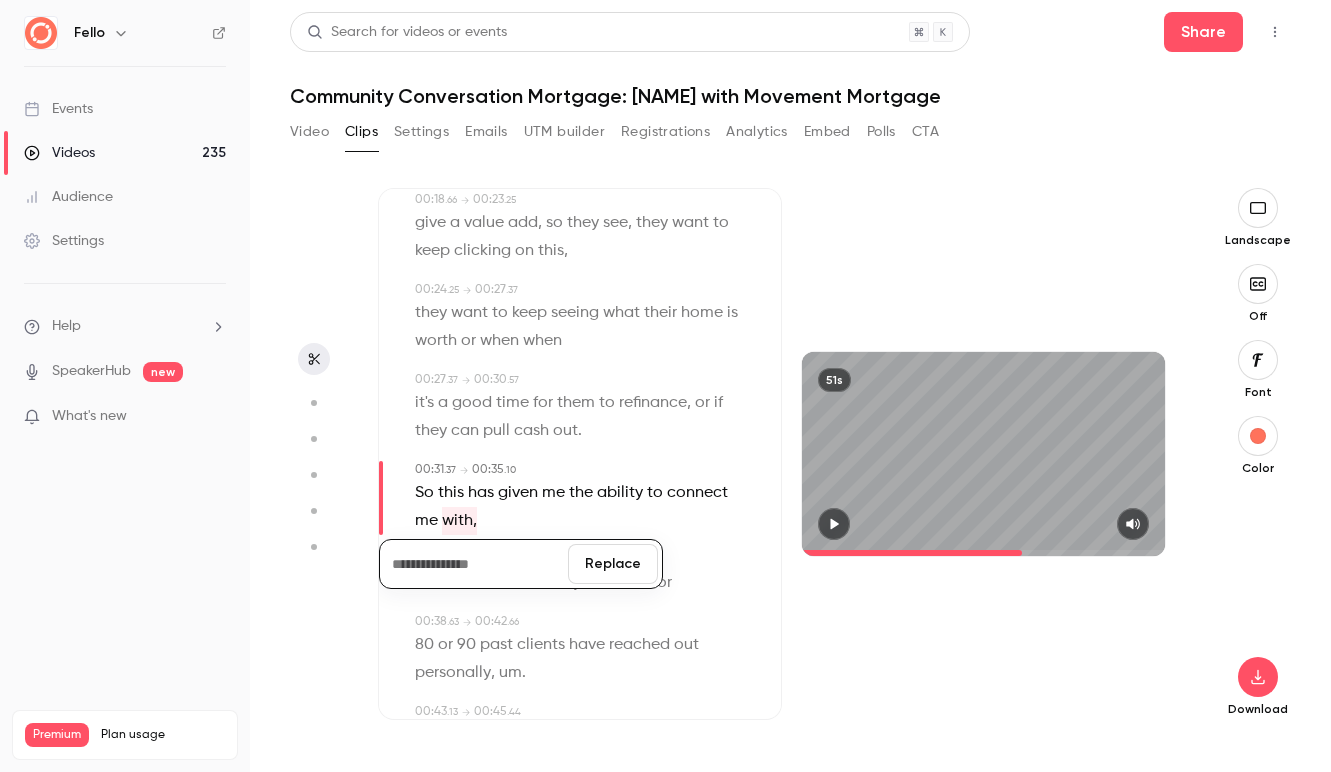 type 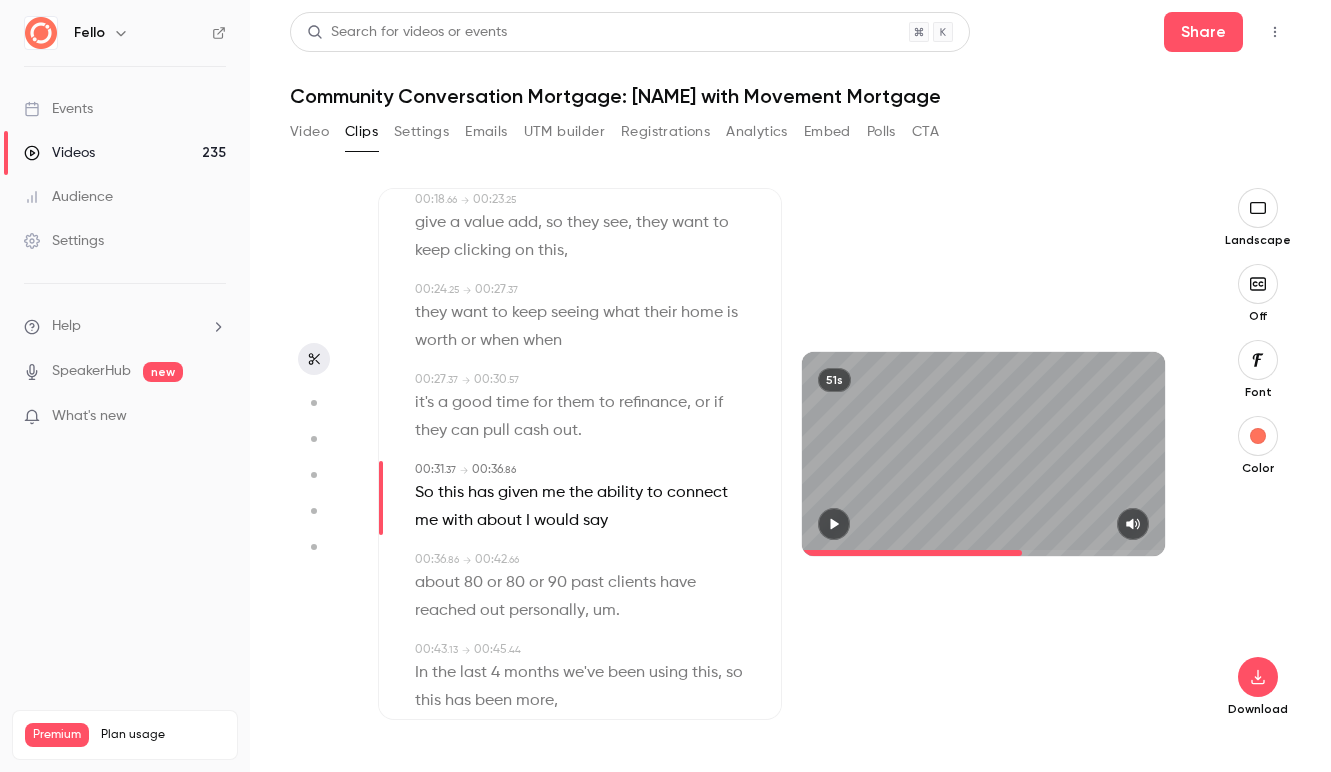 type on "****" 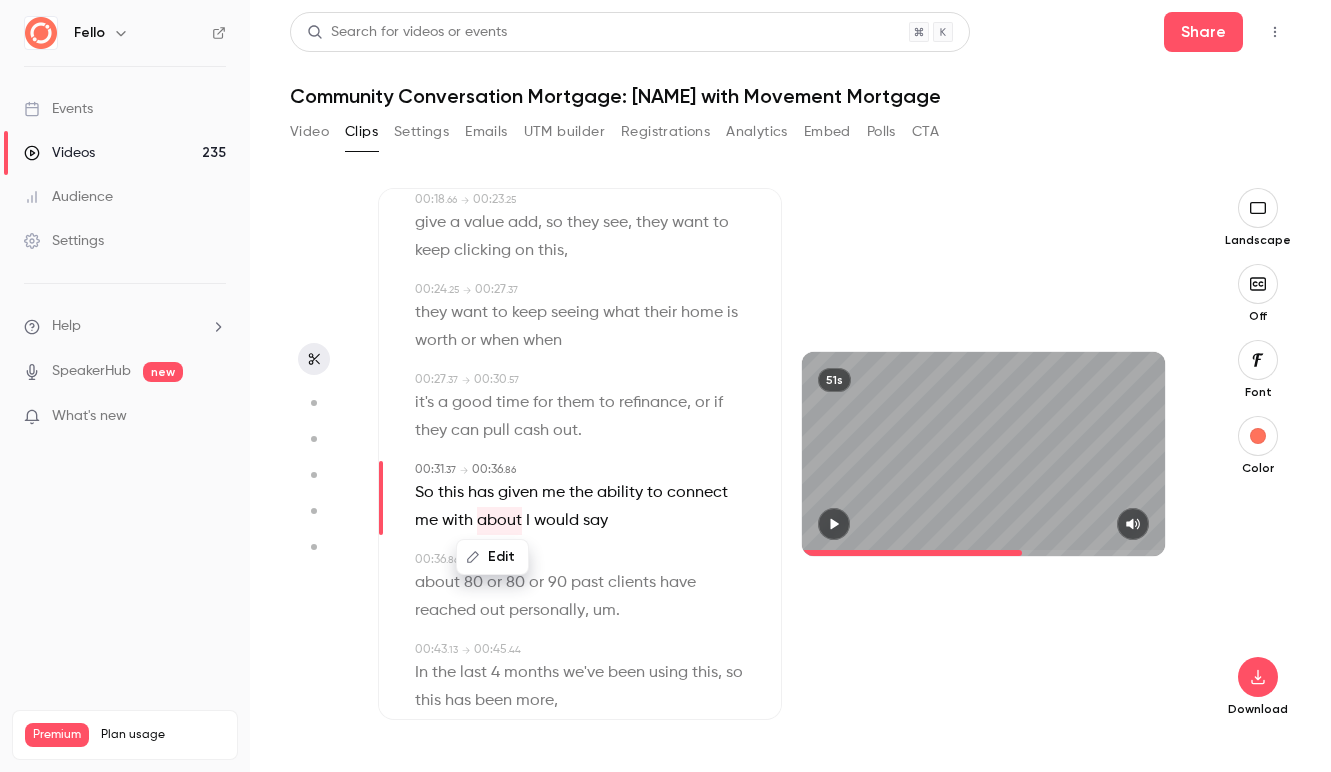 click on "Edit" at bounding box center [492, 557] 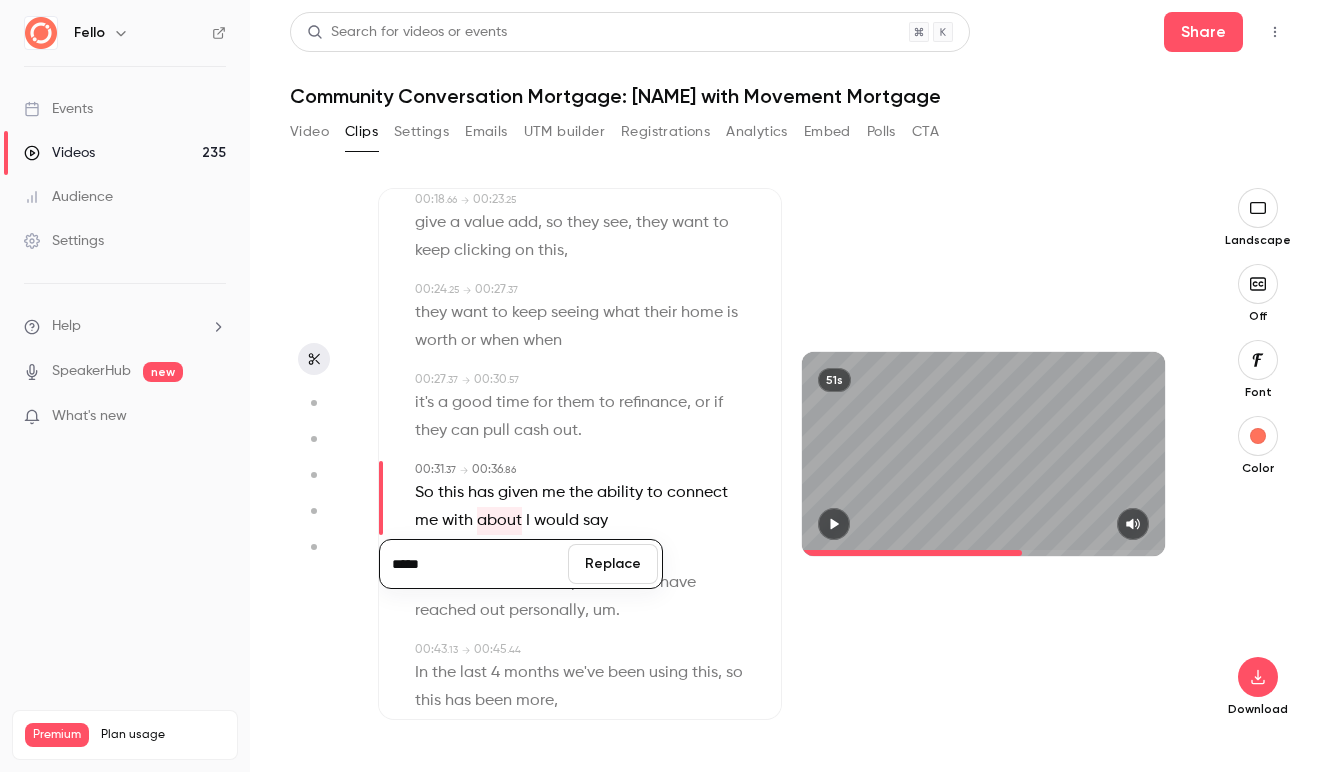 click on "*****" at bounding box center (474, 564) 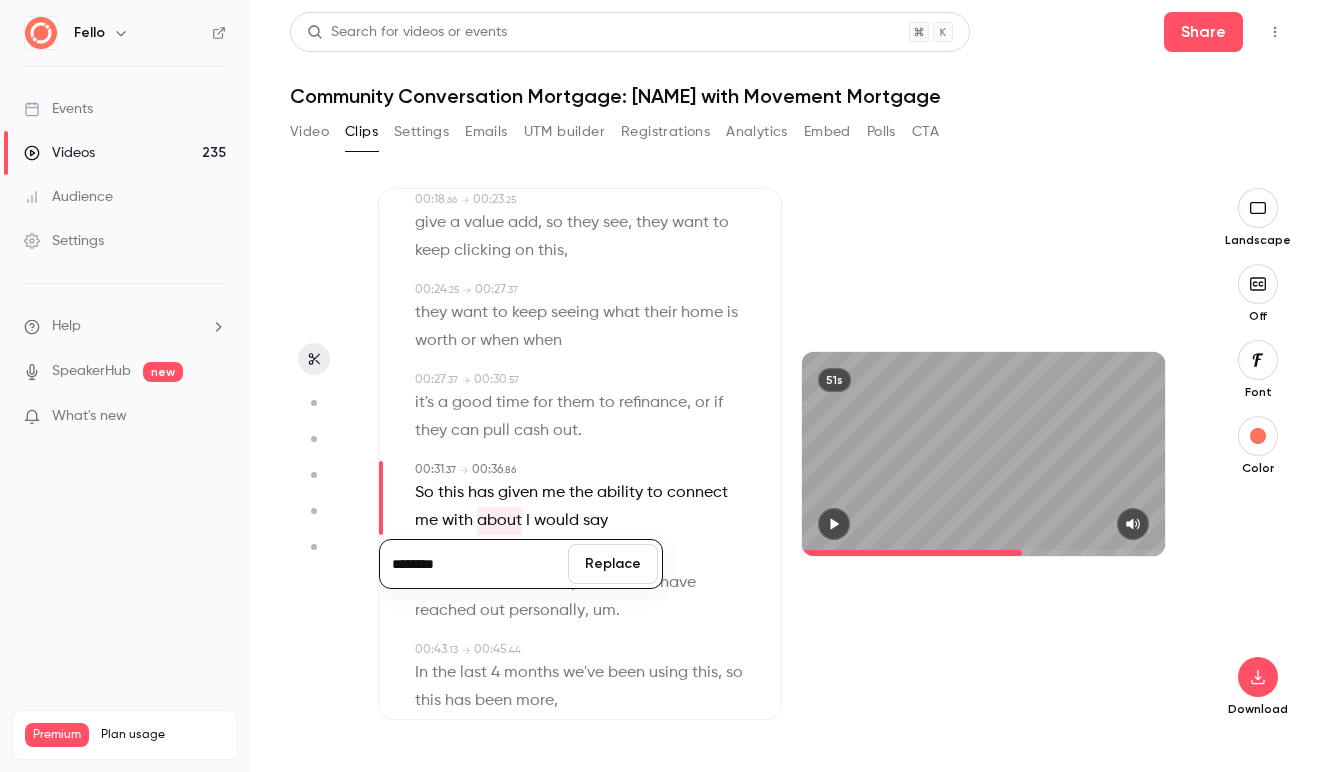 type on "********" 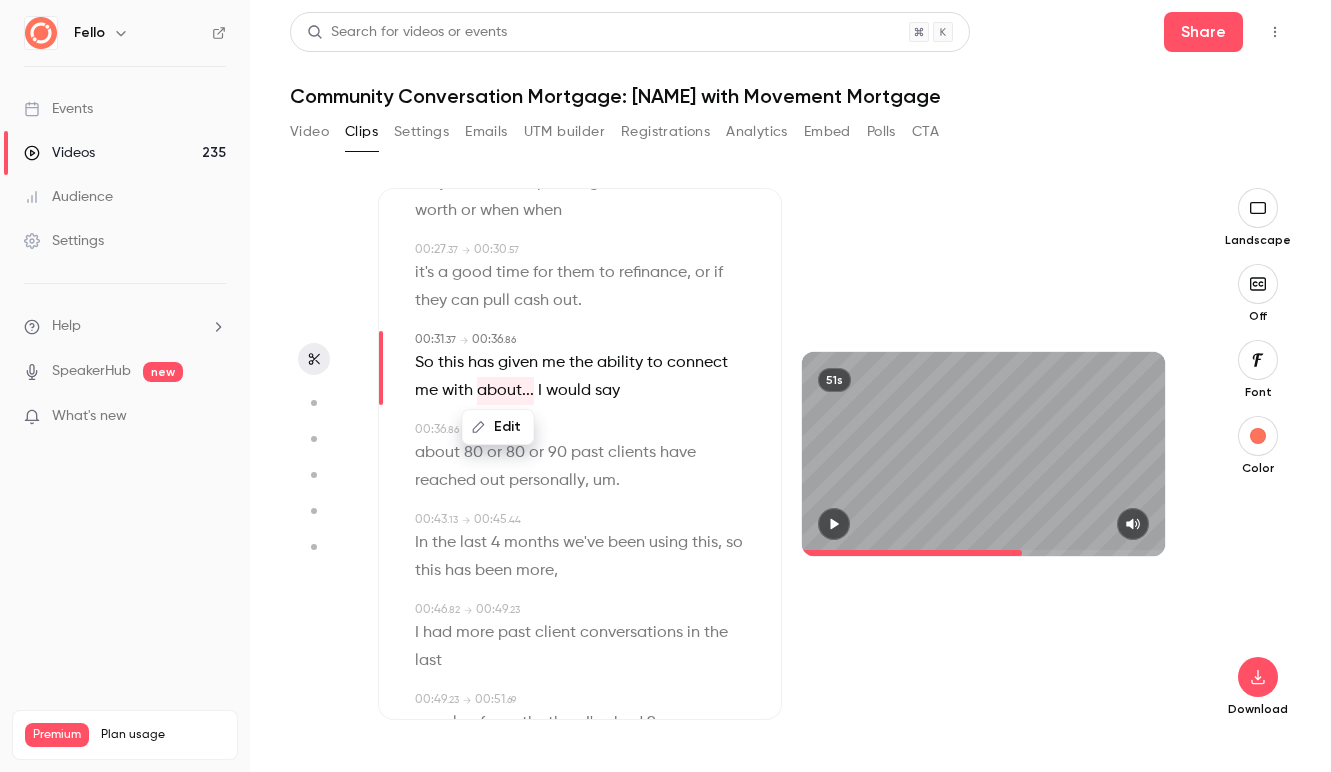 scroll, scrollTop: 542, scrollLeft: 0, axis: vertical 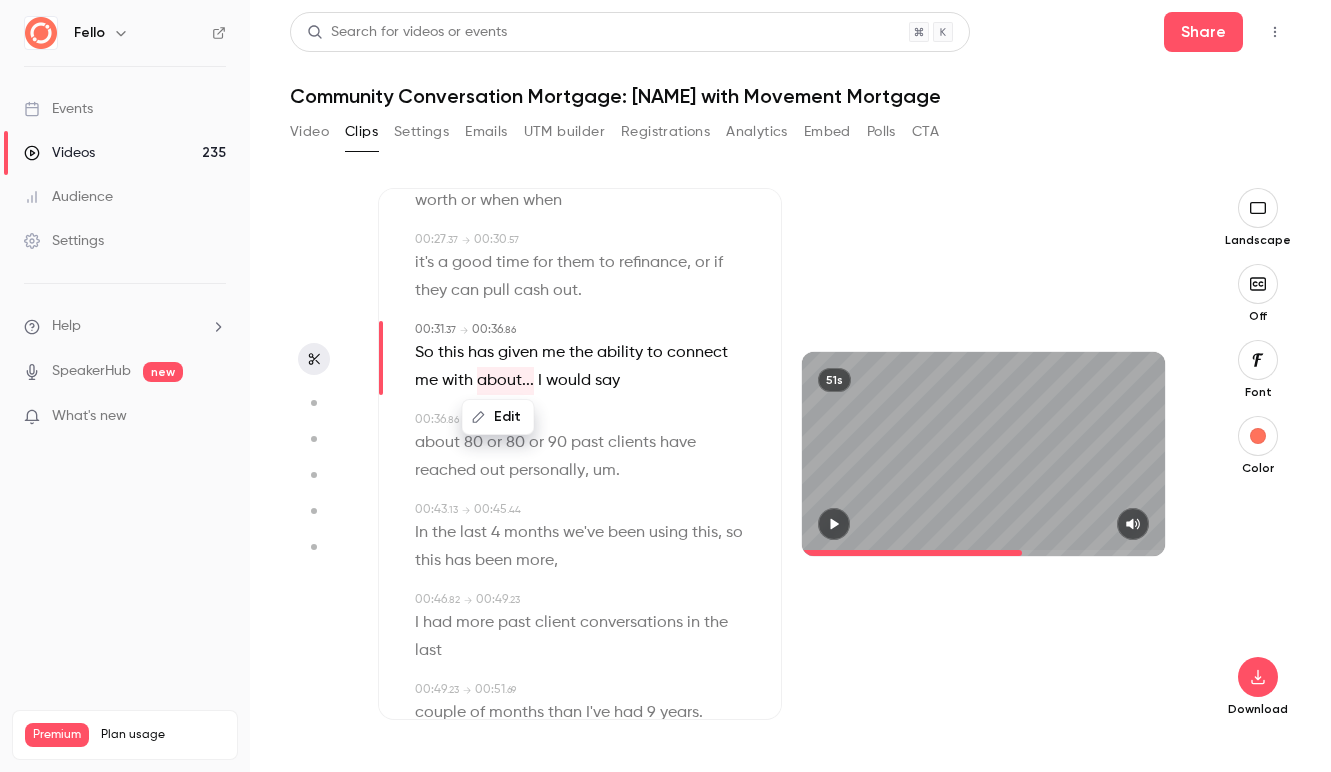 click on "about   80   or   80   or   90   past   clients   have   reached   out   personally ,   um ." at bounding box center (582, 457) 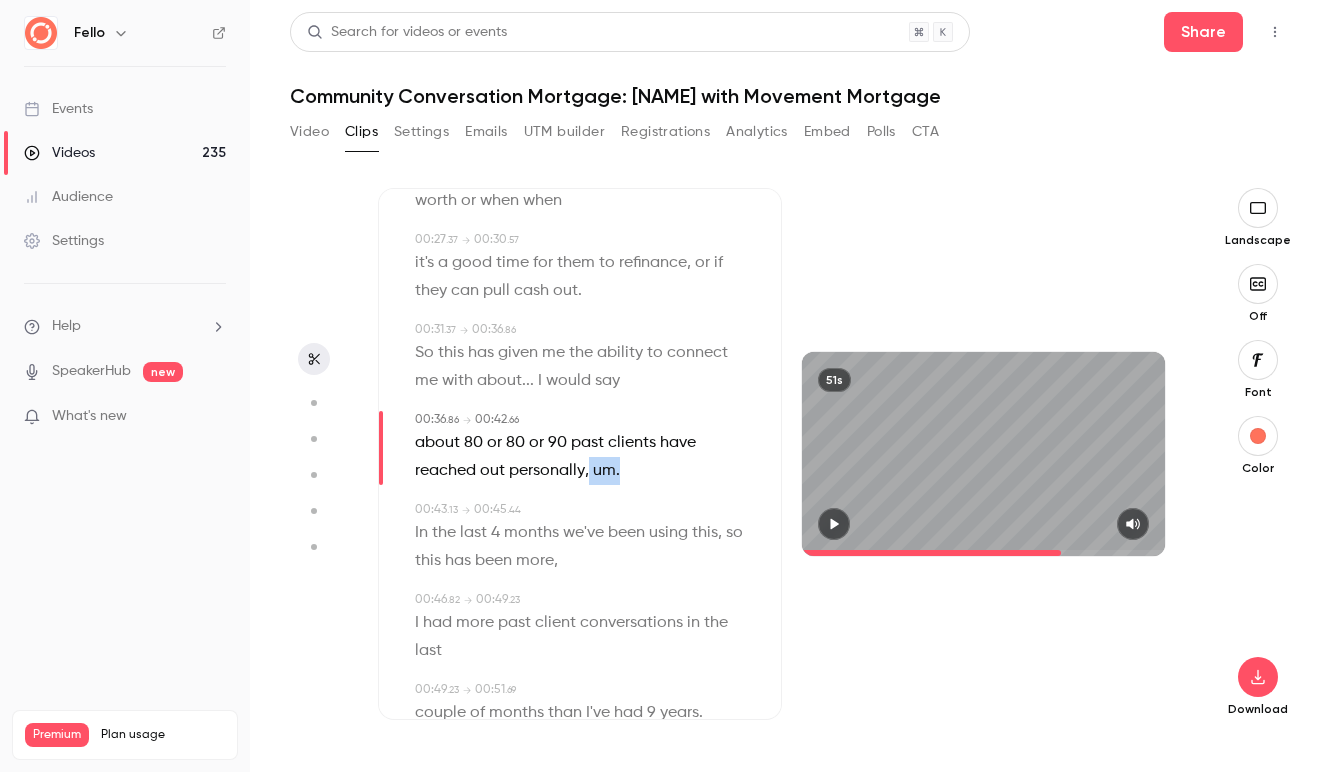 drag, startPoint x: 619, startPoint y: 471, endPoint x: 589, endPoint y: 471, distance: 30 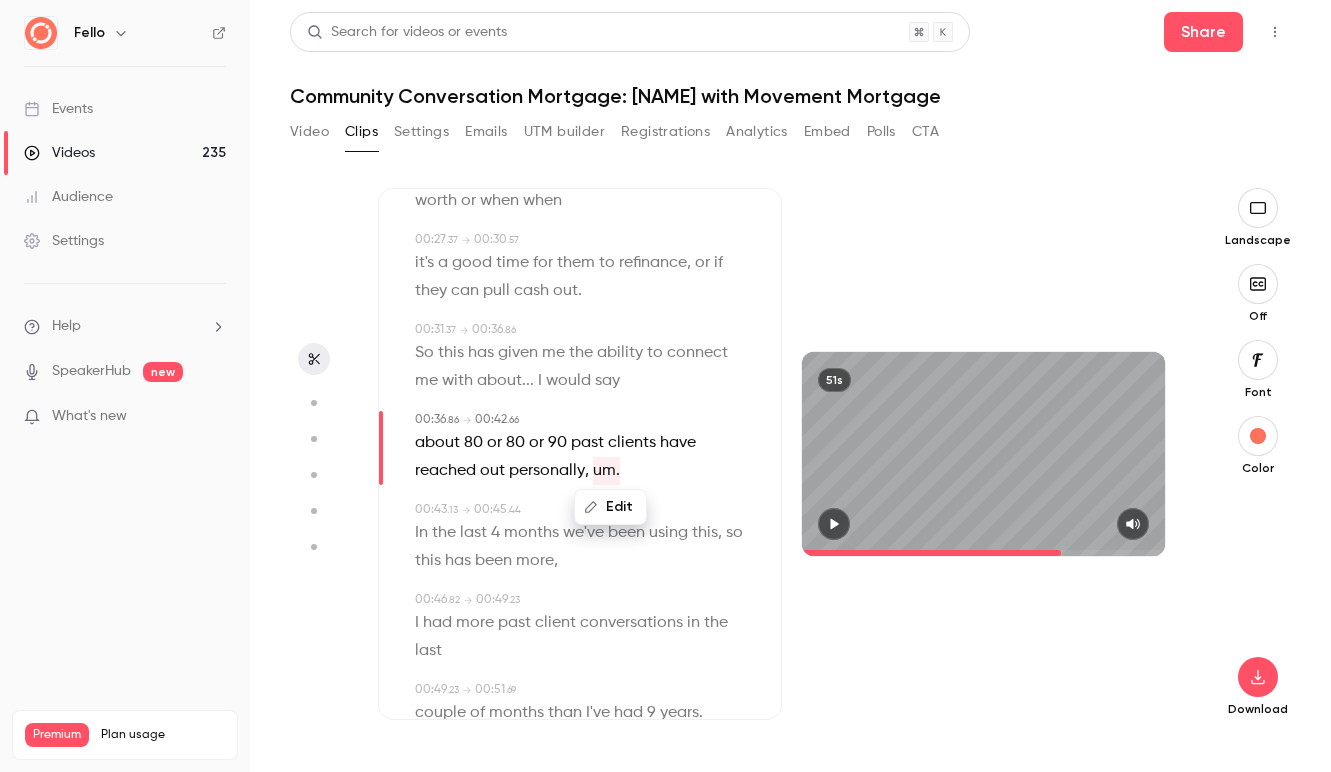 click on "Edit" at bounding box center [610, 507] 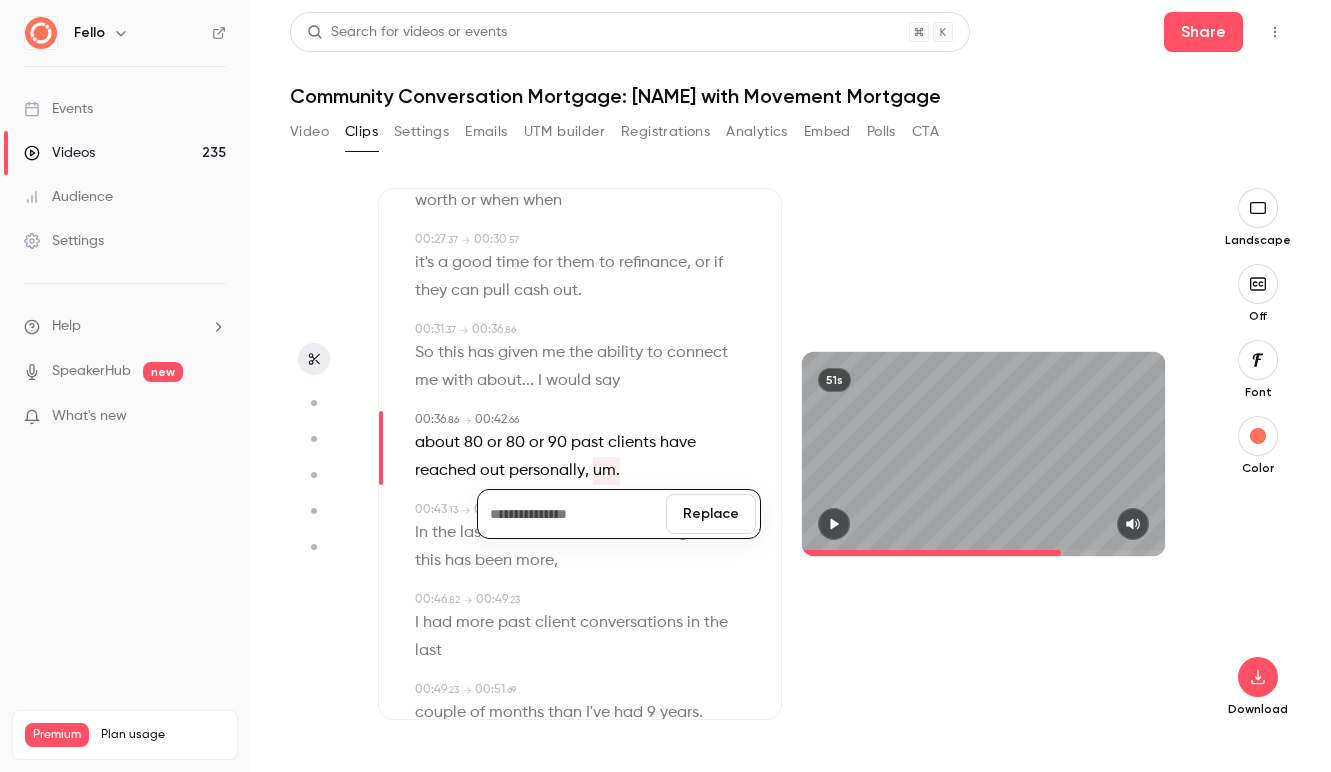type 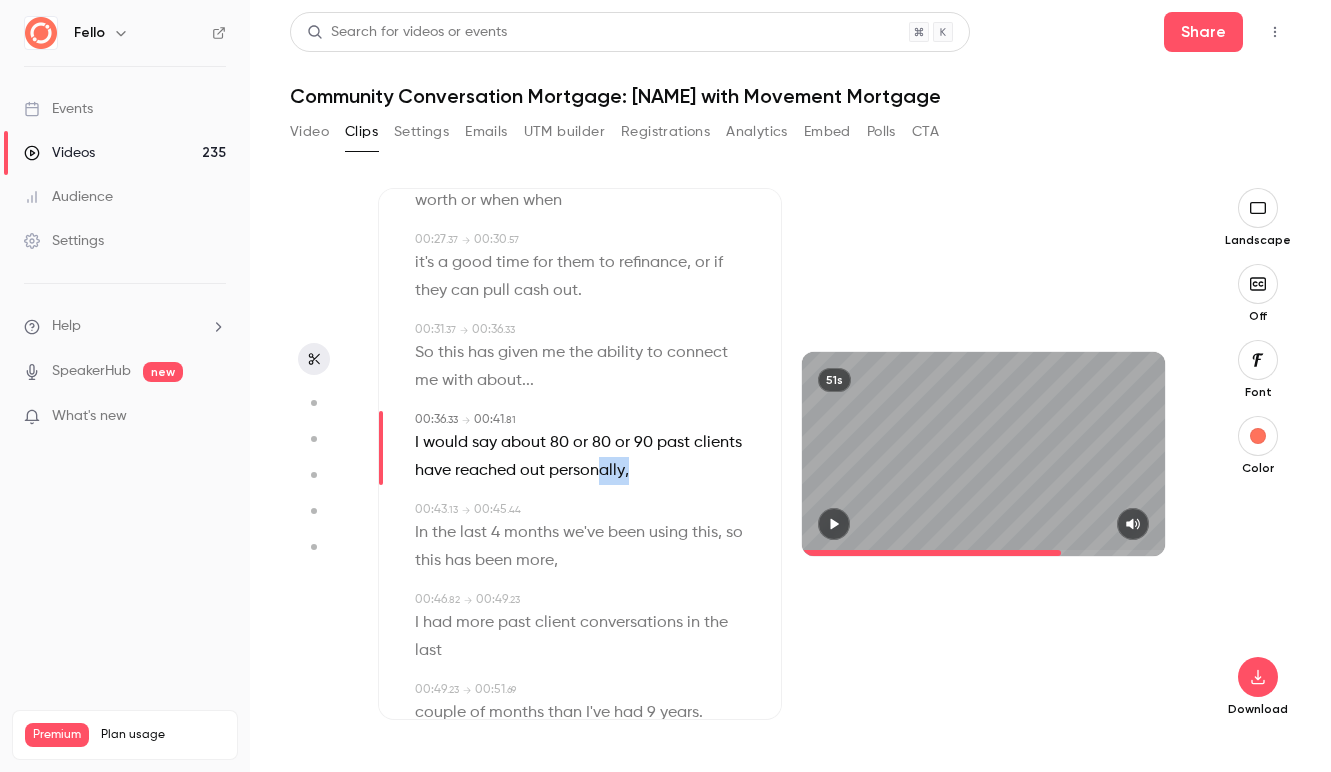 drag, startPoint x: 644, startPoint y: 472, endPoint x: 599, endPoint y: 472, distance: 45 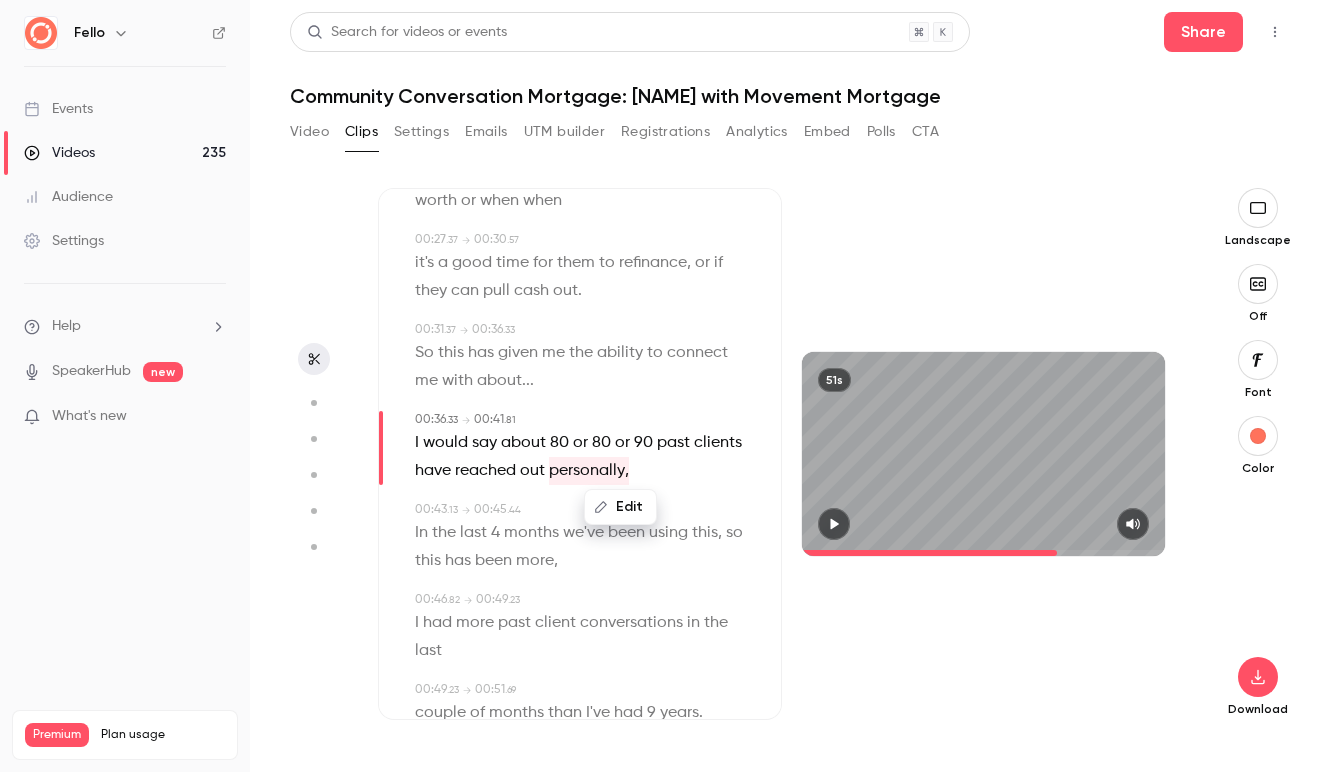 click on "Edit" at bounding box center (620, 507) 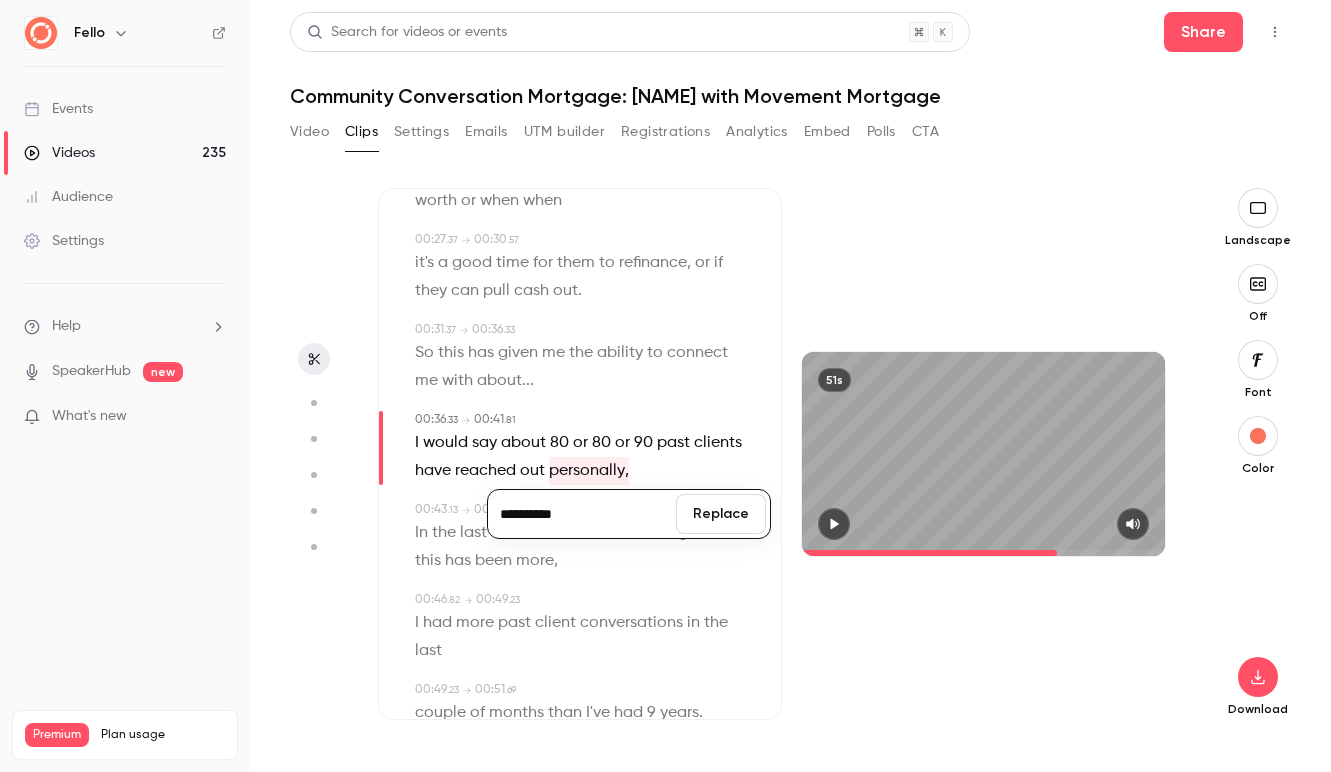 type on "**********" 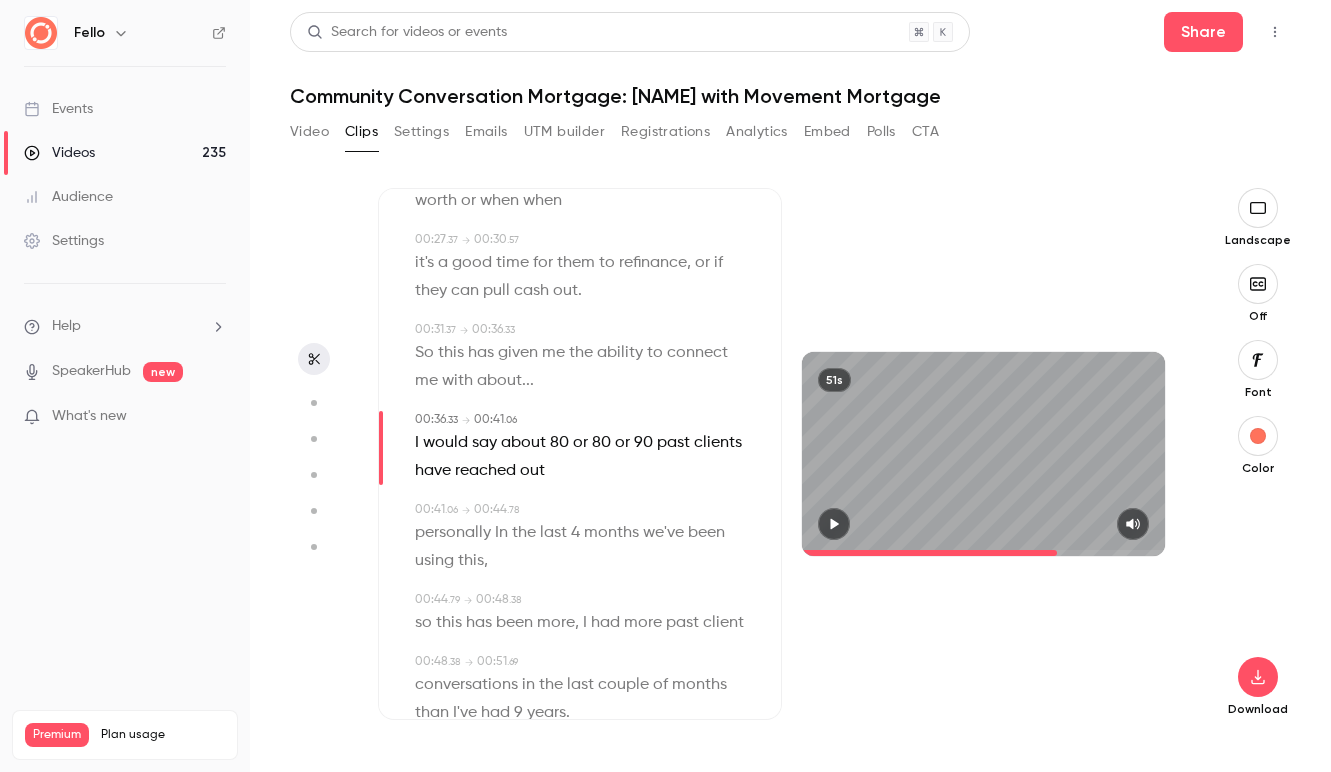 click on "In" at bounding box center (501, 533) 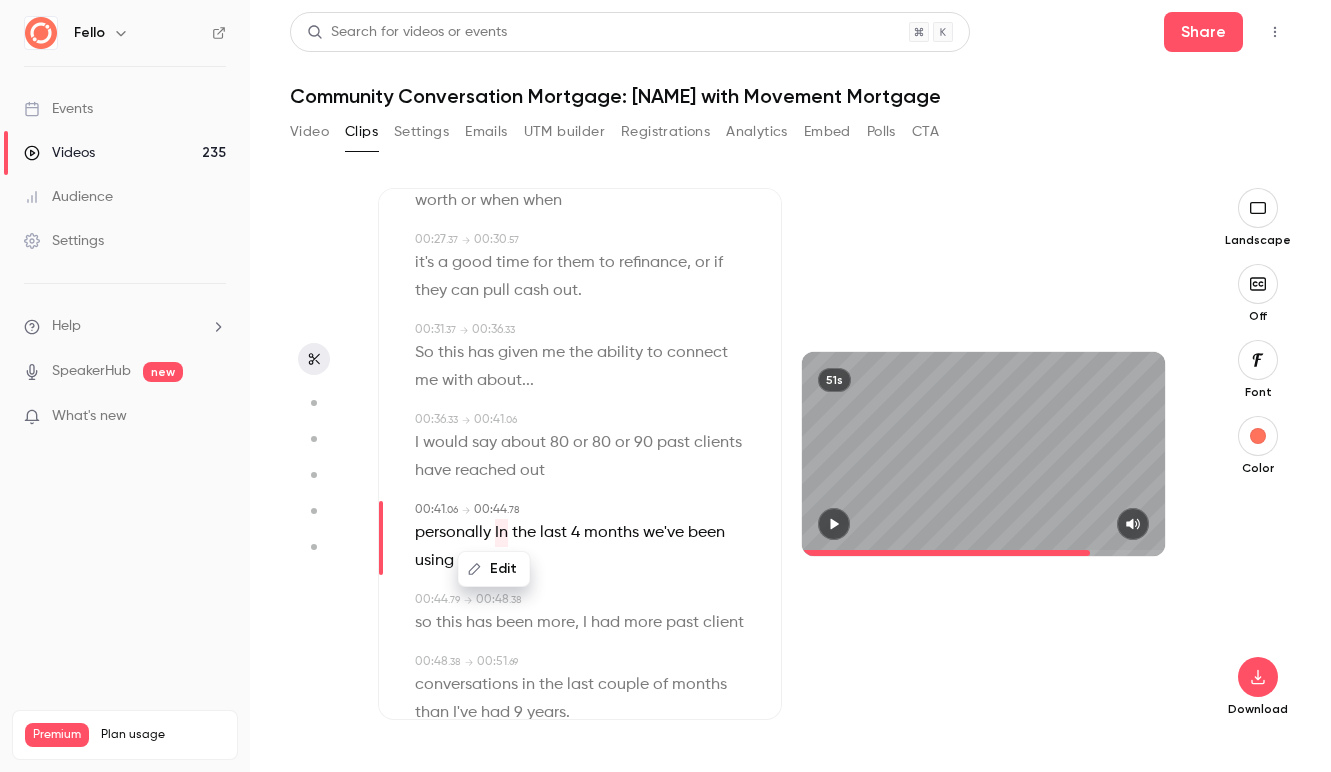 click on "Edit" at bounding box center (494, 569) 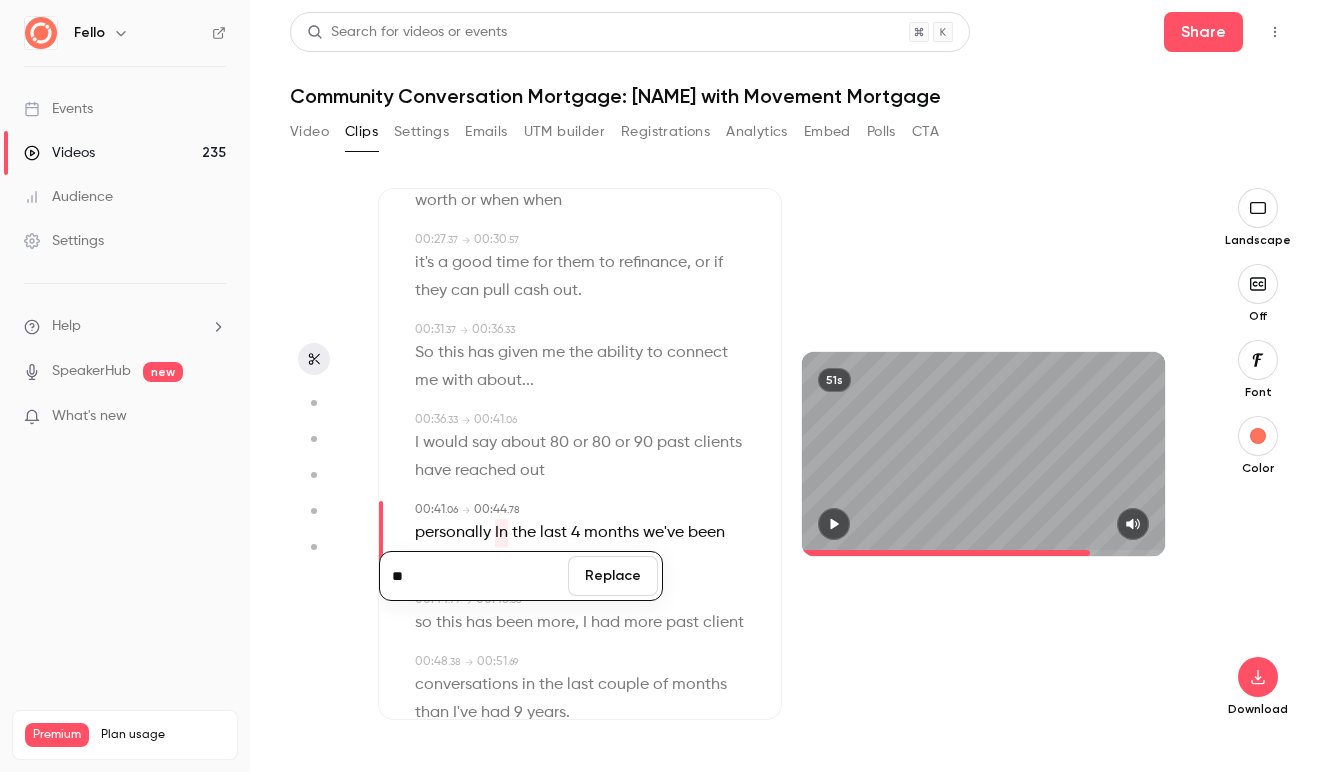 type on "**" 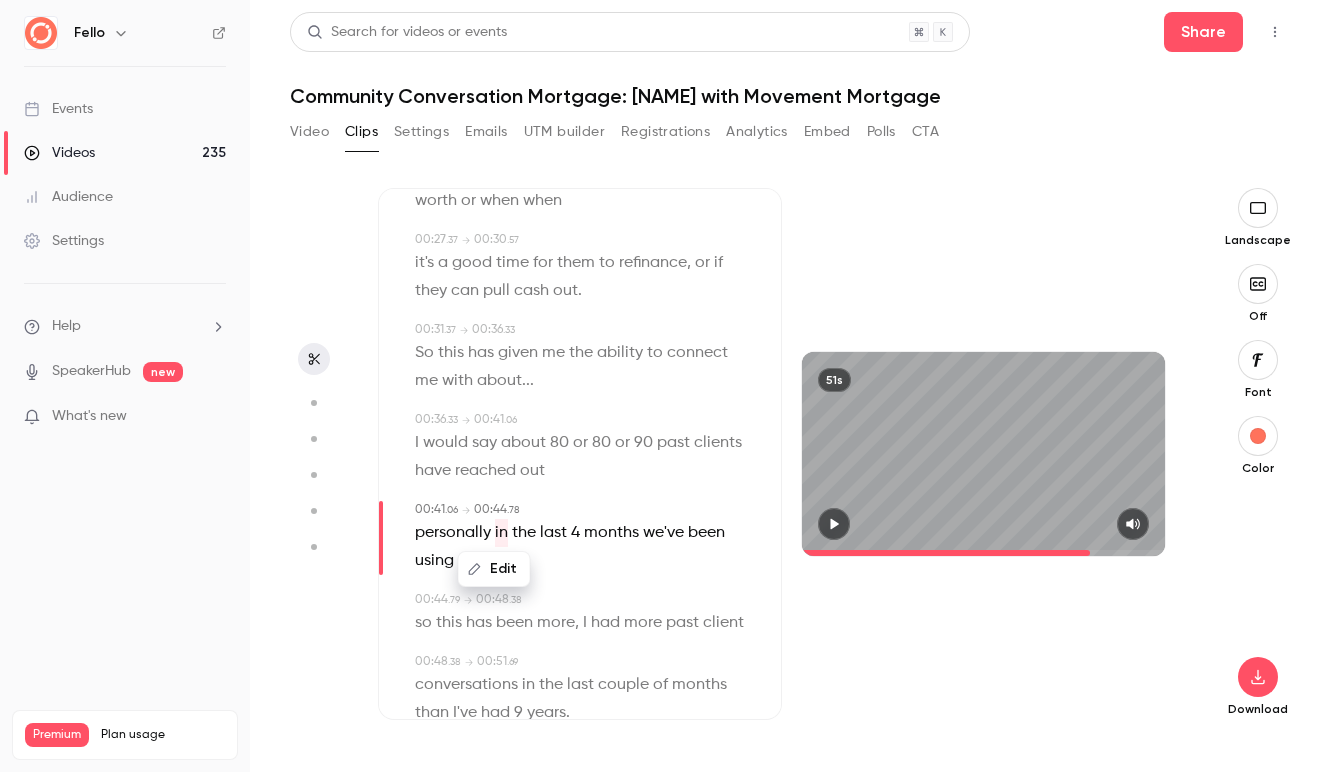type on "****" 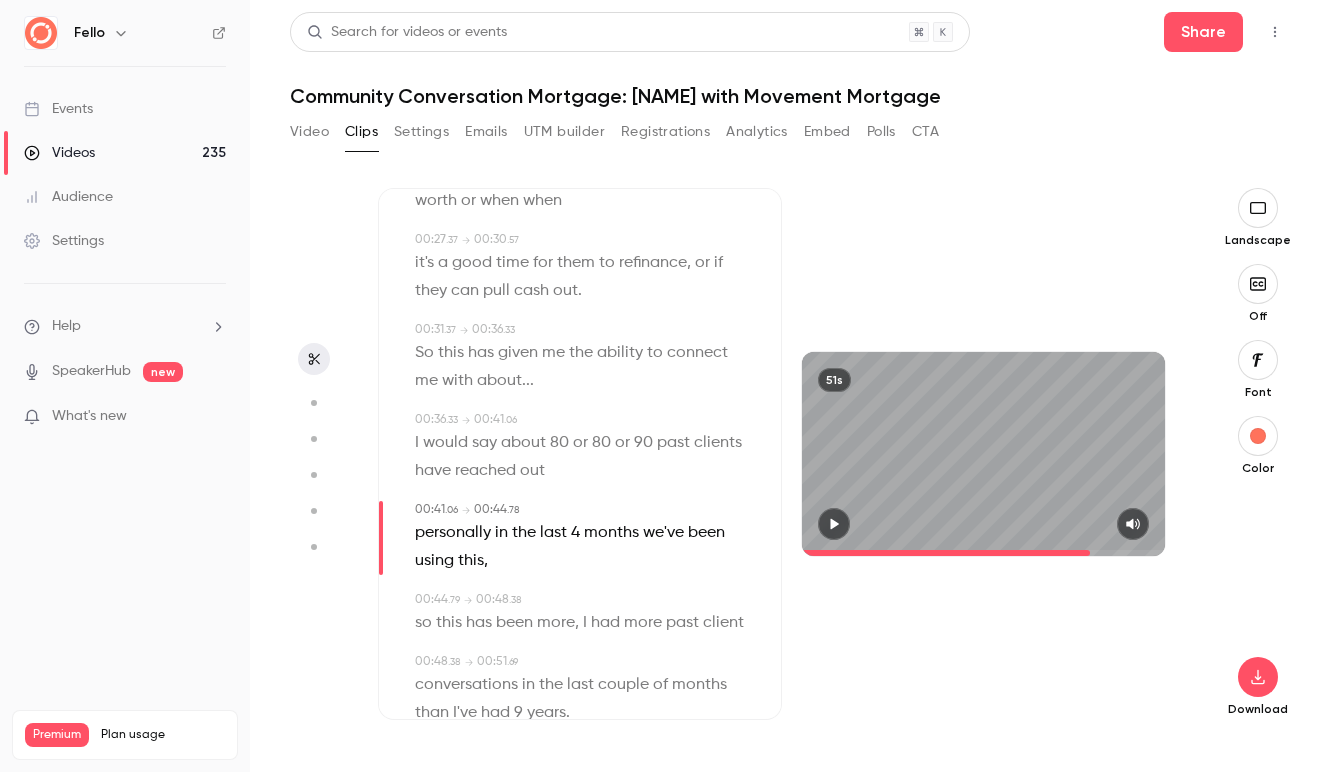 click on "00:00 . 00 → 00:06 . 23 We   do   a   good   job   getting   leads   in,   working   through   getting   them   clear   close , 00:06 . 73 → 00:11 . 98 but   that   after   close   is   a   huge   gap   of ,   hopefully   they   remember   you . 00:12 . 07 → 00:15 . 47 Hopefully   these   auto   emails   work ,   but ,   hey , 00:15 . 81 → 00:18 . 41 we   found   something   where   we   can   actually   provide   value , 00:18 . 66 → 00:23 . 25 give   a   value   add ,   so   they   see ,   they   want   to   keep   clicking   on   this , 00:24 . 25 → 00:27 . 37 they   want   to   keep   seeing   what   their   home   is   worth   or   when   when 00:27 . 37 → 00:30 . 57 it's   a   good   time   for   them   to   refinance ,   or   if   they   can   pull   cash   out . 00:31 . 37 → 00:36 . 33 So   this   has   given   me   the   ability   to   connect   me   with   about... 00:36 . 33 → 00:41 . 06 I   would   say   about   80   or   80   or   90   past   clients   have   reached   out 00:41" at bounding box center (580, 352) 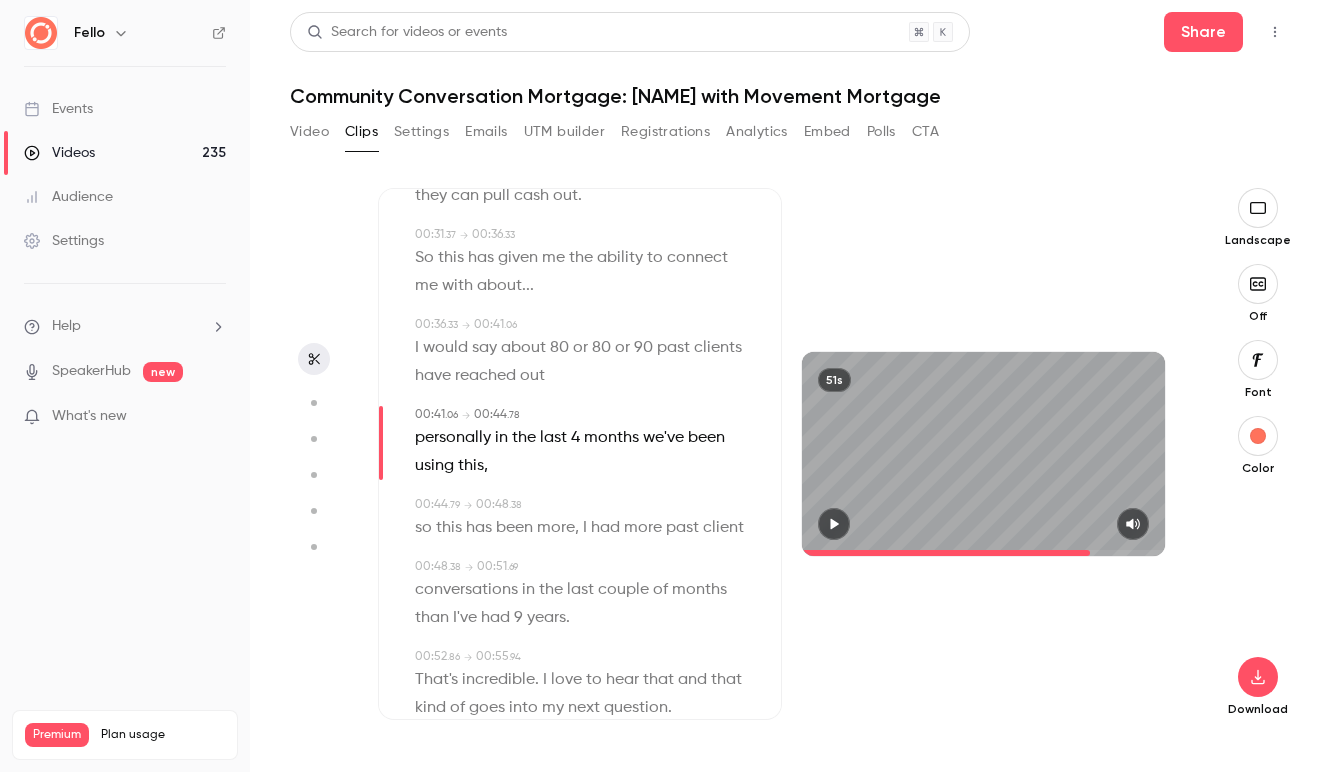 scroll, scrollTop: 672, scrollLeft: 0, axis: vertical 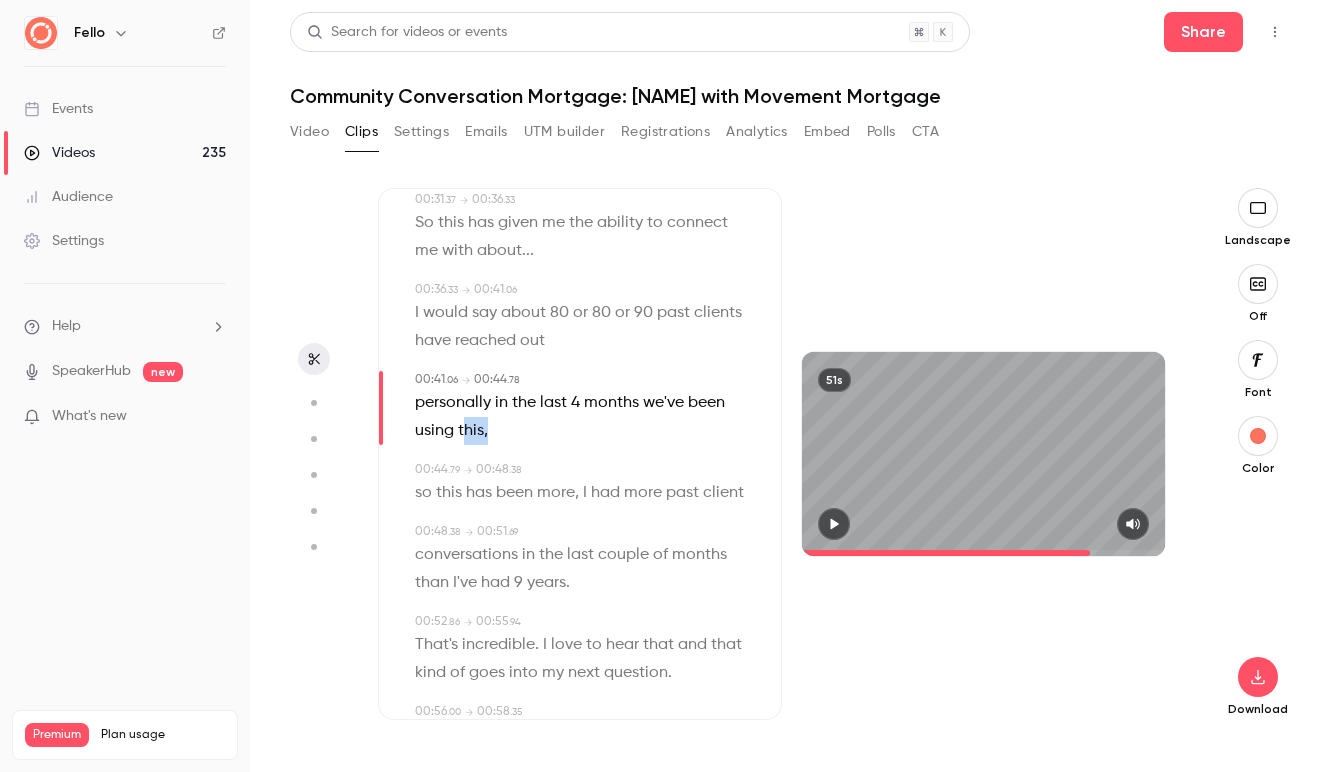 drag, startPoint x: 494, startPoint y: 437, endPoint x: 464, endPoint y: 431, distance: 30.594116 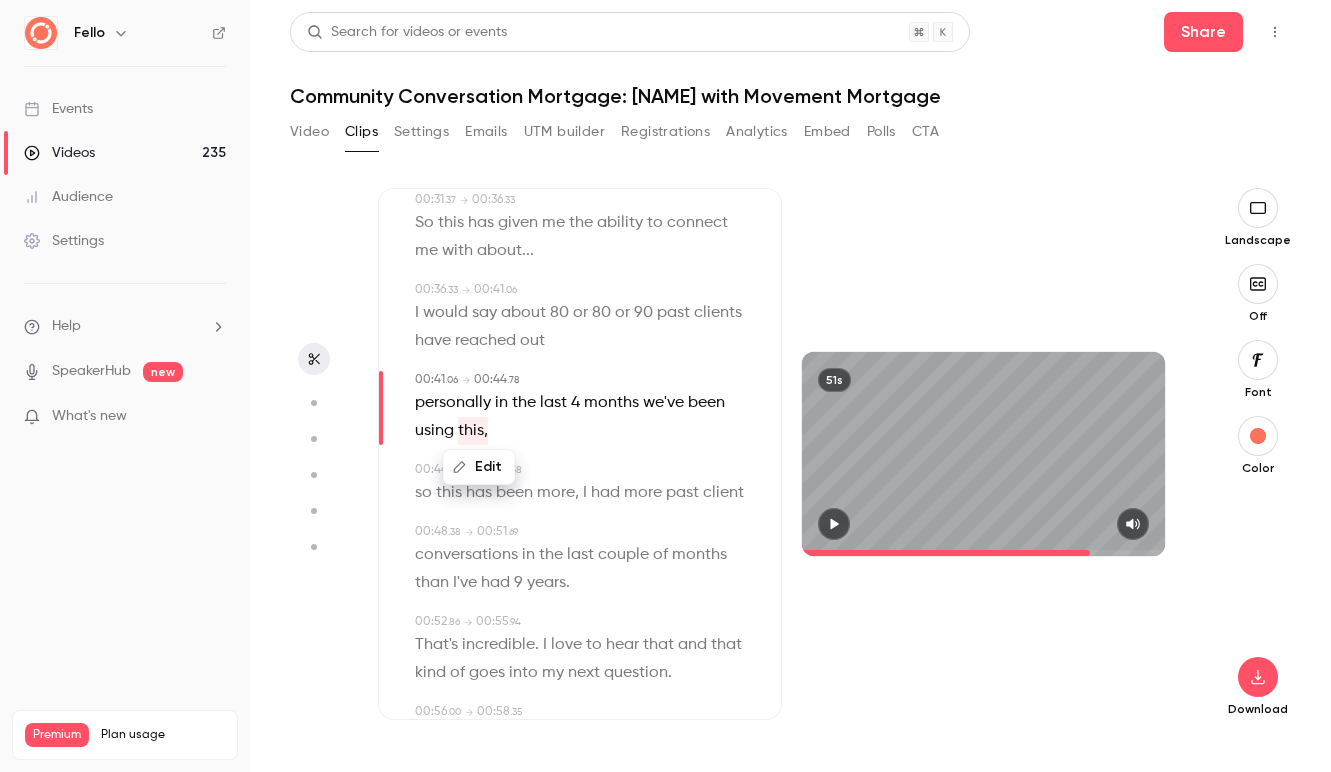 click on "Edit" at bounding box center [479, 467] 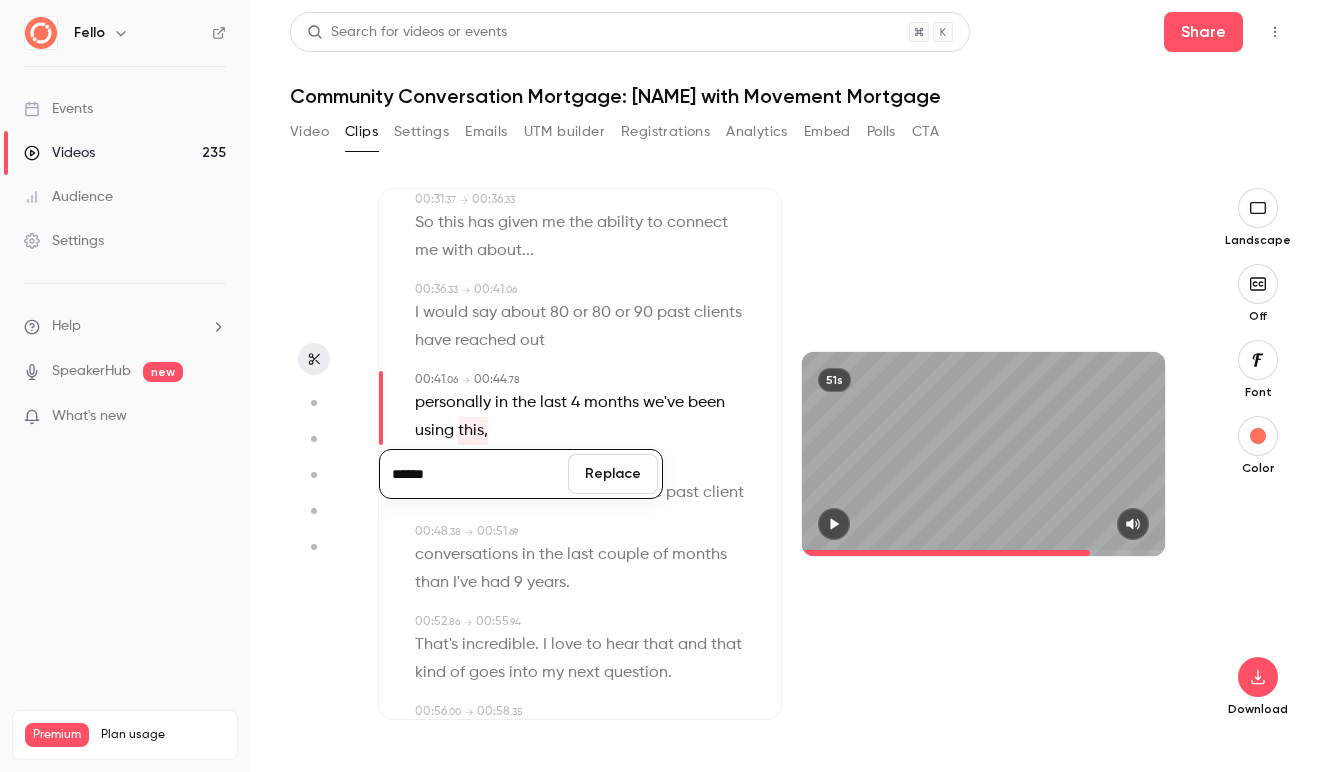 type on "******" 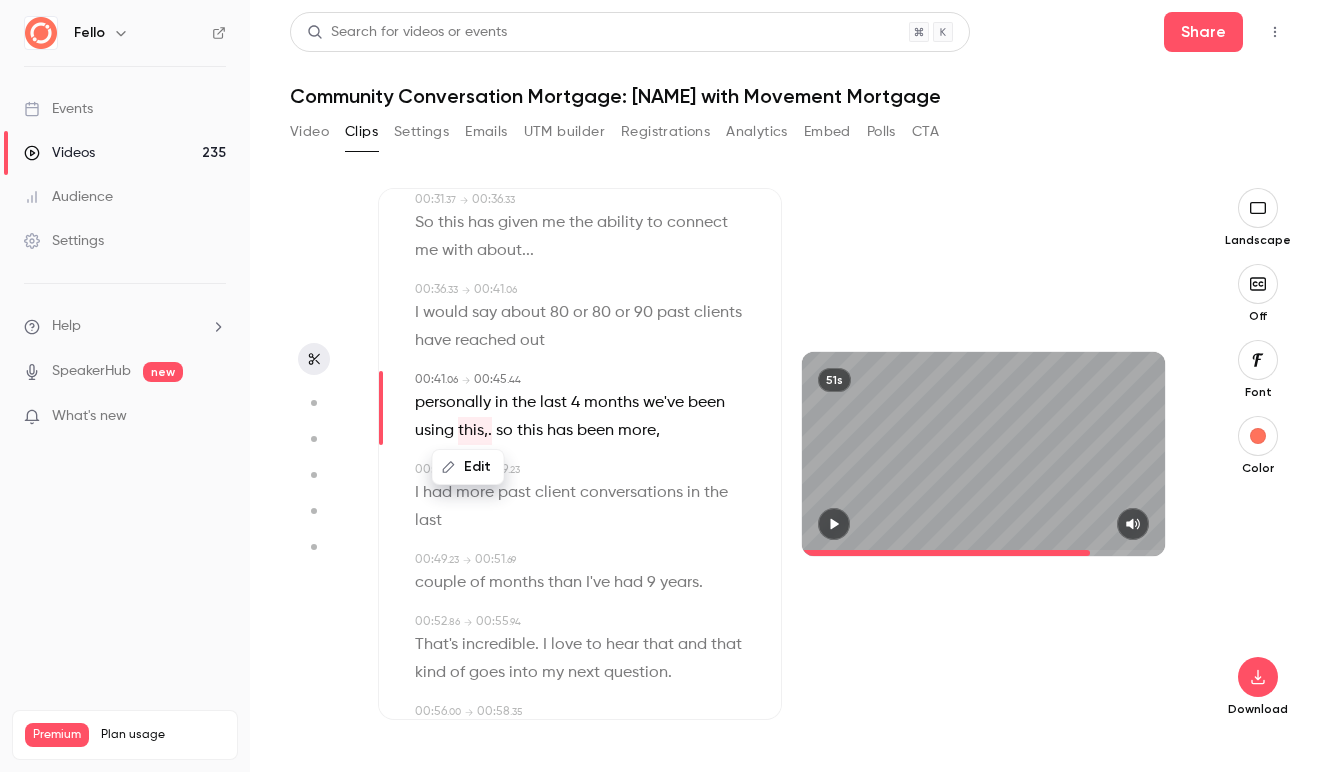 type on "****" 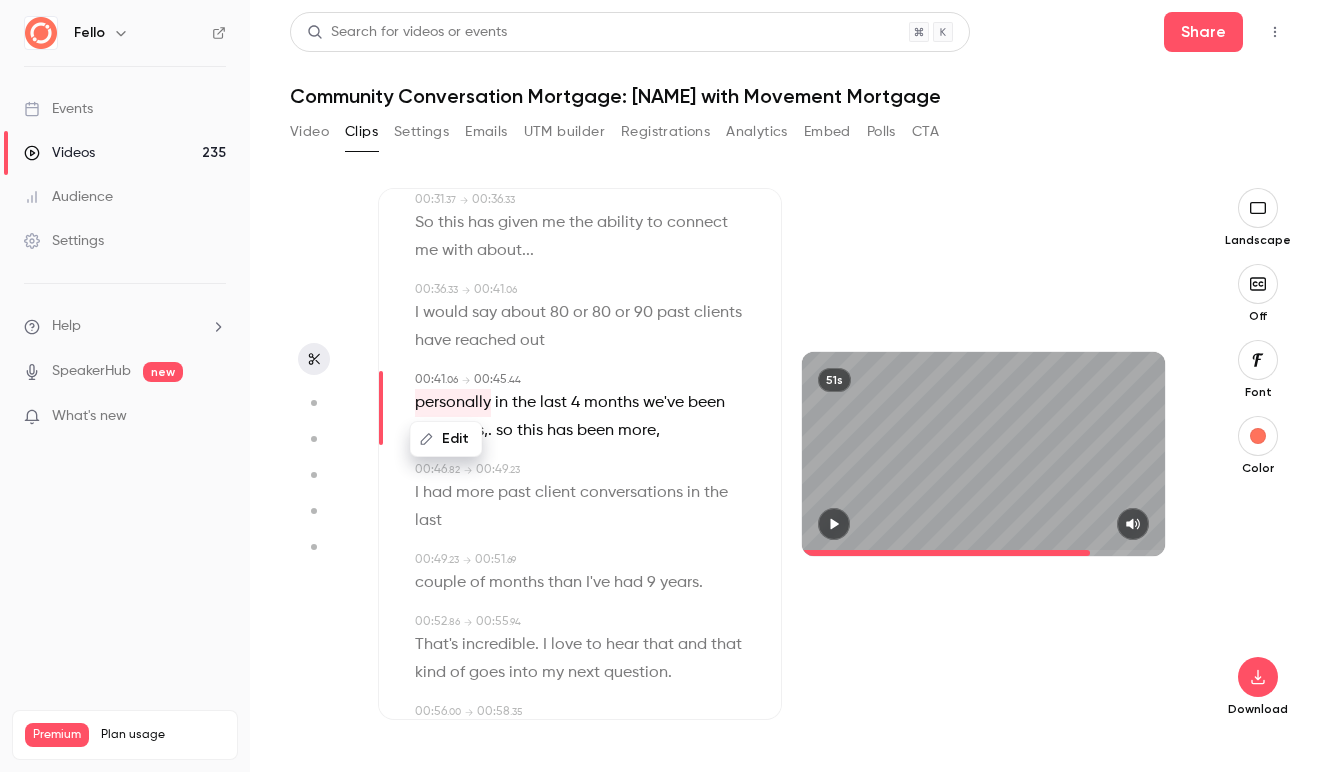 click on "so" at bounding box center [504, 431] 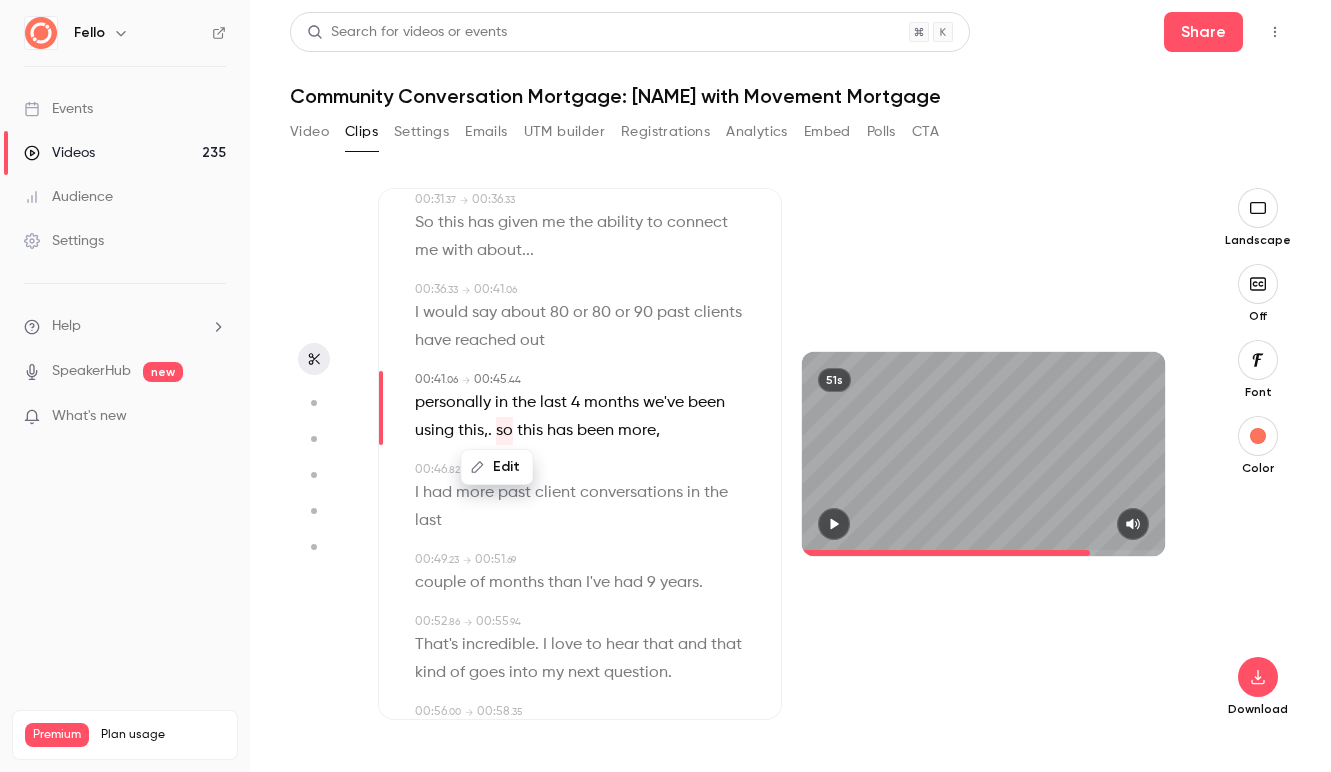 click on "Edit" at bounding box center [505, 467] 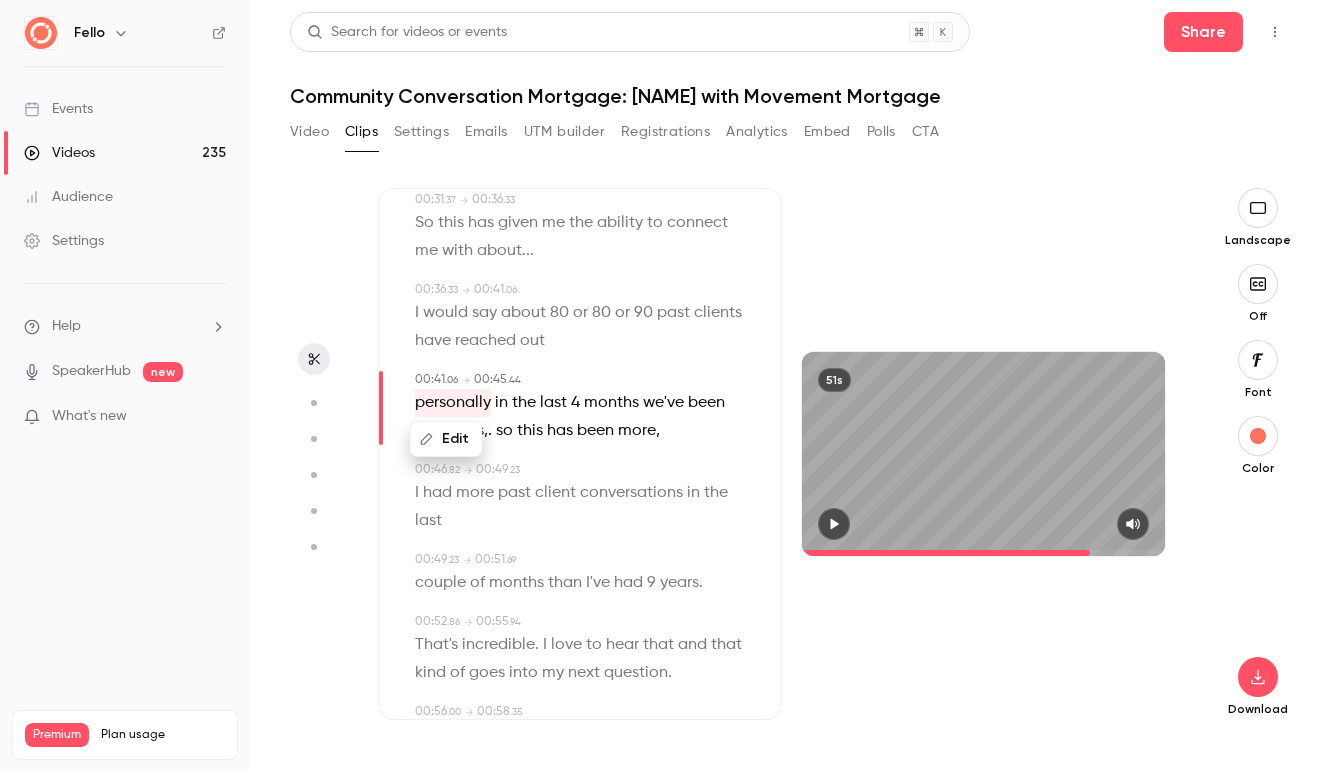 click on "Edit" at bounding box center [446, 439] 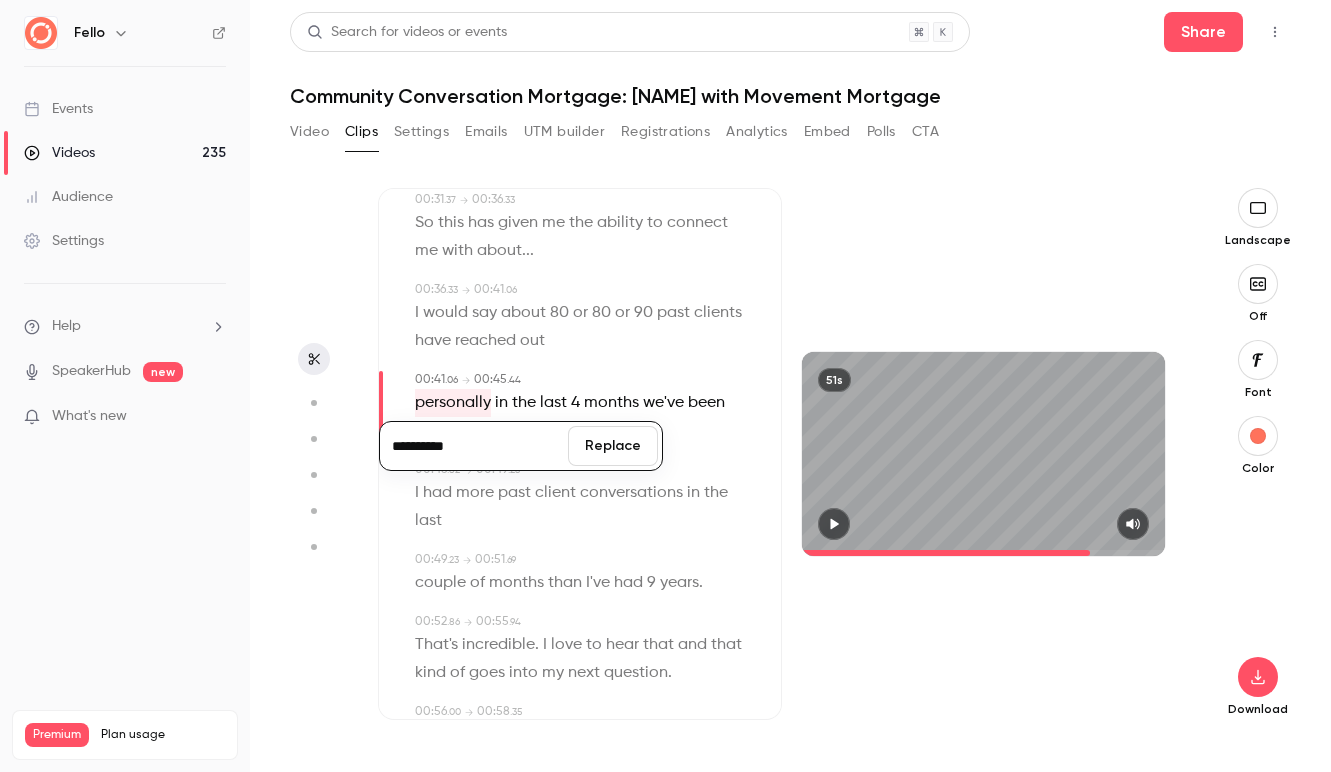 click on "personally   in   the   last   4   months   we've   been   using   this,.   so   this   has   been   more ," at bounding box center (582, 417) 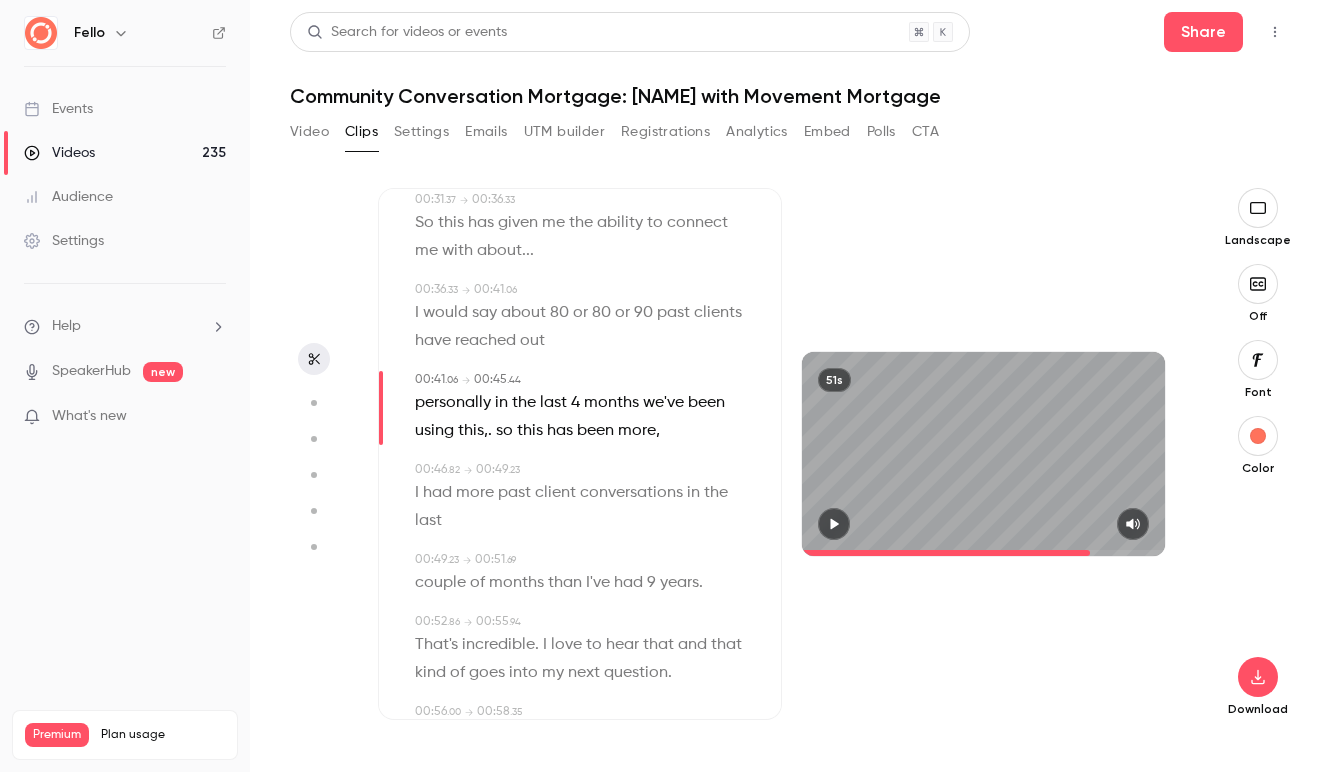 click on "this,." at bounding box center (475, 431) 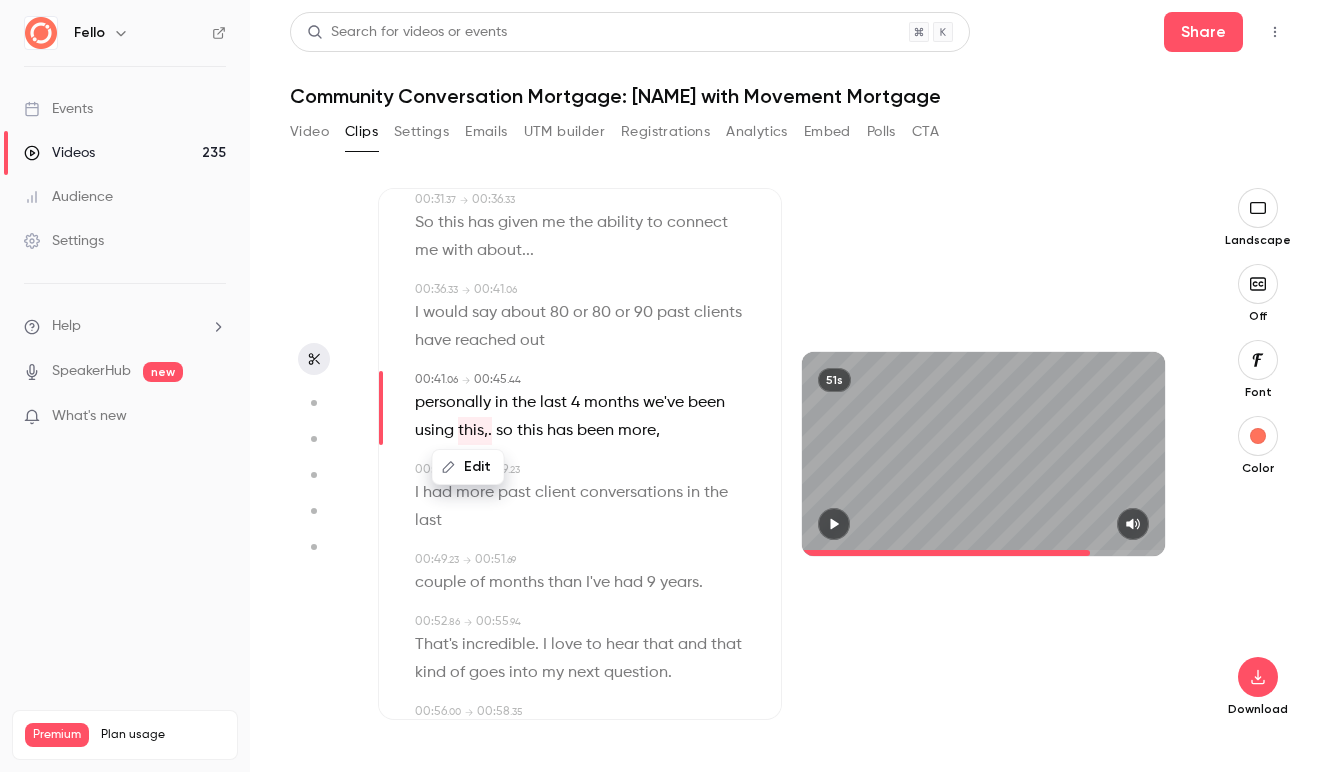 click on "Edit" at bounding box center (468, 467) 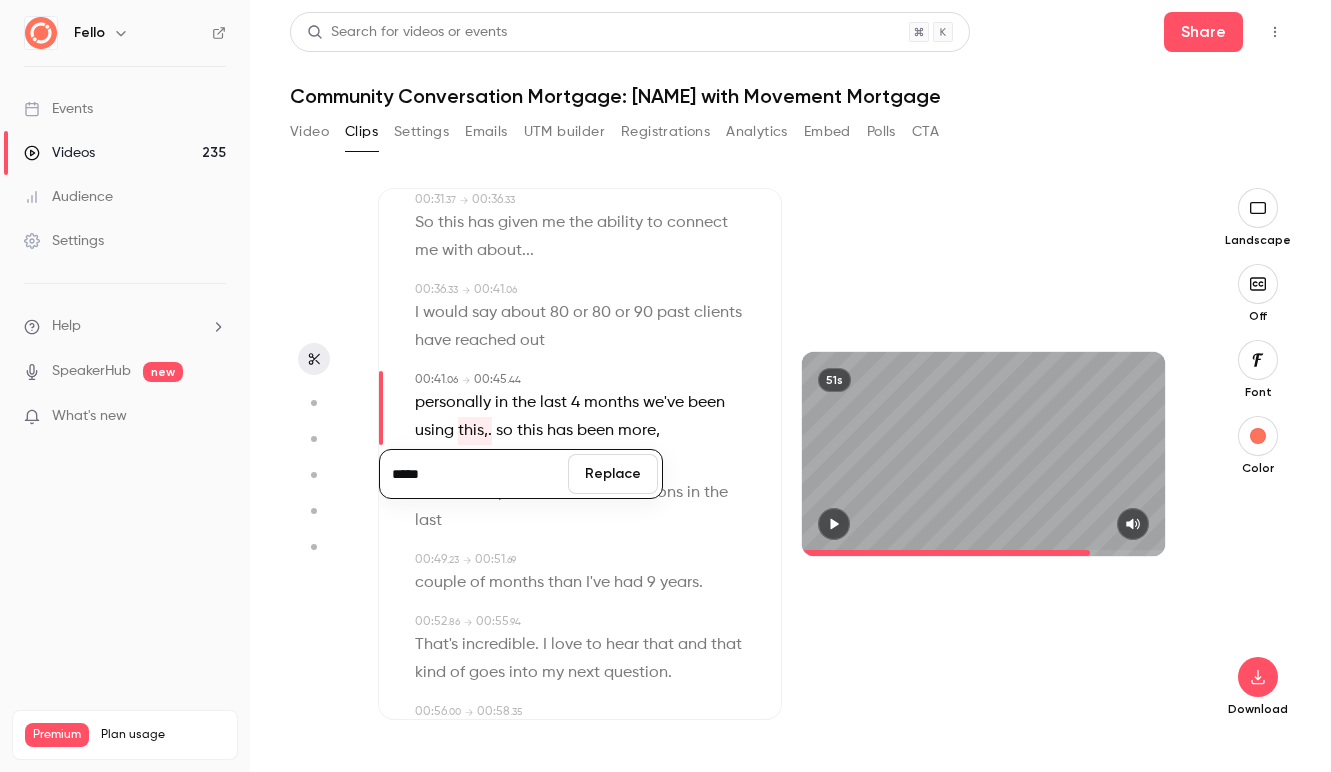 type on "*****" 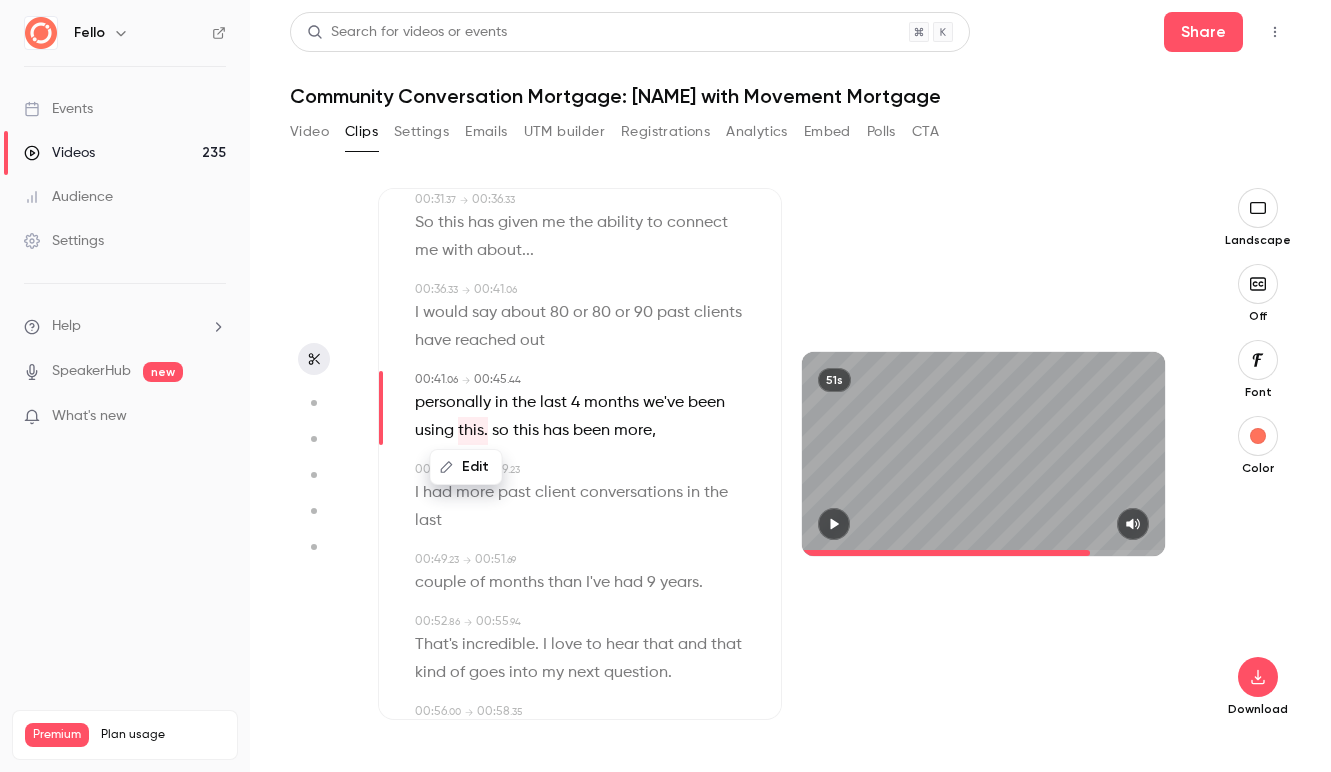 type on "****" 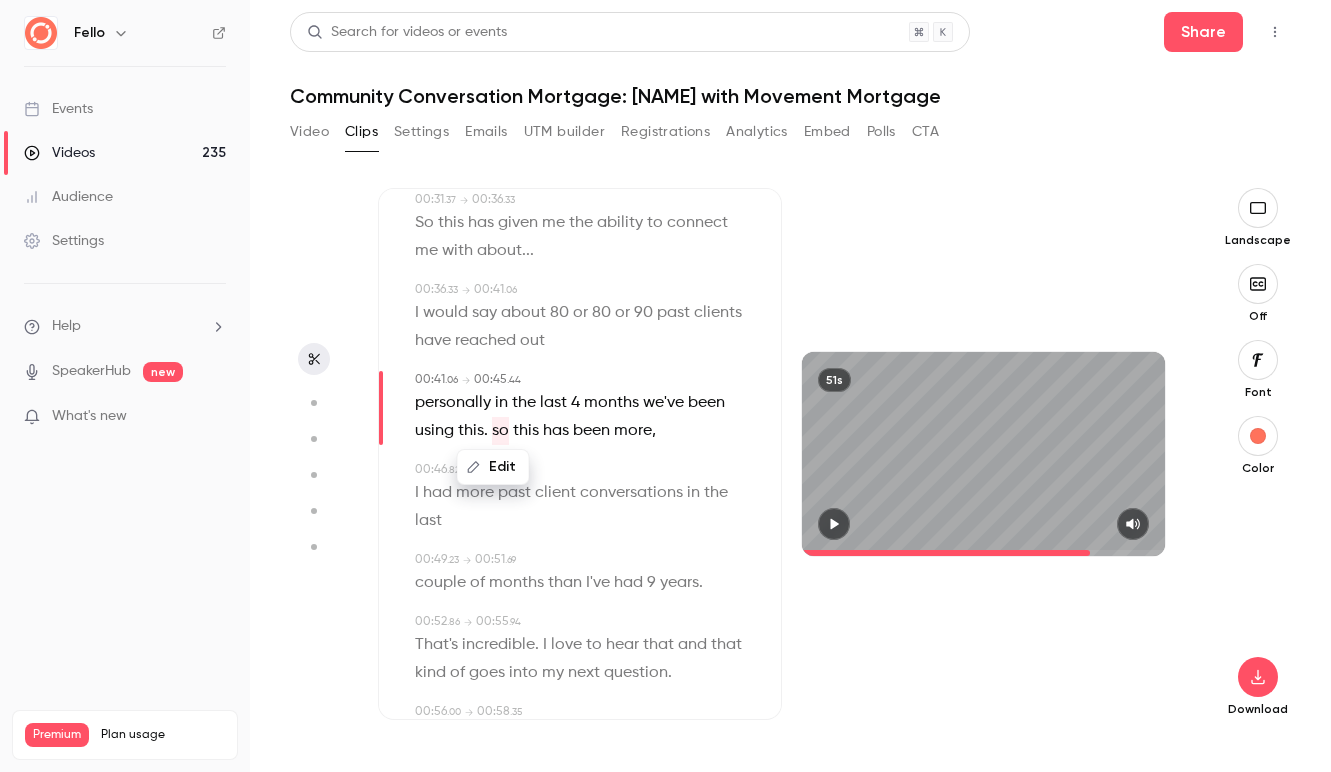 click on "Edit" at bounding box center [493, 467] 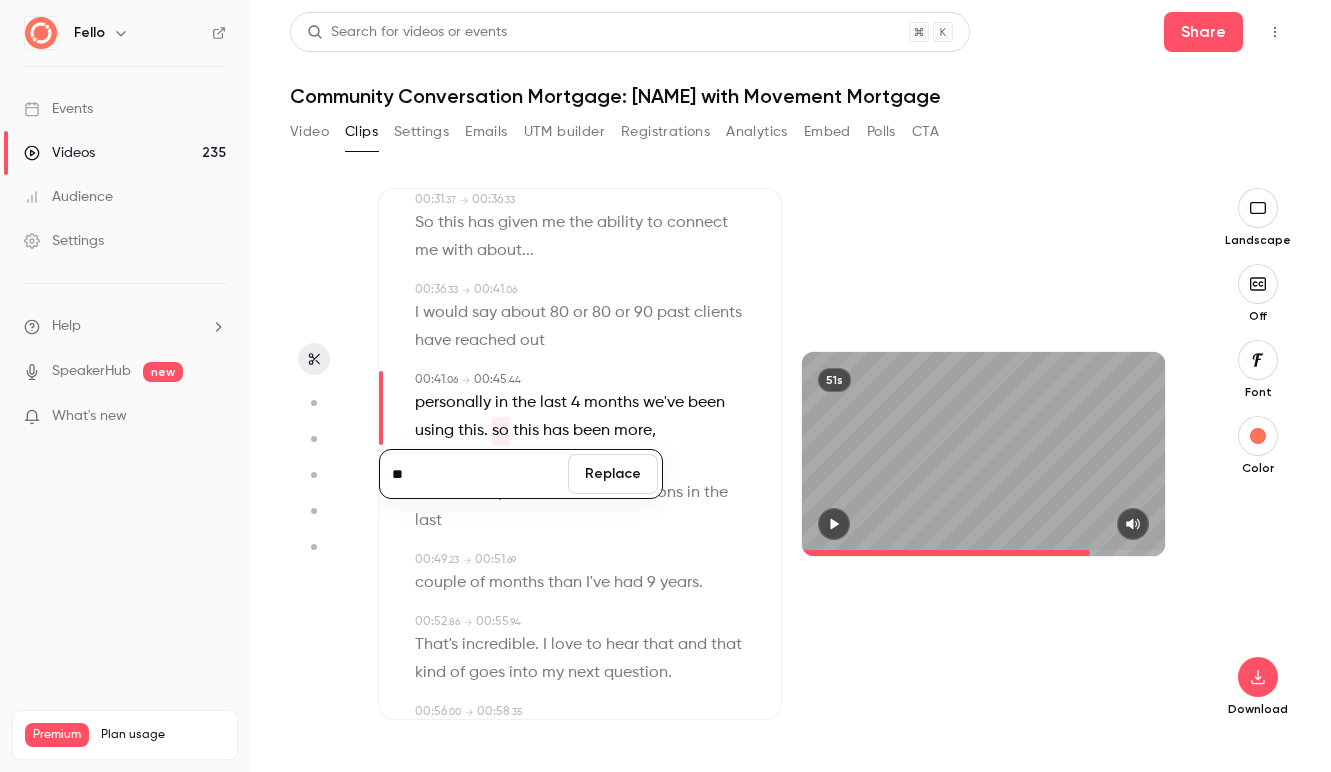 type on "**" 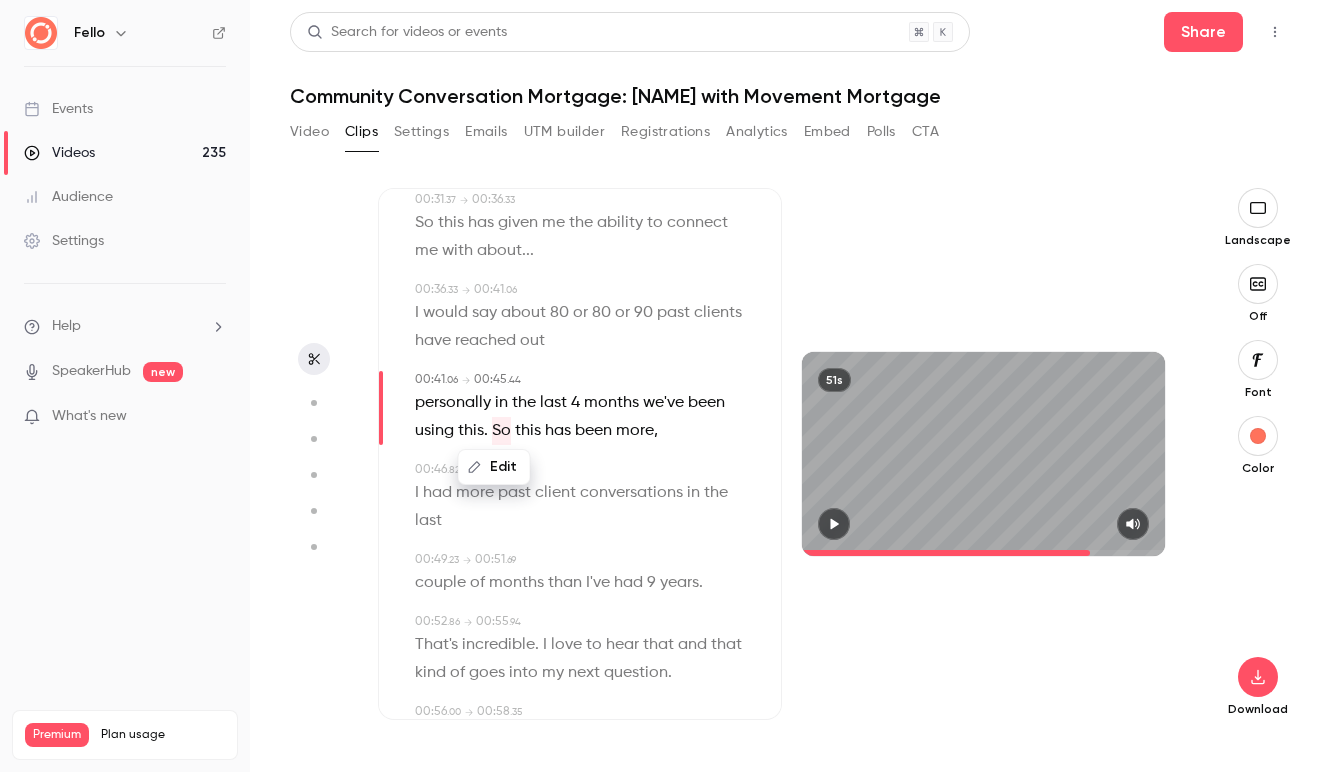 type on "****" 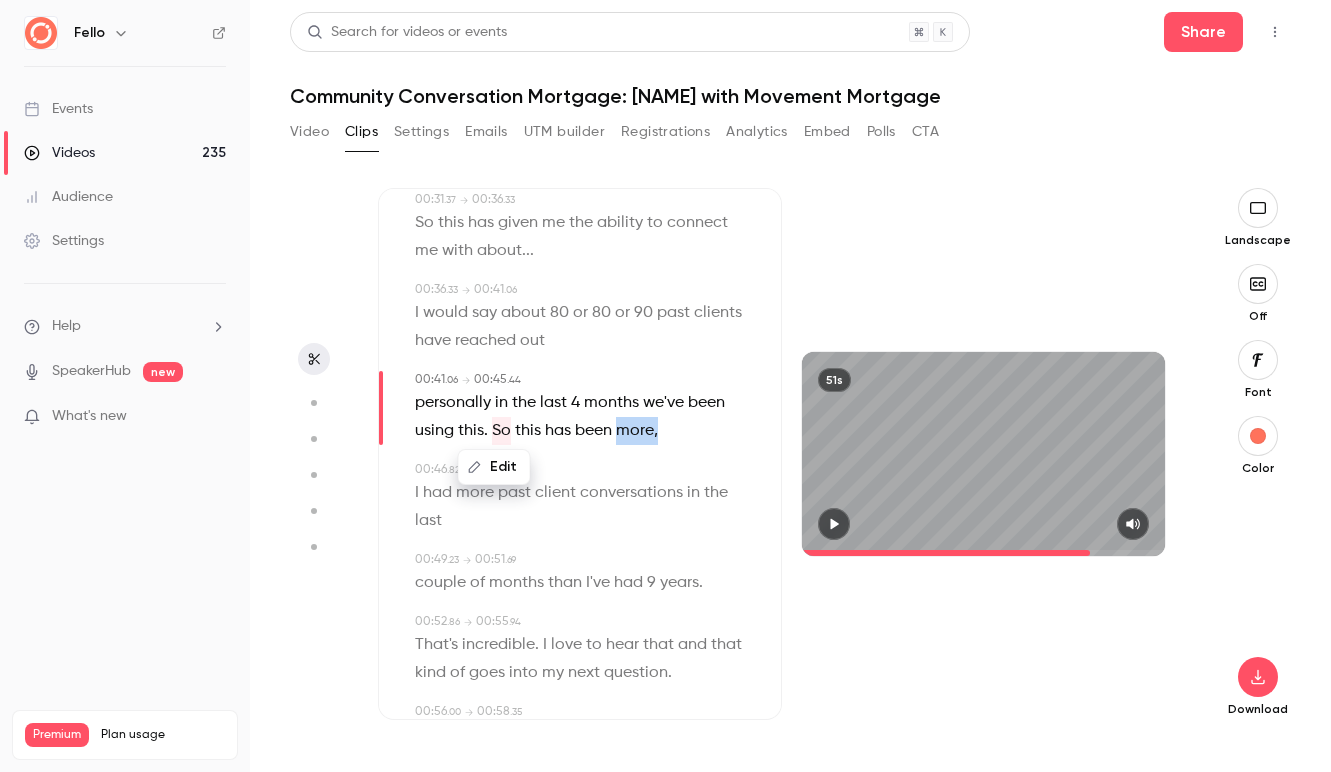 drag, startPoint x: 661, startPoint y: 436, endPoint x: 620, endPoint y: 436, distance: 41 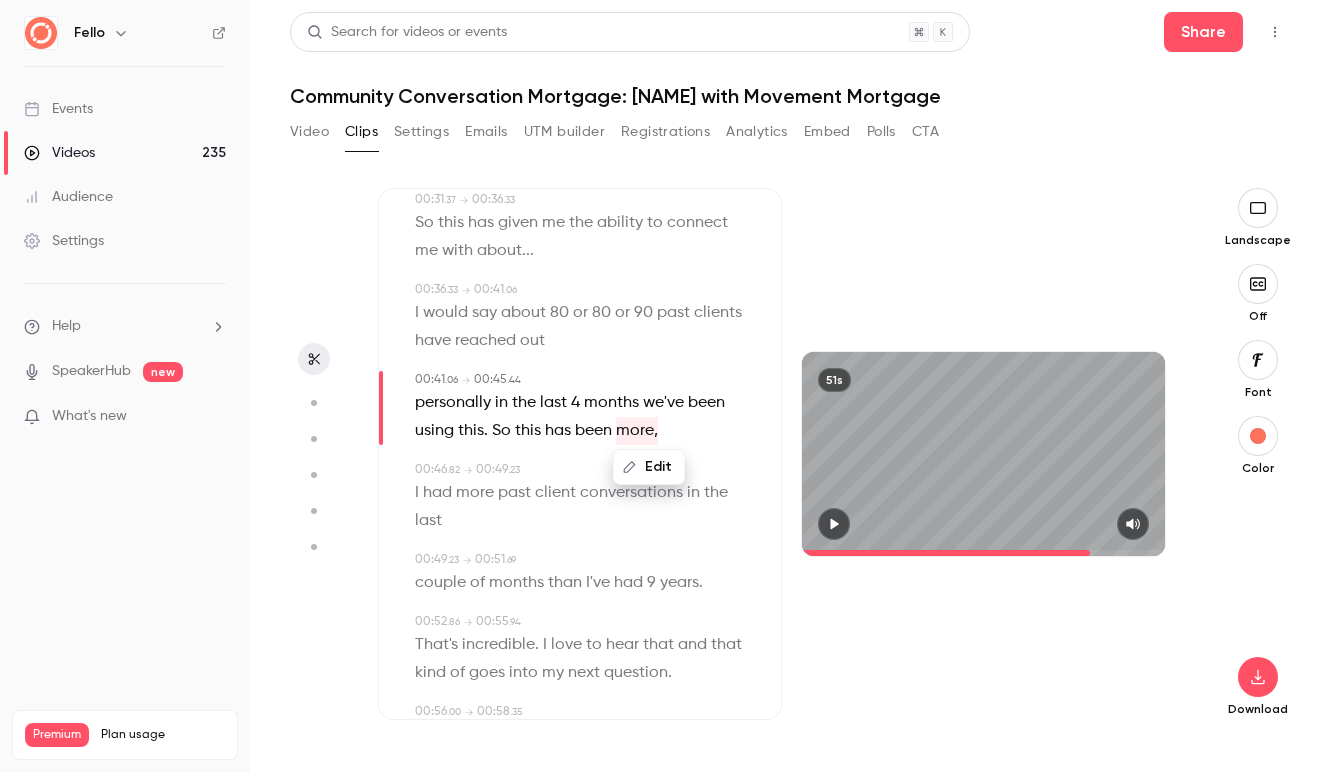click on "Edit" at bounding box center [649, 467] 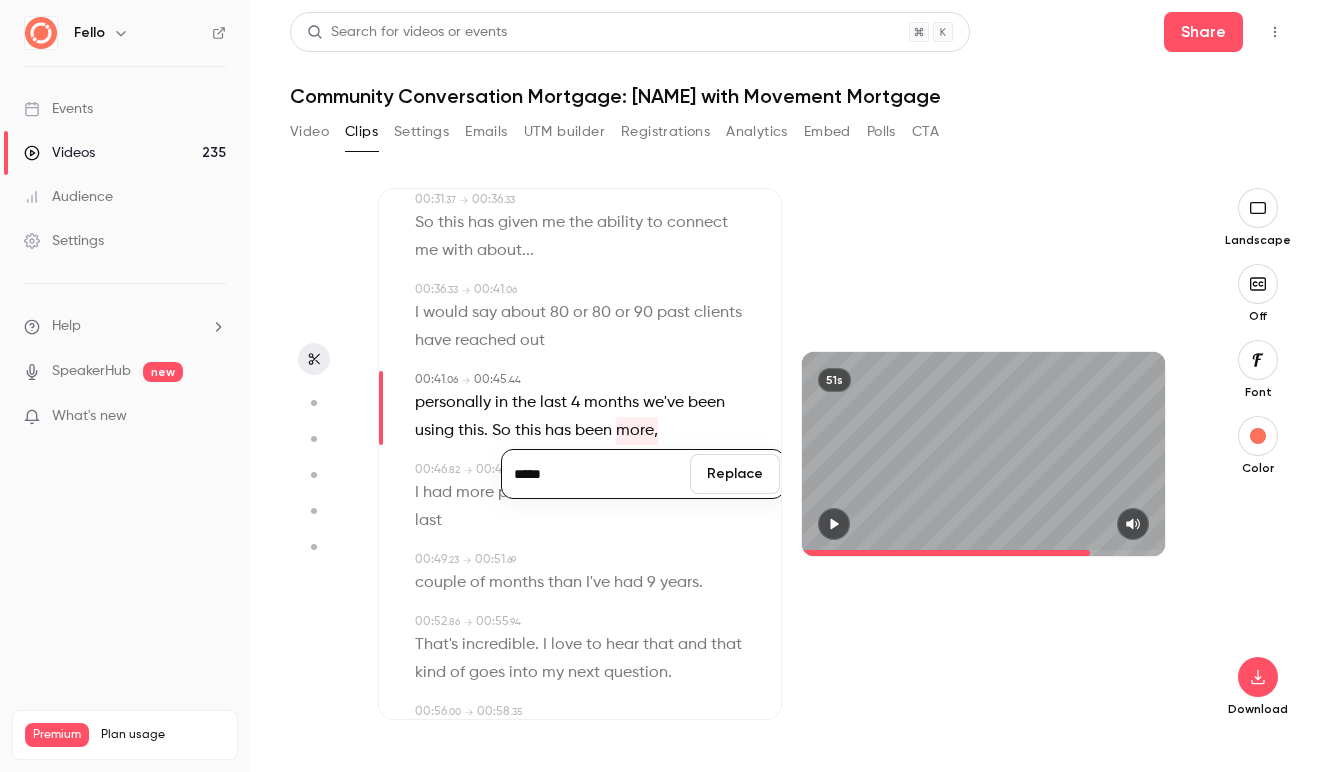 type on "*****" 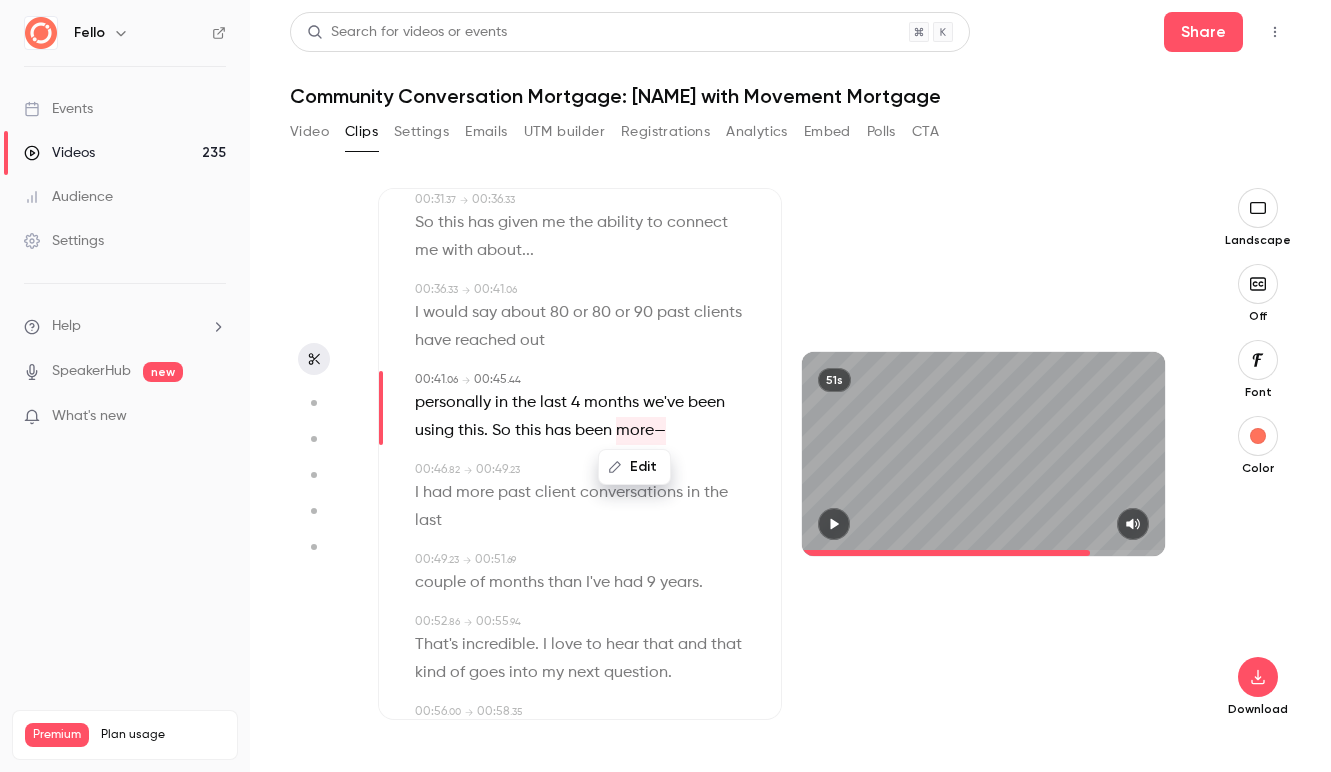 click on "I" at bounding box center (417, 493) 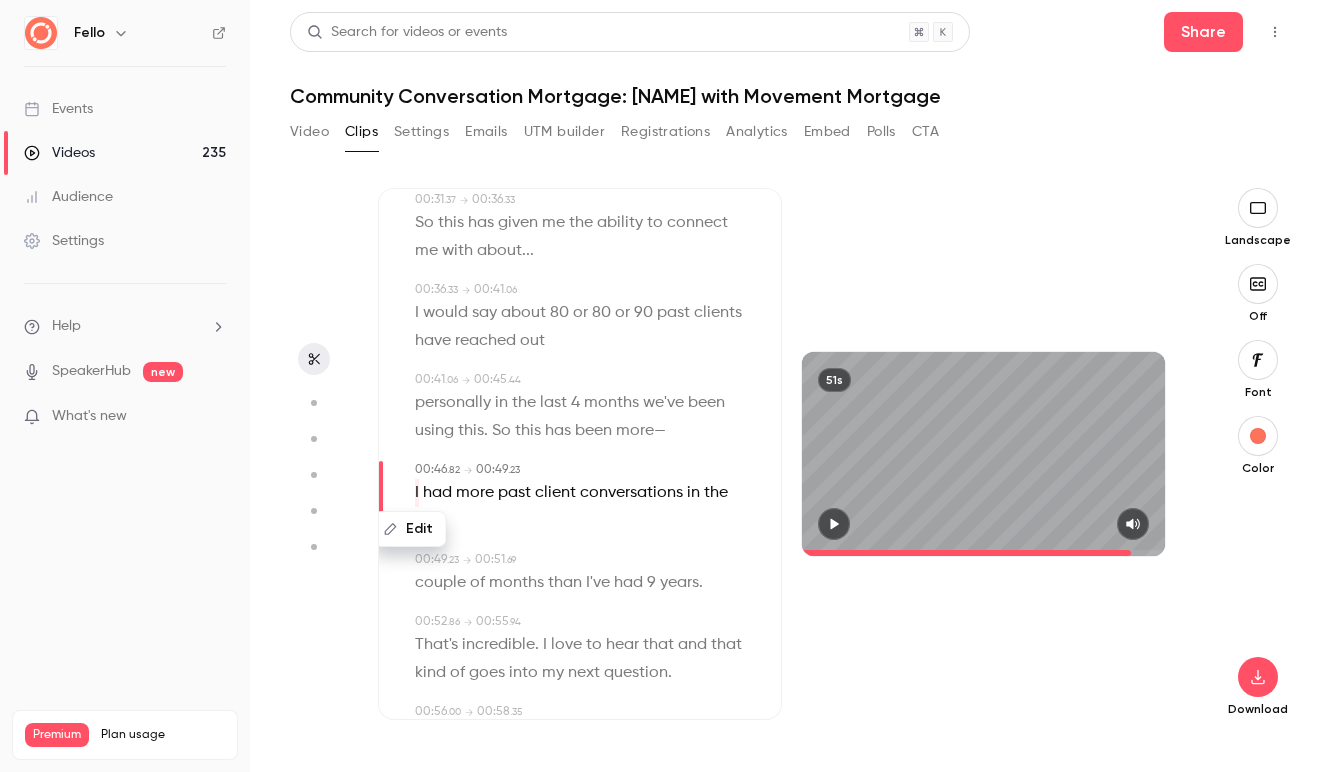 click on "Edit" at bounding box center [410, 529] 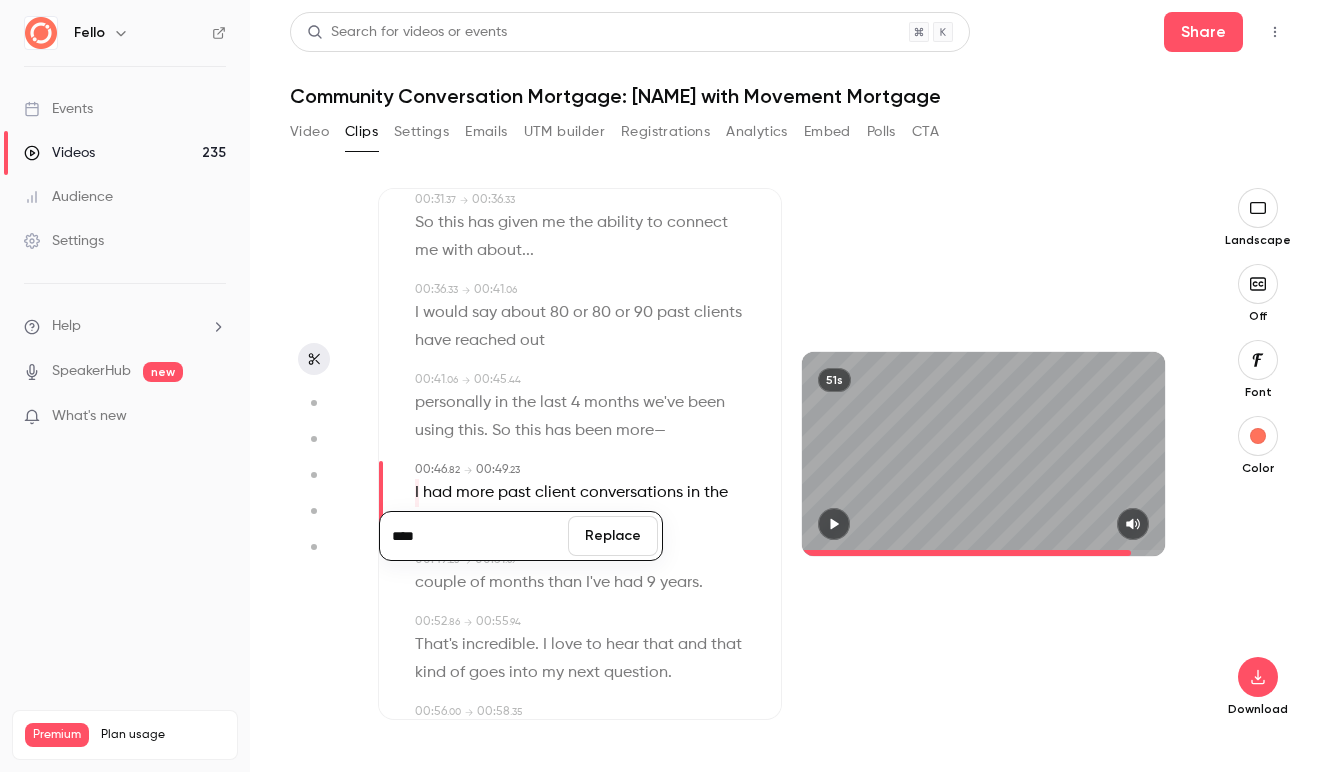 type on "****" 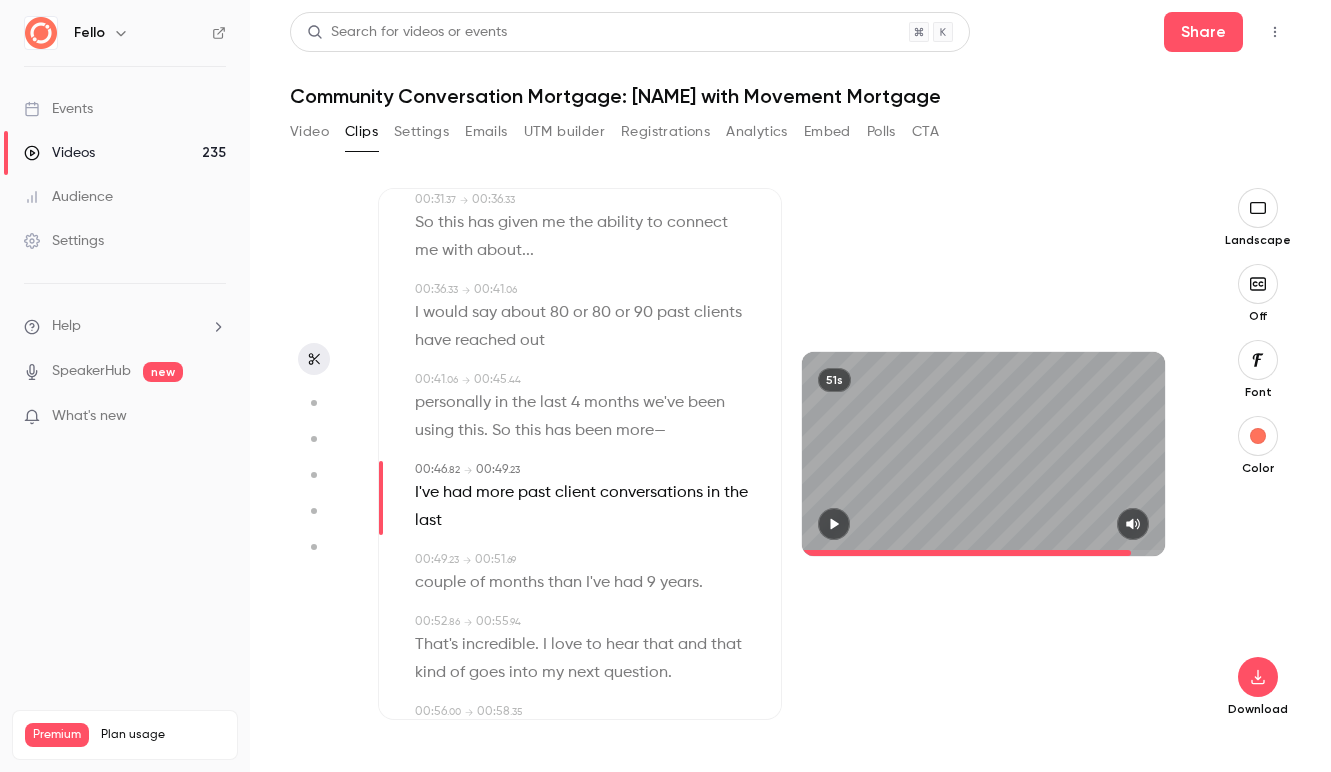 click at bounding box center [645, 583] 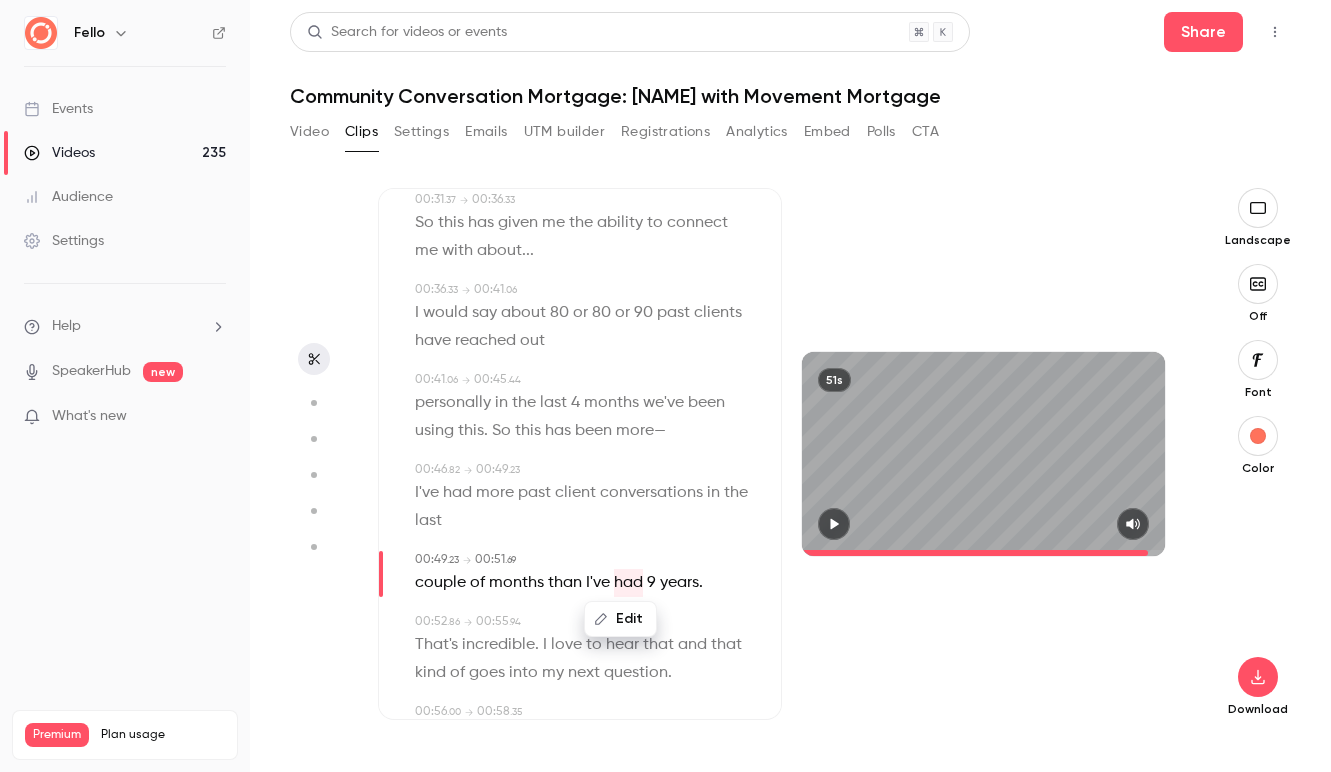 click on "00:49 . 23 → 00:51 . 69" at bounding box center (582, 560) 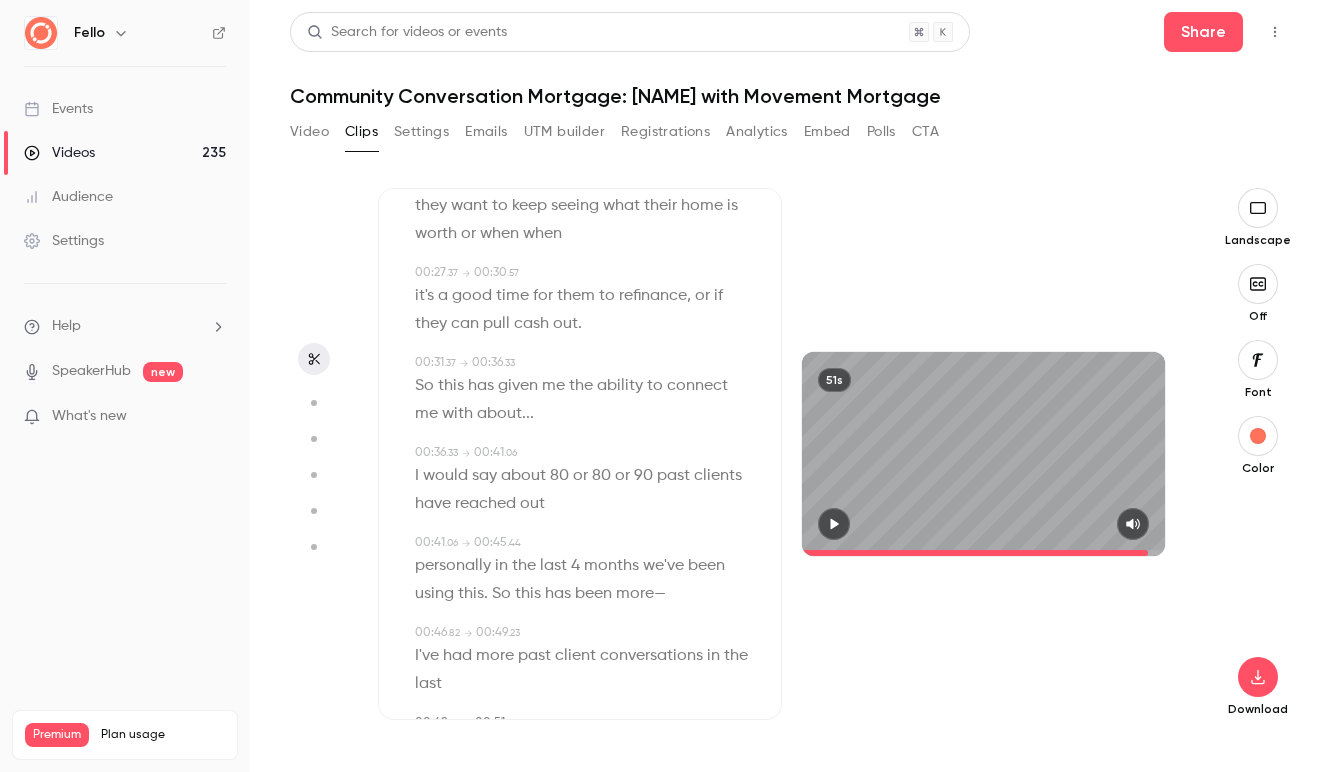 scroll, scrollTop: 245, scrollLeft: 0, axis: vertical 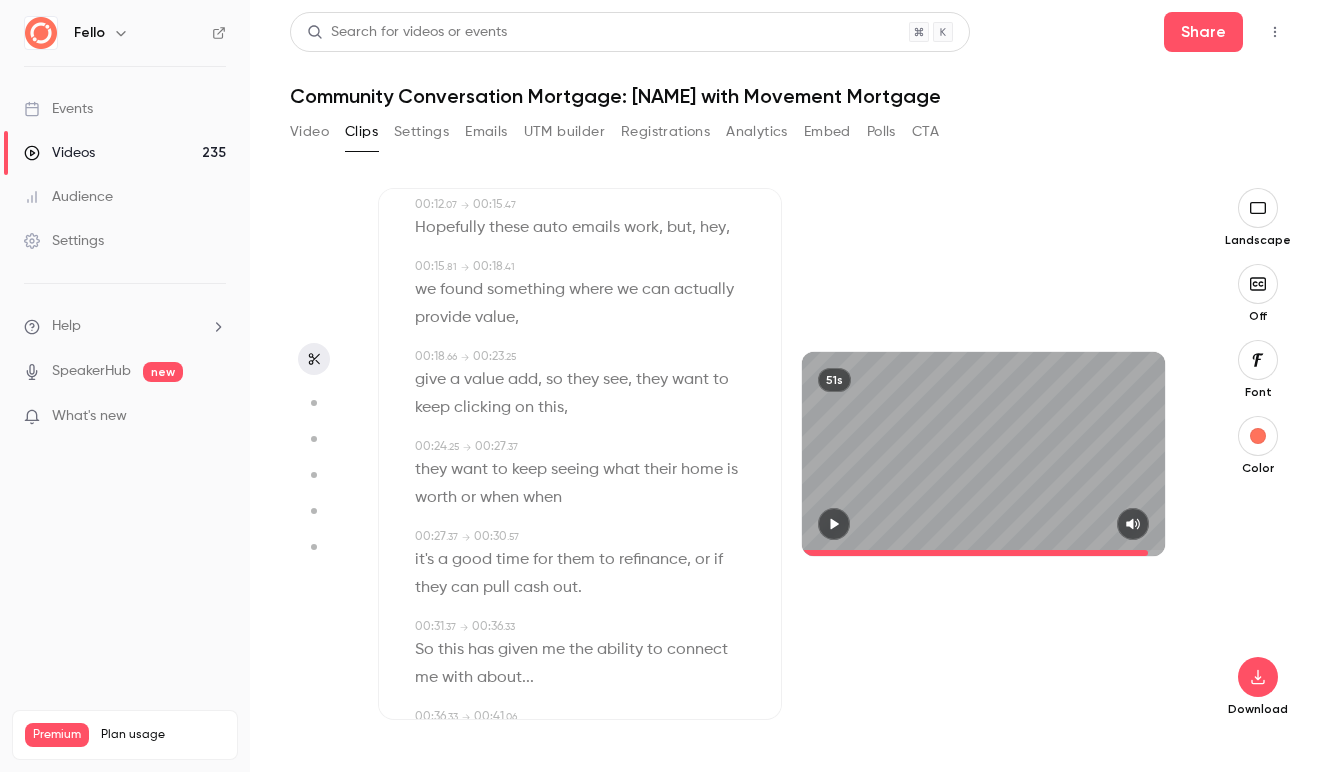 click on "Hopefully" at bounding box center (450, 228) 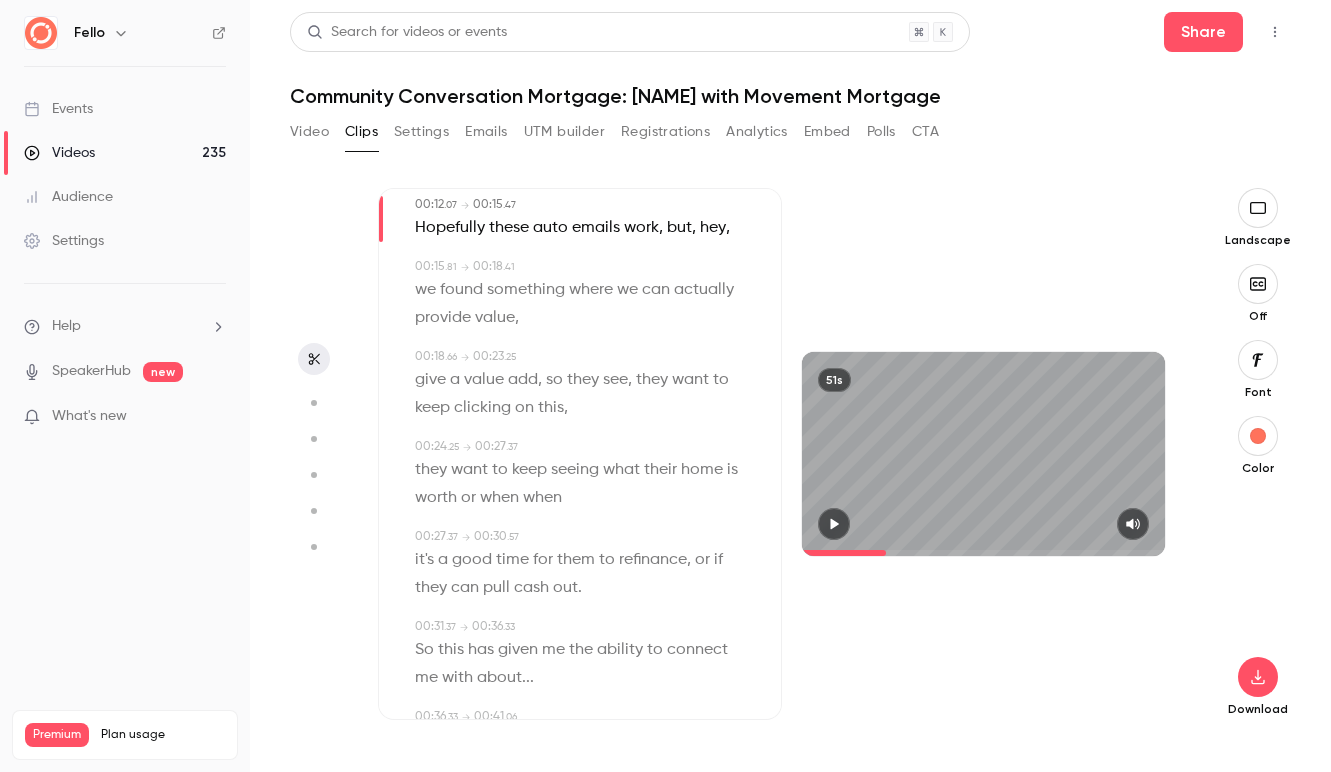 click 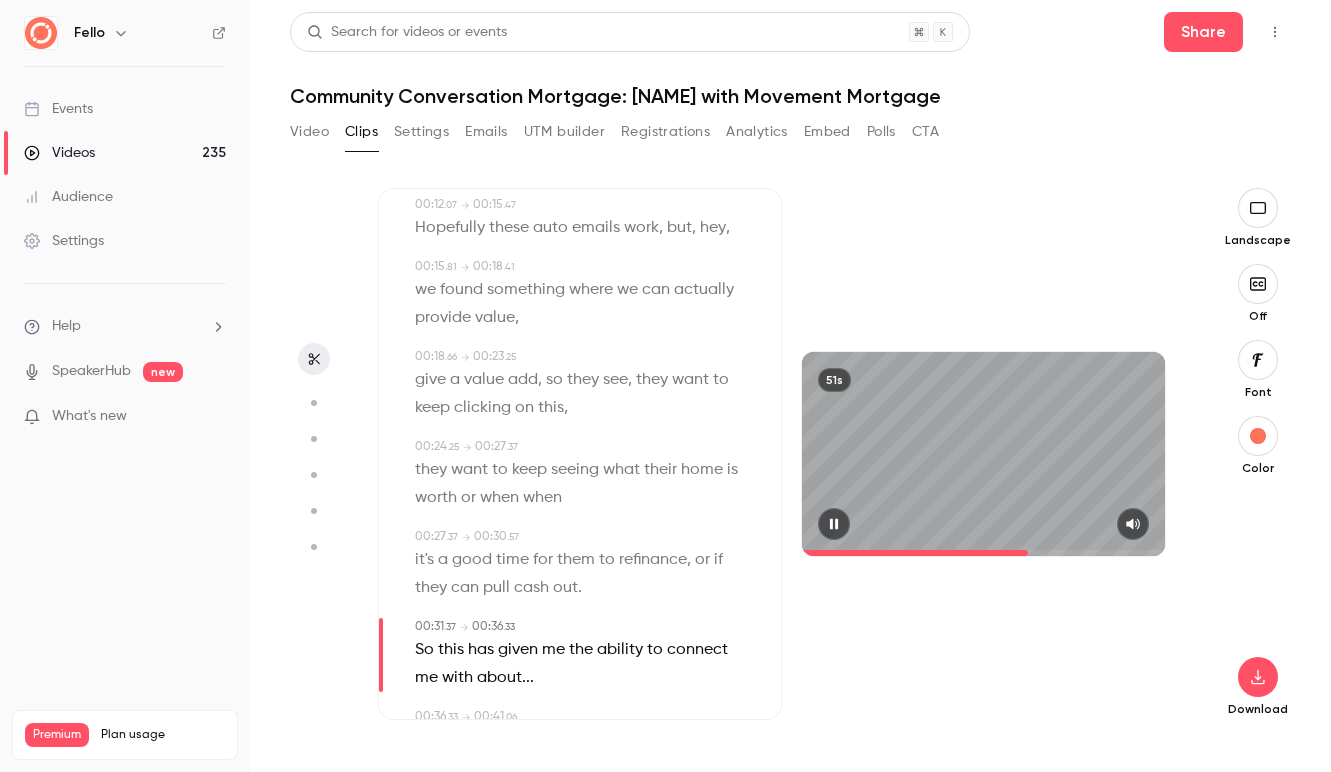 click 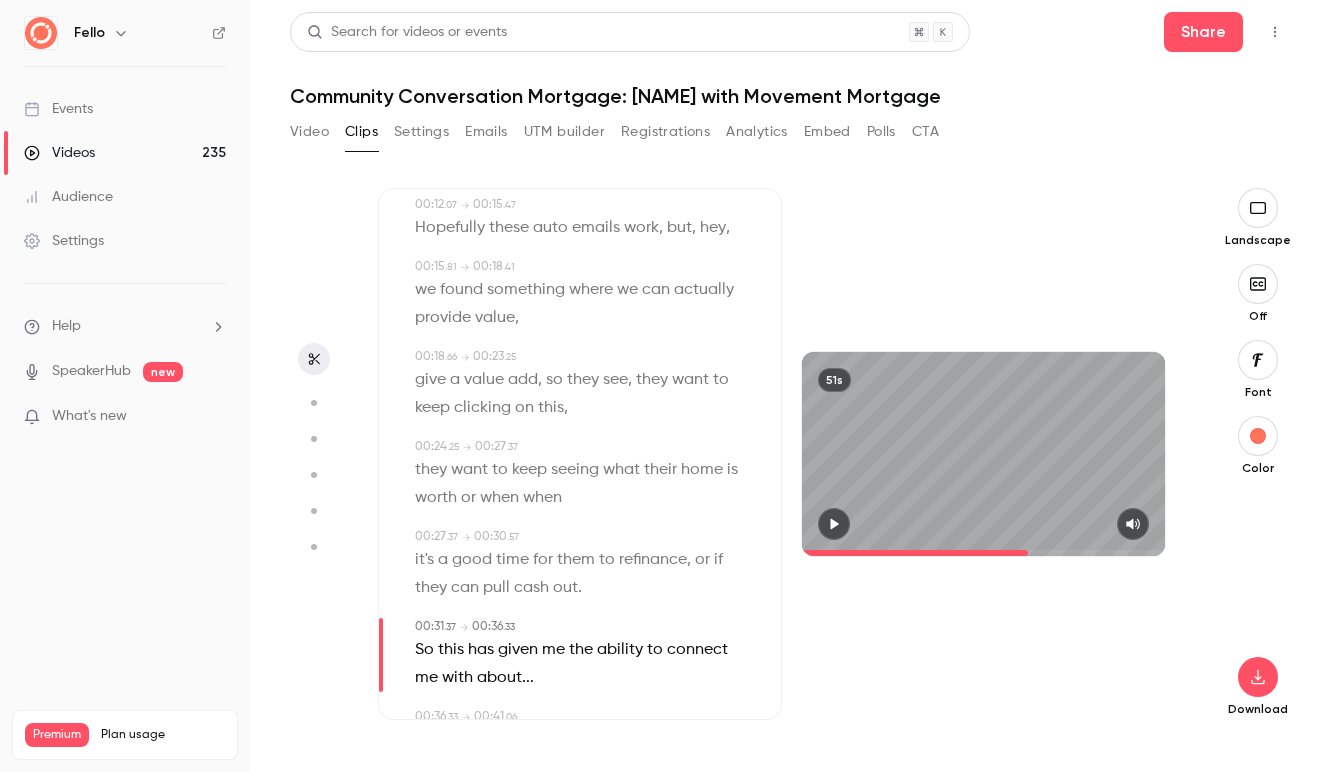 click on "worth" at bounding box center (436, 498) 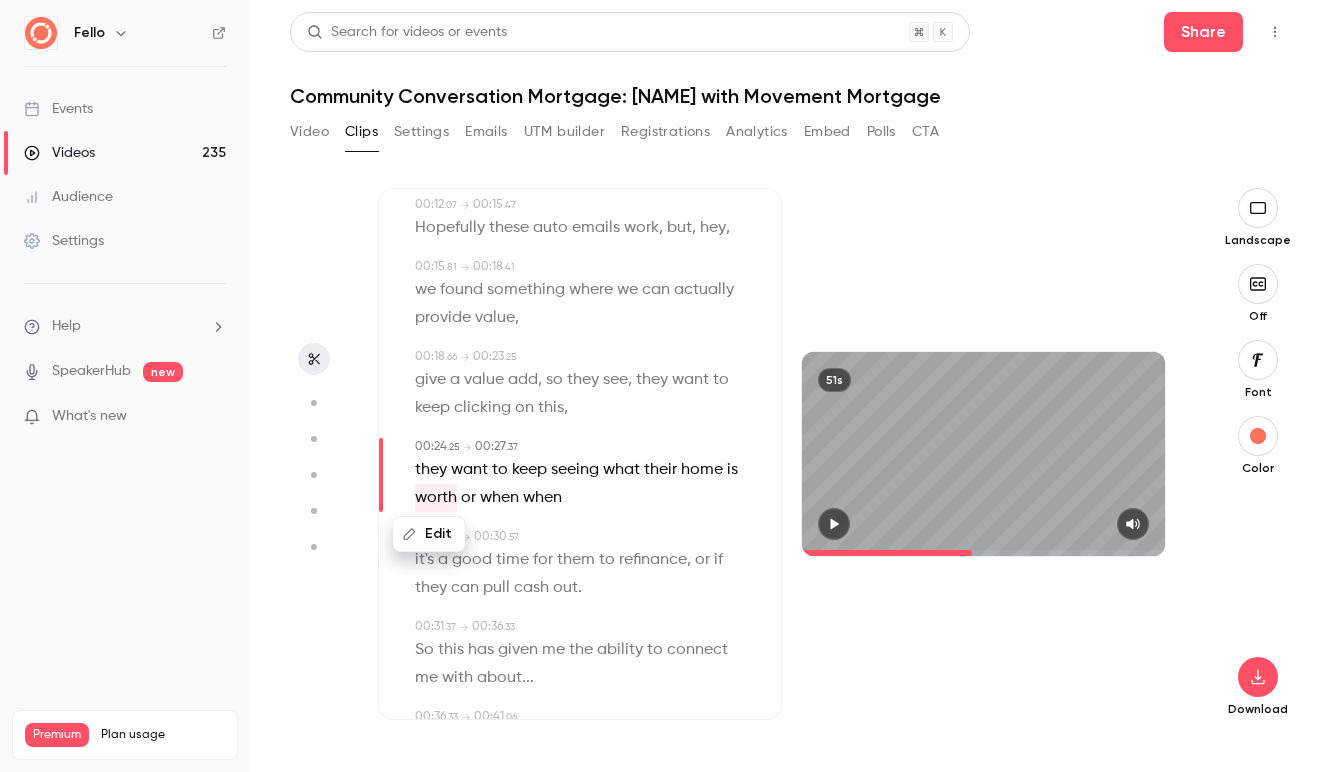 click on "Edit" at bounding box center [429, 534] 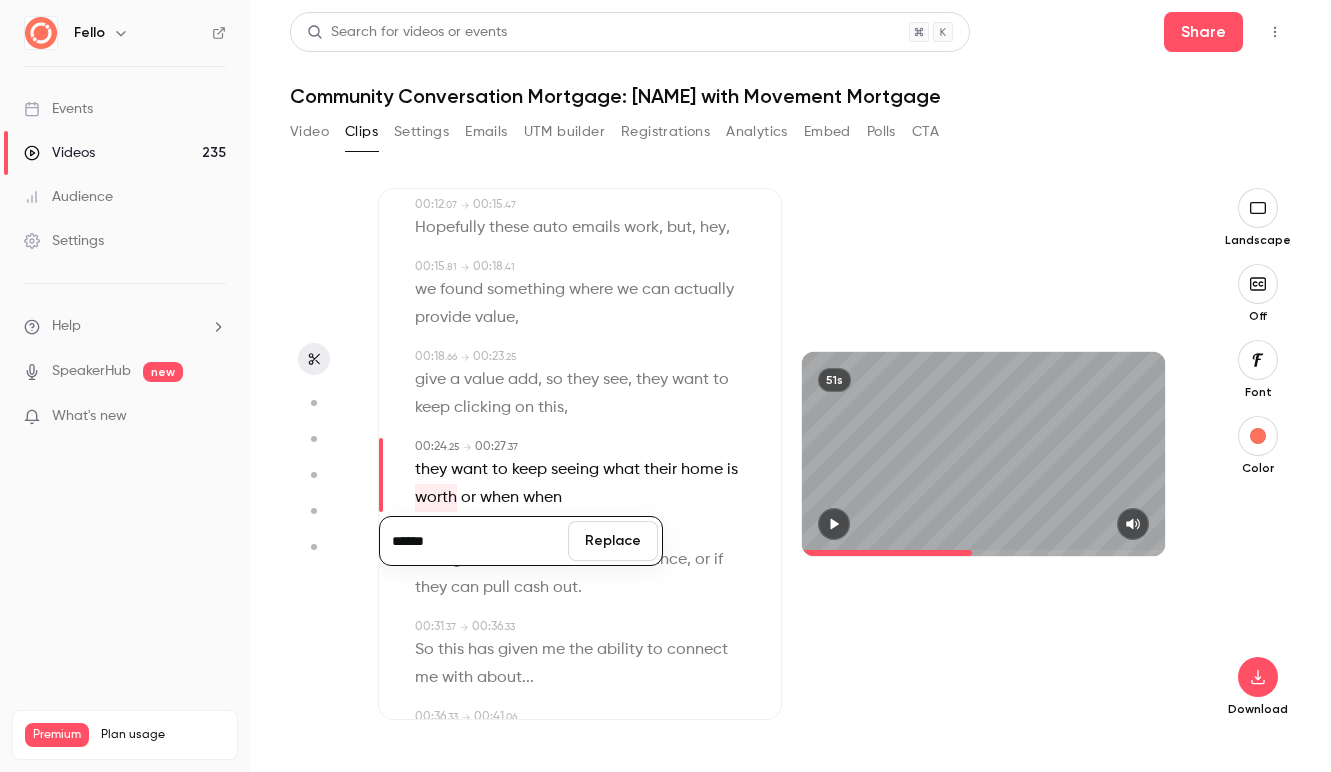 type on "******" 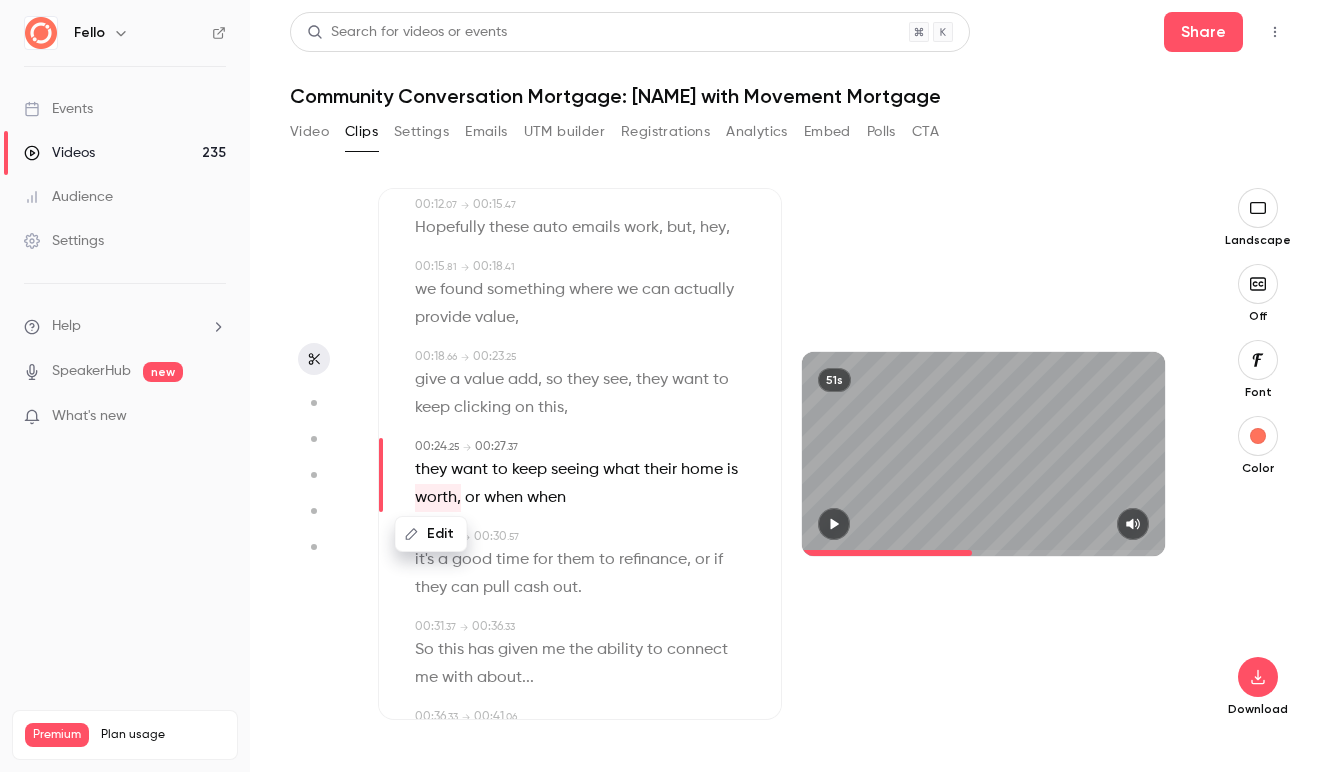click on "they   want   to   keep   seeing   what   their   home   is   worth,   or   when   when" at bounding box center [582, 484] 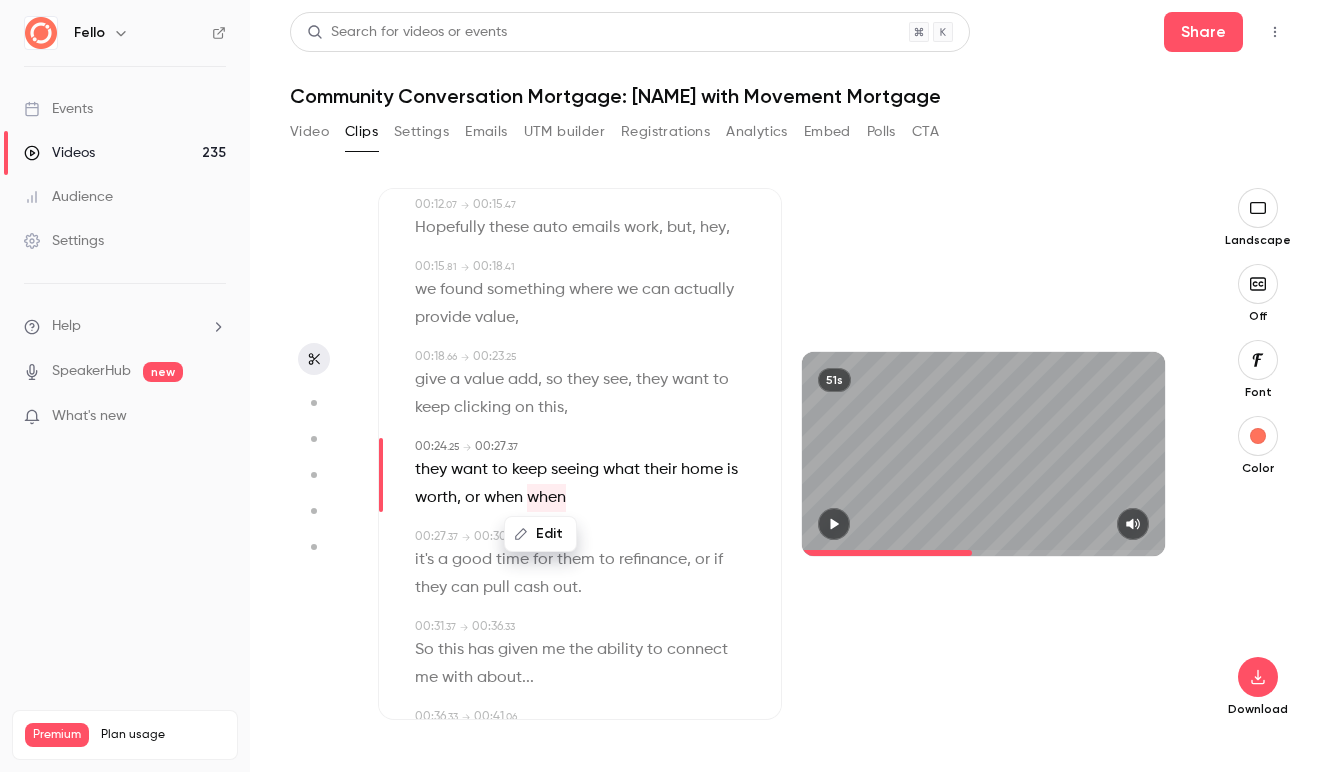 click at bounding box center (984, 524) 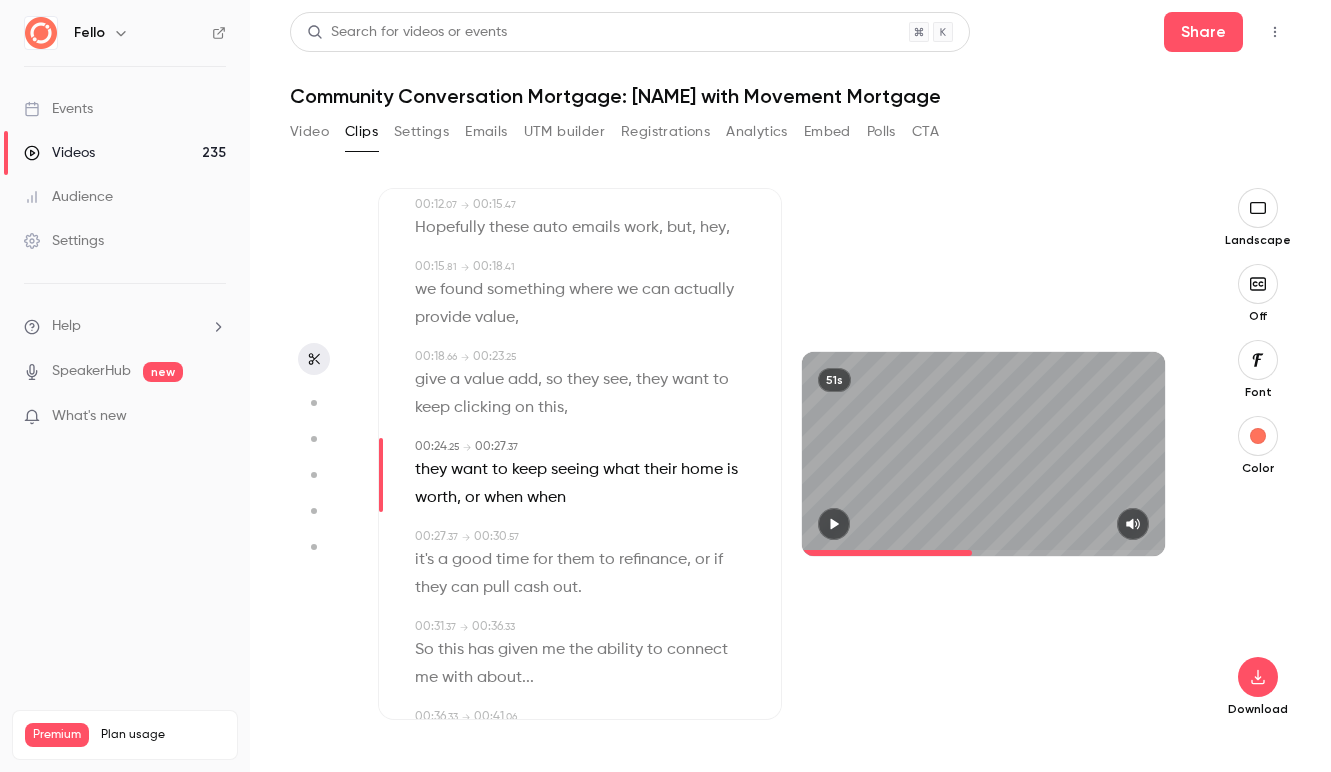 click 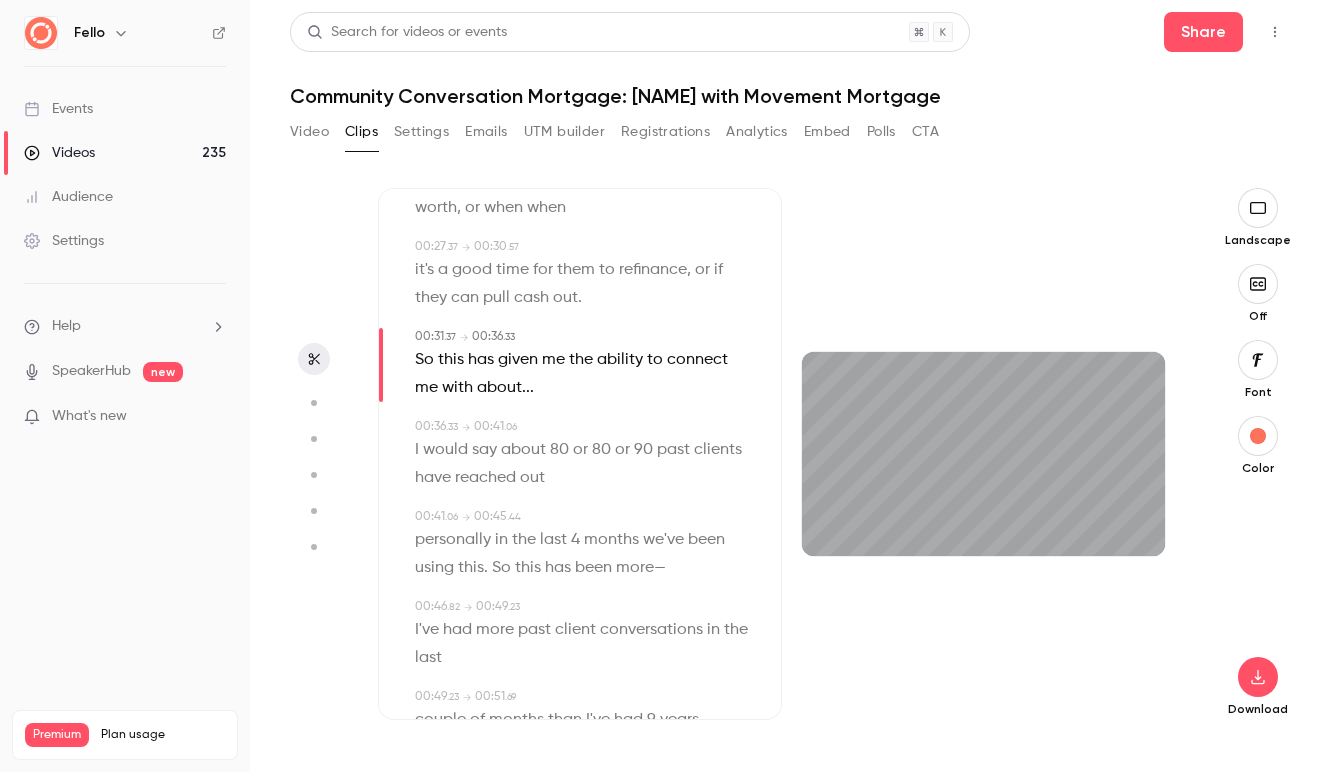 scroll, scrollTop: 572, scrollLeft: 0, axis: vertical 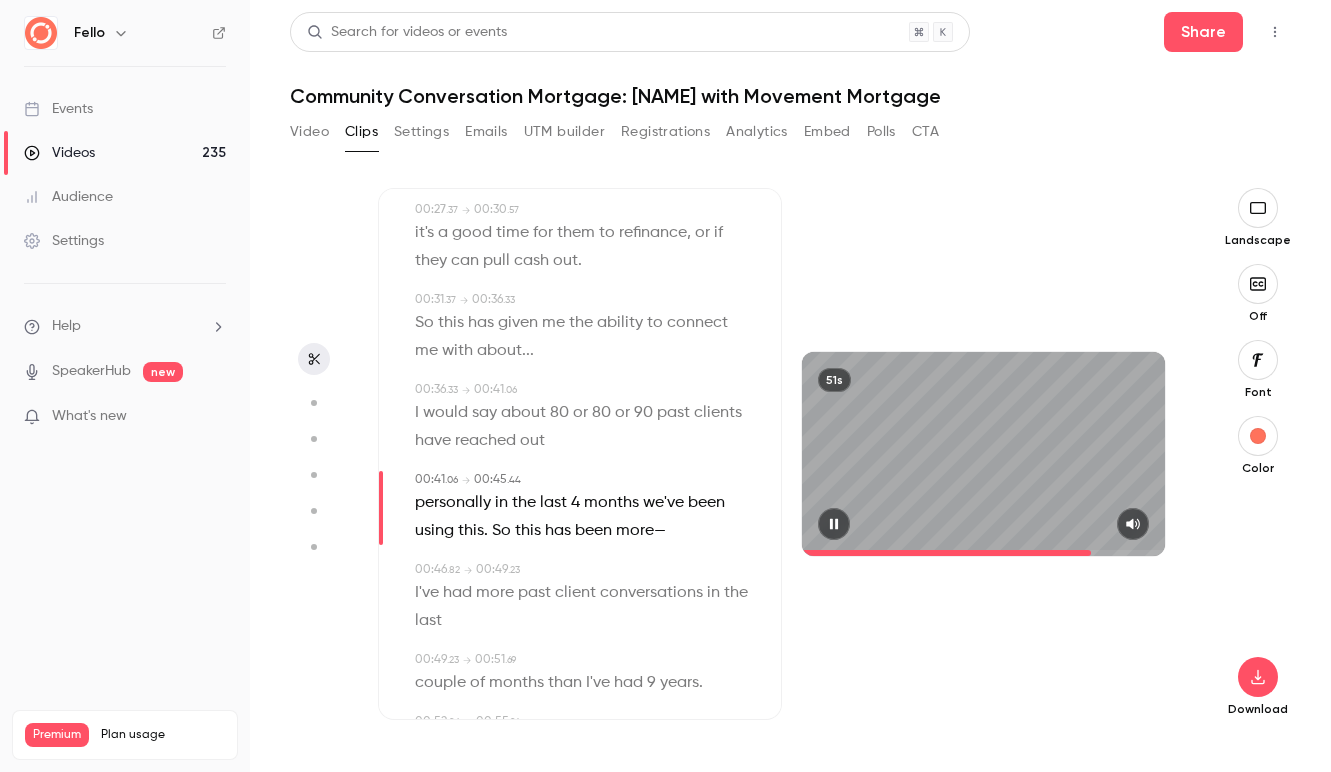 click 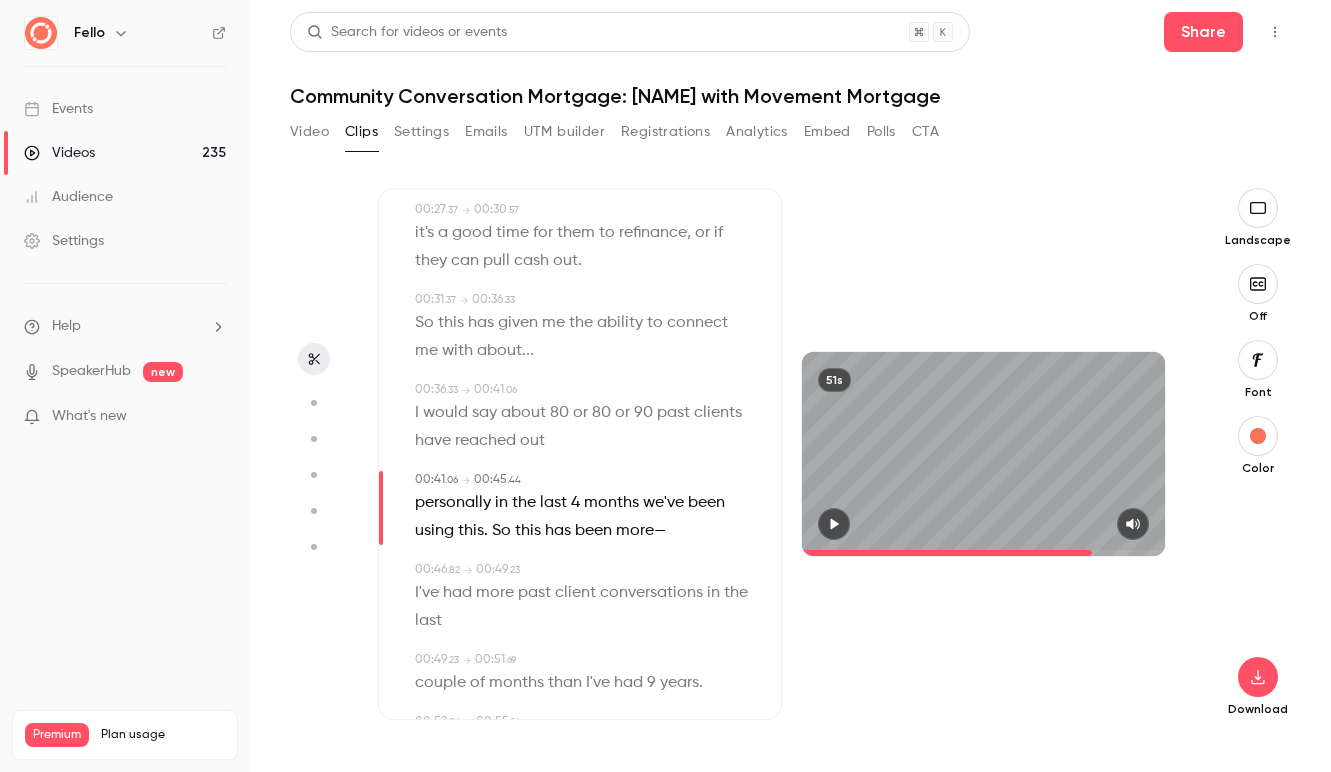 click on "about..." at bounding box center [505, 351] 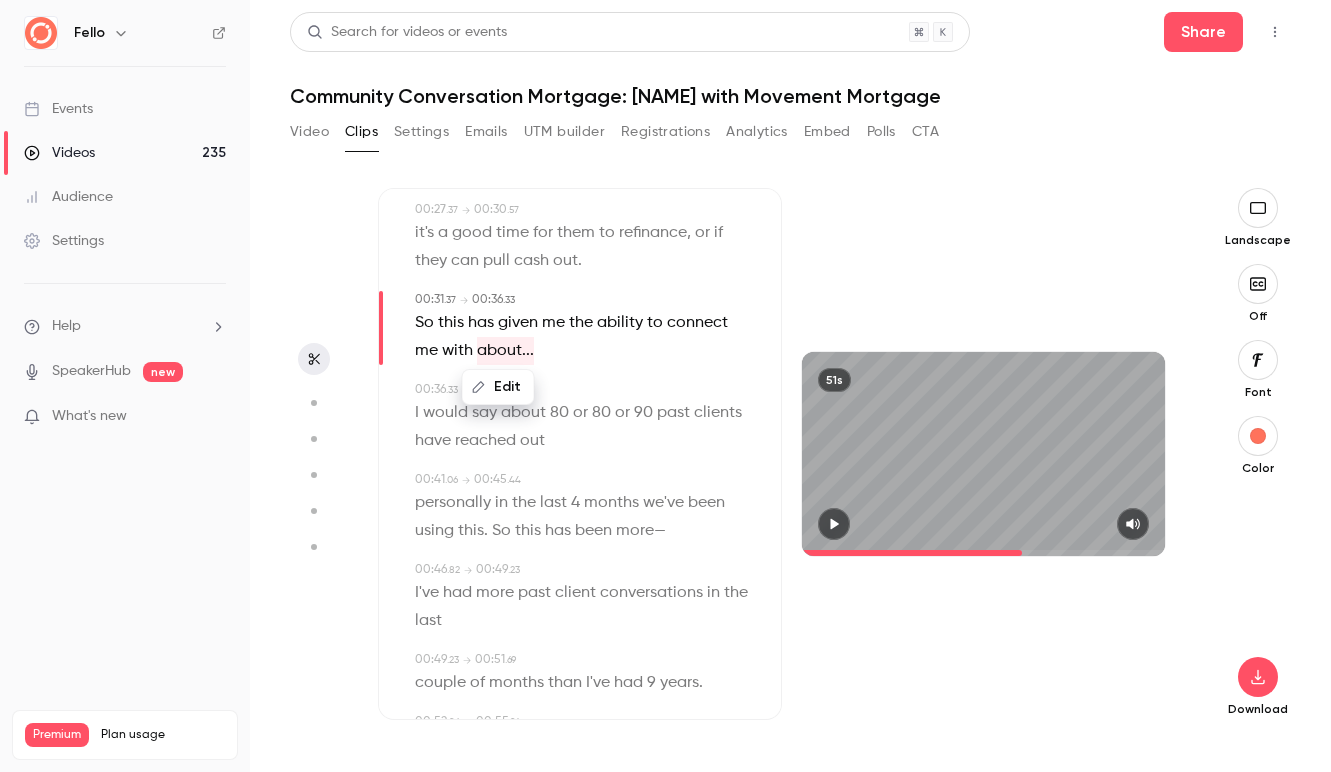 click on "So   this   has   given   me   the   ability   to   connect   me   with   about..." at bounding box center (582, 337) 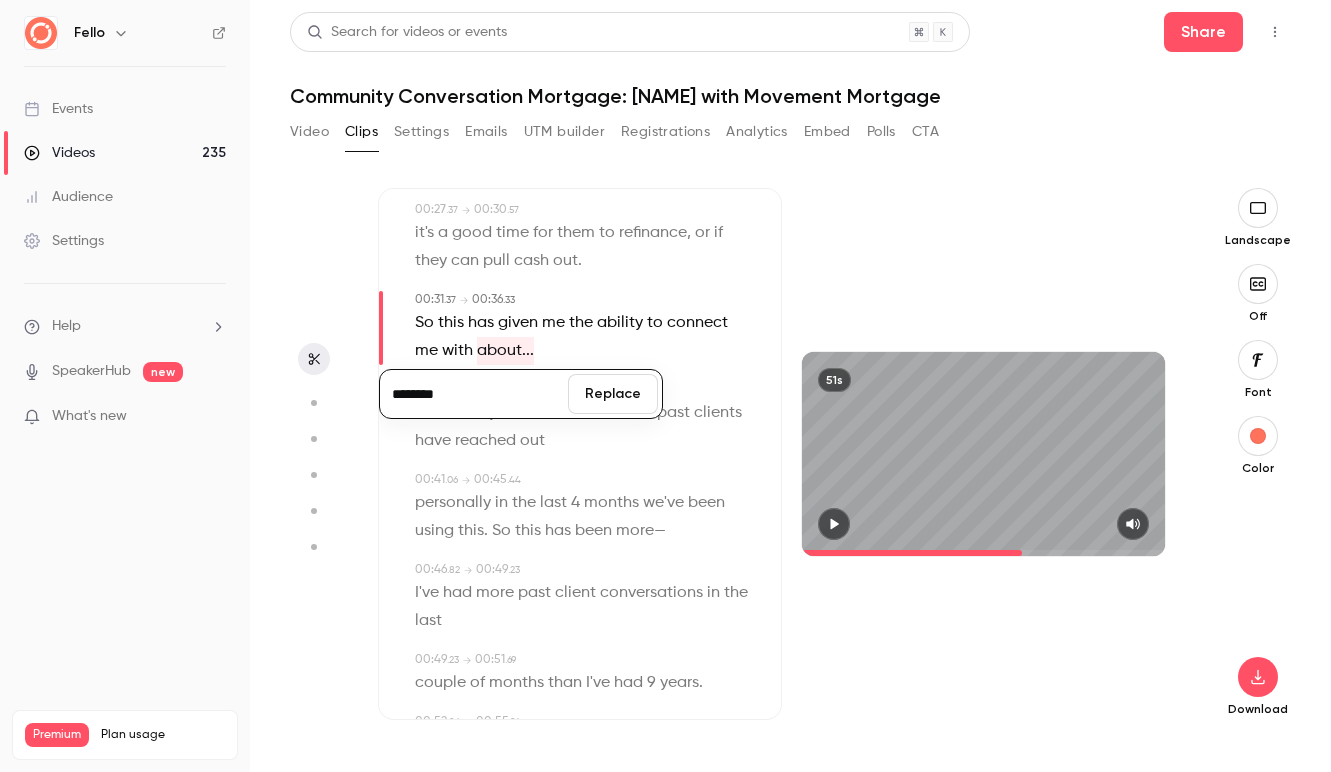 click on "********" at bounding box center (474, 394) 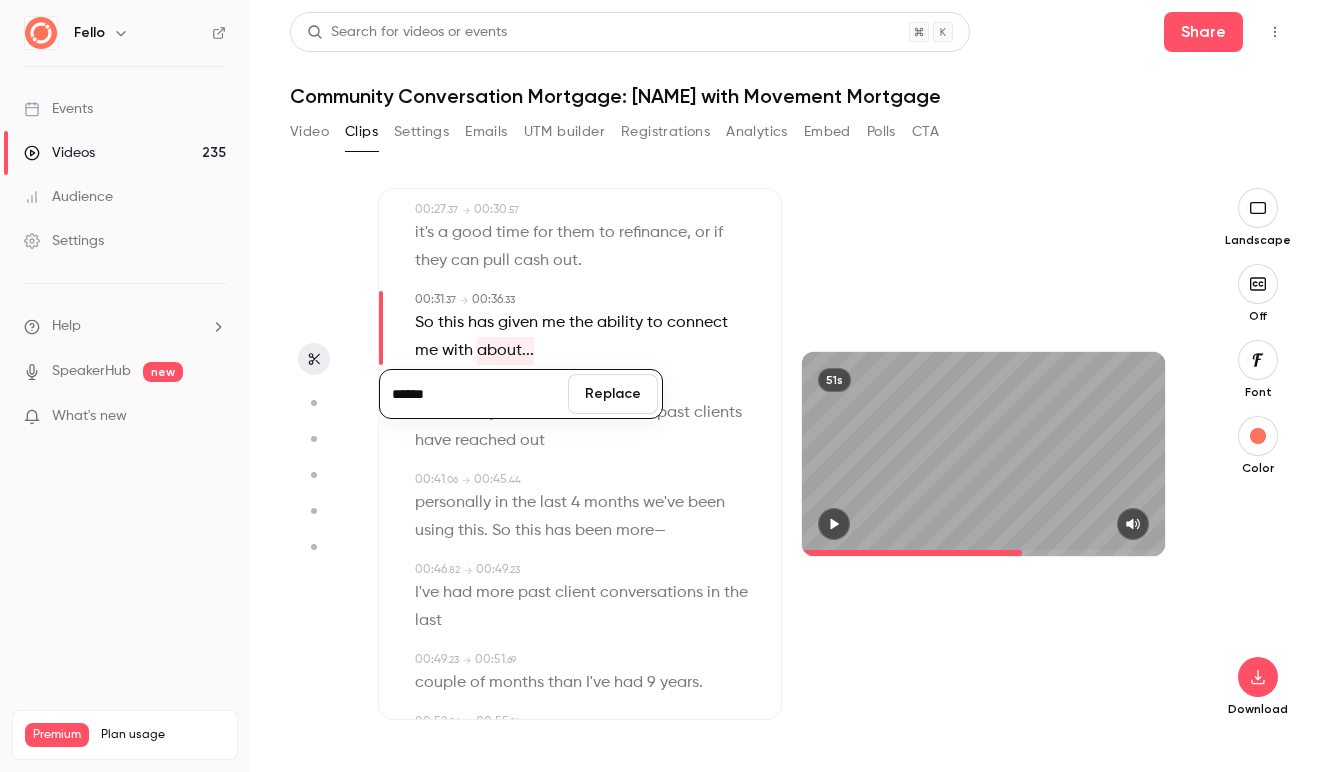 type on "******" 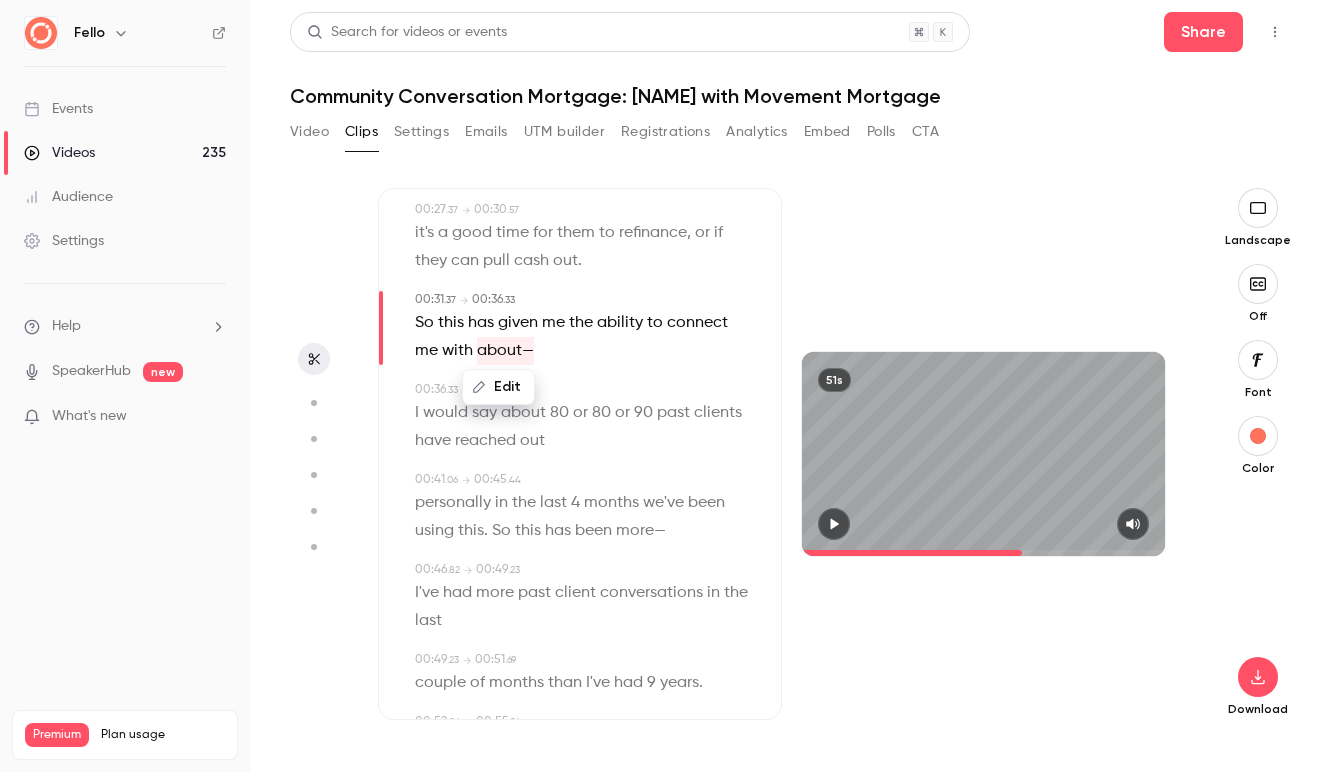 click on "about—" at bounding box center (505, 351) 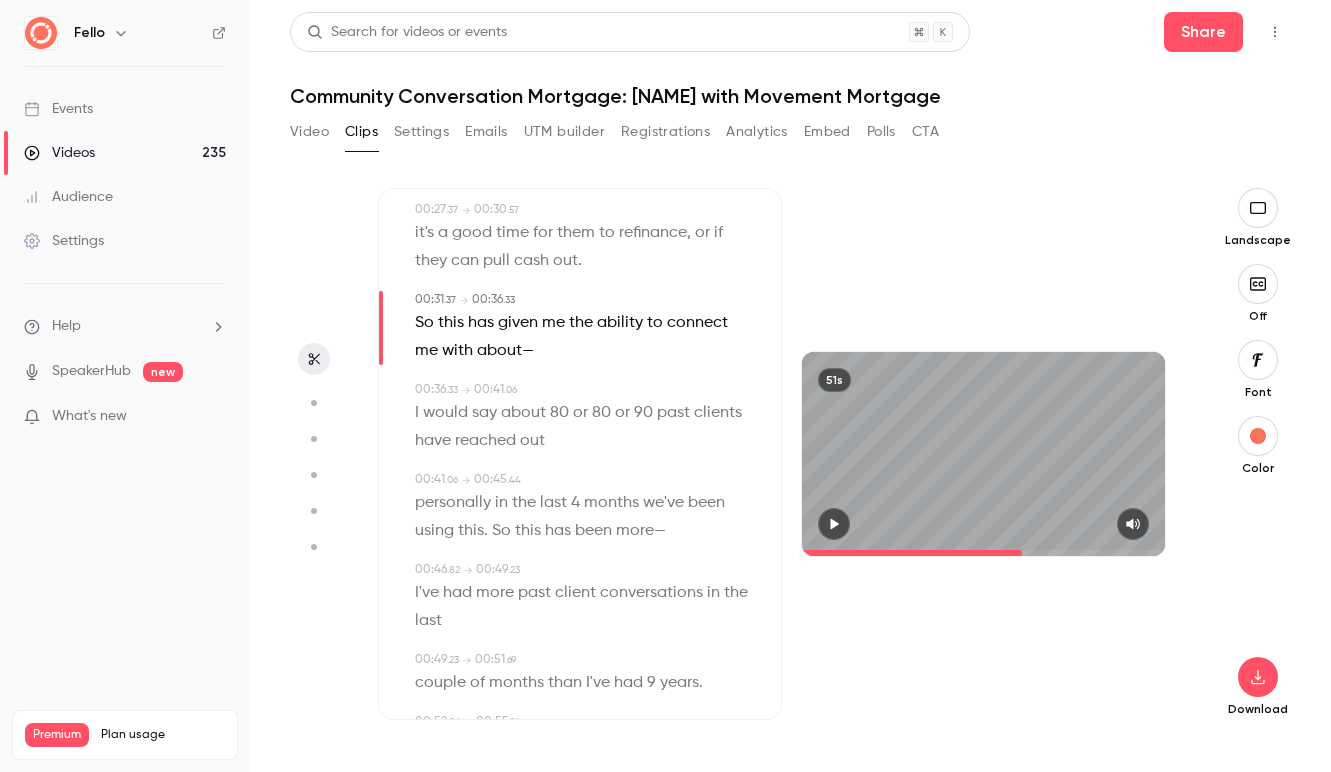 click 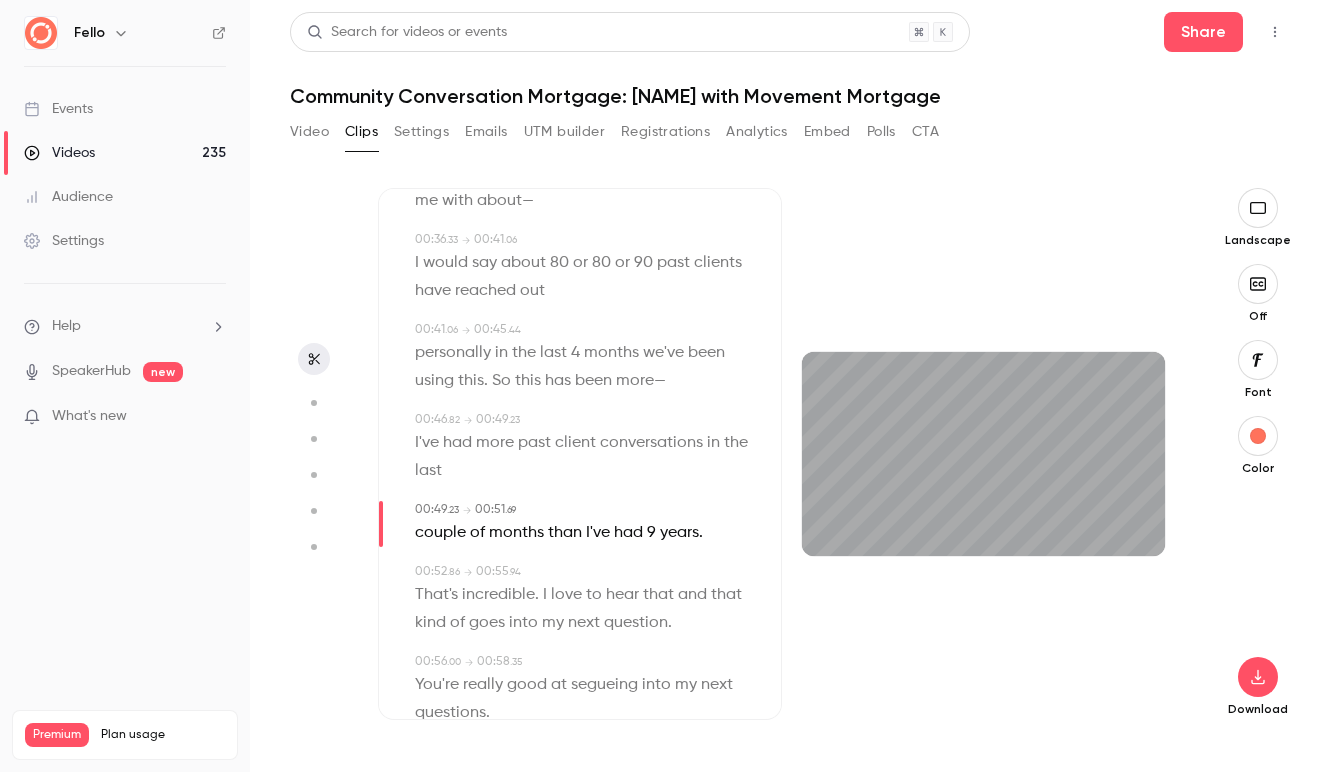 scroll, scrollTop: 746, scrollLeft: 0, axis: vertical 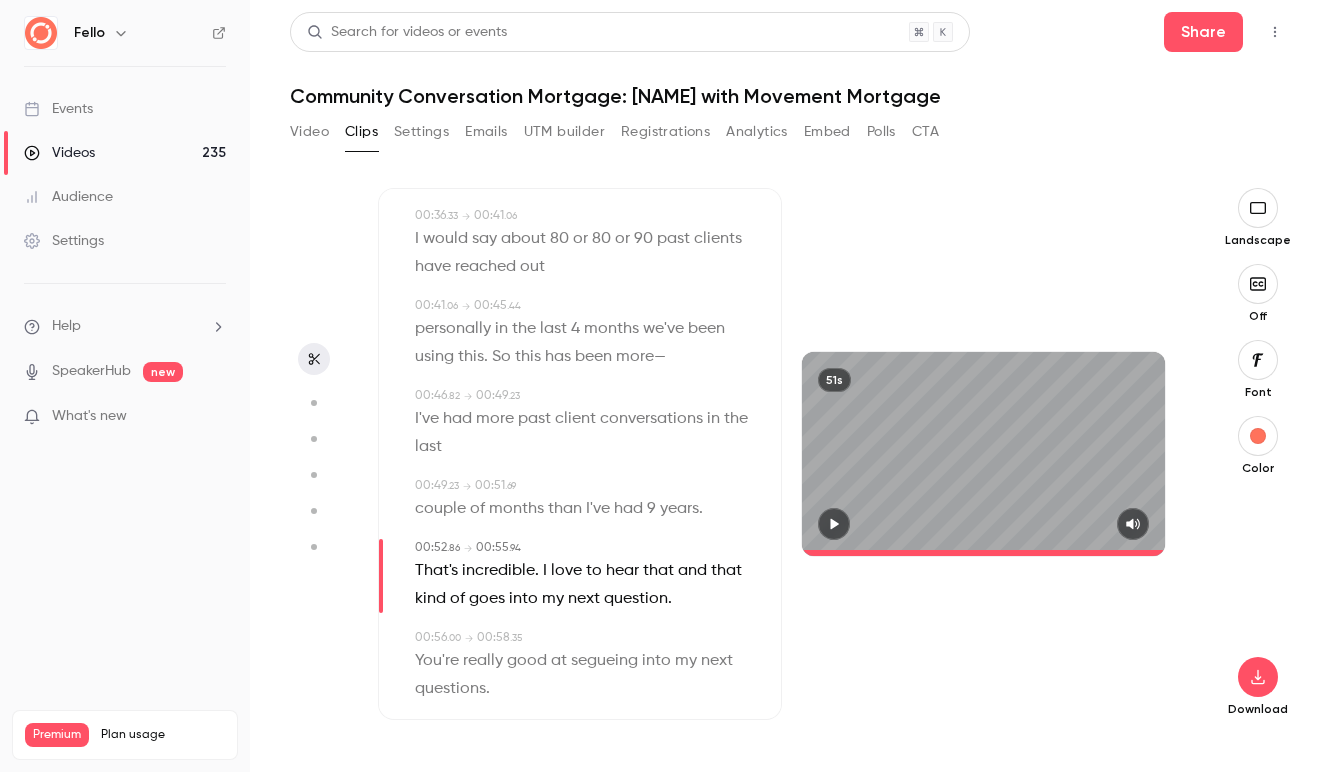 click 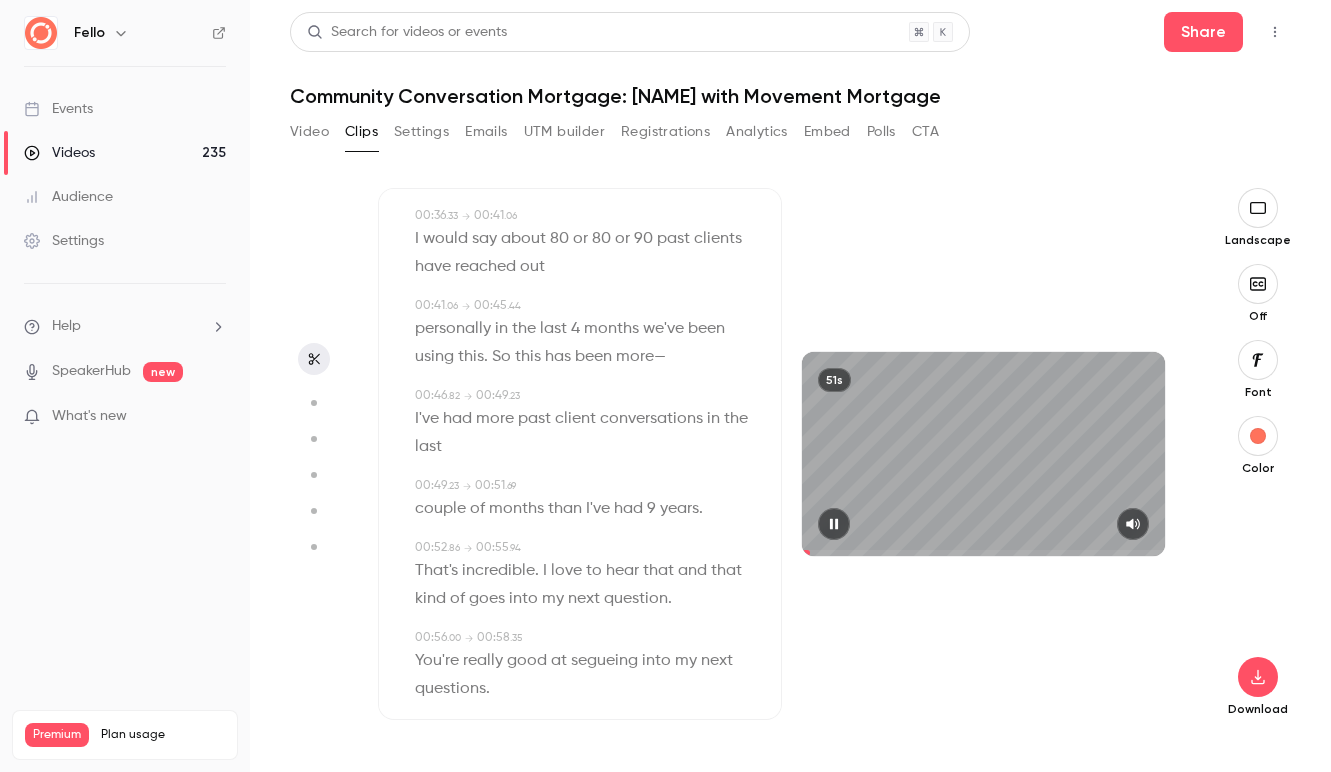 click 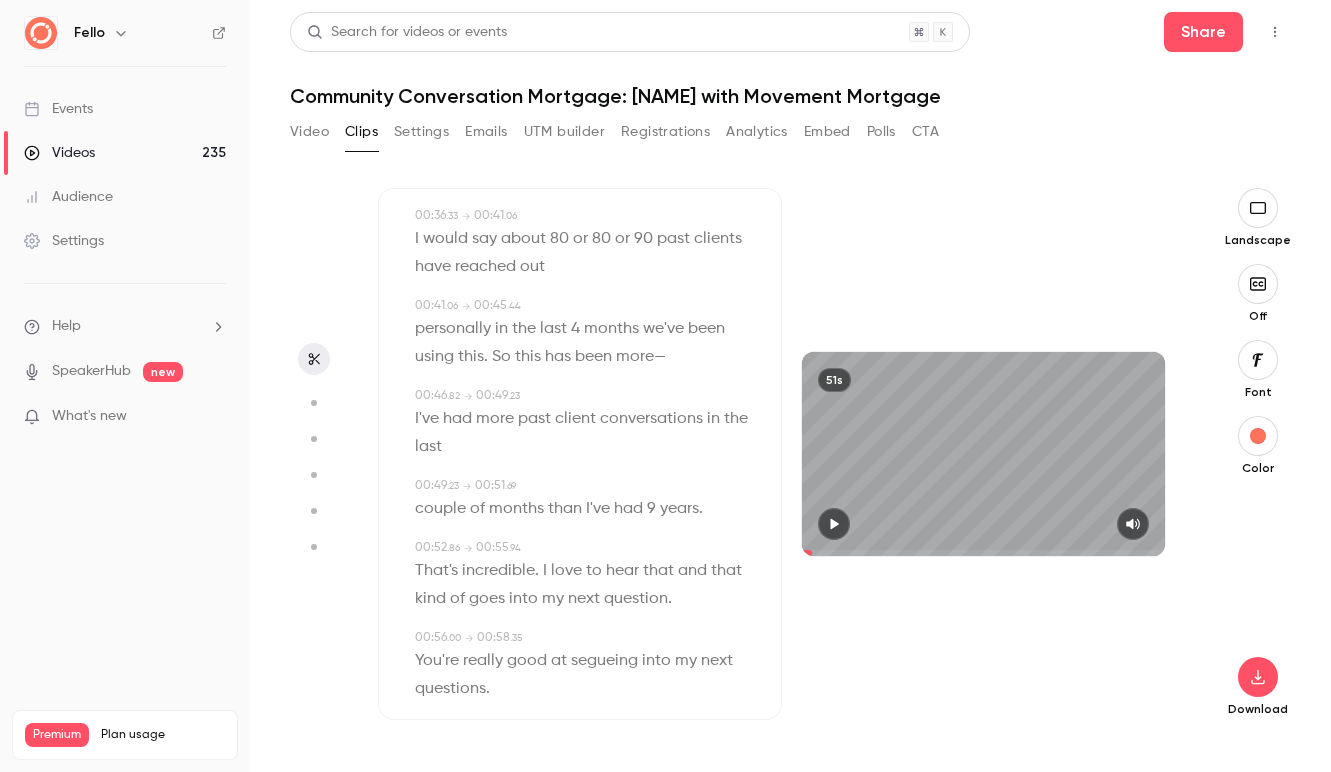 click on "had" at bounding box center (628, 509) 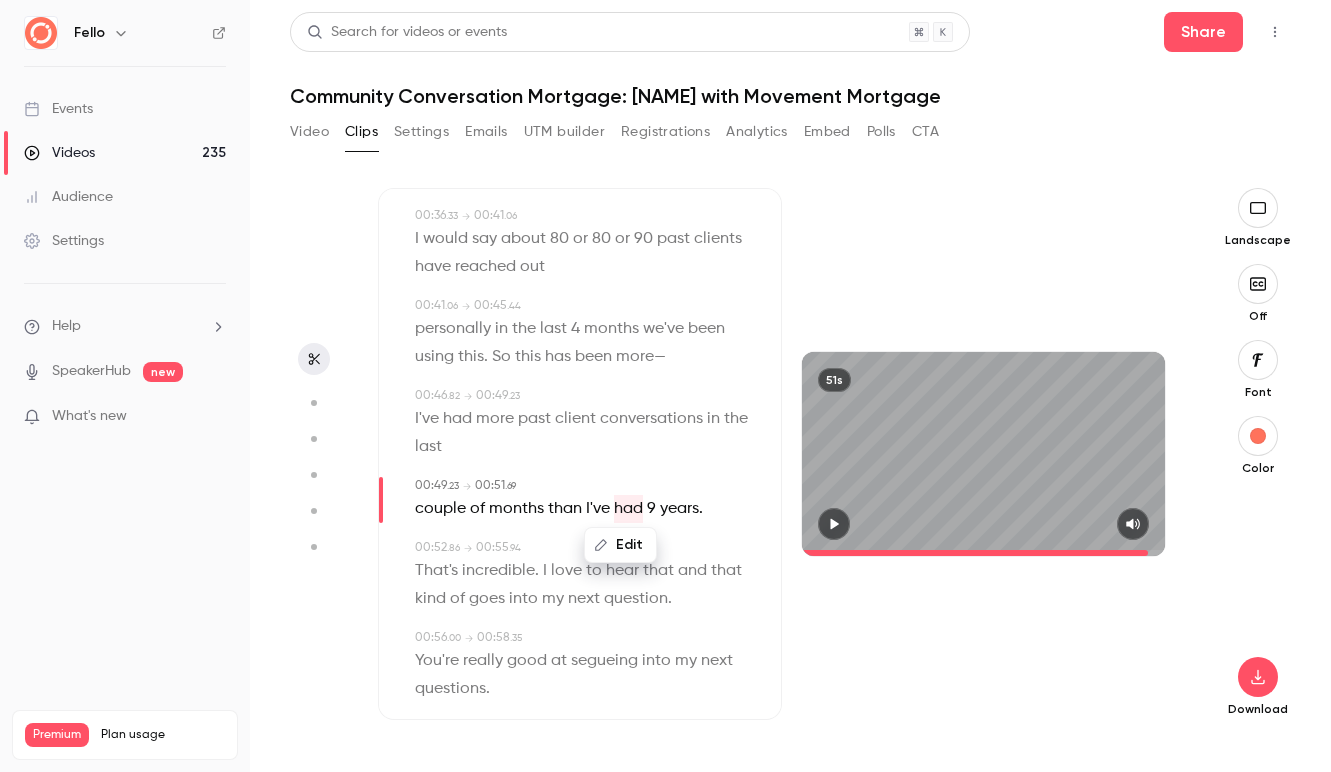click on "Edit" at bounding box center [620, 545] 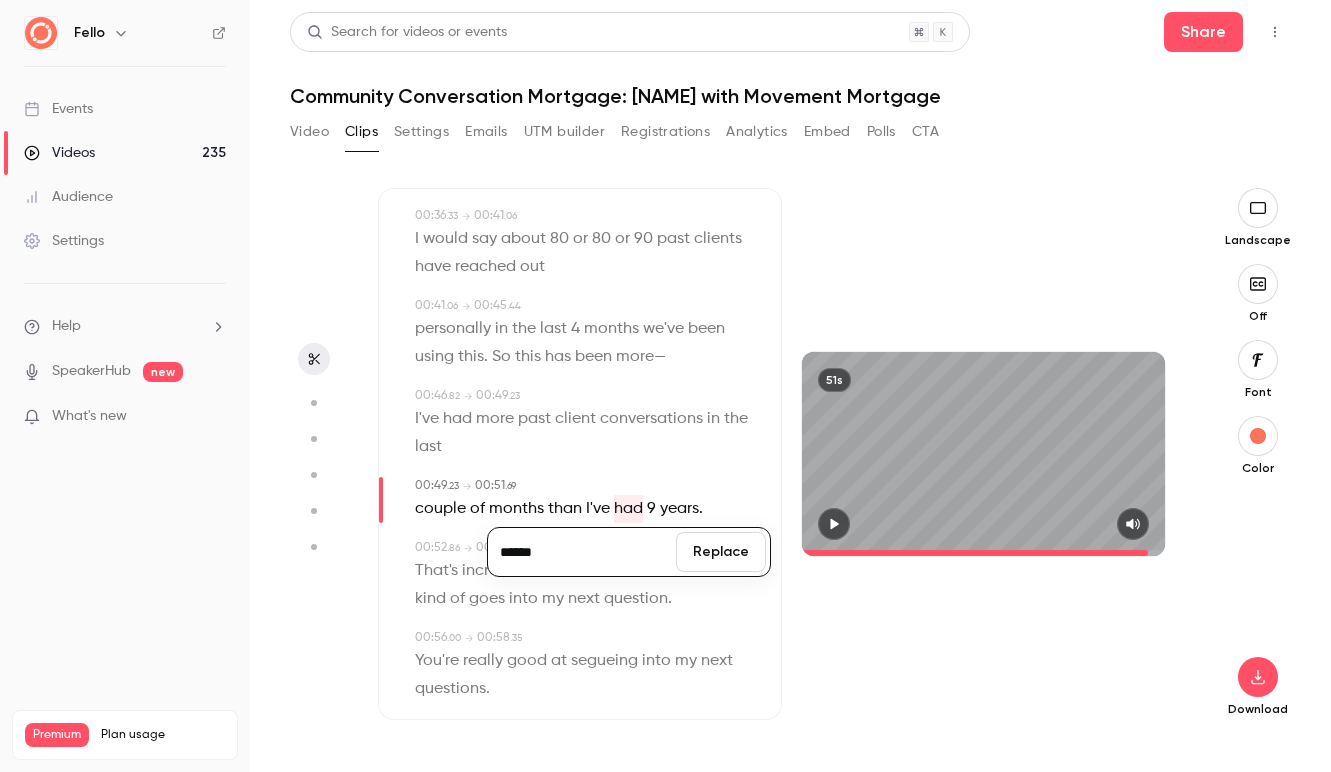 type on "******" 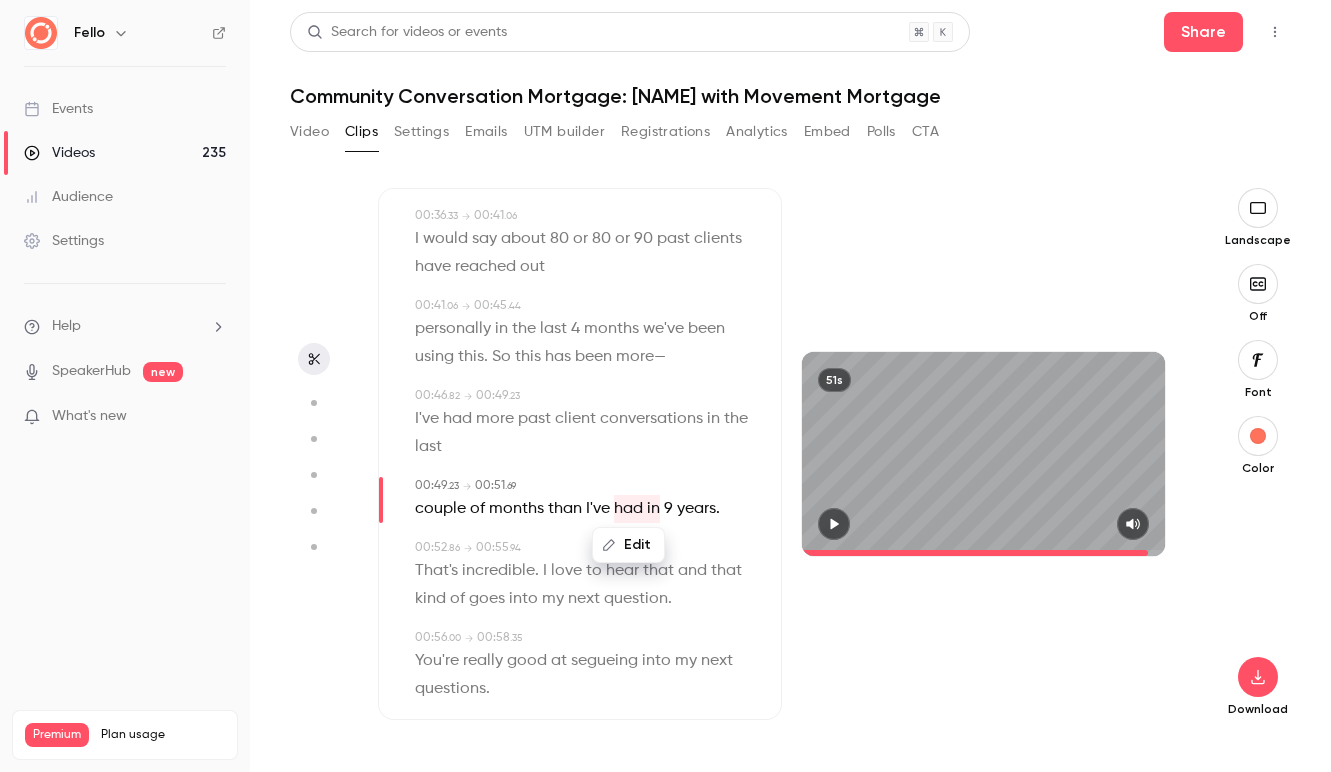 click on "the" at bounding box center [736, 419] 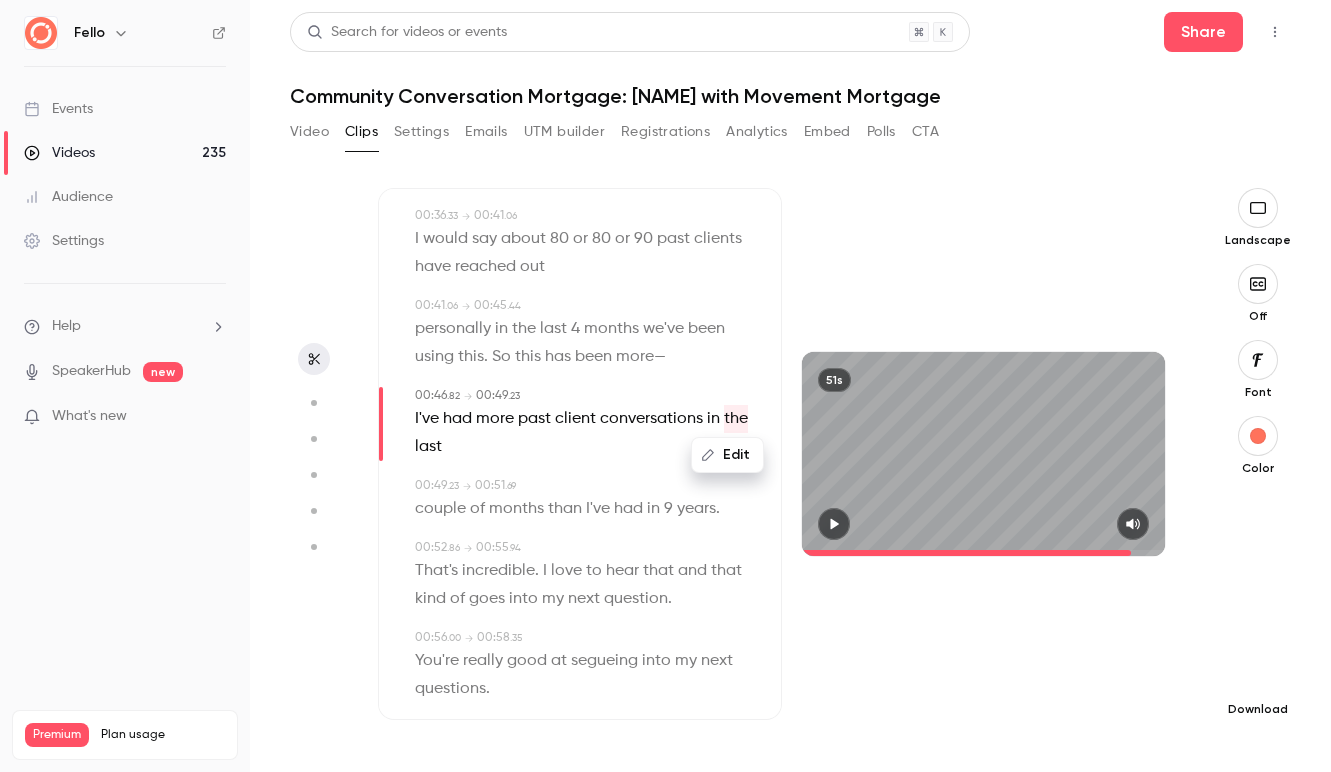 click 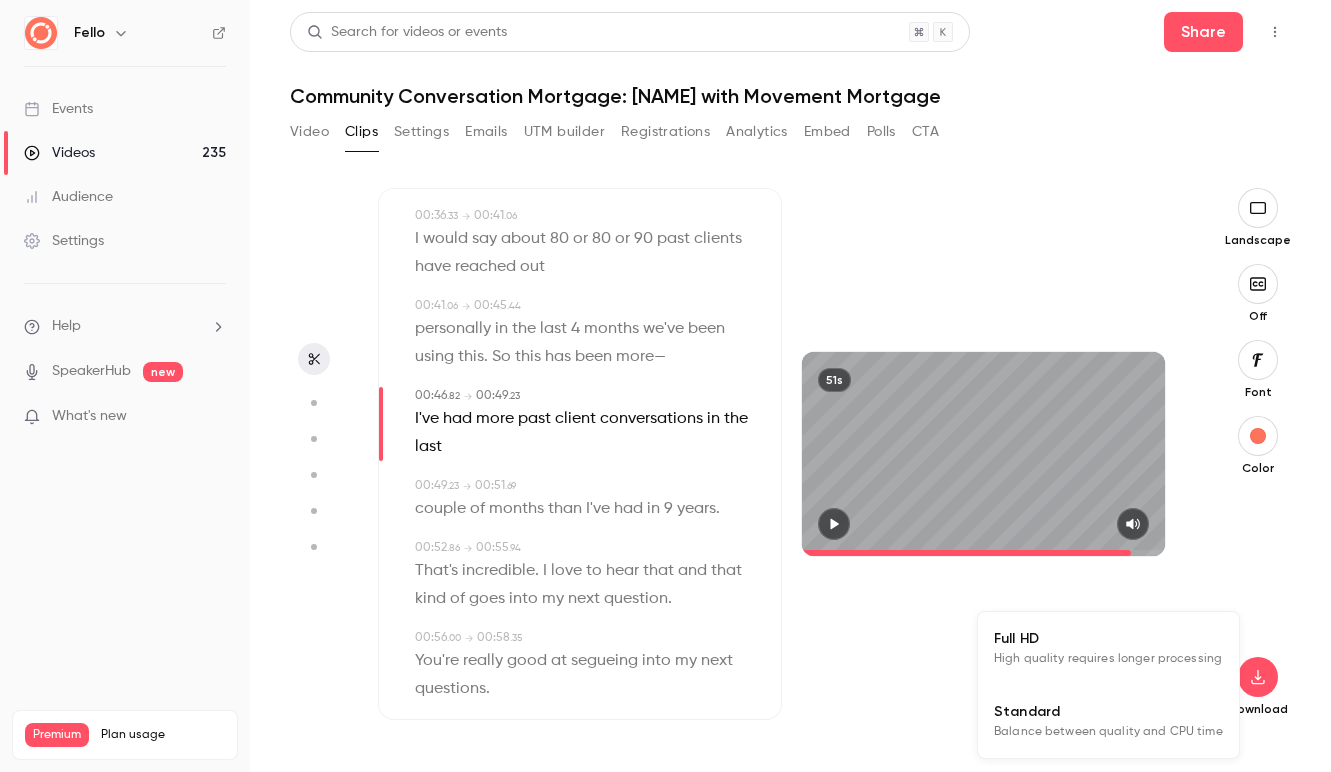 click on "High quality requires longer processing" at bounding box center (1108, 659) 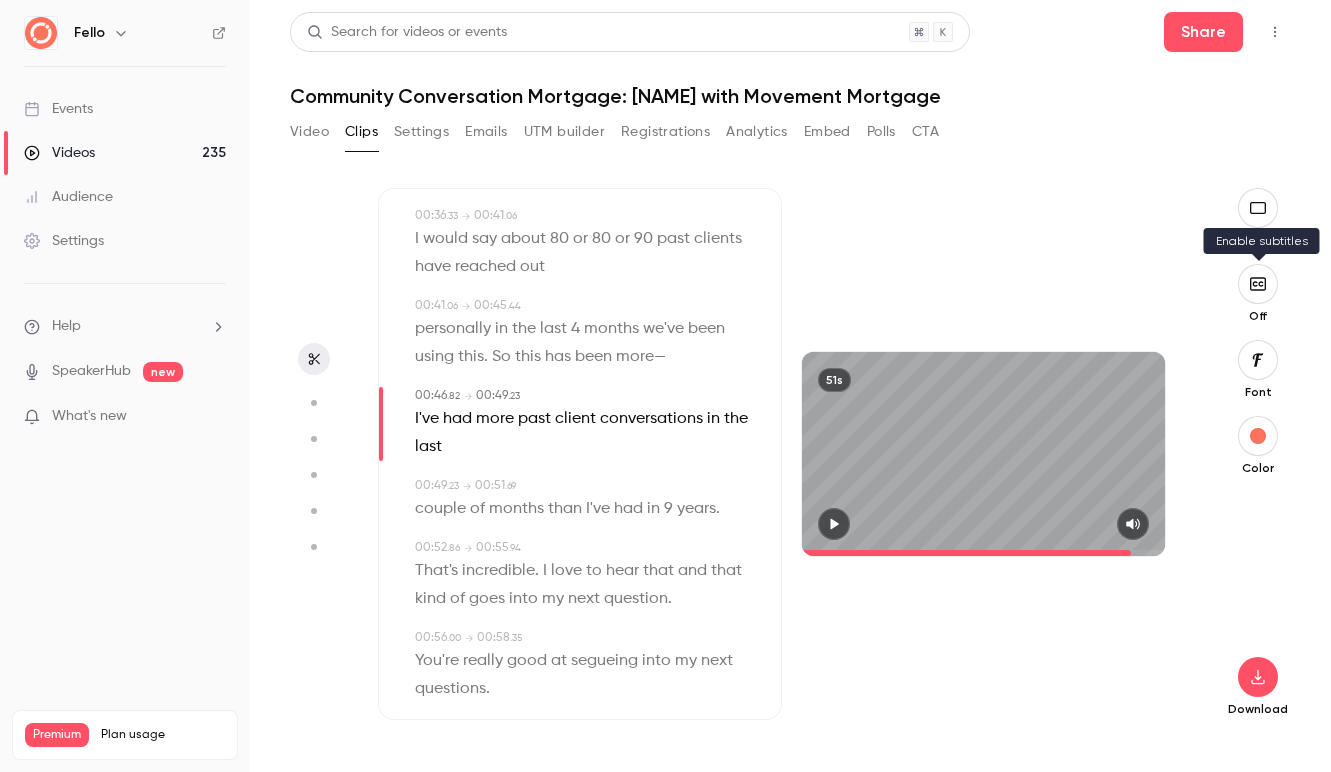 click 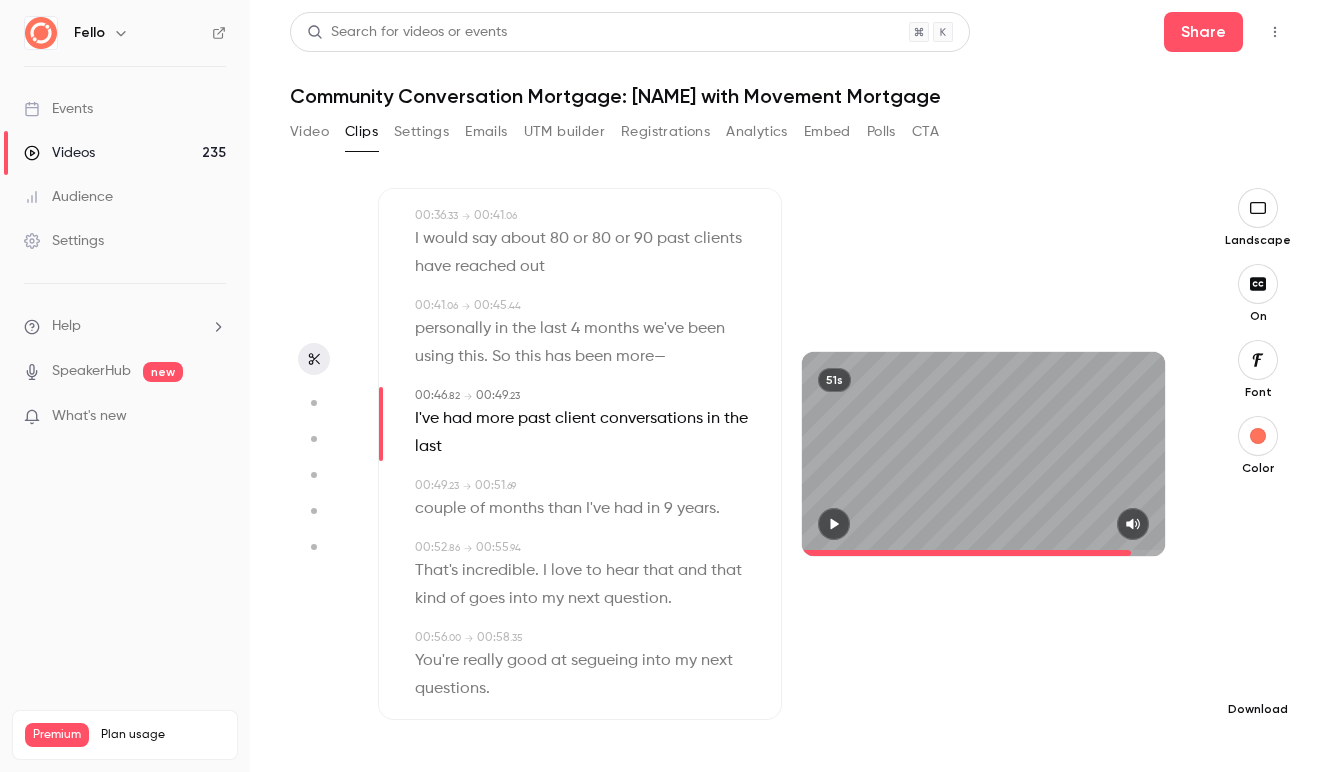 click 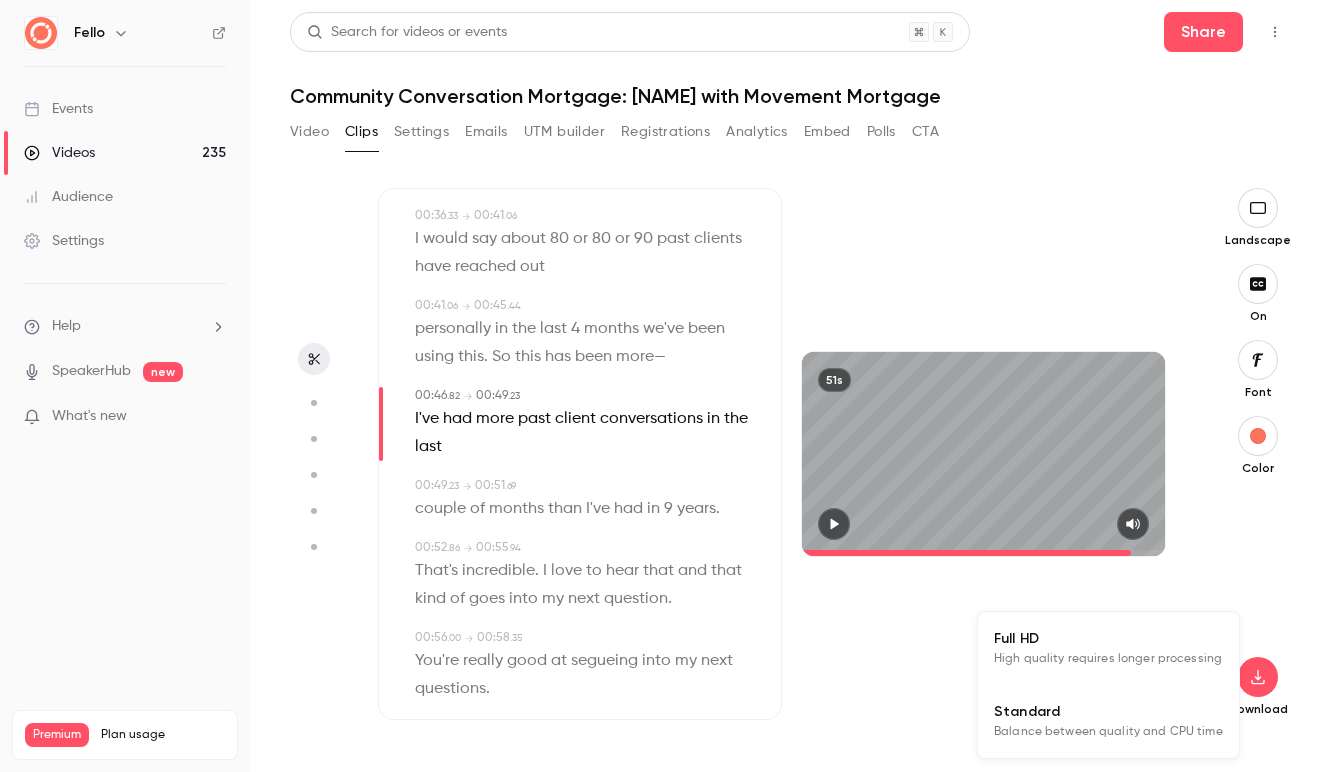 click on "Standard" at bounding box center (1108, 711) 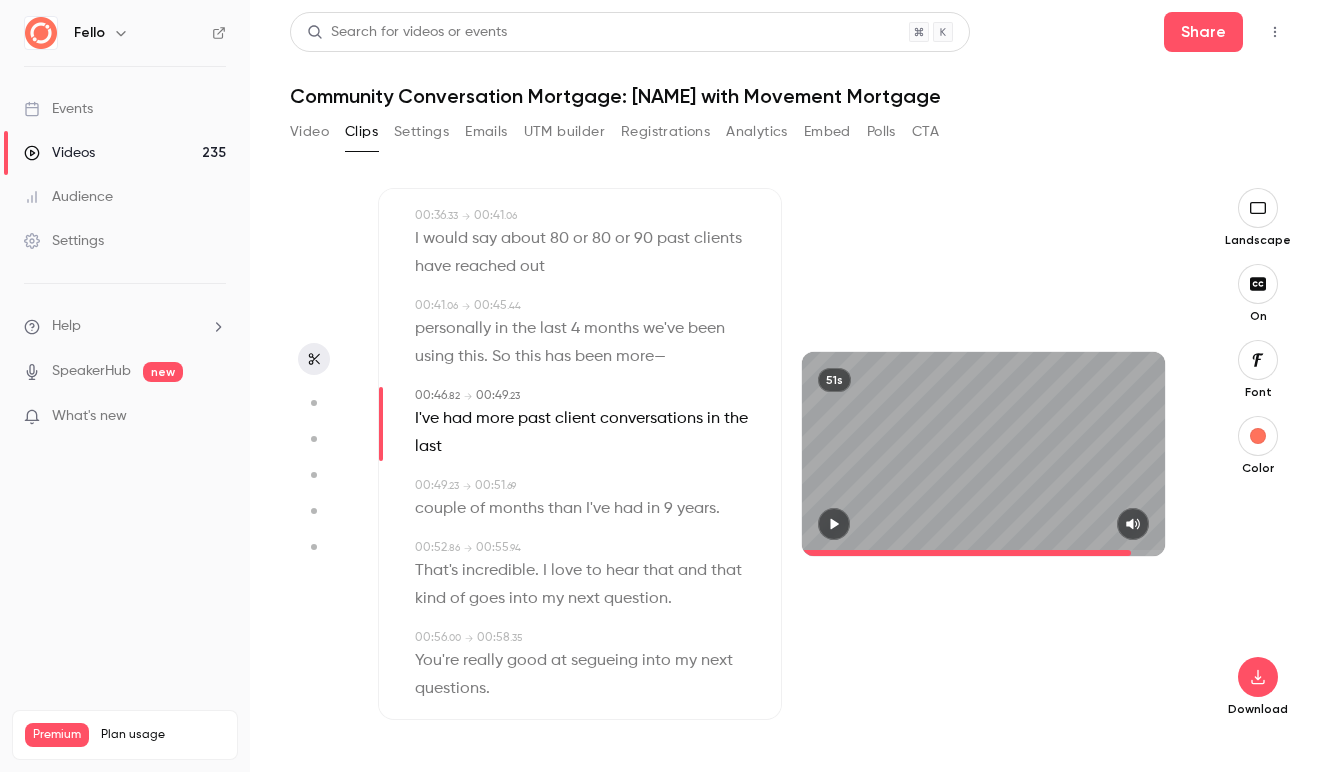 click on "Video" at bounding box center [309, 132] 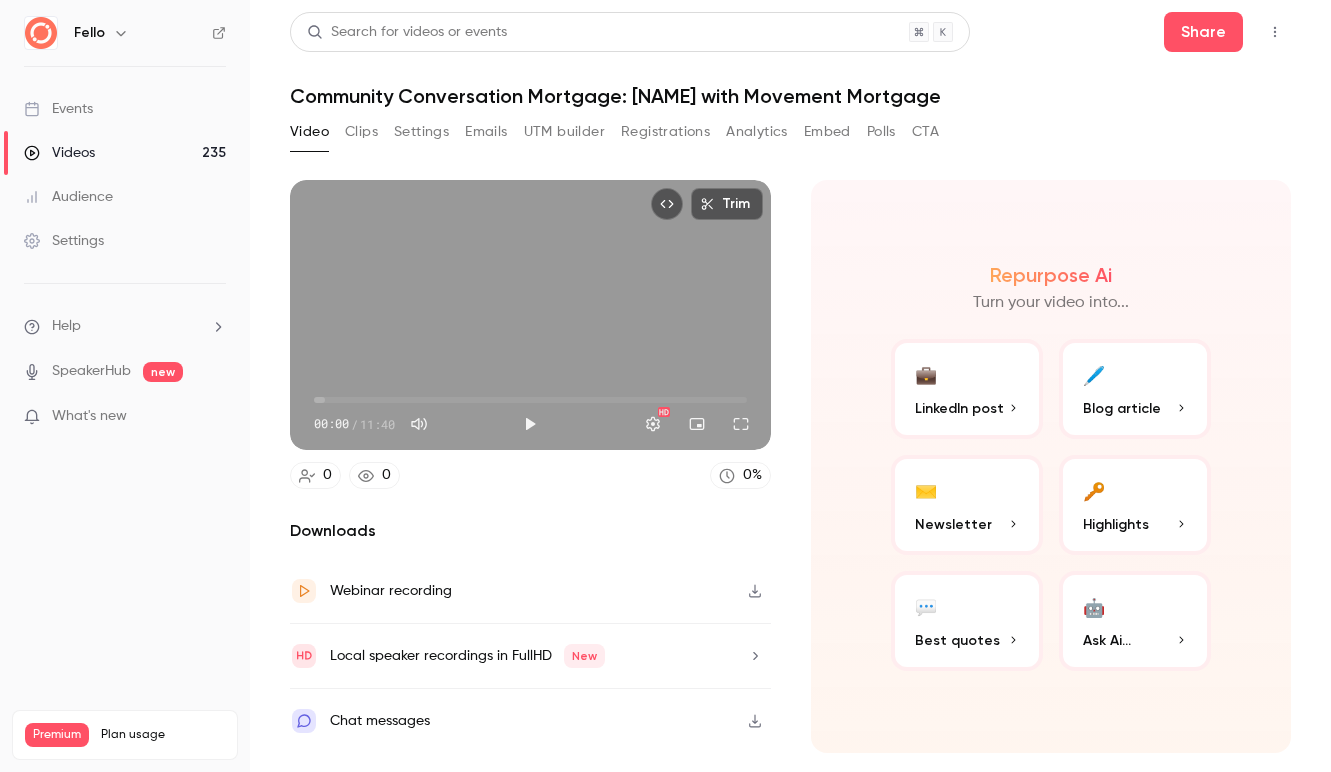 click on "Registrations" at bounding box center [665, 132] 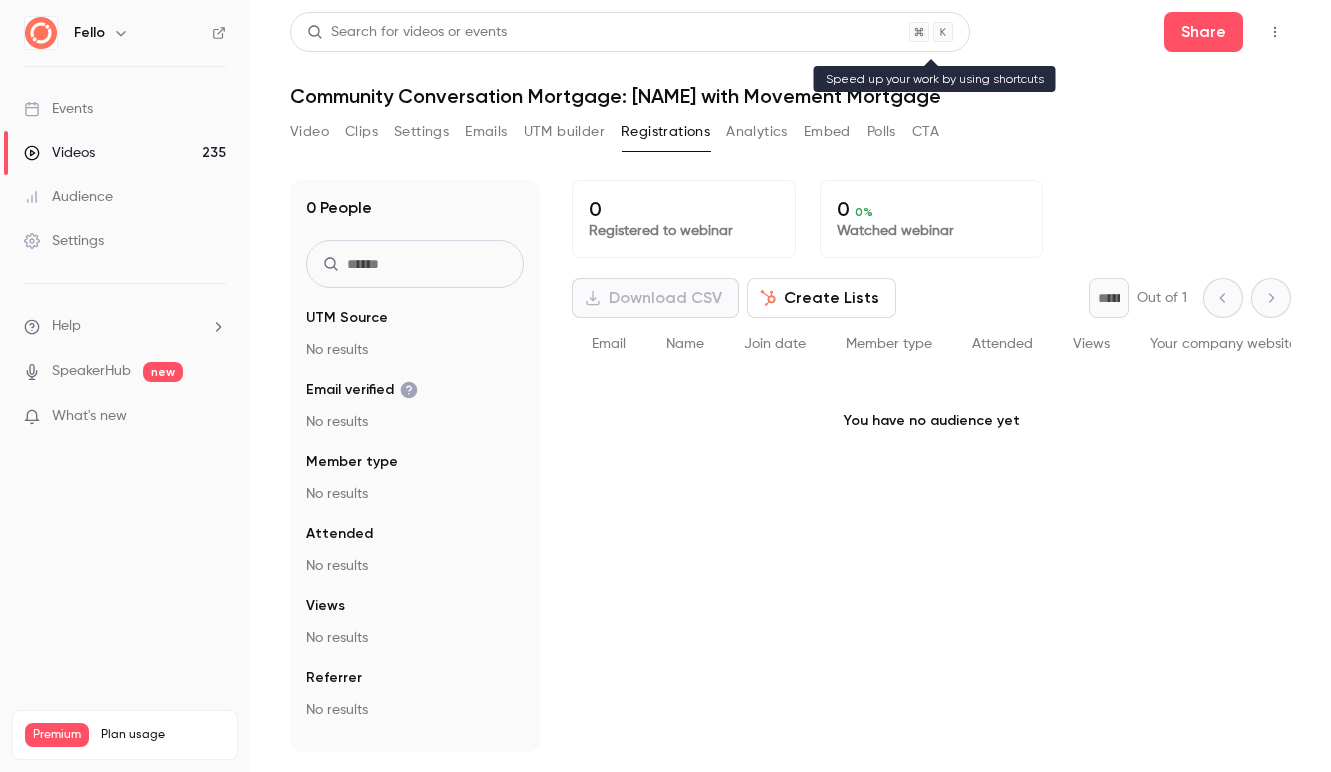 click on "Search for videos or events" at bounding box center [407, 32] 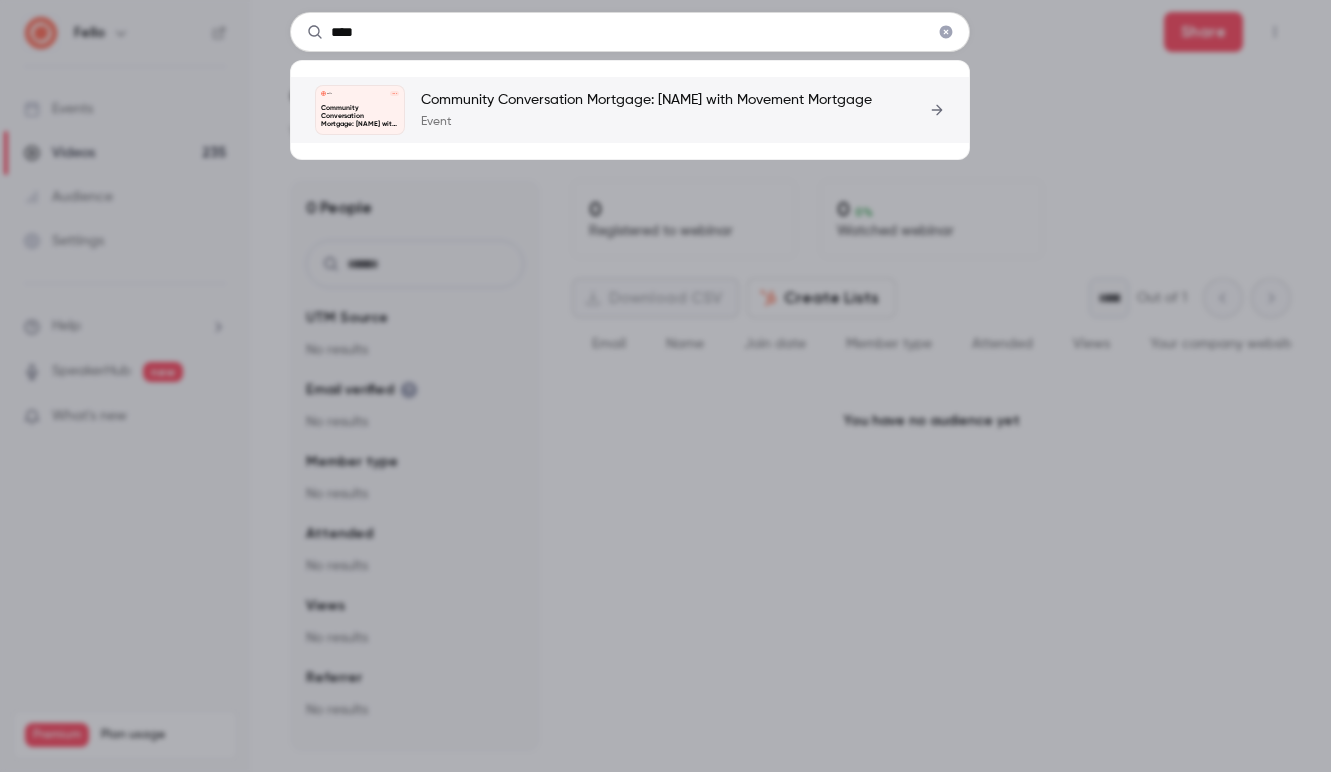 type on "****" 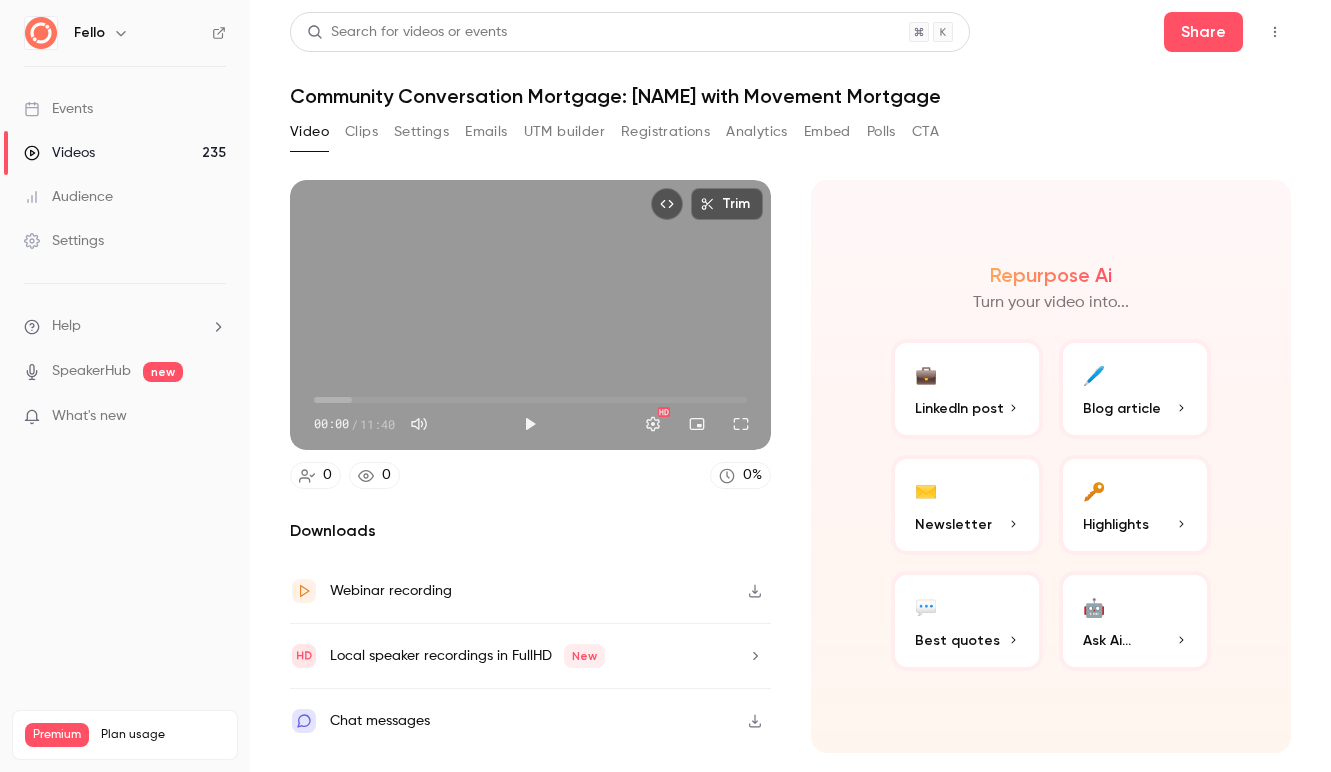 click on "CTA" at bounding box center (925, 132) 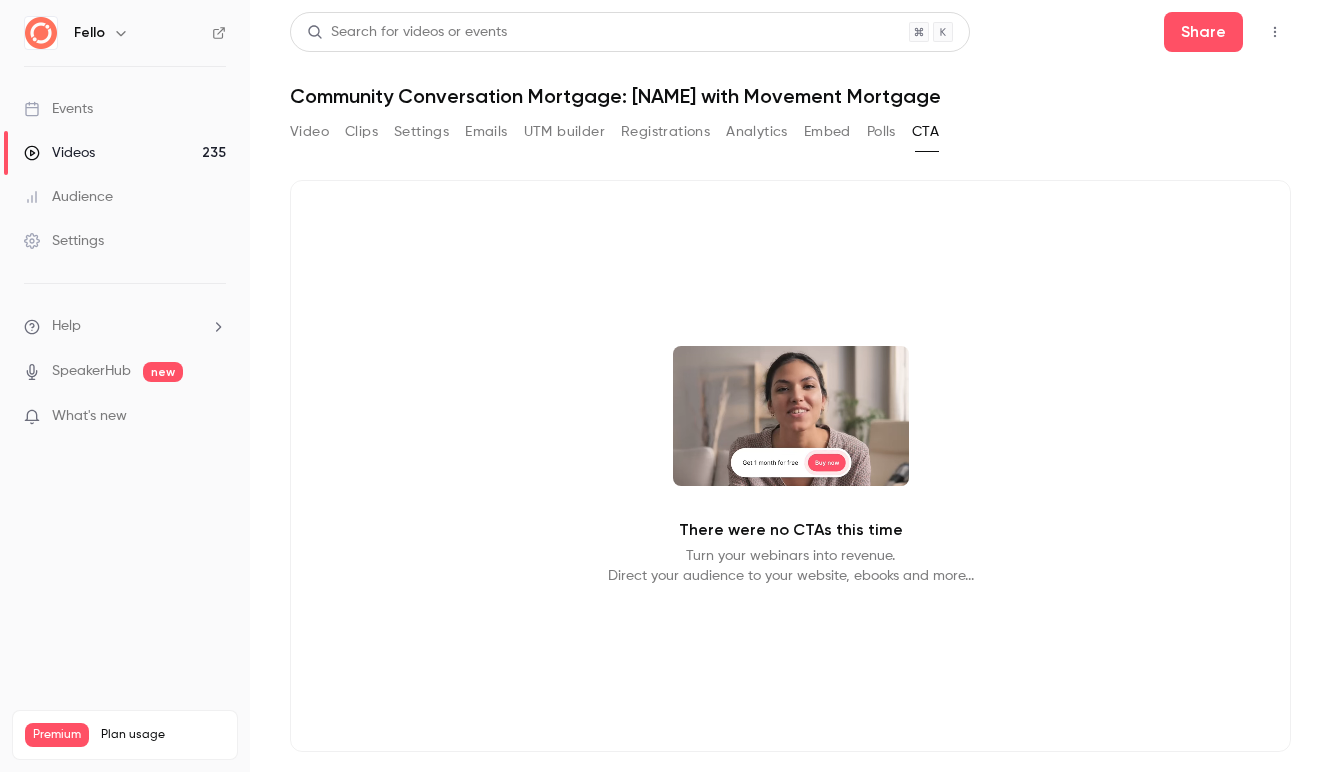 click on "Video Clips Settings Emails UTM builder Registrations Analytics Embed Polls CTA" at bounding box center [614, 132] 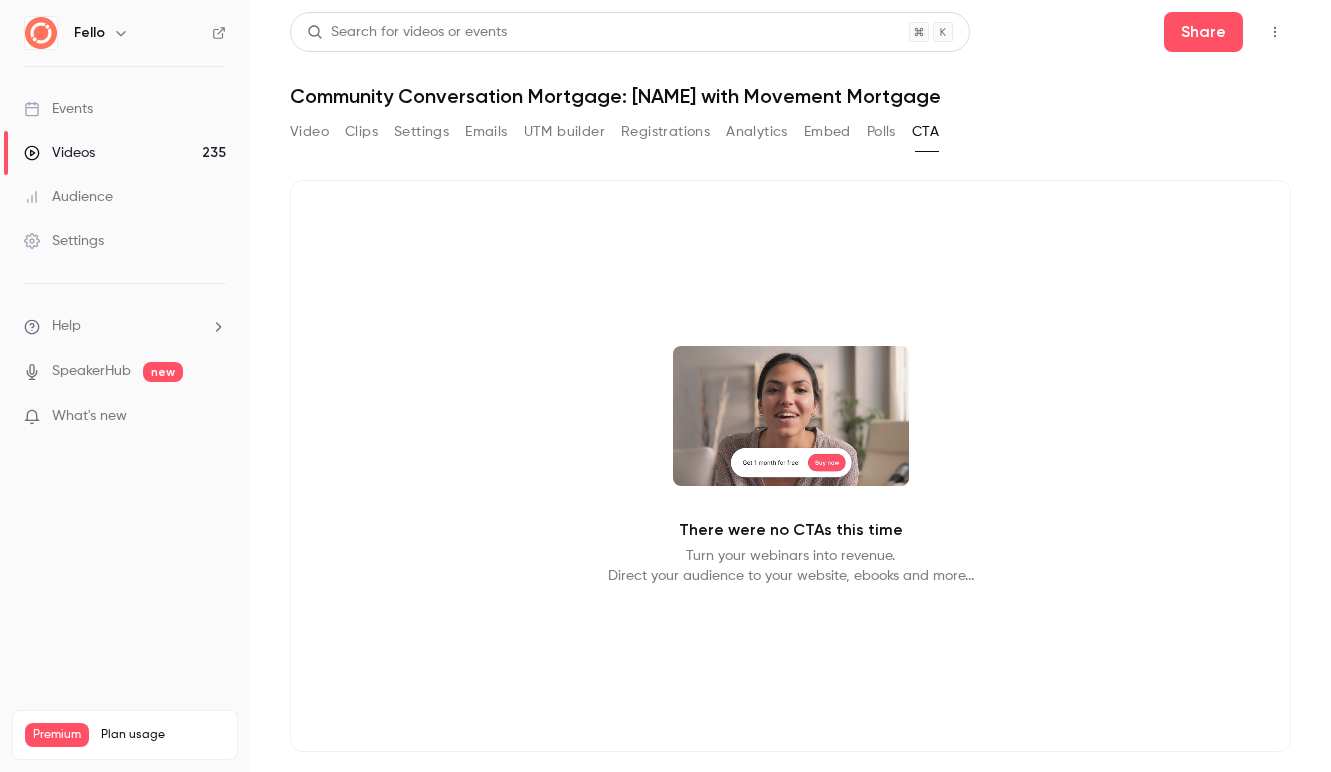 click on "Polls" at bounding box center (881, 132) 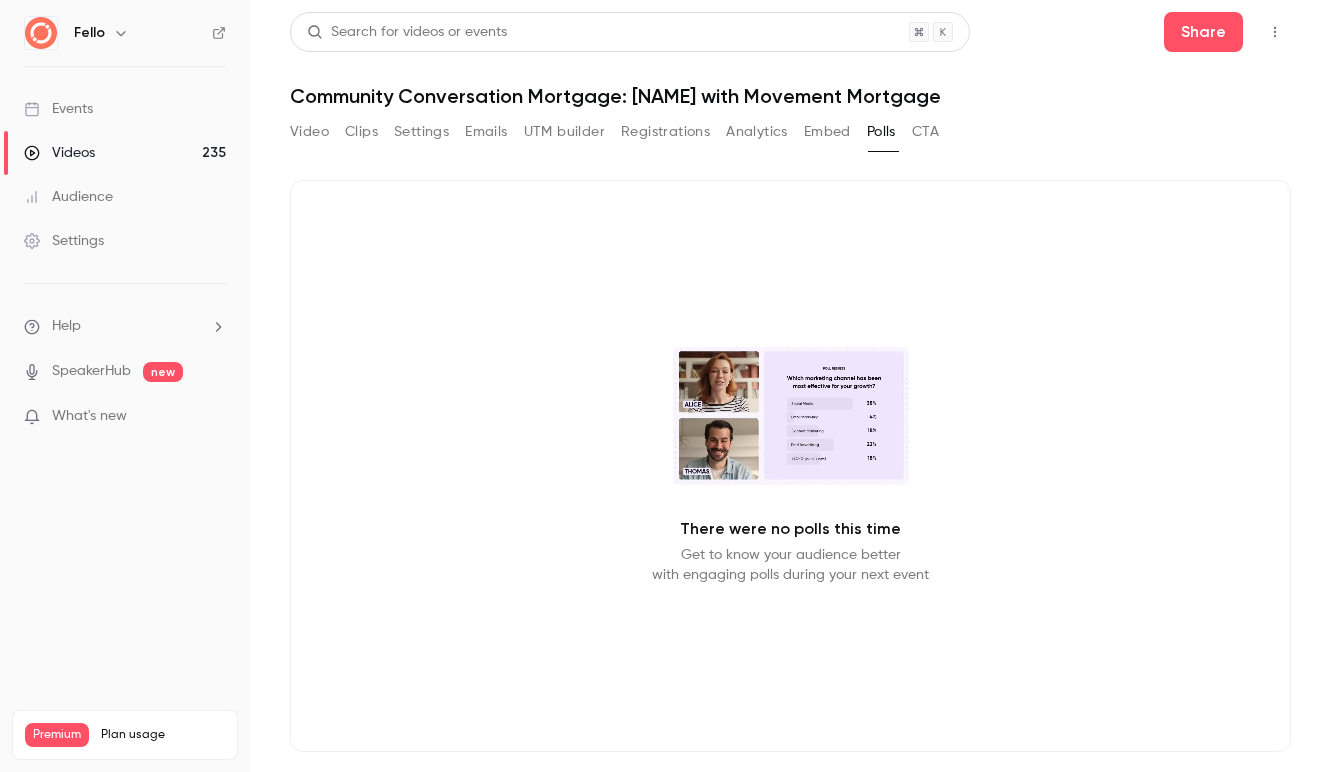 click on "Embed" at bounding box center [827, 132] 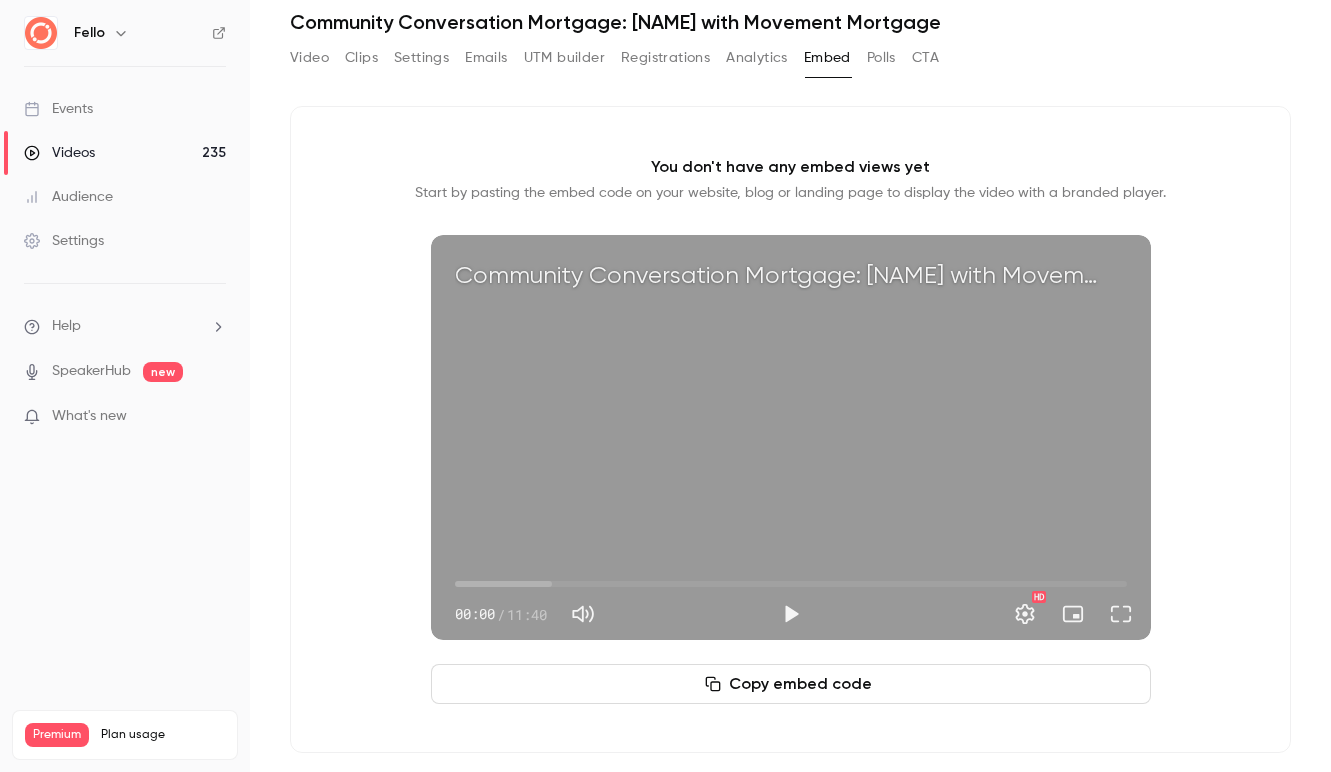 scroll, scrollTop: 87, scrollLeft: 0, axis: vertical 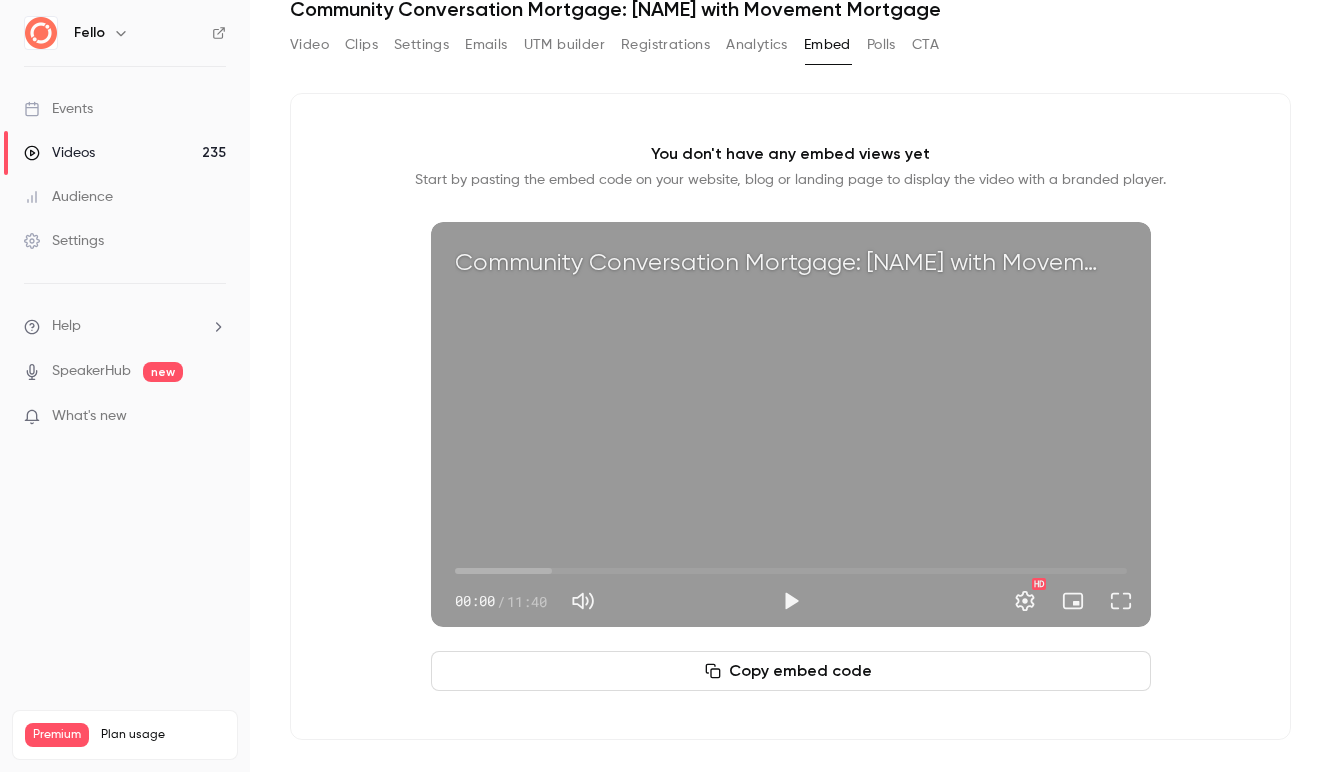 click on "Copy embed code" at bounding box center (791, 671) 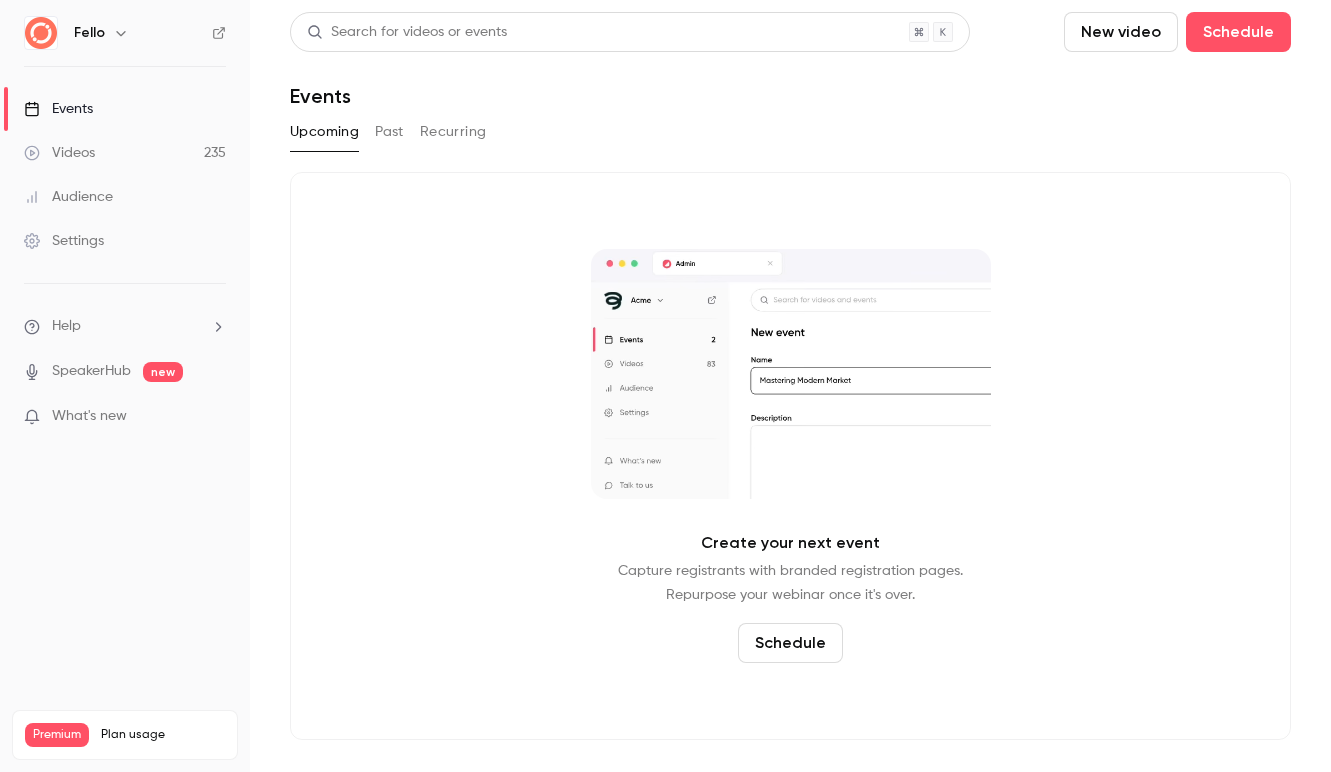 click on "Past" at bounding box center [389, 132] 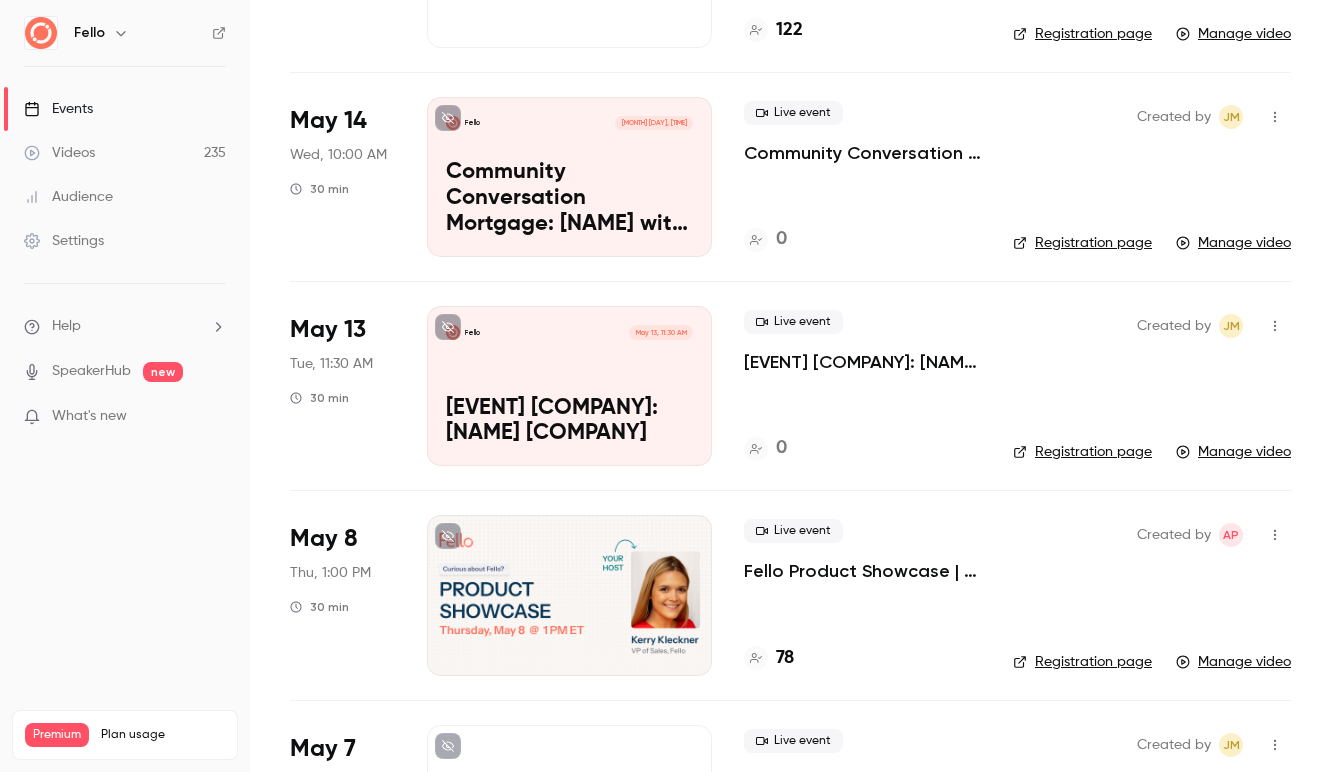 scroll, scrollTop: 2621, scrollLeft: 0, axis: vertical 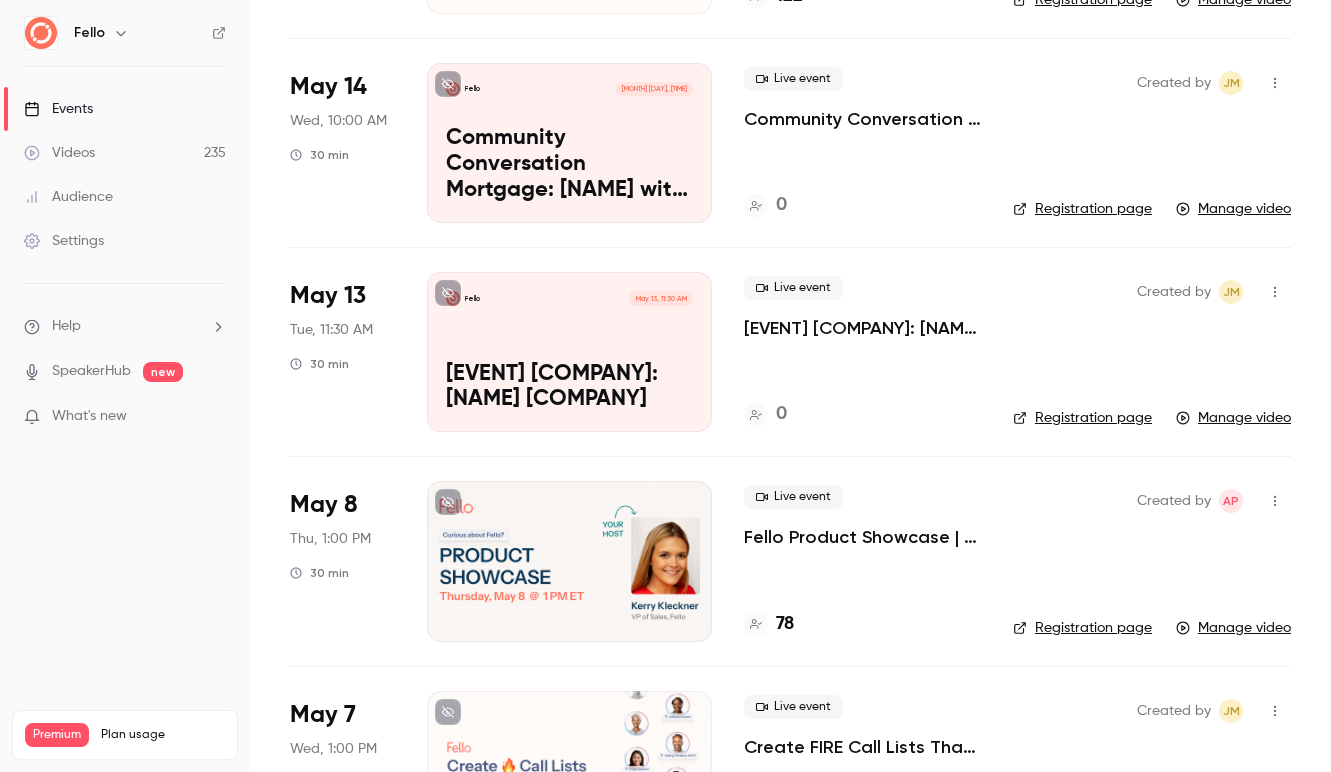 click on "Registration page" at bounding box center [1082, 209] 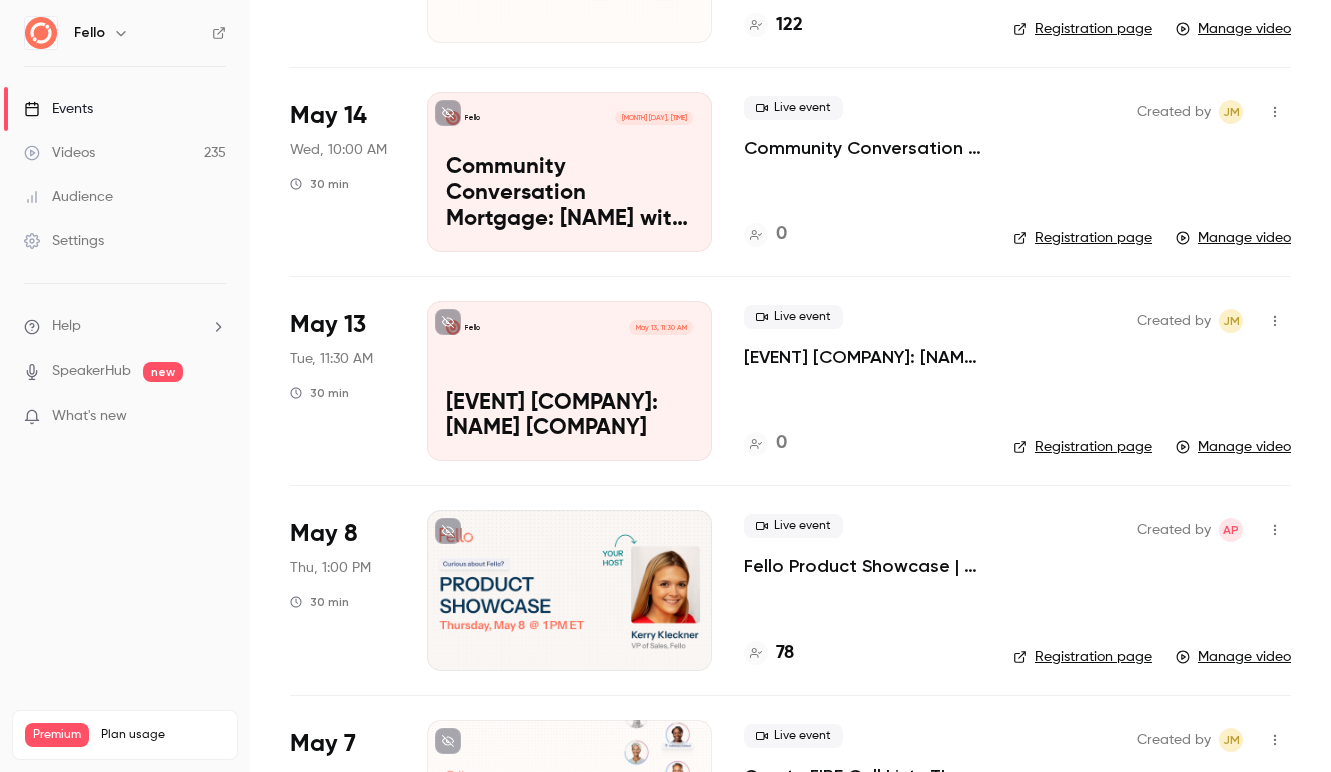 scroll, scrollTop: 2565, scrollLeft: 0, axis: vertical 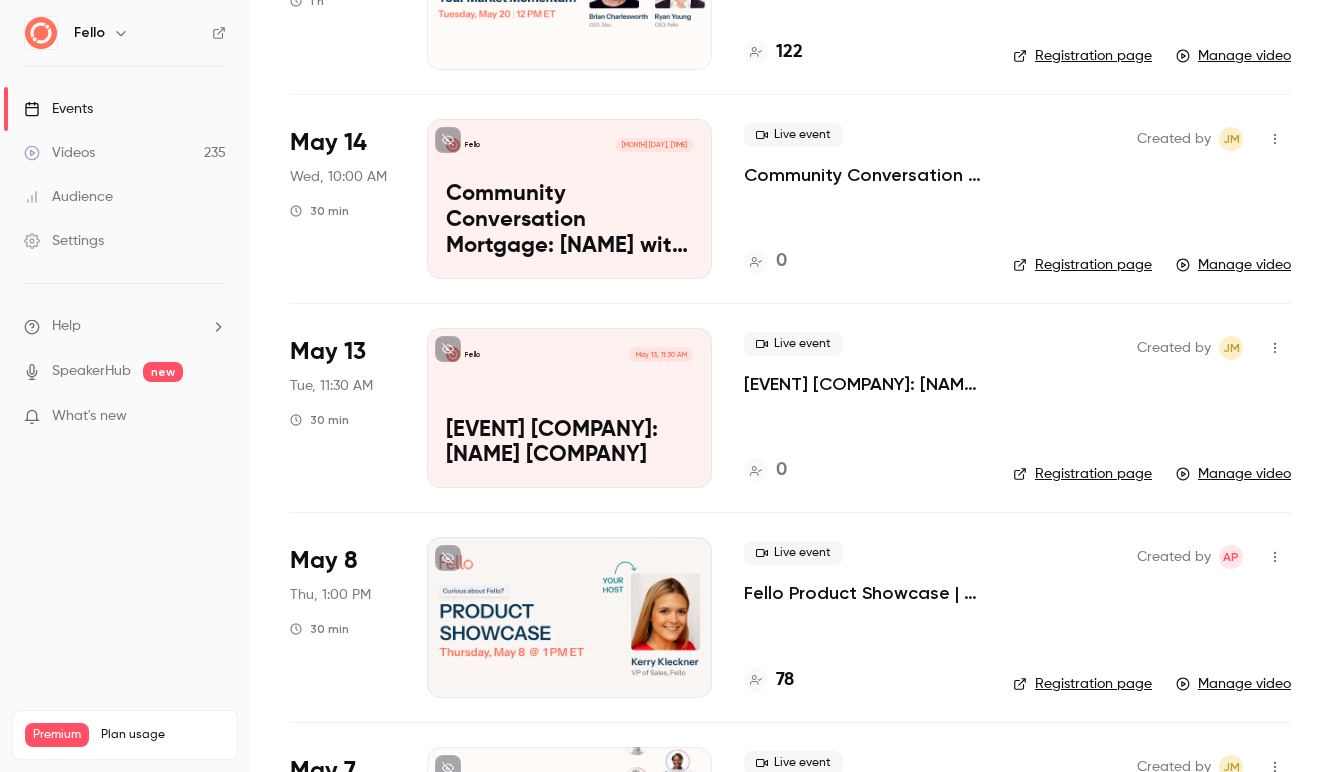 click on "Manage video" at bounding box center (1233, 265) 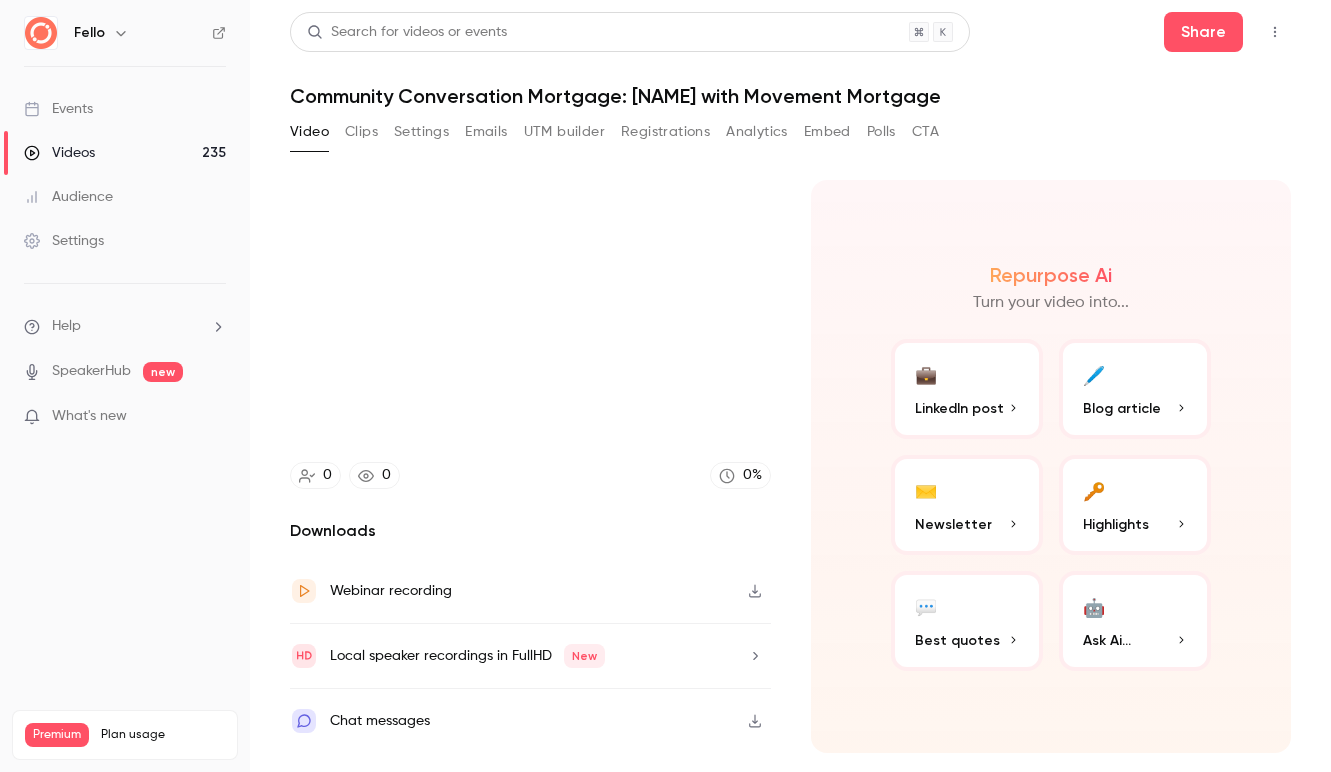 scroll, scrollTop: 0, scrollLeft: 0, axis: both 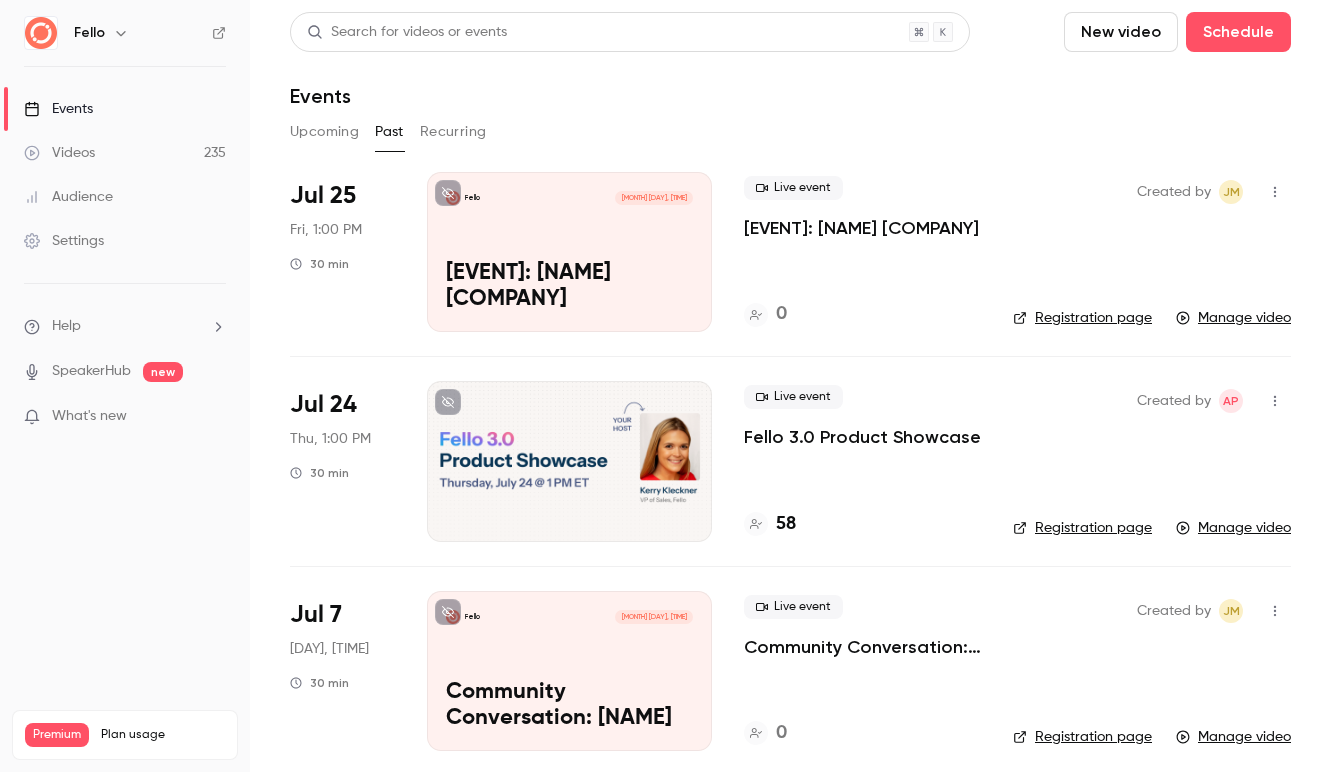 click on "Registration page" at bounding box center [1082, 318] 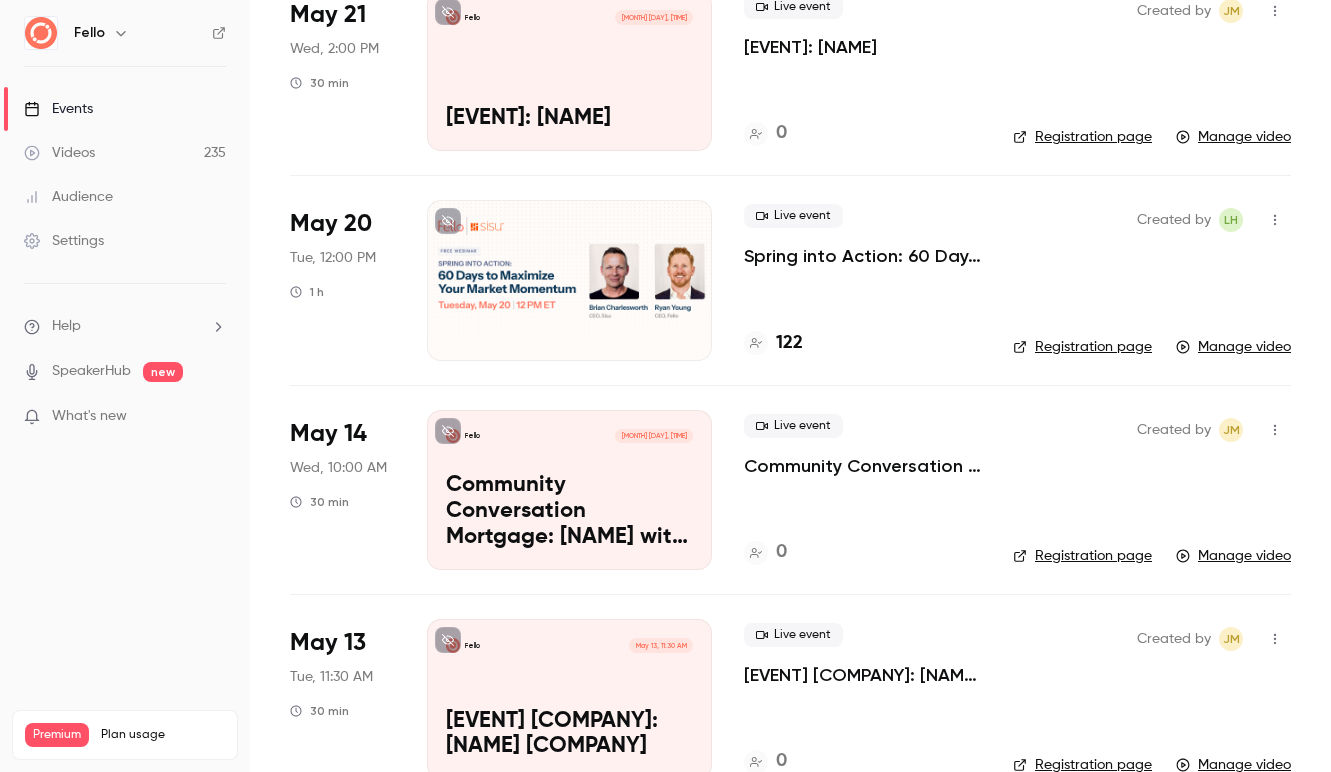 scroll, scrollTop: 2463, scrollLeft: 0, axis: vertical 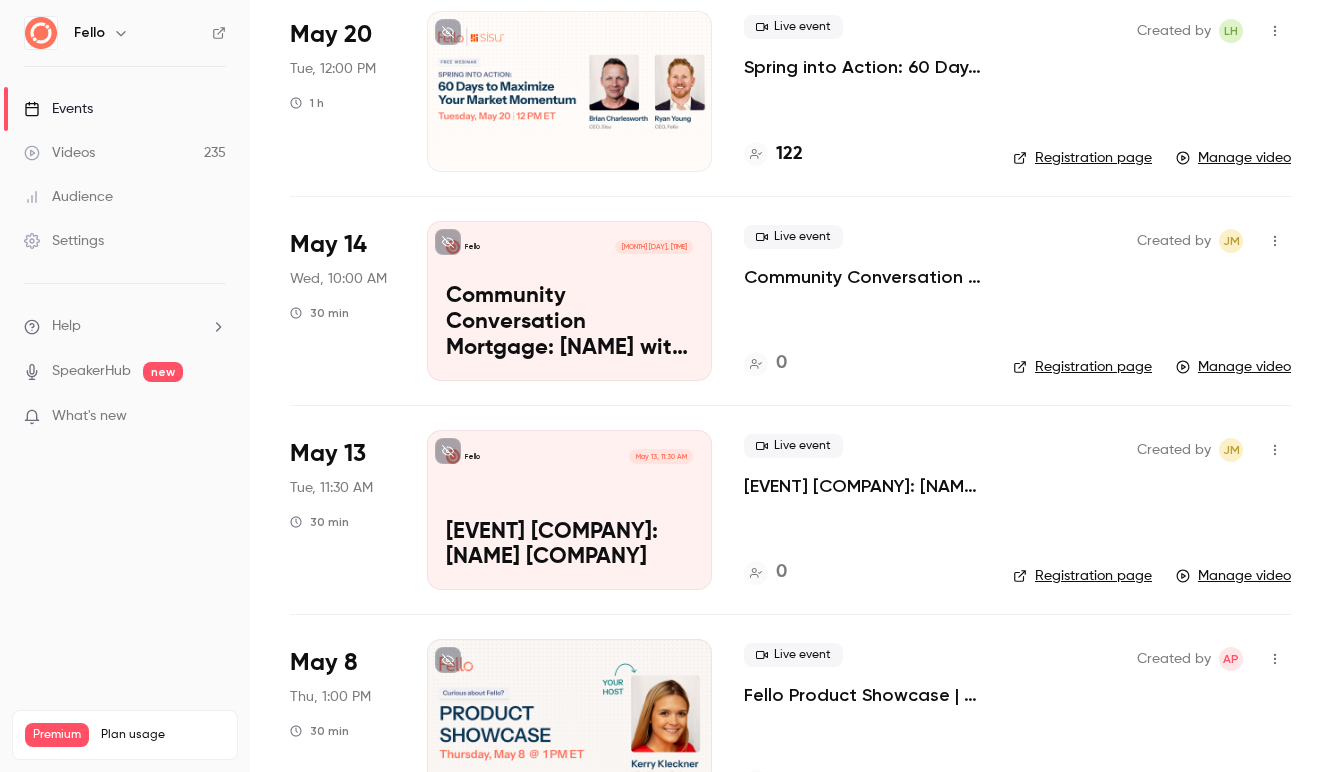 click on "Registration page" at bounding box center (1082, 367) 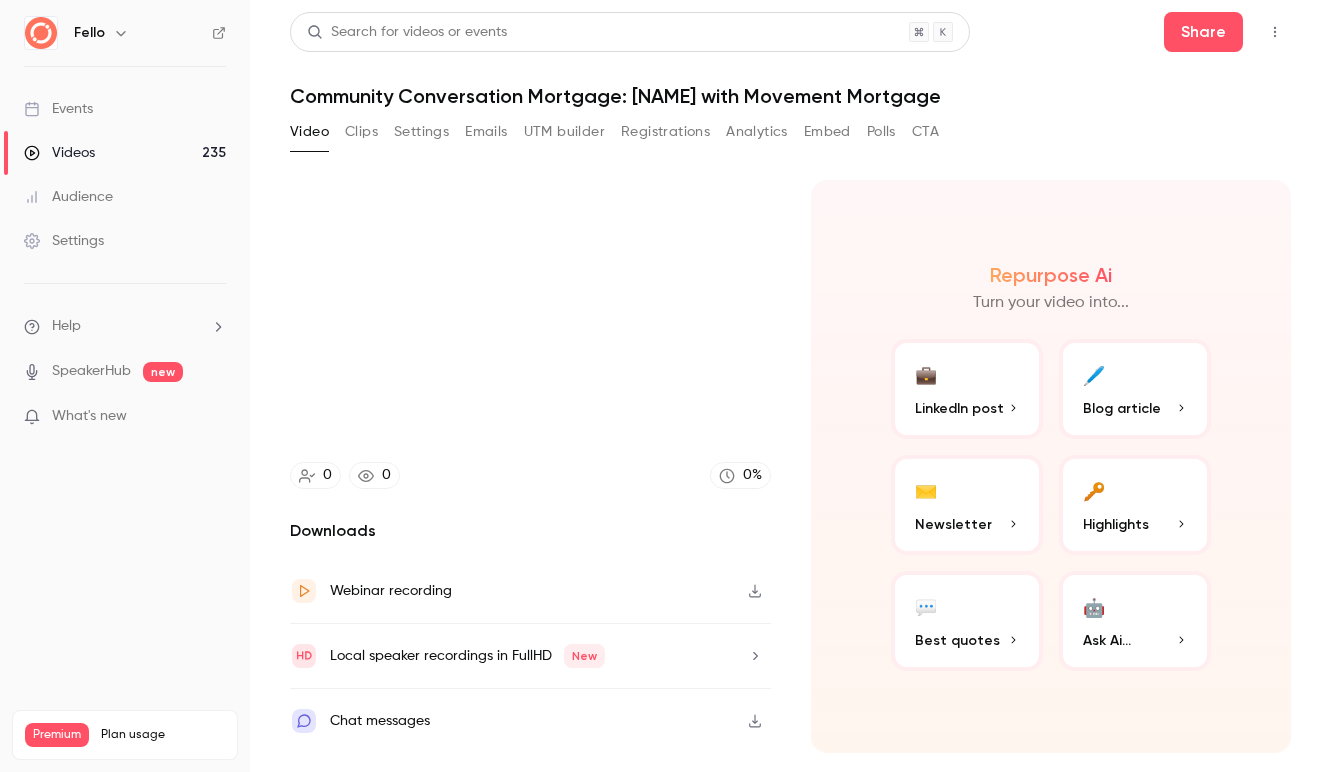 scroll, scrollTop: 0, scrollLeft: 0, axis: both 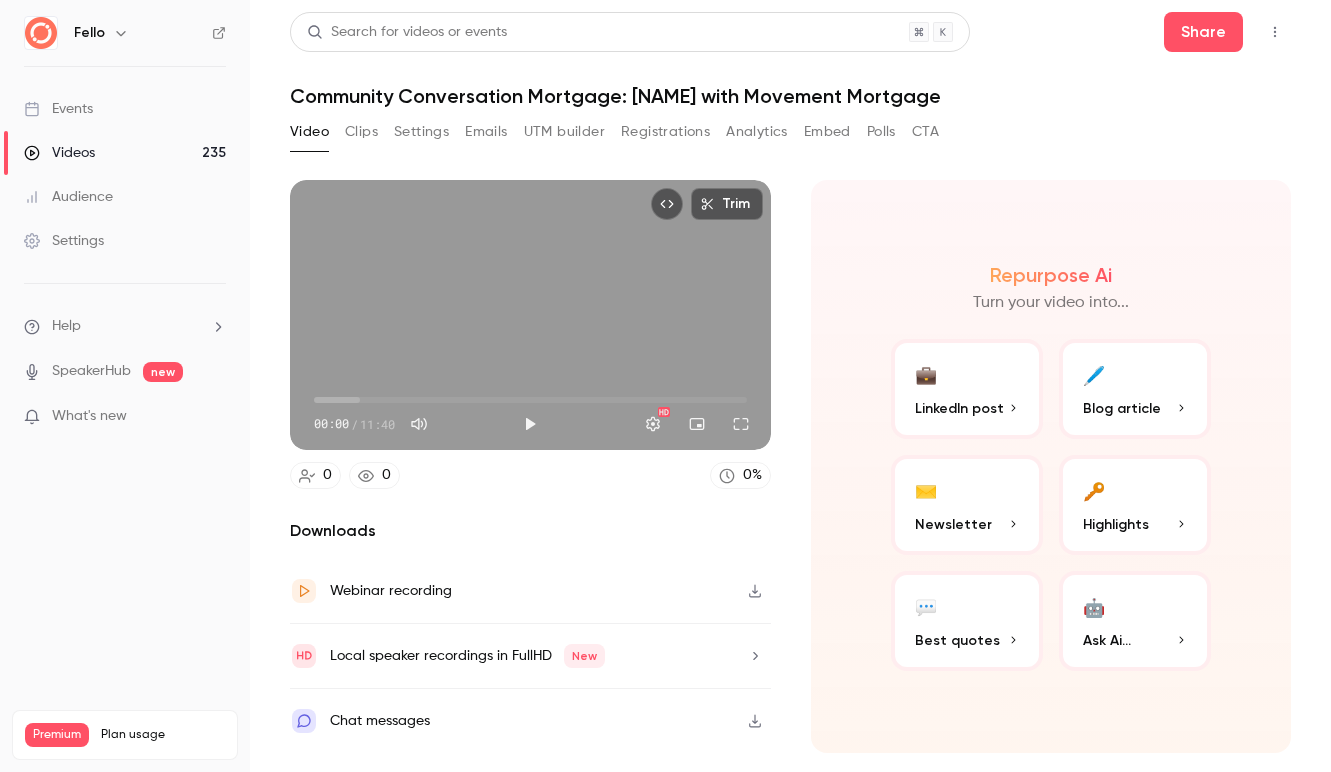 click on "Embed" at bounding box center [827, 132] 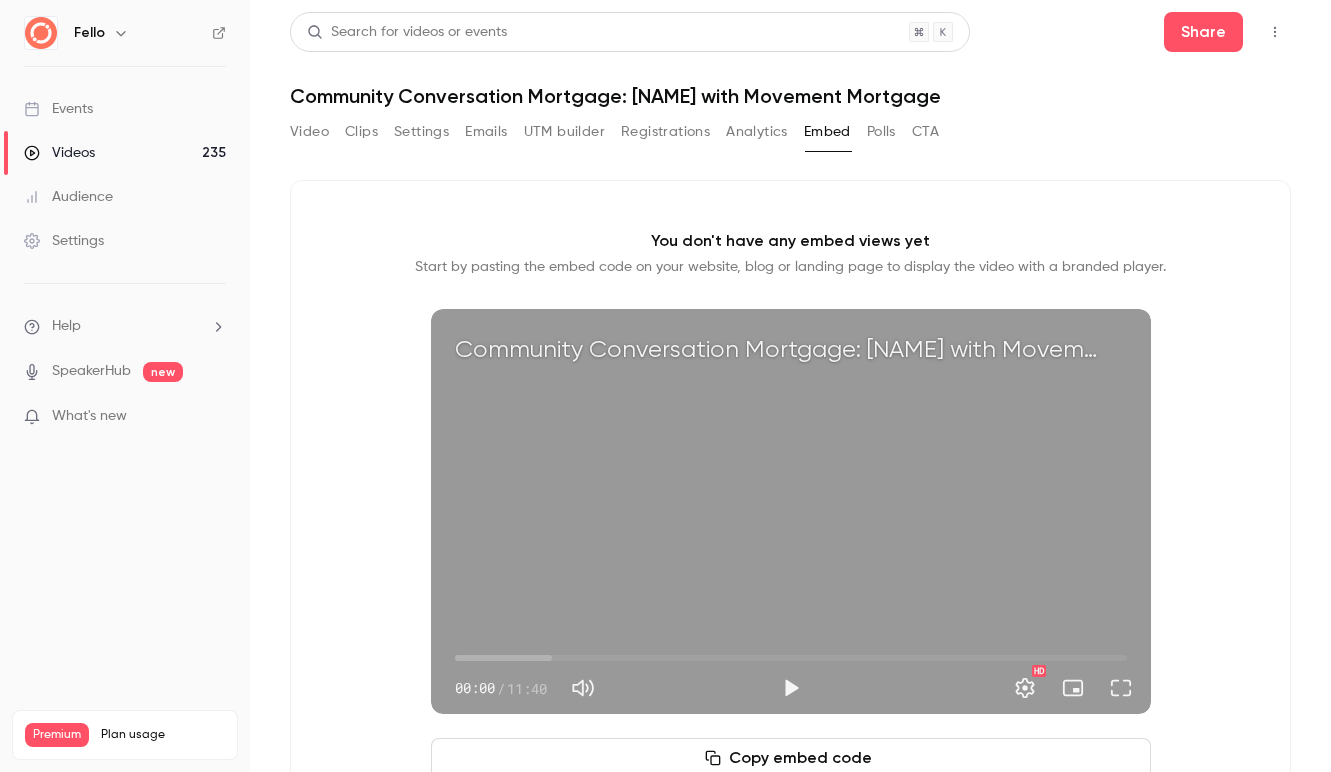 scroll, scrollTop: 87, scrollLeft: 0, axis: vertical 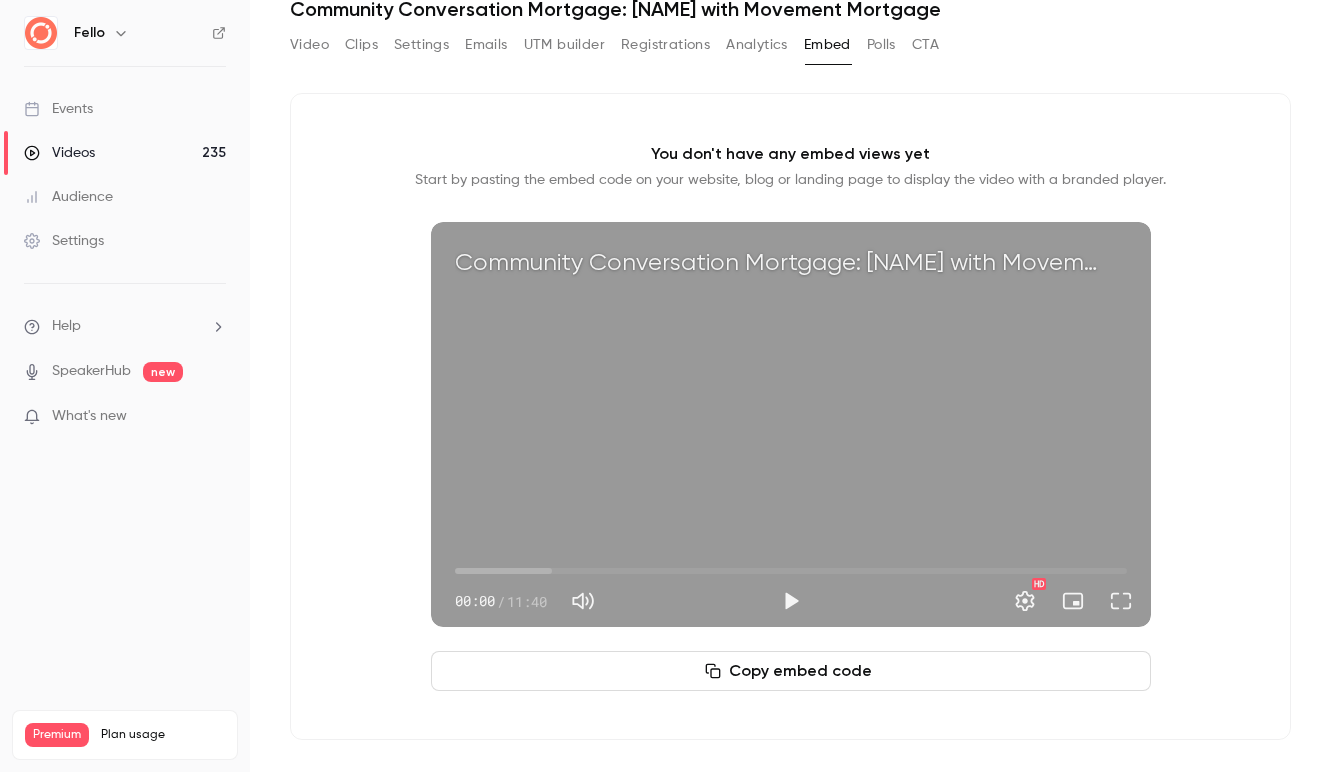 click on "Copy embed code" at bounding box center (791, 671) 